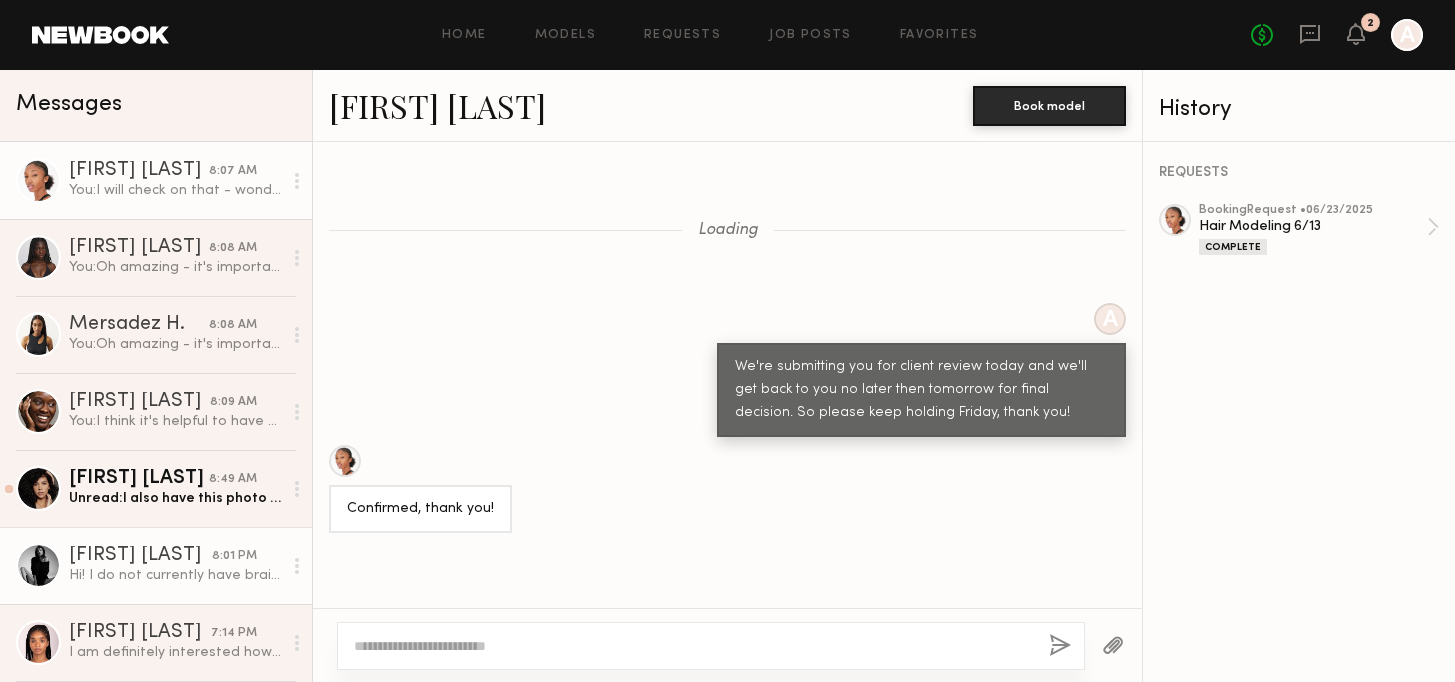 scroll, scrollTop: 0, scrollLeft: 0, axis: both 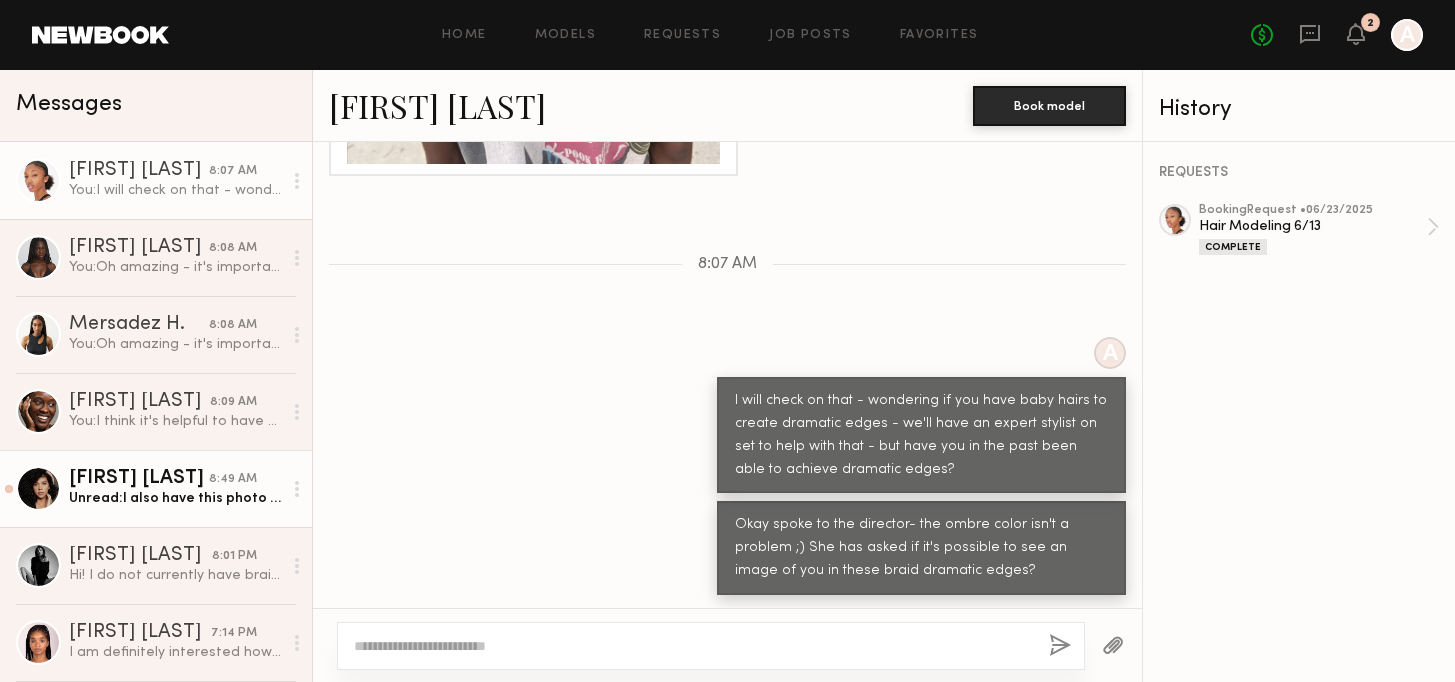 click on "[FIRST] [LAST]" 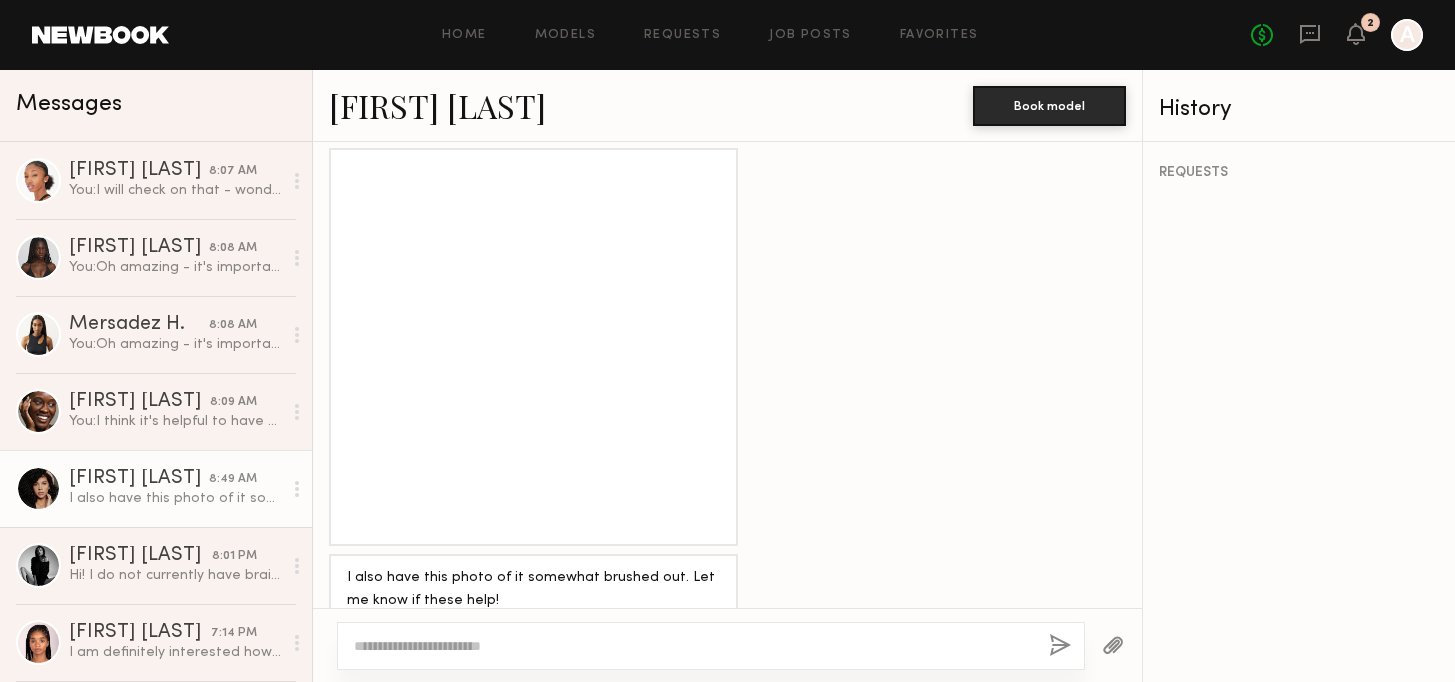 scroll, scrollTop: 2186, scrollLeft: 0, axis: vertical 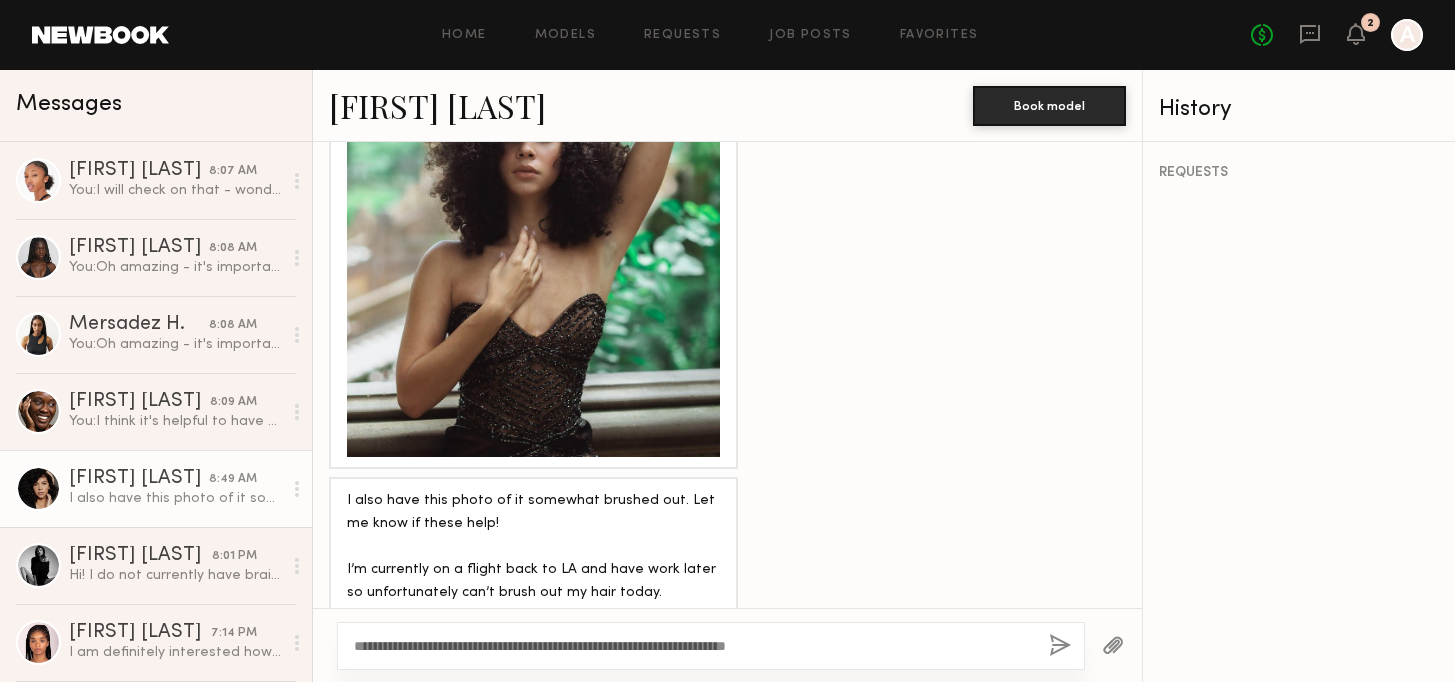 type on "**********" 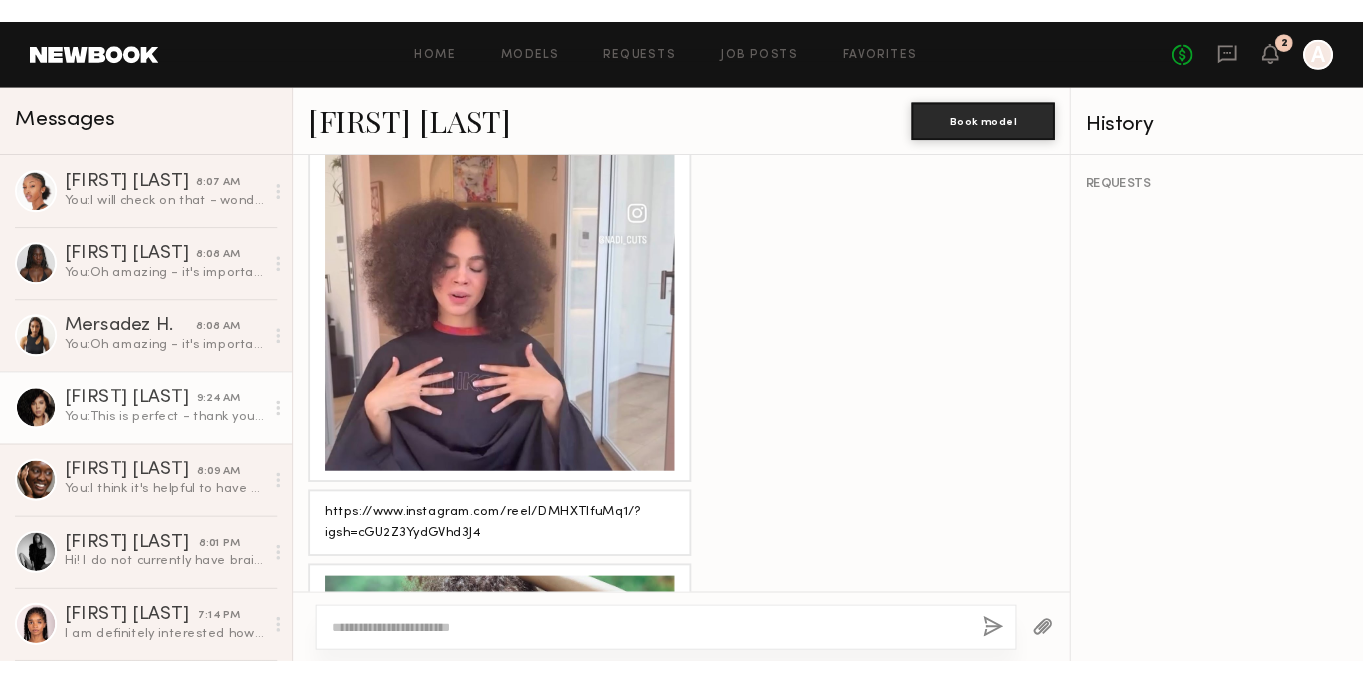 scroll, scrollTop: 2003, scrollLeft: 0, axis: vertical 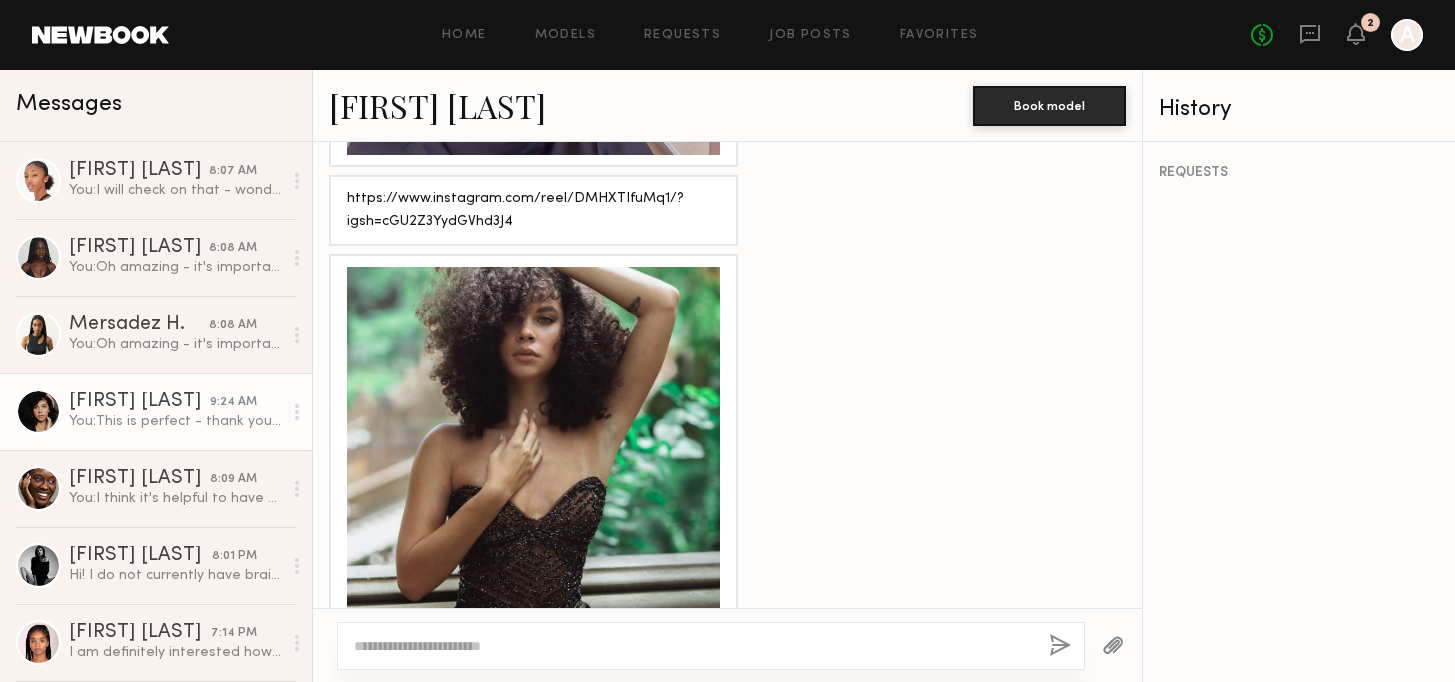type 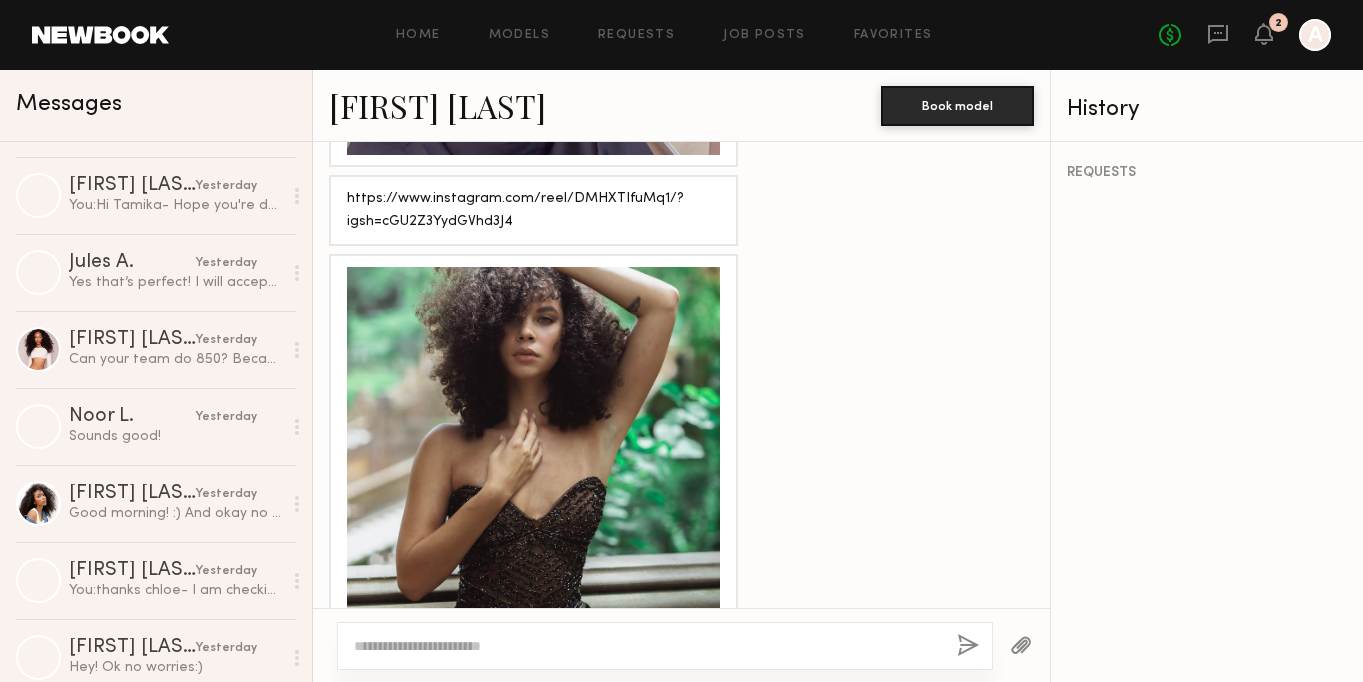 scroll, scrollTop: 1686, scrollLeft: 0, axis: vertical 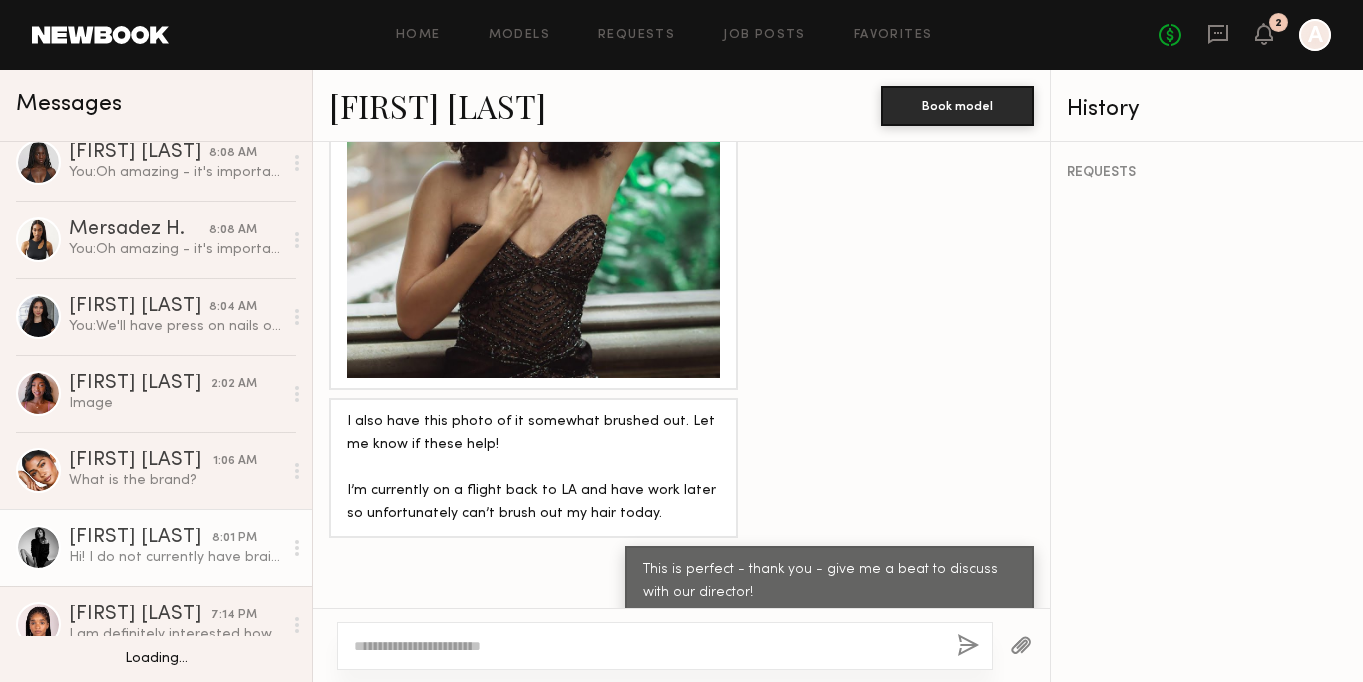 click on "[NAME] [LAST] [TIME] You:  Okay spoke to the director- the ombre color isn't a problem ;) She has asked if it's possible to see an image of you in these braid dramatic edges?" 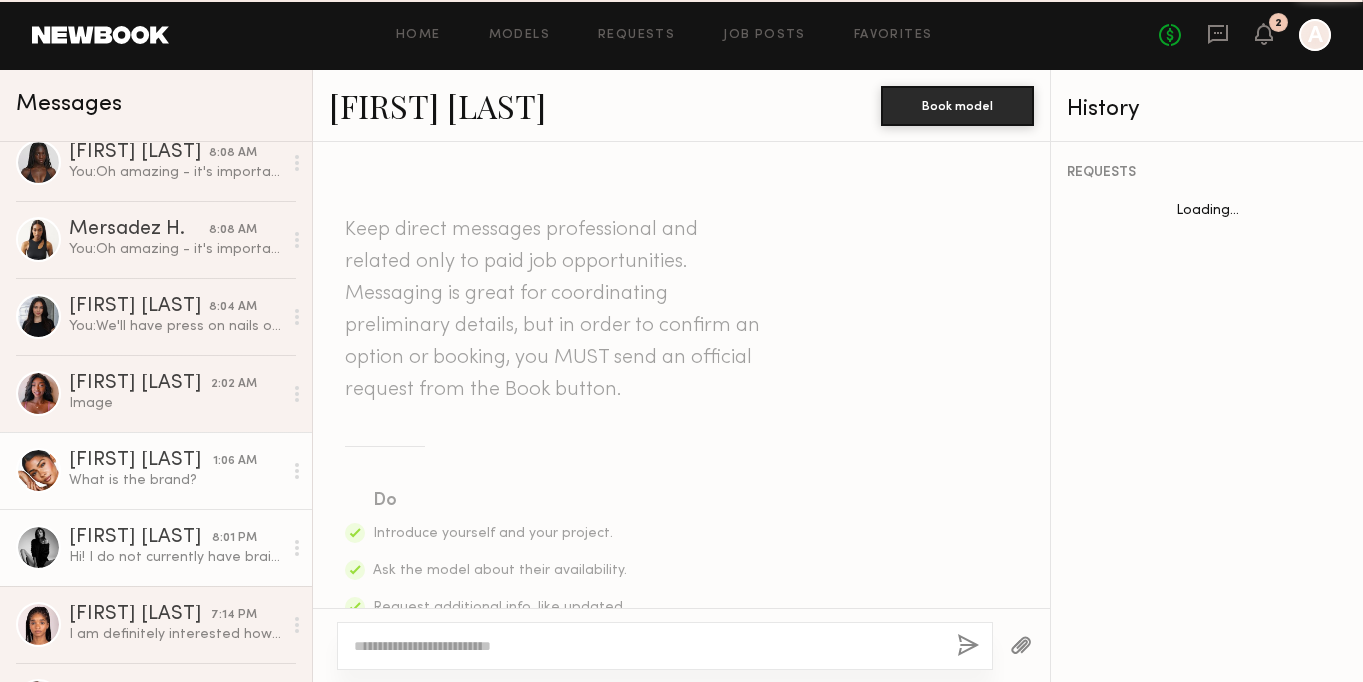 scroll, scrollTop: 2157, scrollLeft: 0, axis: vertical 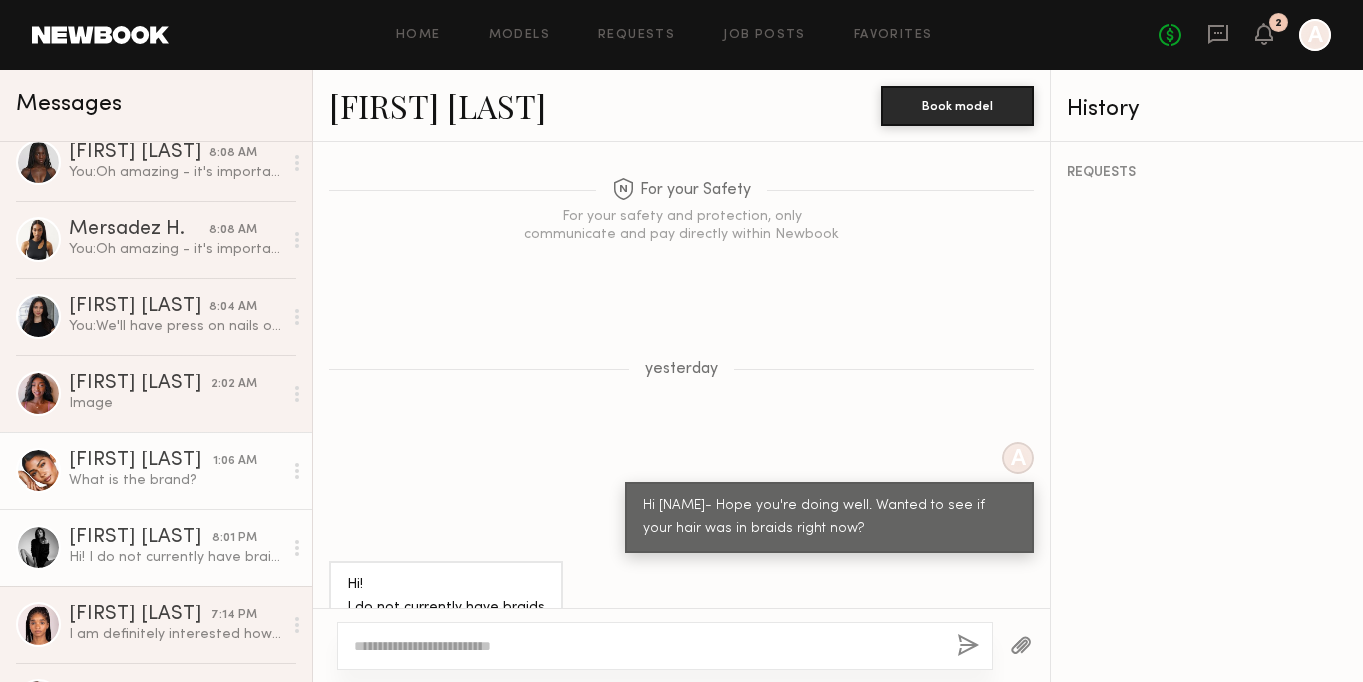 click on "Makaela H. 1:06 AM What is the brand?" 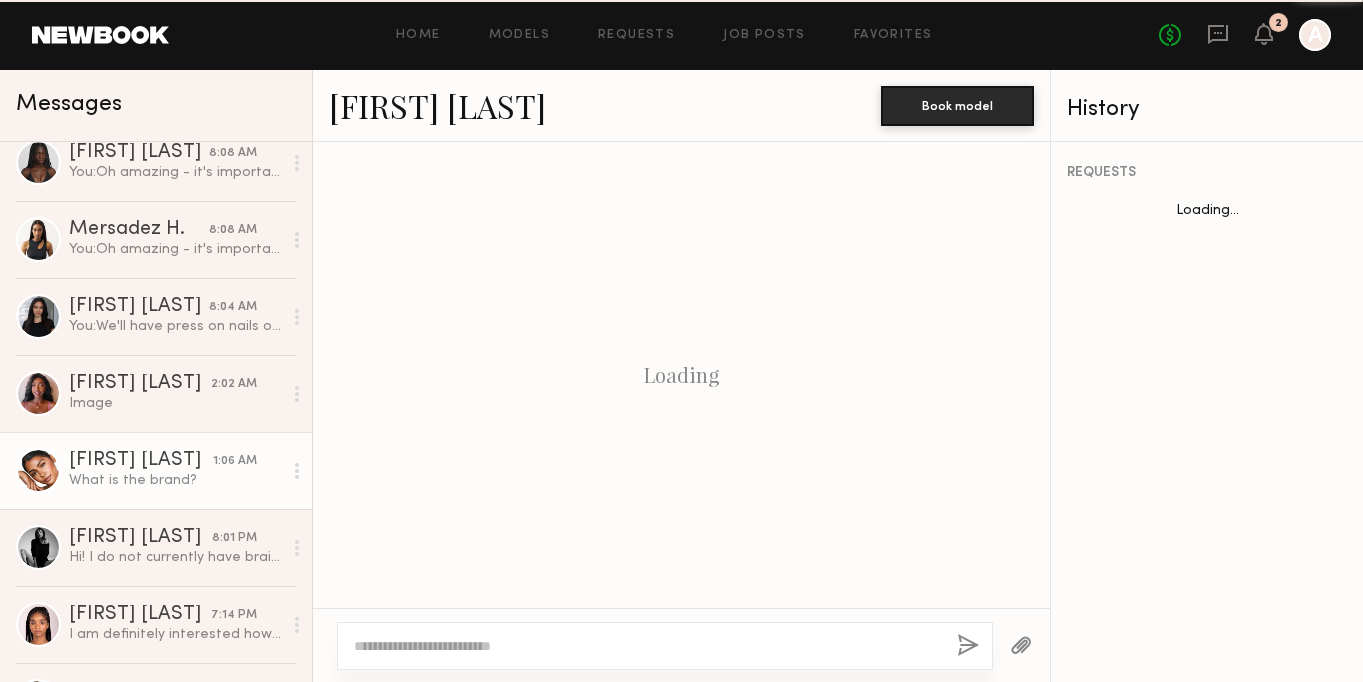 scroll, scrollTop: 1497, scrollLeft: 0, axis: vertical 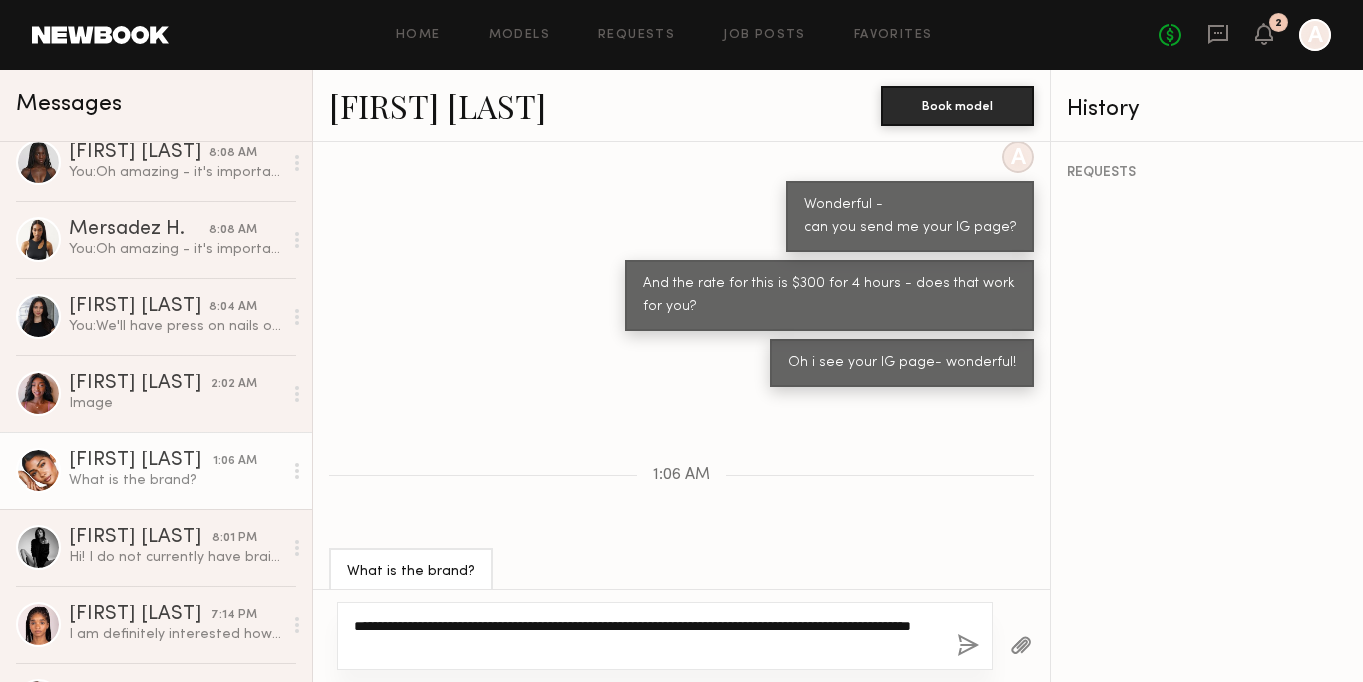 type on "**********" 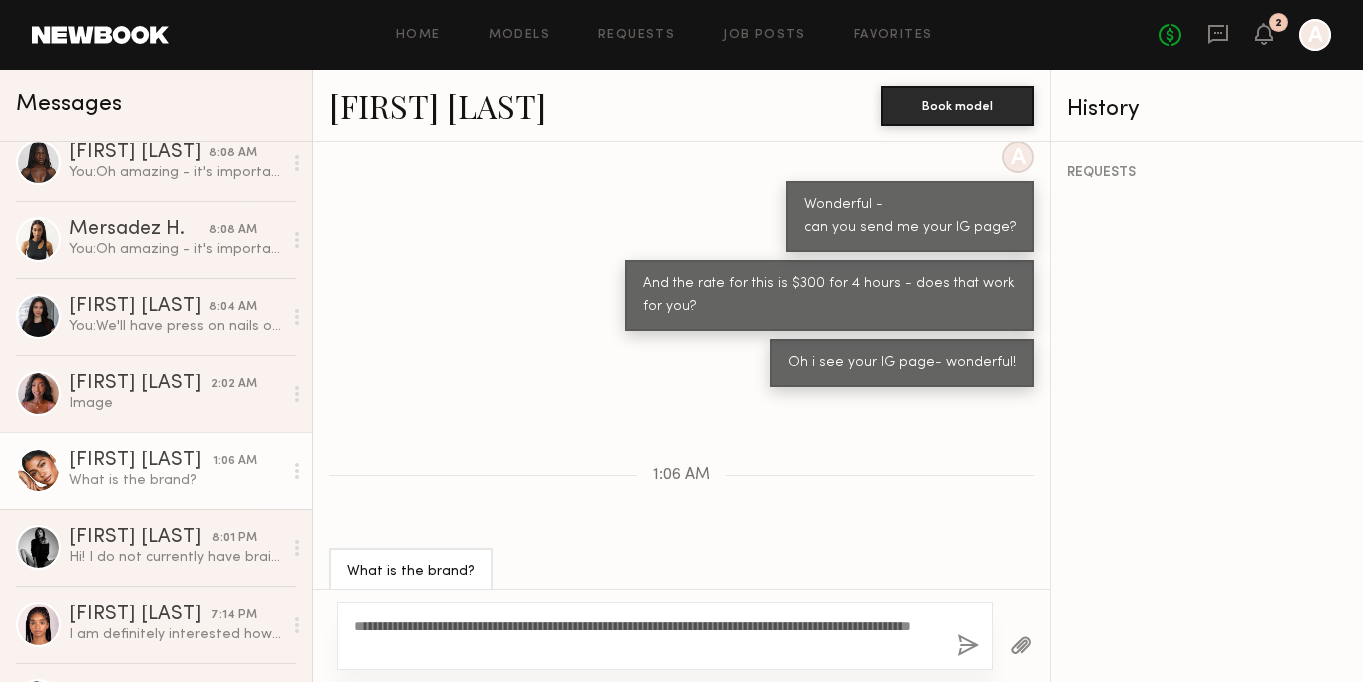 click on "**********" 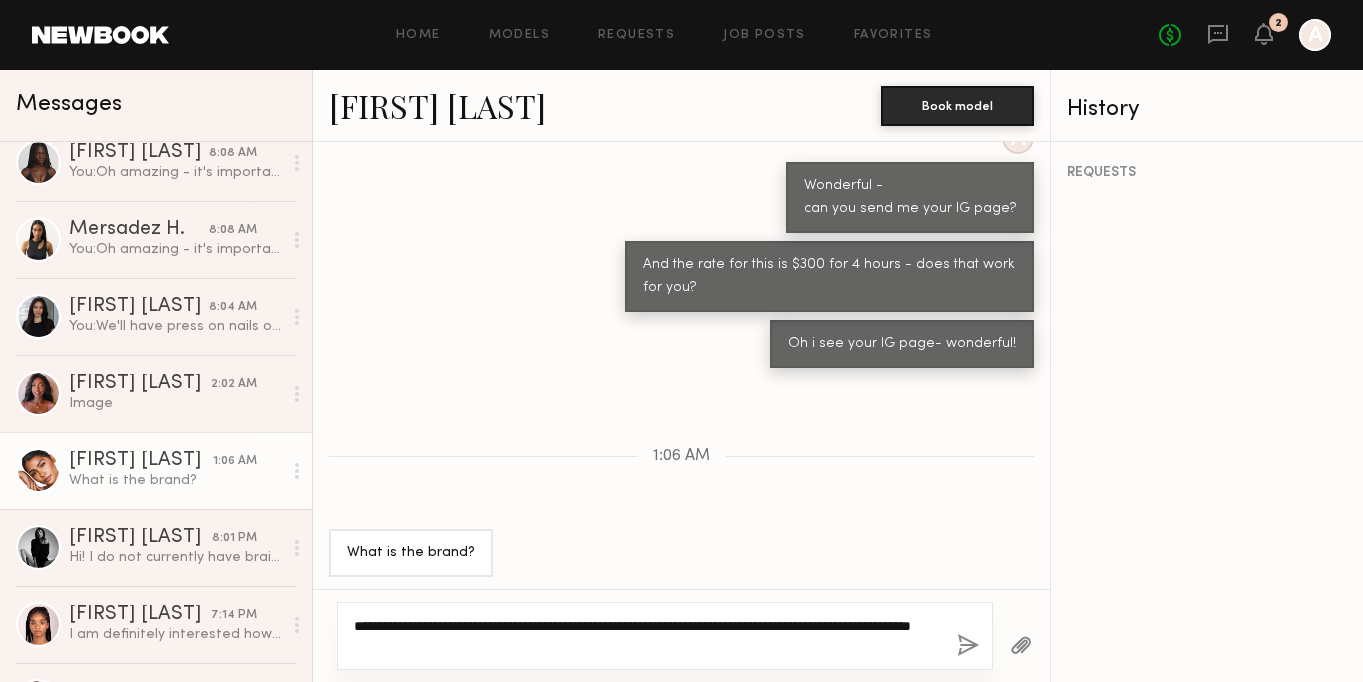 click on "**********" 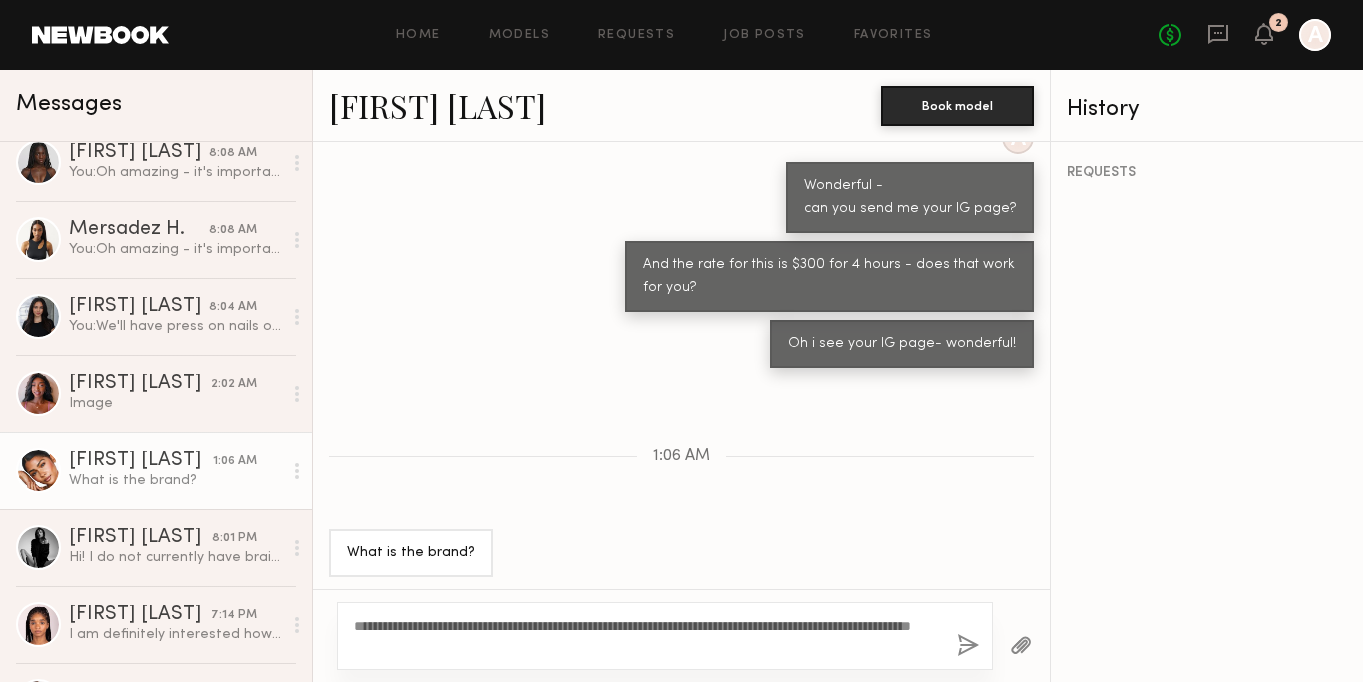 click 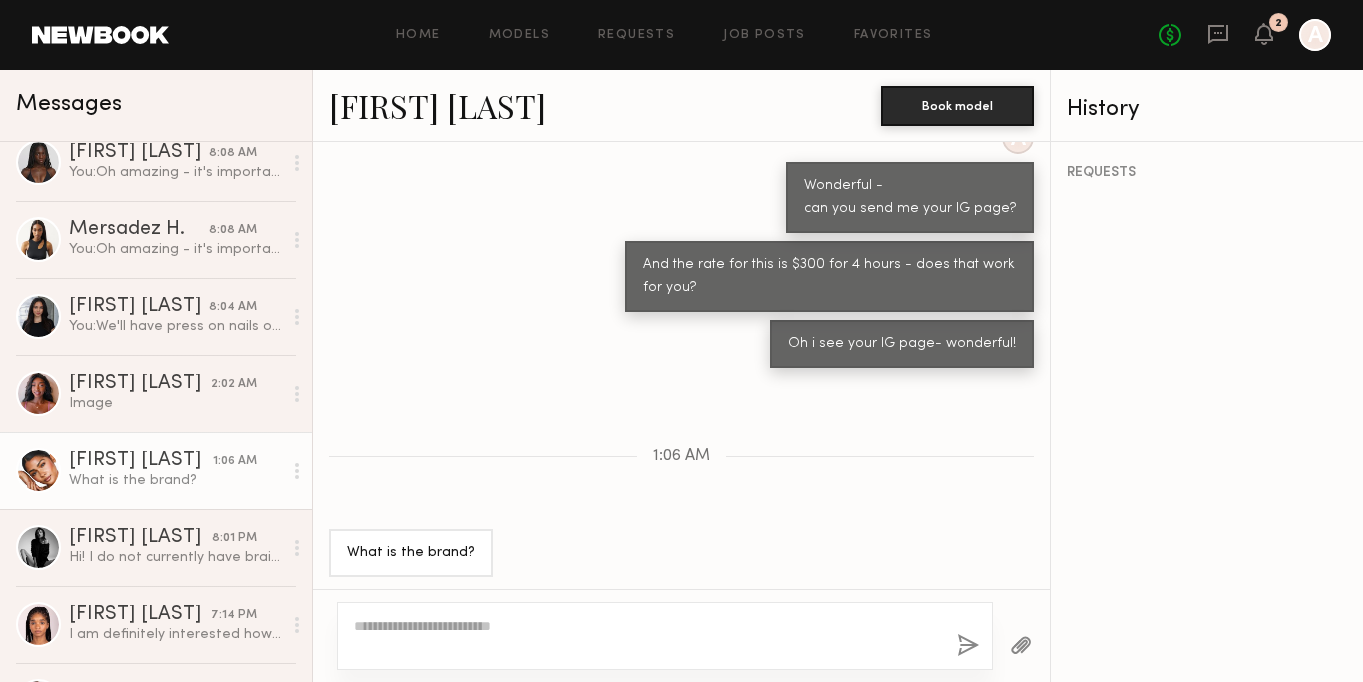 scroll, scrollTop: 1768, scrollLeft: 0, axis: vertical 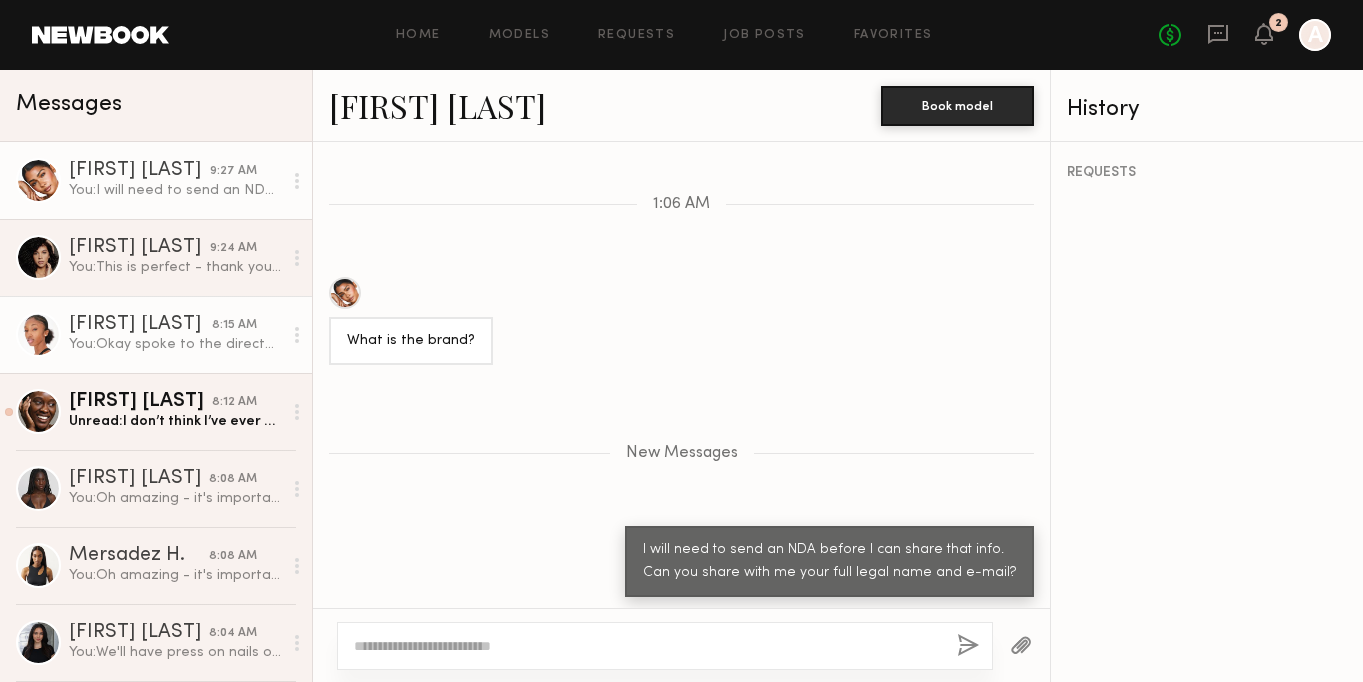 click on "[FIRST] [LAST]" 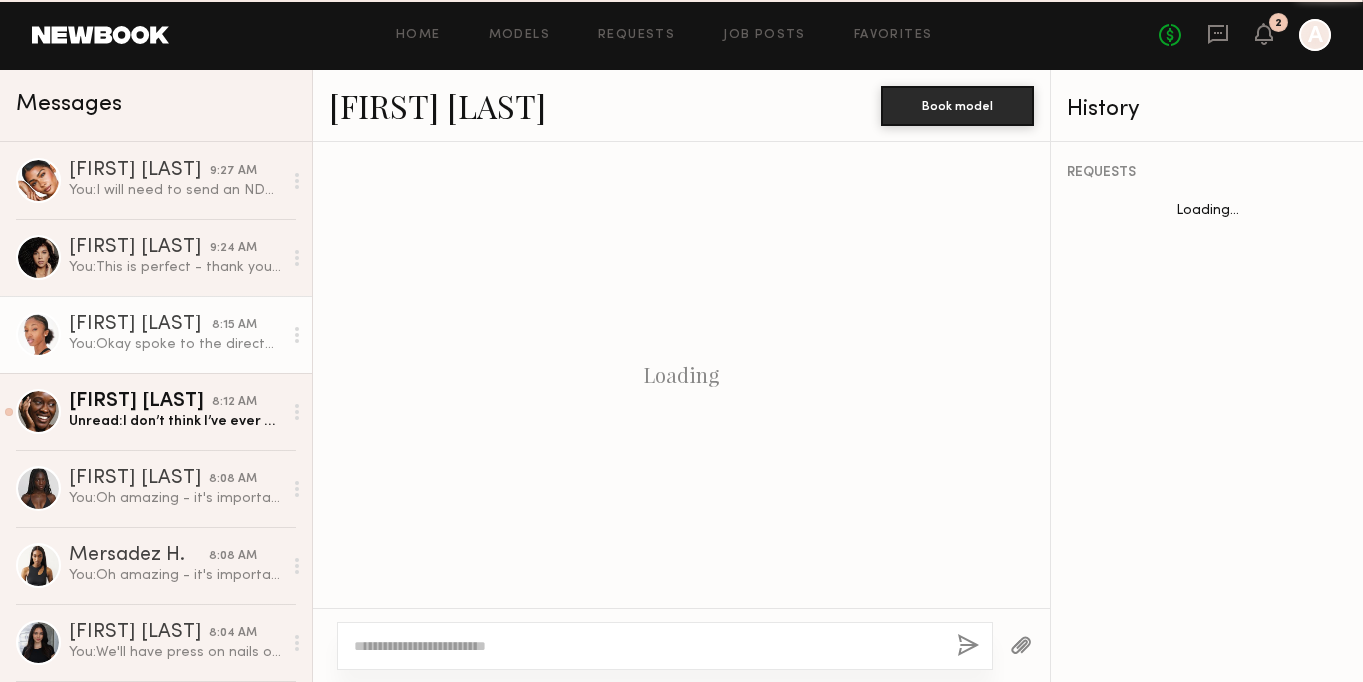 scroll, scrollTop: 1940, scrollLeft: 0, axis: vertical 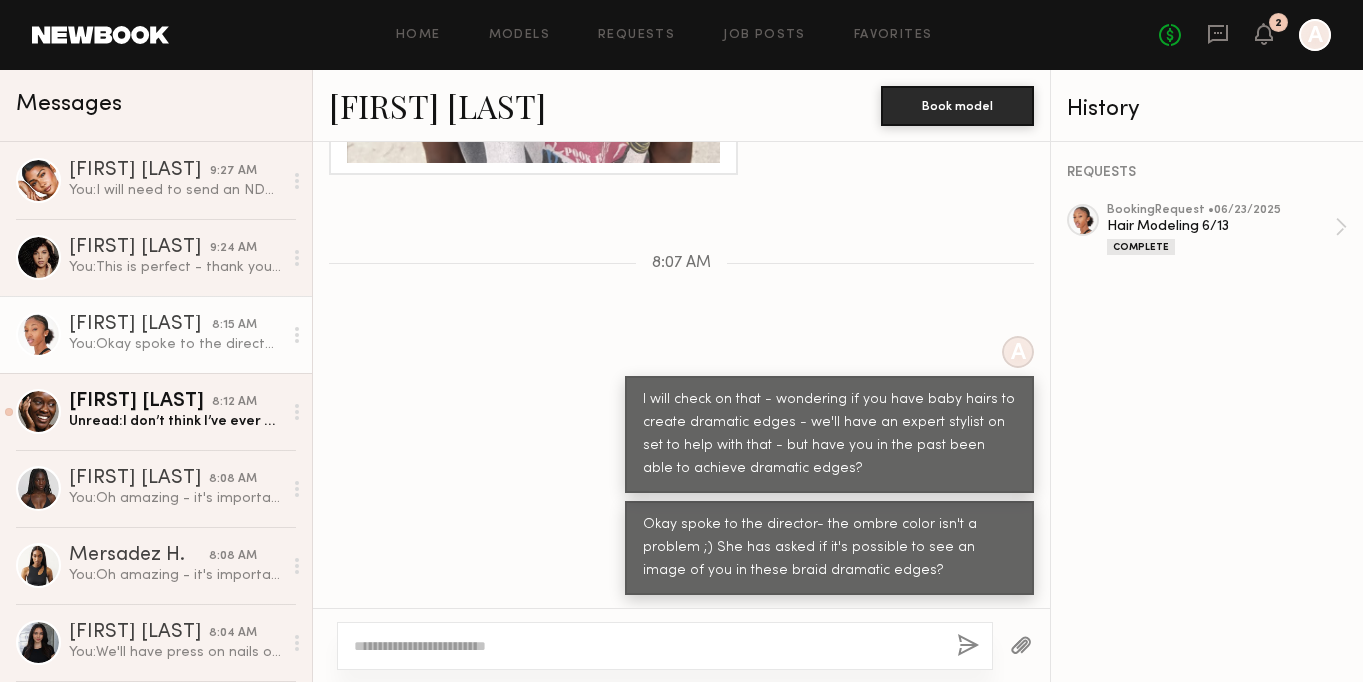 click on "[FIRST] [LAST]" 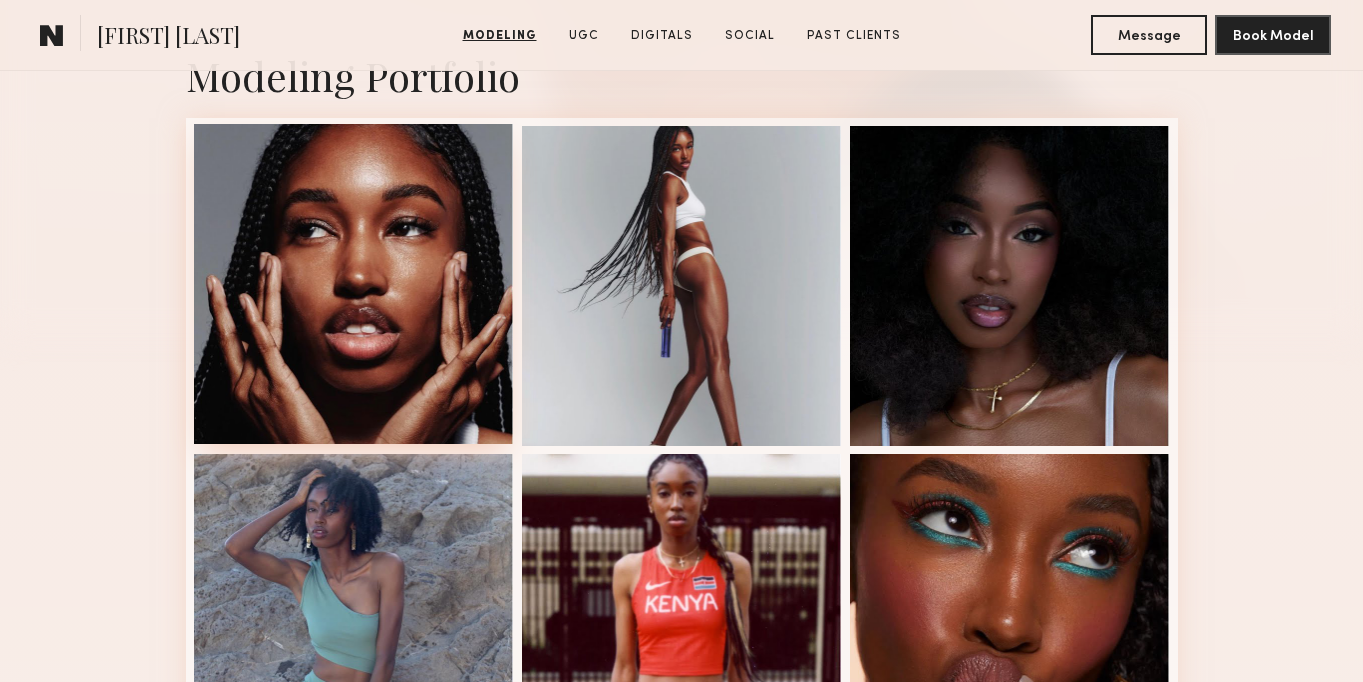 scroll, scrollTop: 459, scrollLeft: 0, axis: vertical 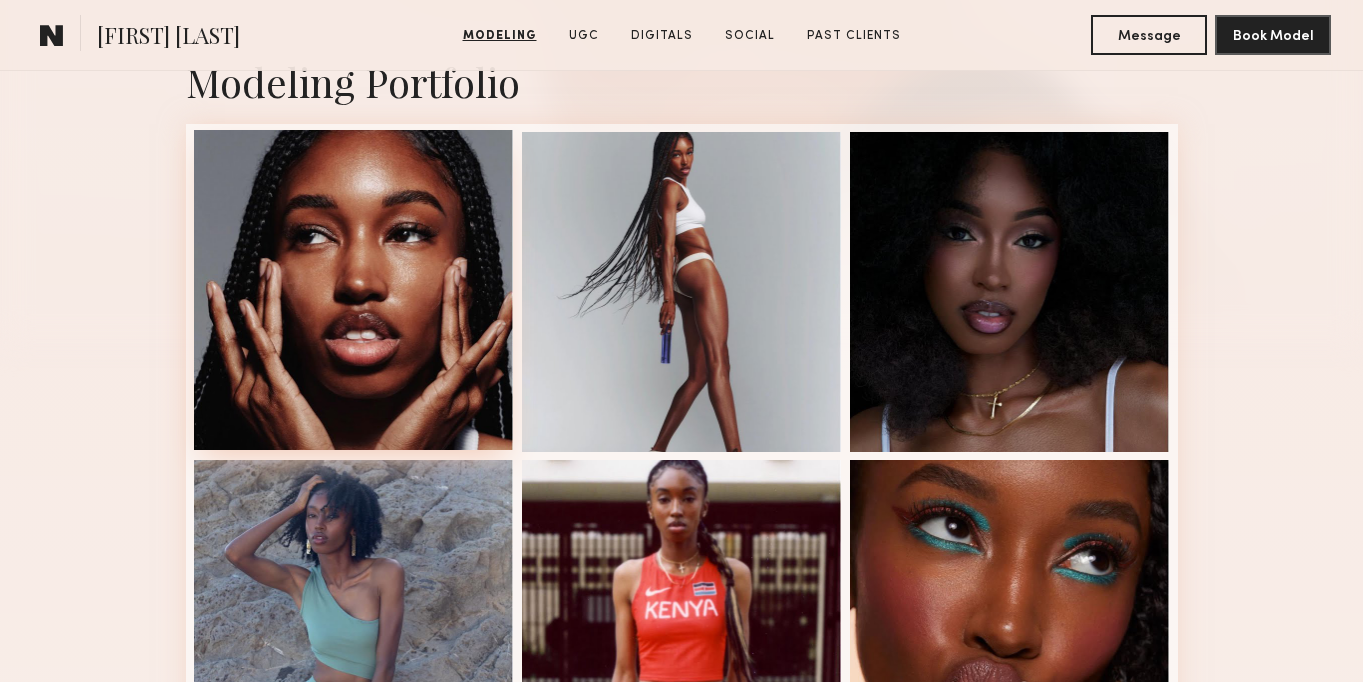 click at bounding box center [354, 290] 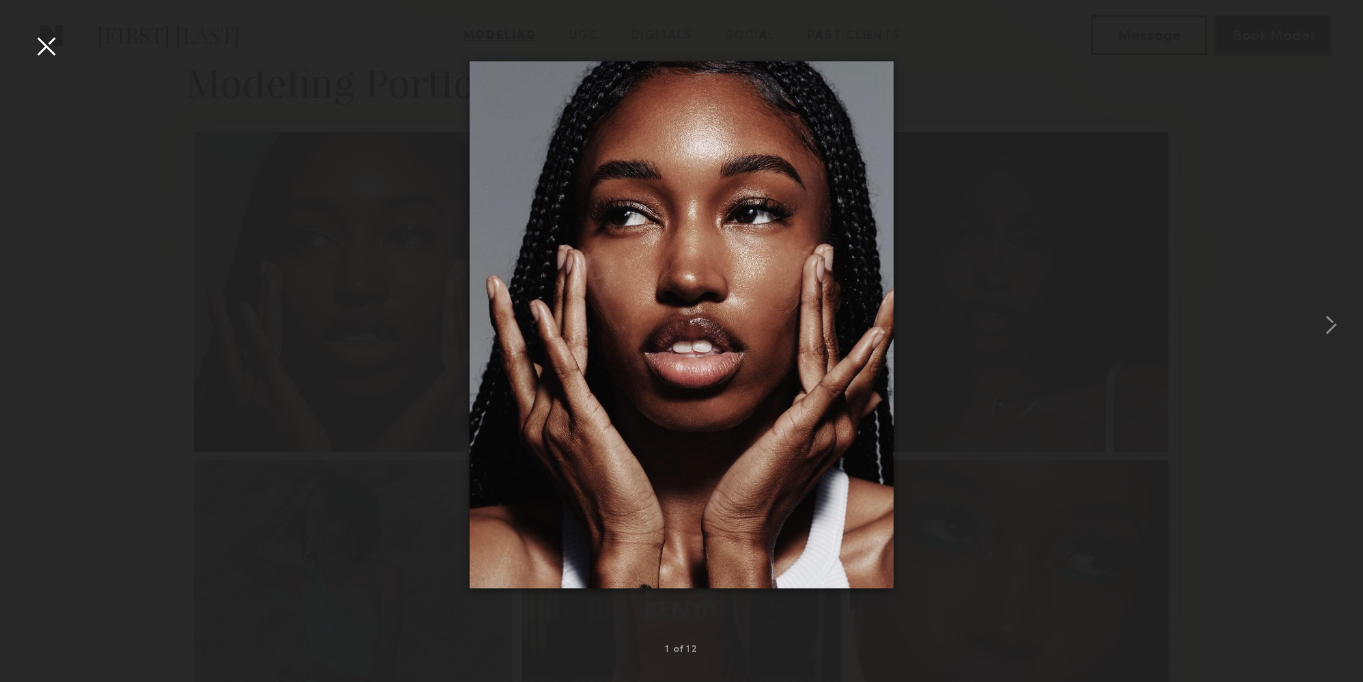 click at bounding box center (46, 46) 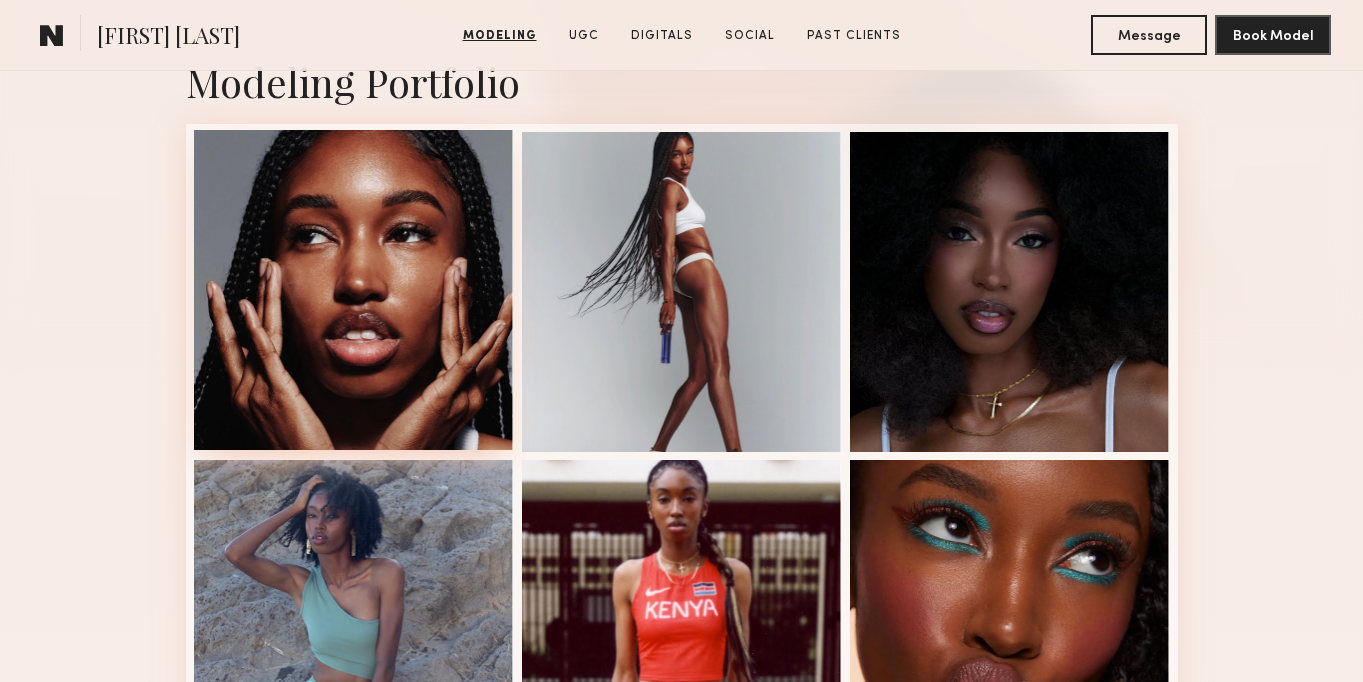 scroll, scrollTop: 0, scrollLeft: 0, axis: both 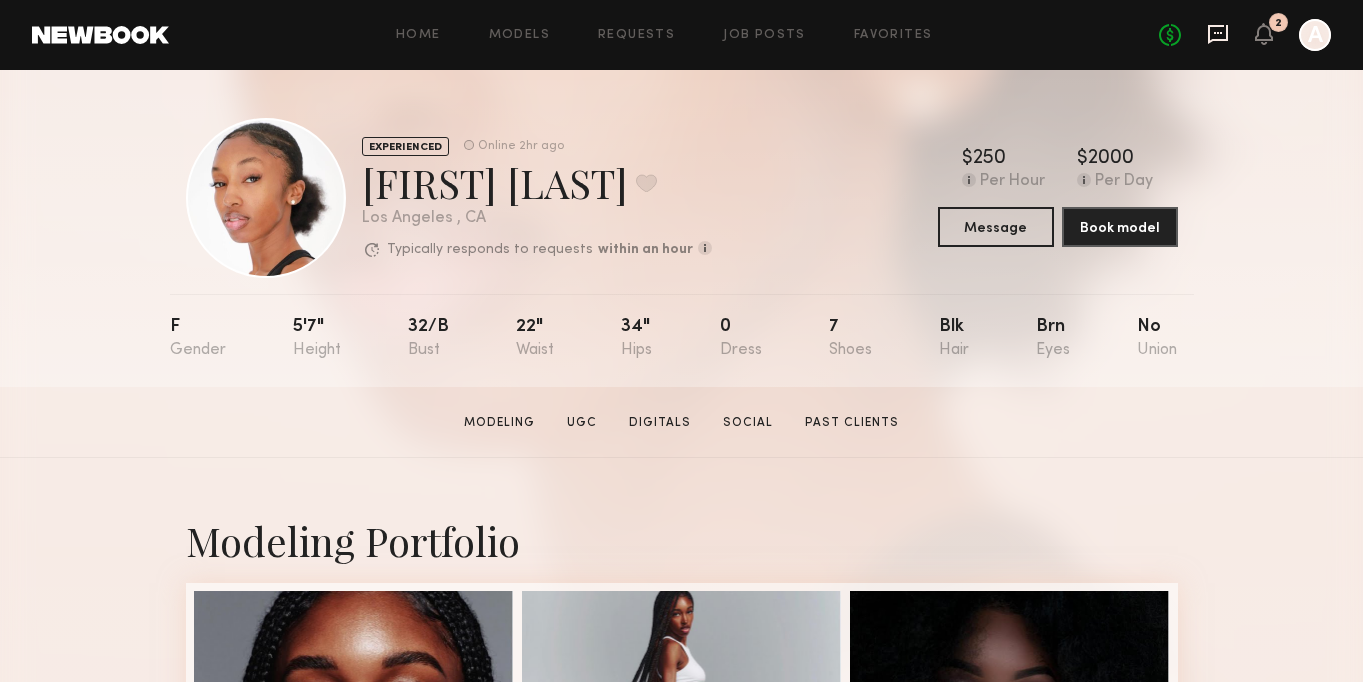 click 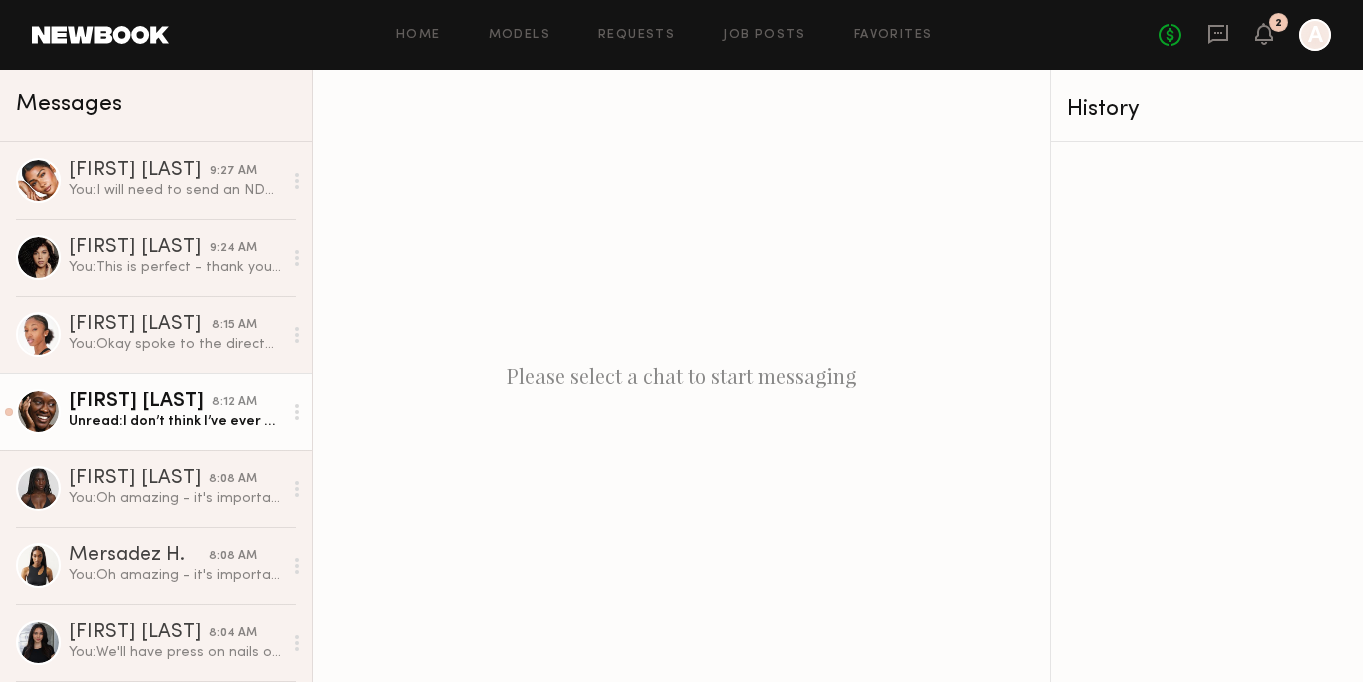 click on "Unread:  I don’t think I’ve ever had dramatic edges just the typical" 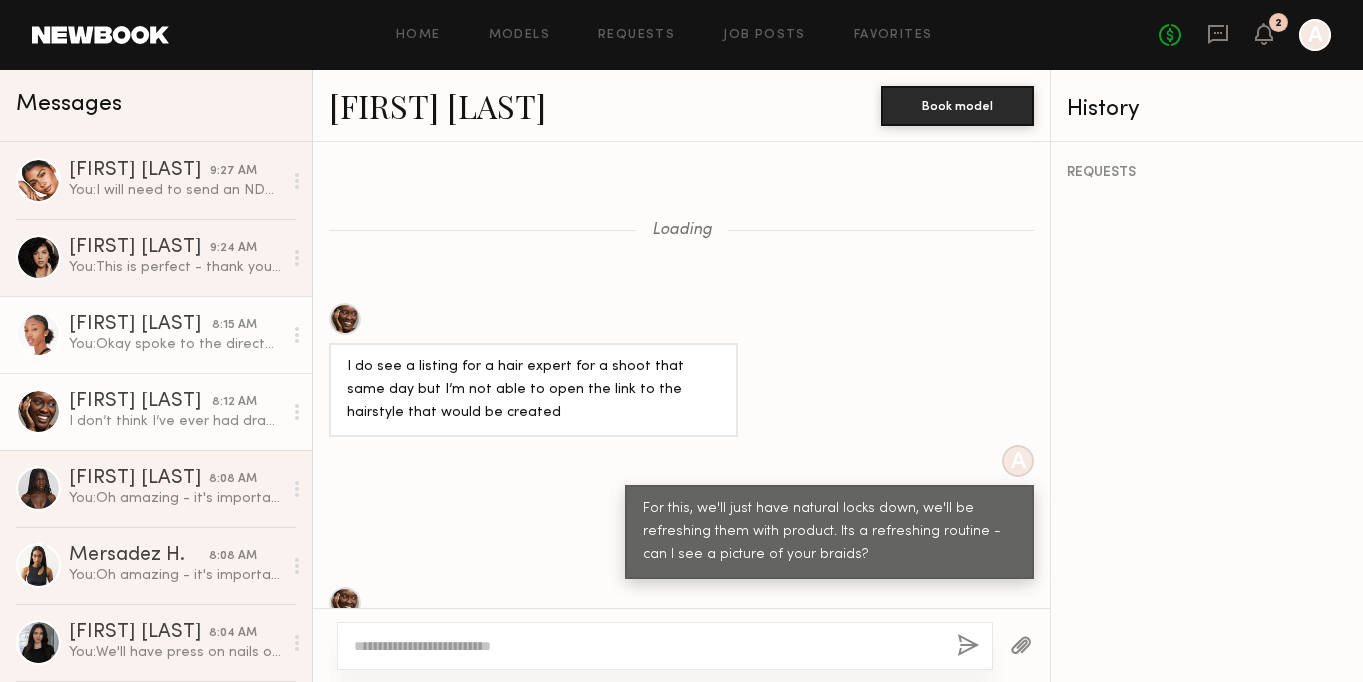 scroll, scrollTop: 2010, scrollLeft: 0, axis: vertical 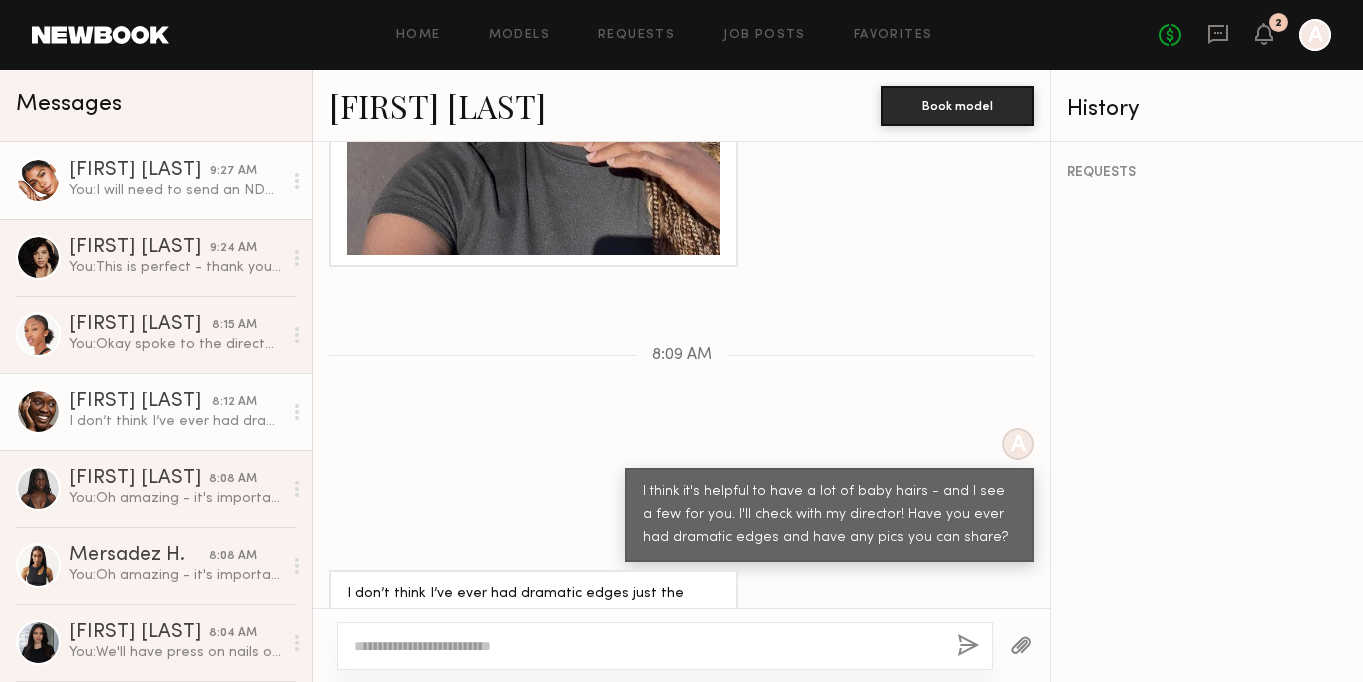 click on "[FIRST] [LAST]" 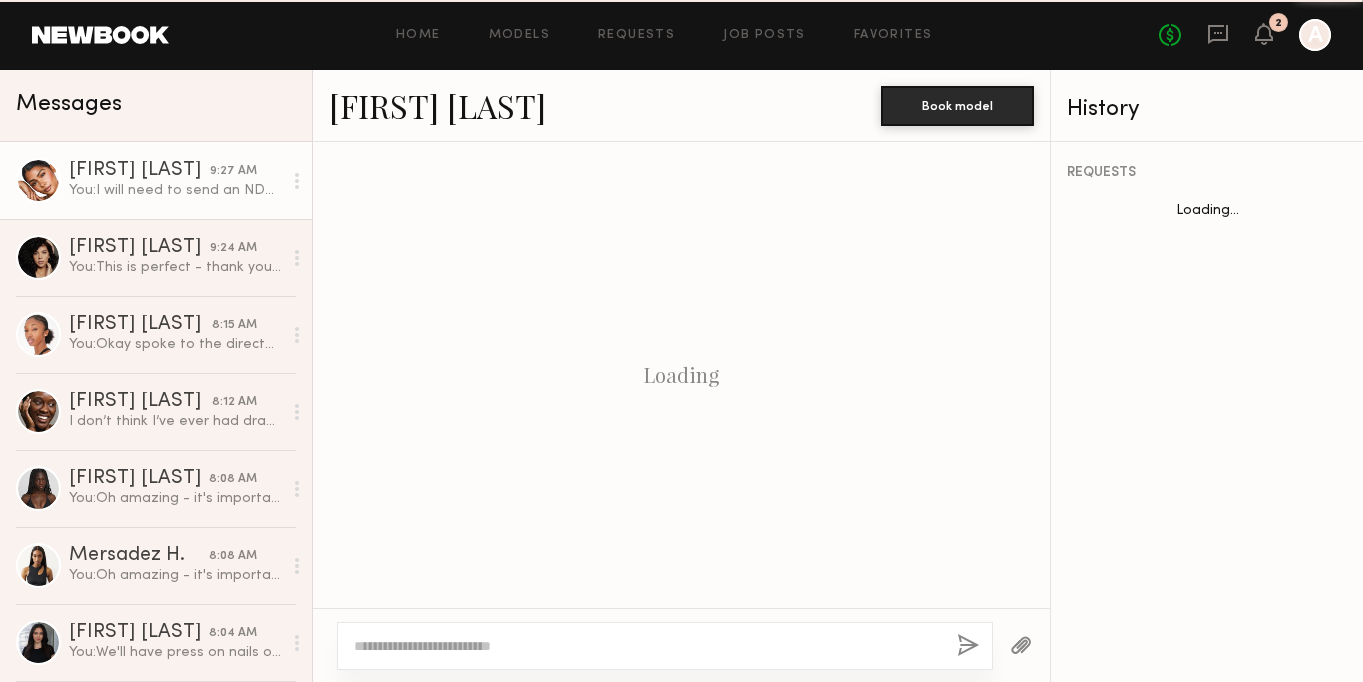 scroll, scrollTop: 1385, scrollLeft: 0, axis: vertical 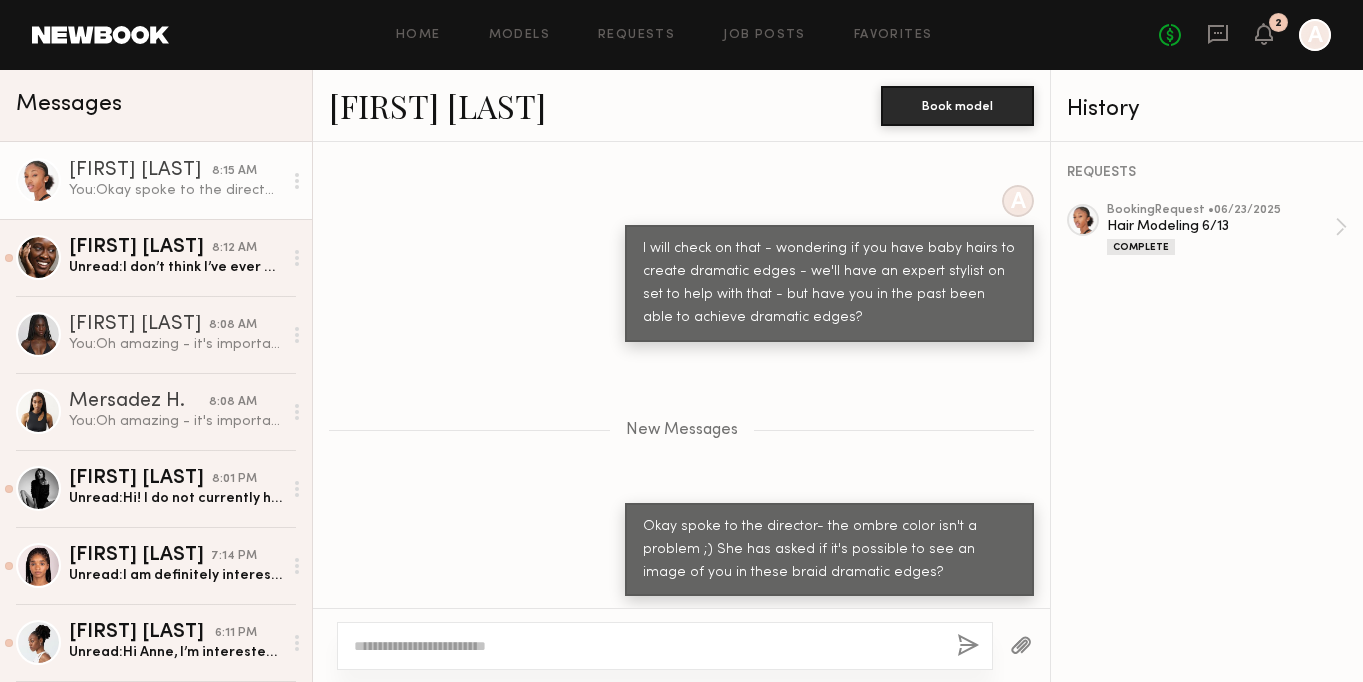 click on "[FIRST] [LAST]" 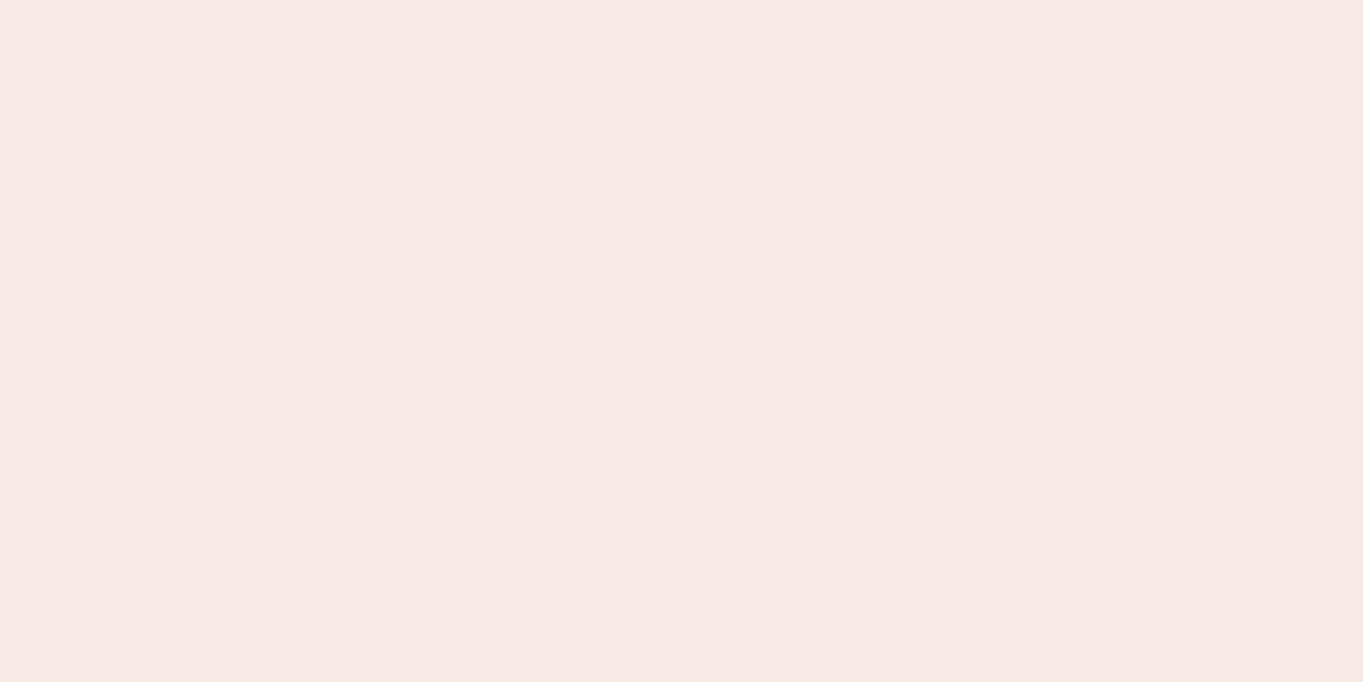 scroll, scrollTop: 0, scrollLeft: 0, axis: both 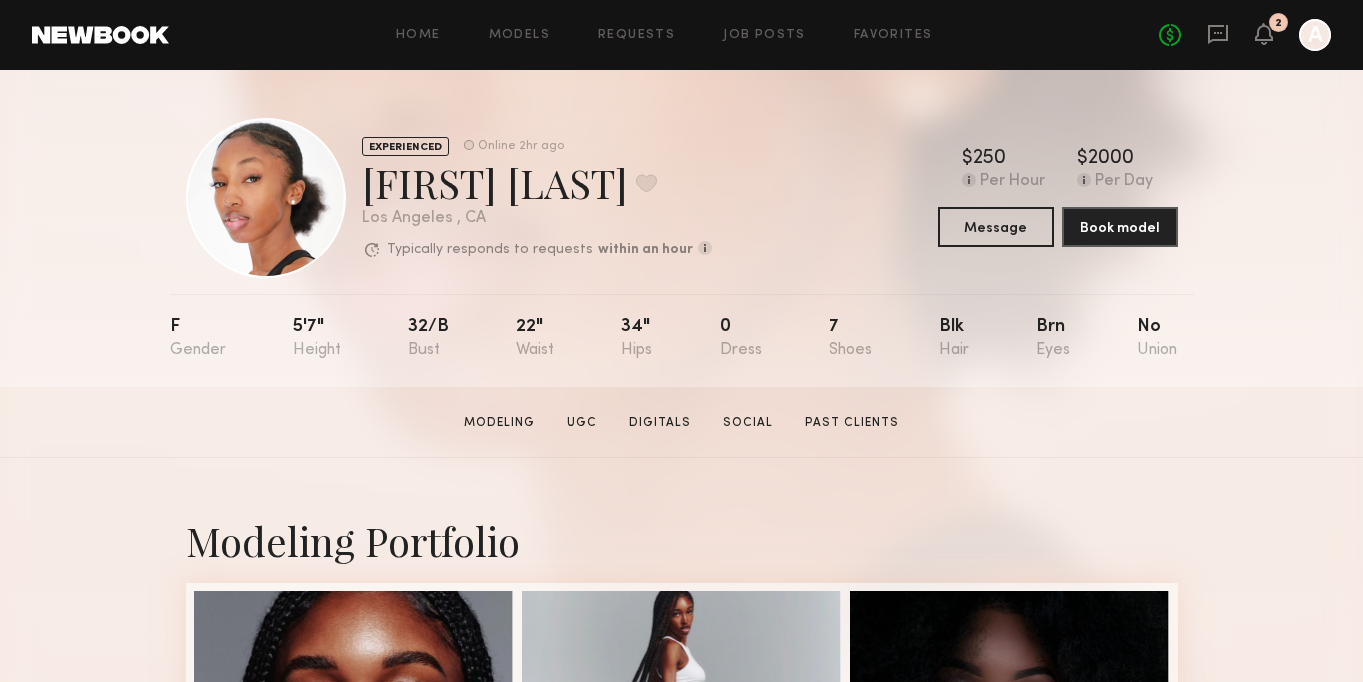 click on "No fees up to $5,000 2 A" 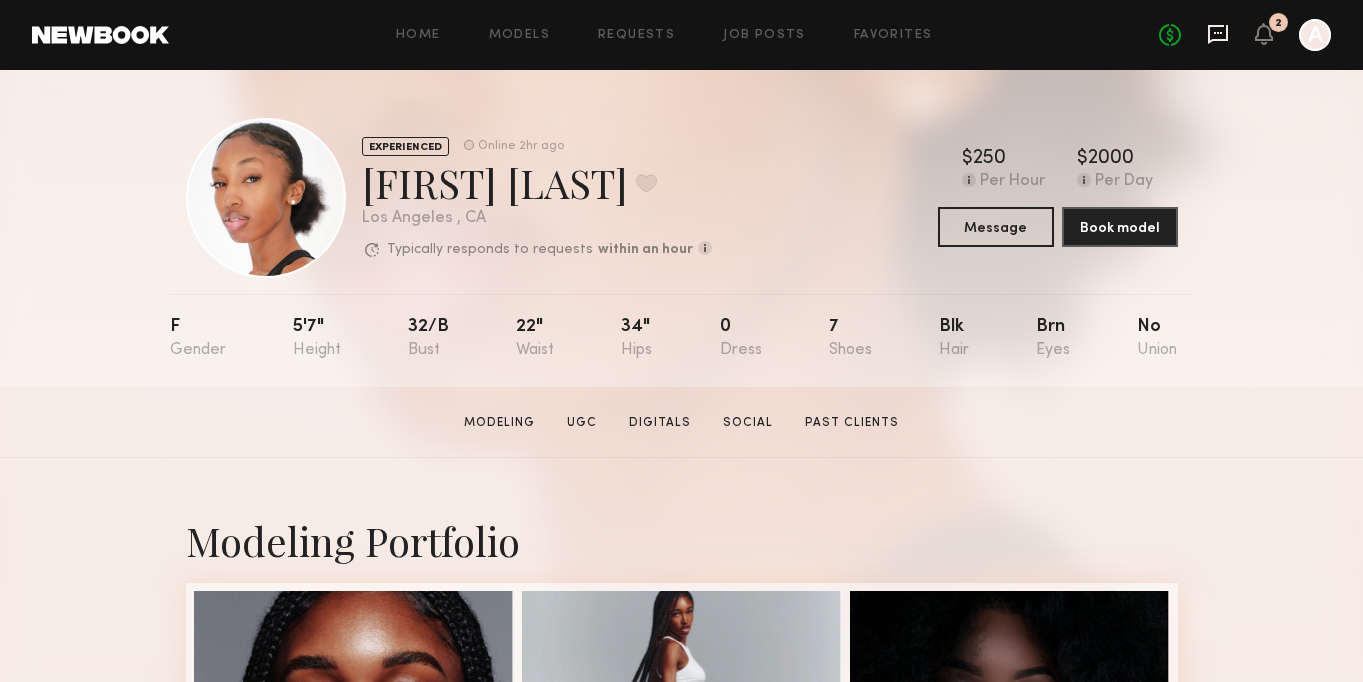 click 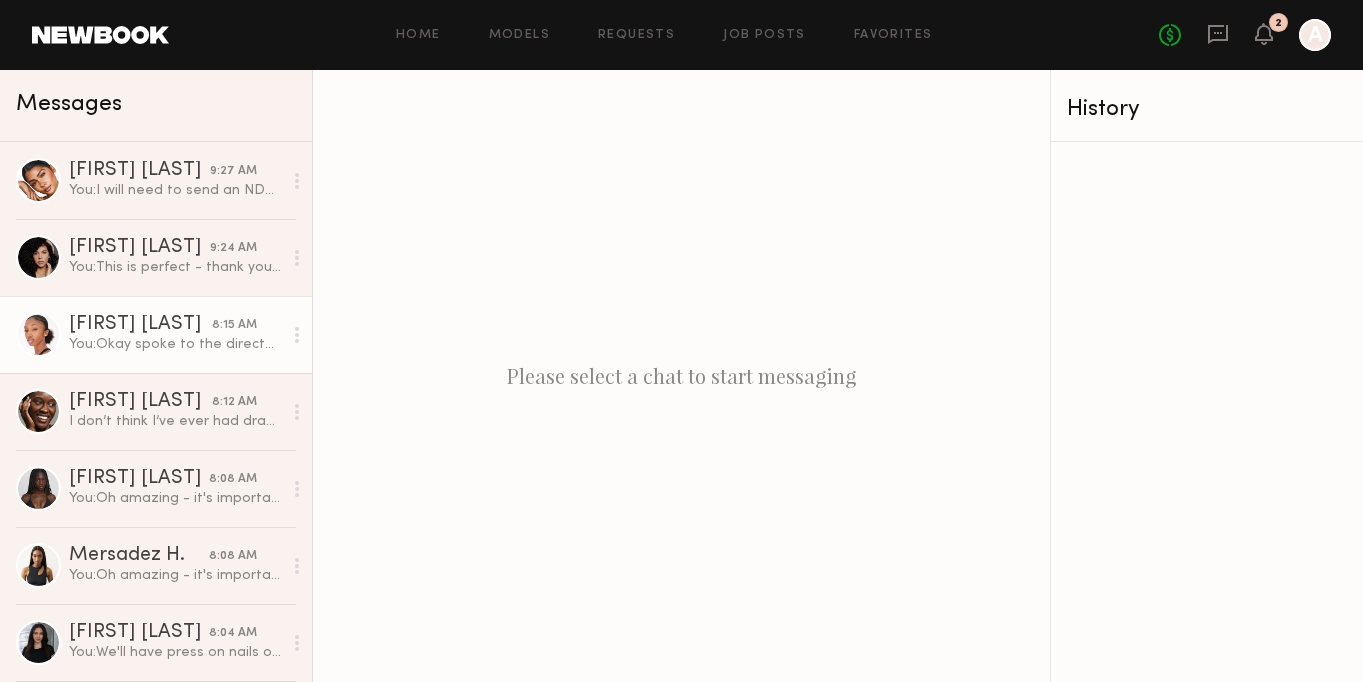 click on "You:  Okay spoke to the director- the ombre color isn't a problem ;) She has asked if it's possible to see an image of you in these braid dramatic edges?" 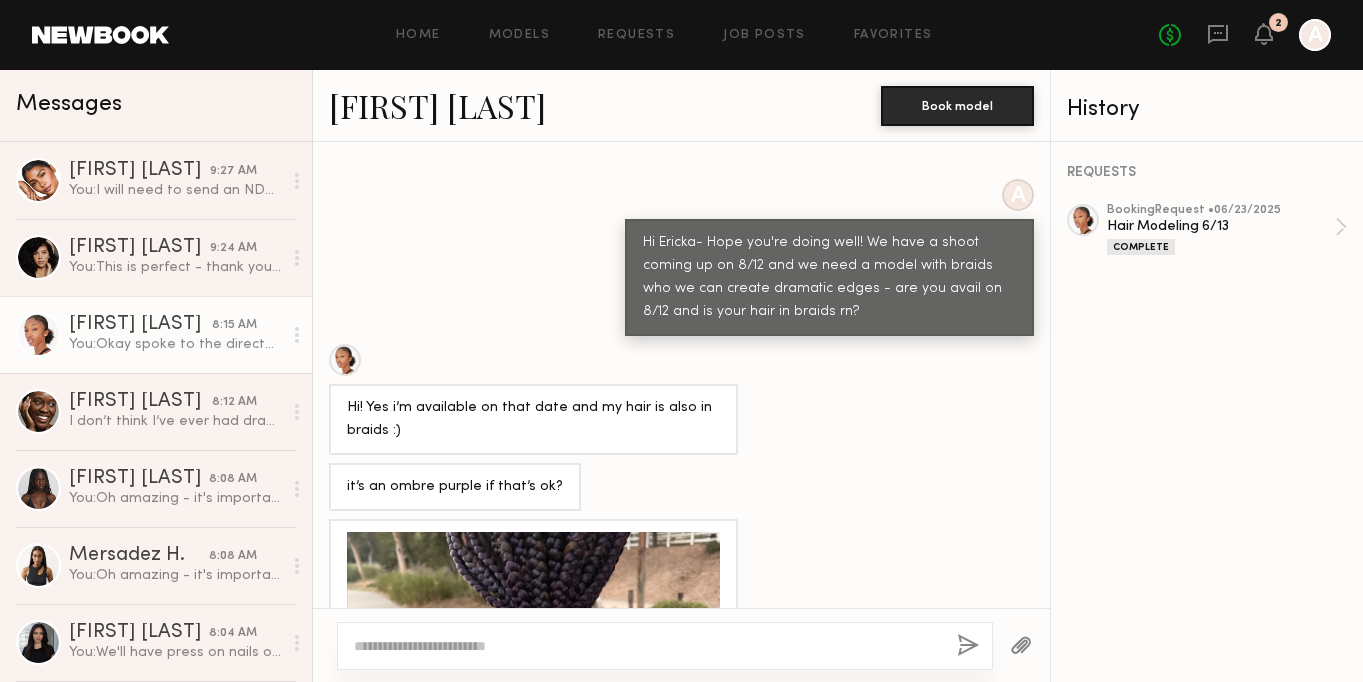 scroll, scrollTop: 1194, scrollLeft: 0, axis: vertical 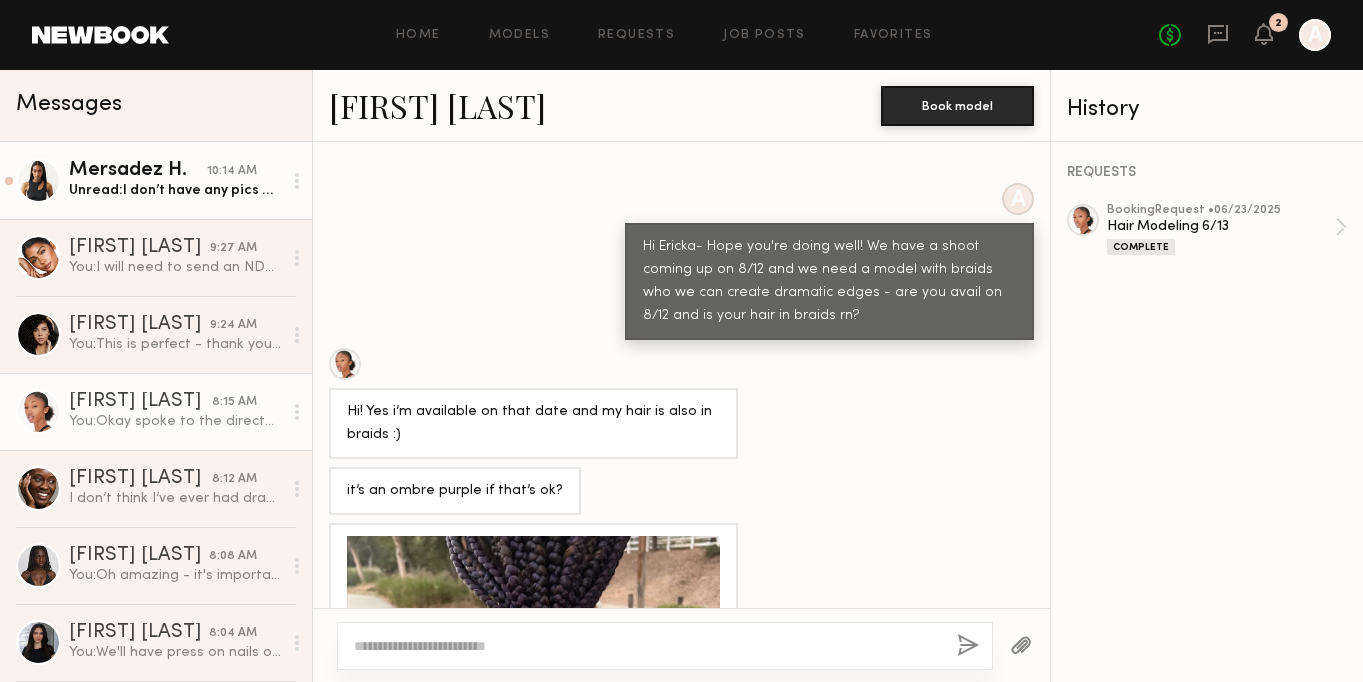 click on "Unread:  I don’t have any  pics with dramatic edges but it’s been done before" 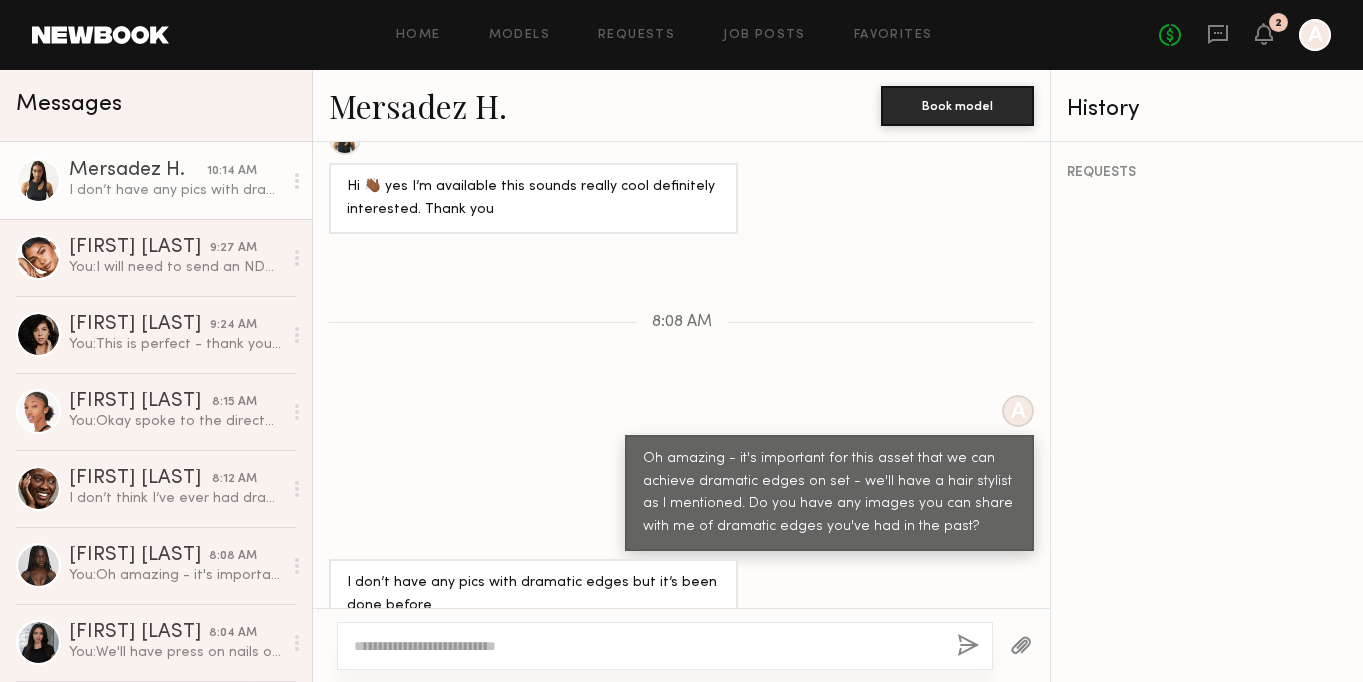 scroll, scrollTop: 1140, scrollLeft: 0, axis: vertical 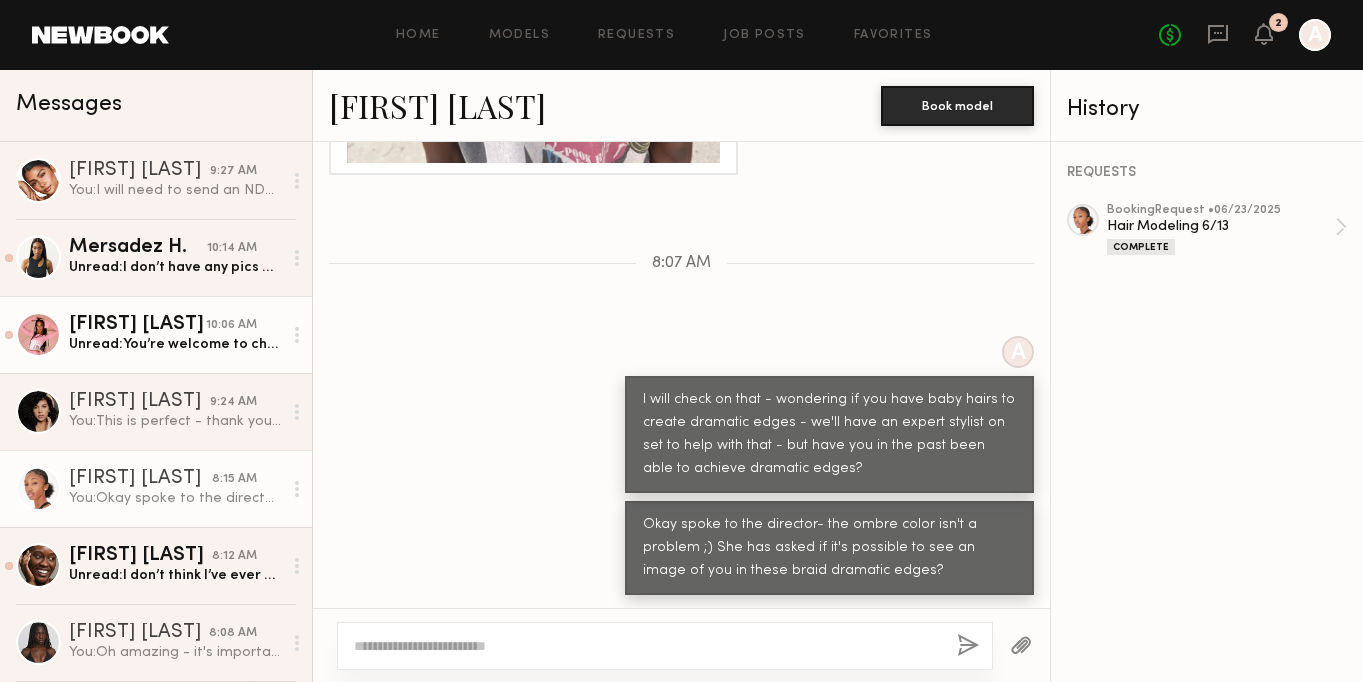 click on "[FIRST] [LAST]" 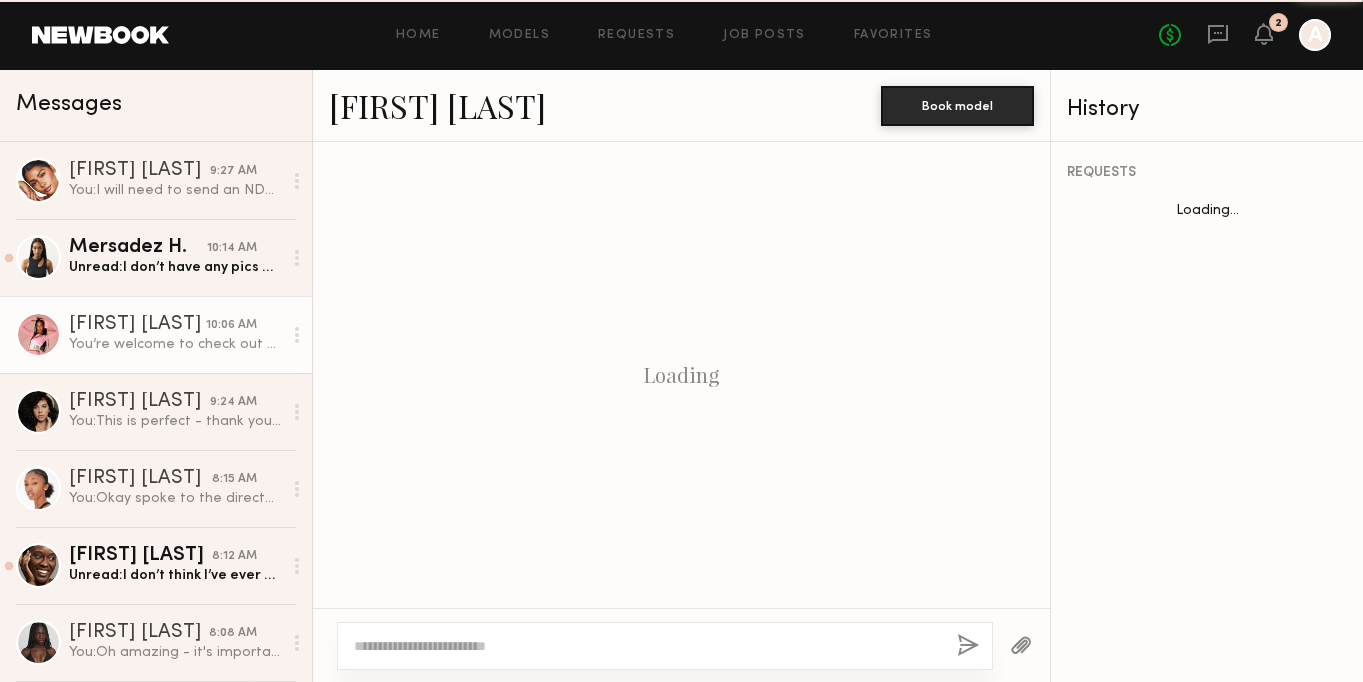 scroll, scrollTop: 1432, scrollLeft: 0, axis: vertical 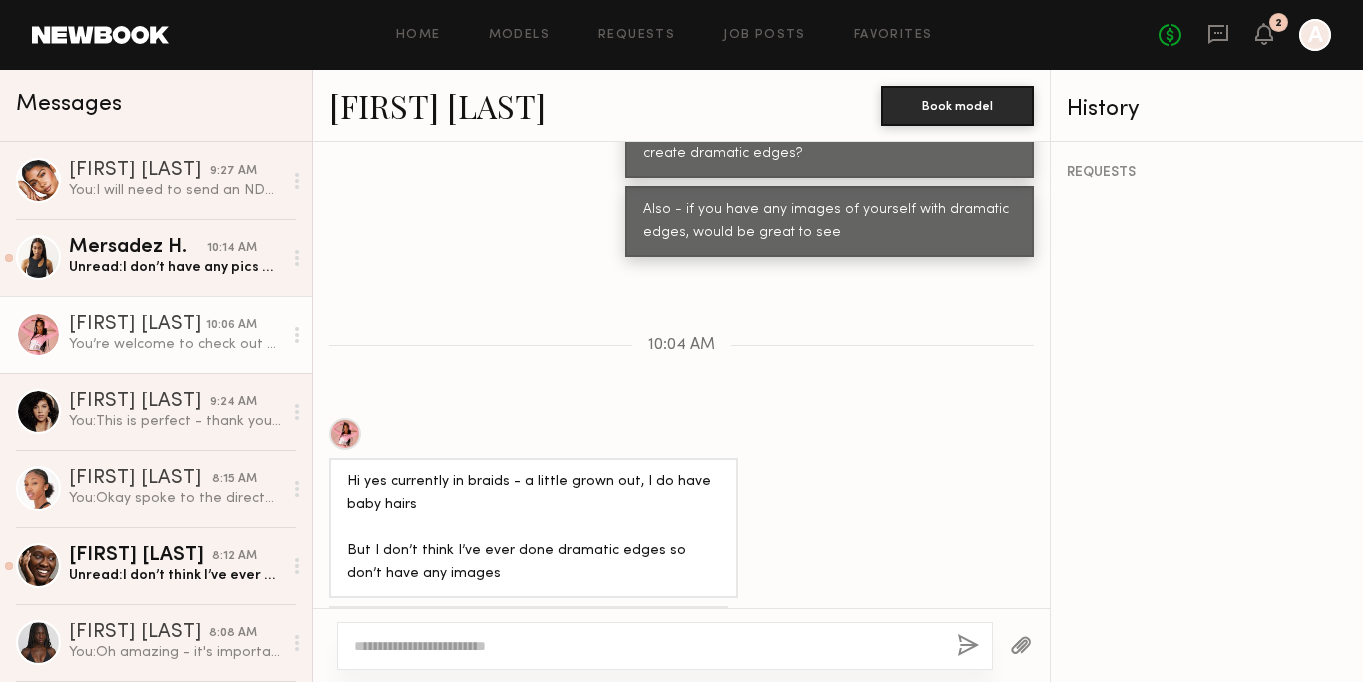 drag, startPoint x: 586, startPoint y: 568, endPoint x: 674, endPoint y: 564, distance: 88.09086 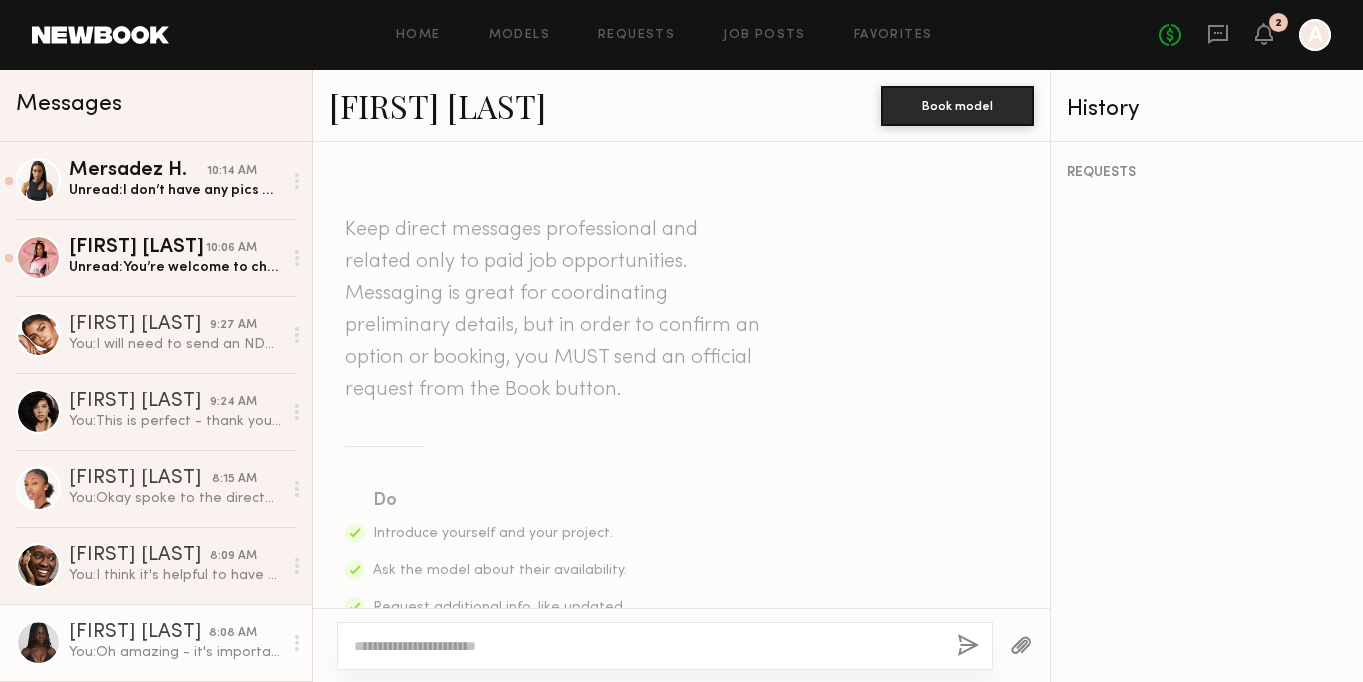 scroll, scrollTop: 0, scrollLeft: 0, axis: both 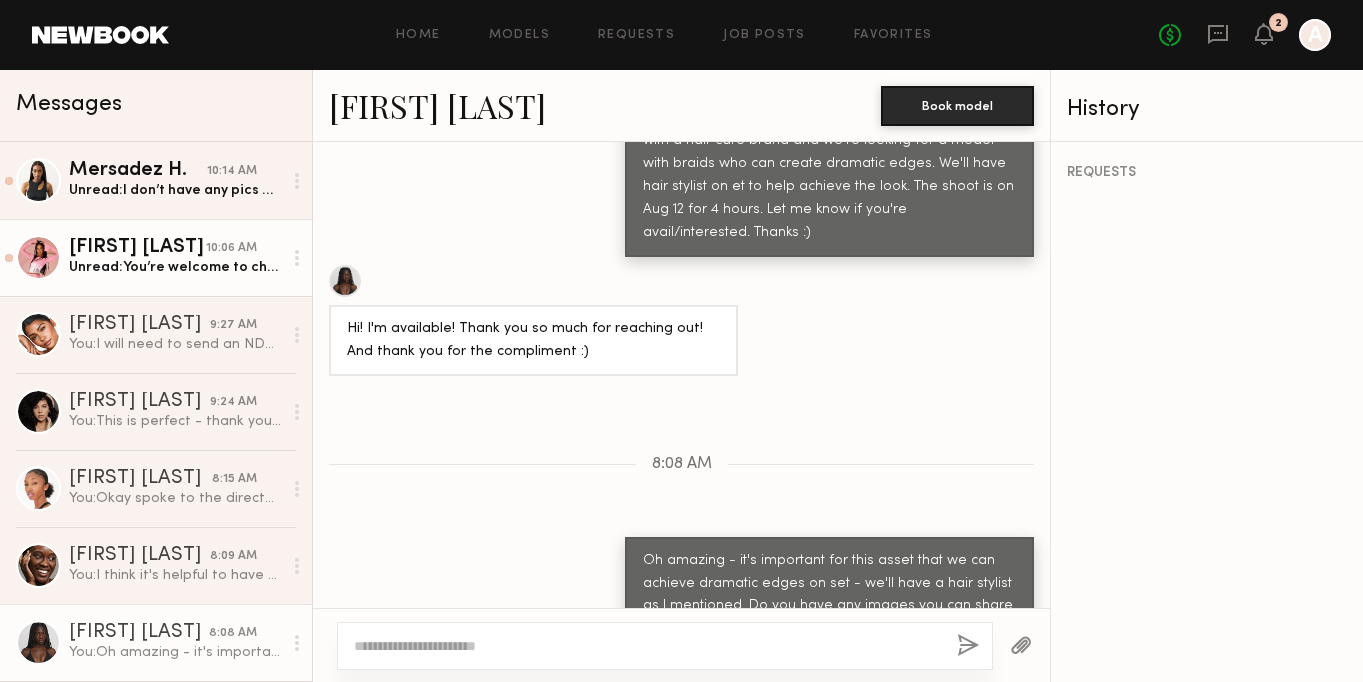 click on "[FIRST] [LAST]" 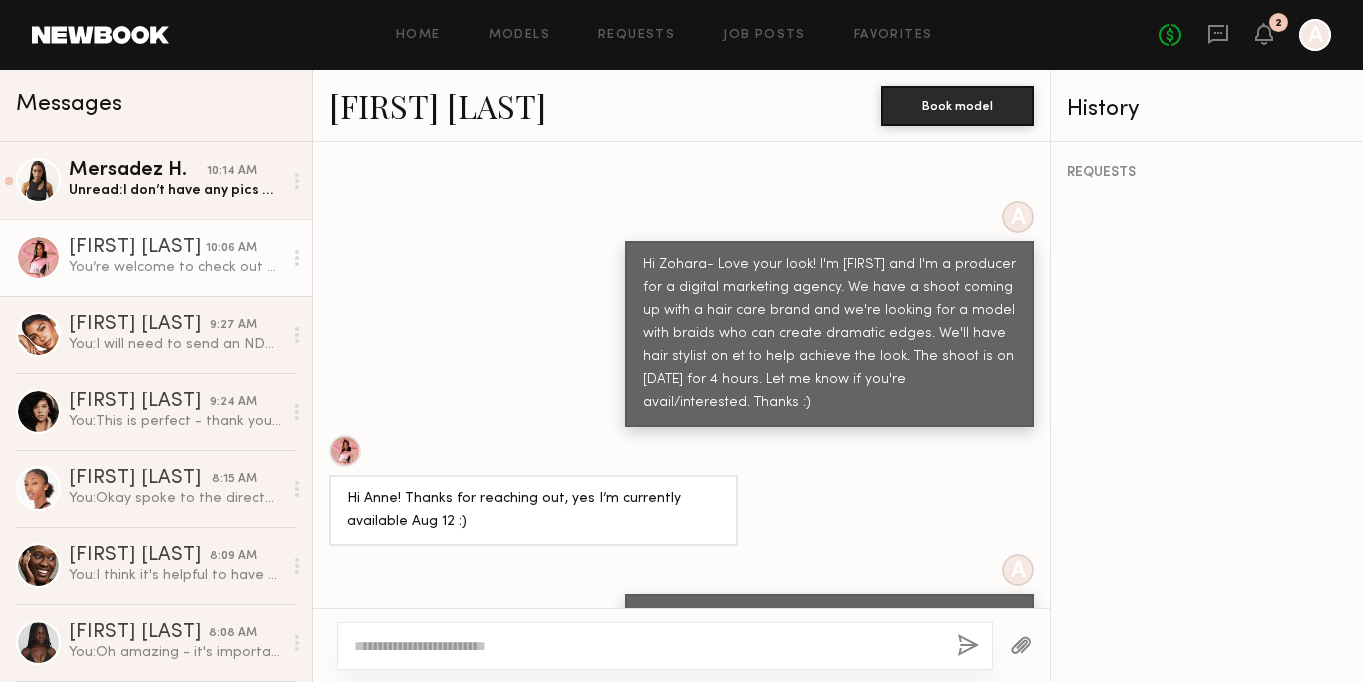 scroll, scrollTop: 1432, scrollLeft: 0, axis: vertical 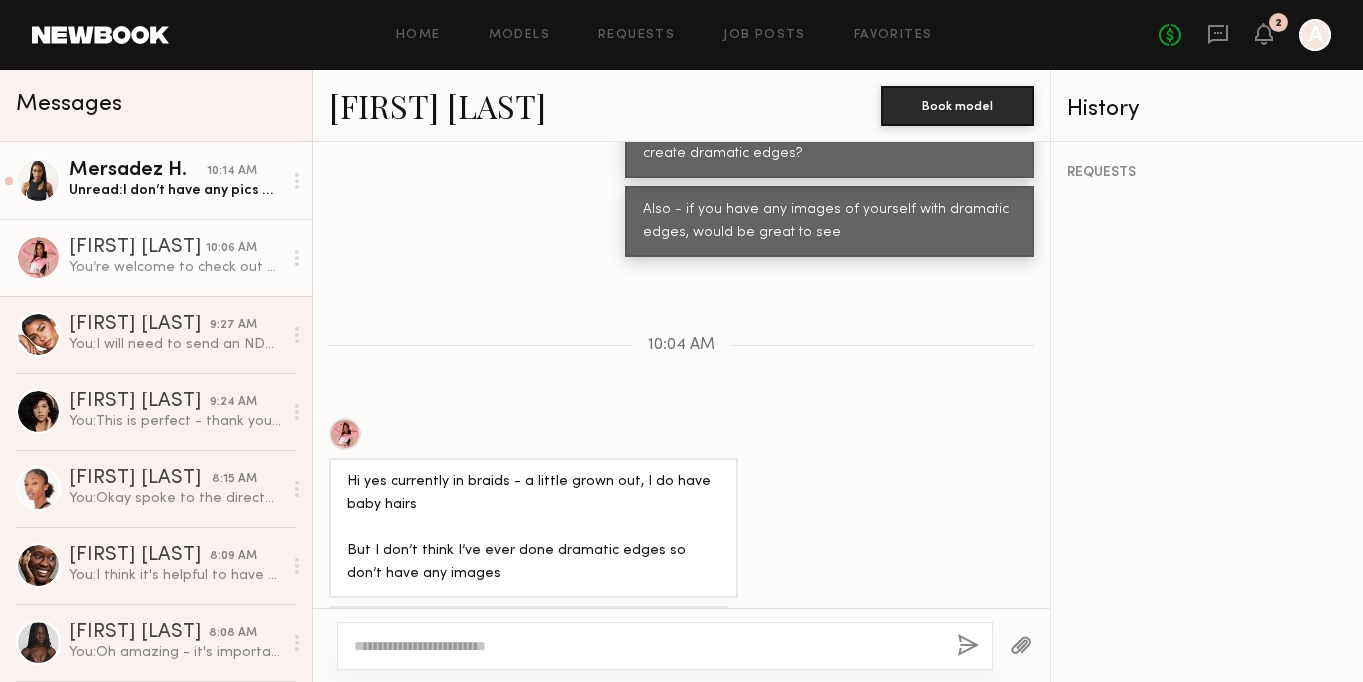 click on "Unread:  I don’t have any  pics with dramatic edges but it’s been done before" 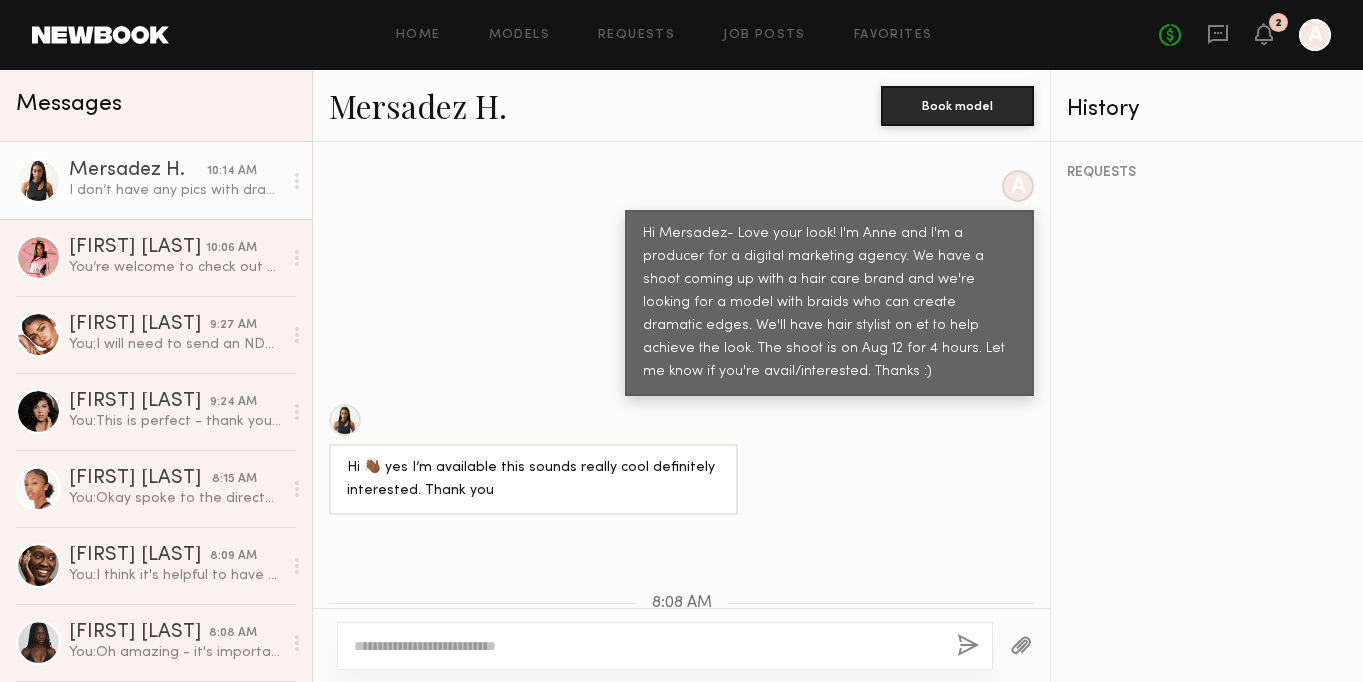 scroll, scrollTop: 955, scrollLeft: 0, axis: vertical 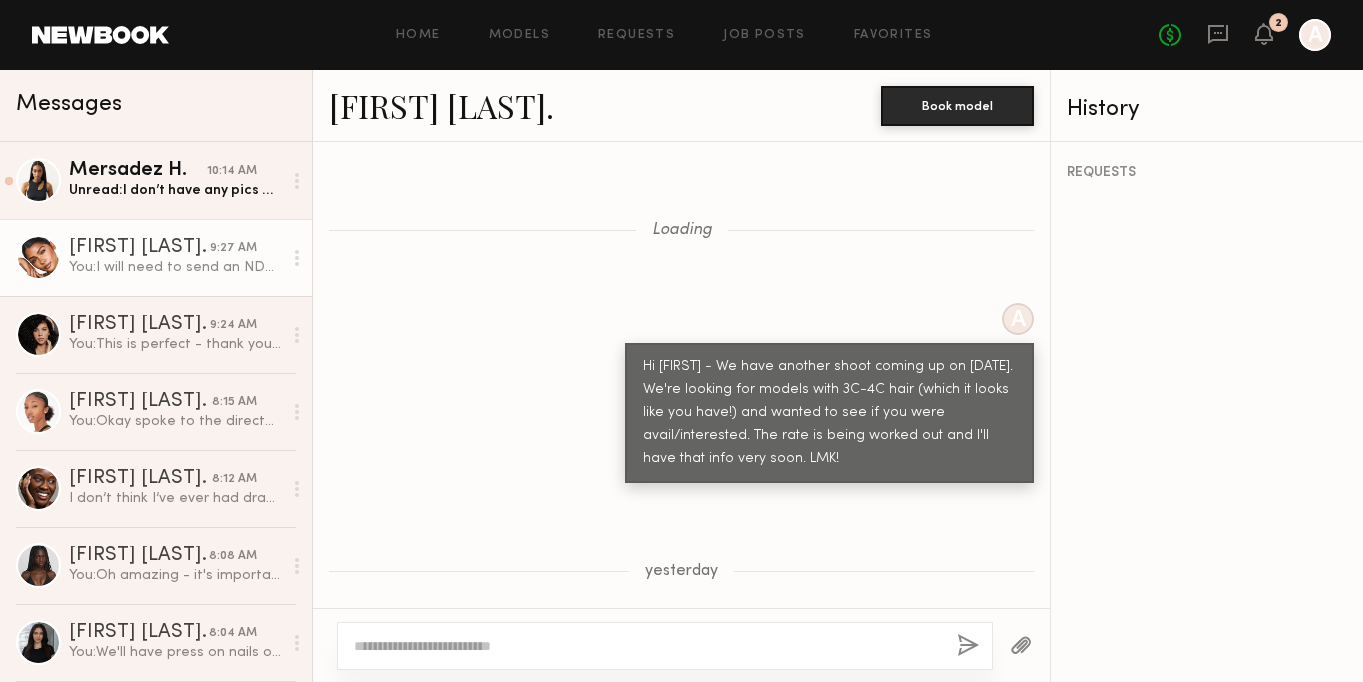 click on "Mersadez H." 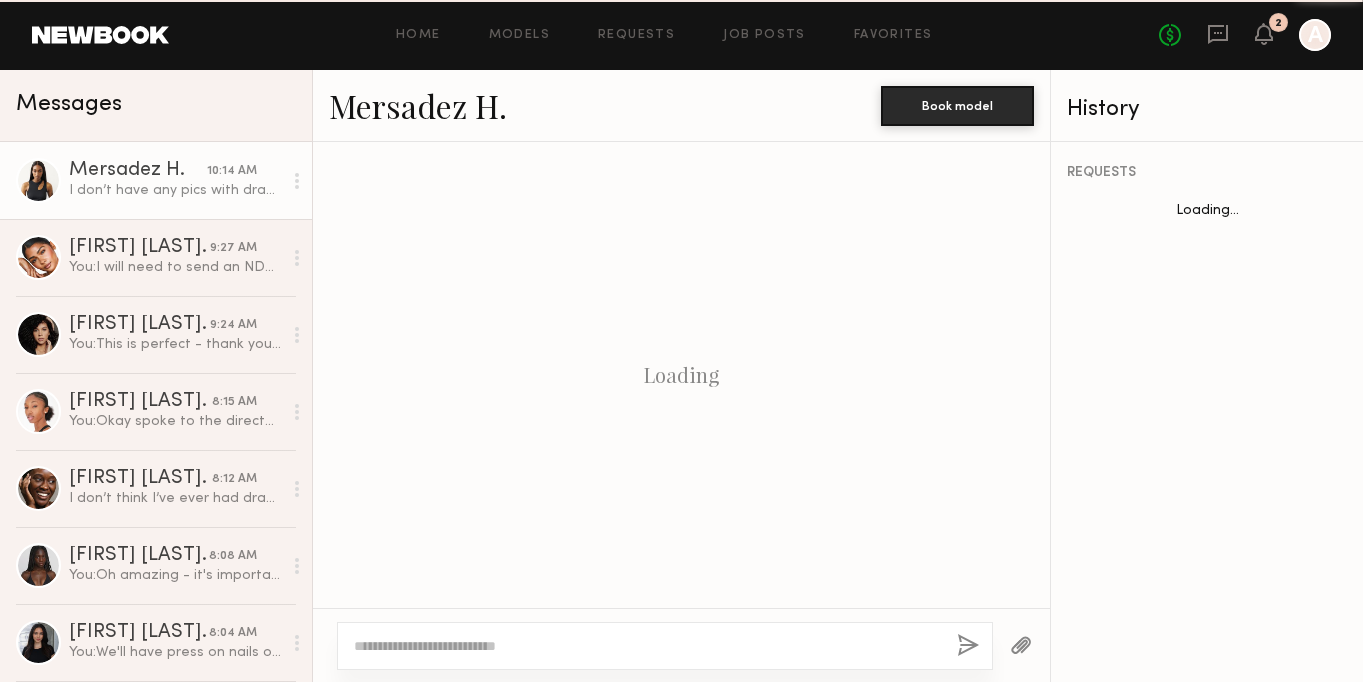 scroll, scrollTop: 1235, scrollLeft: 0, axis: vertical 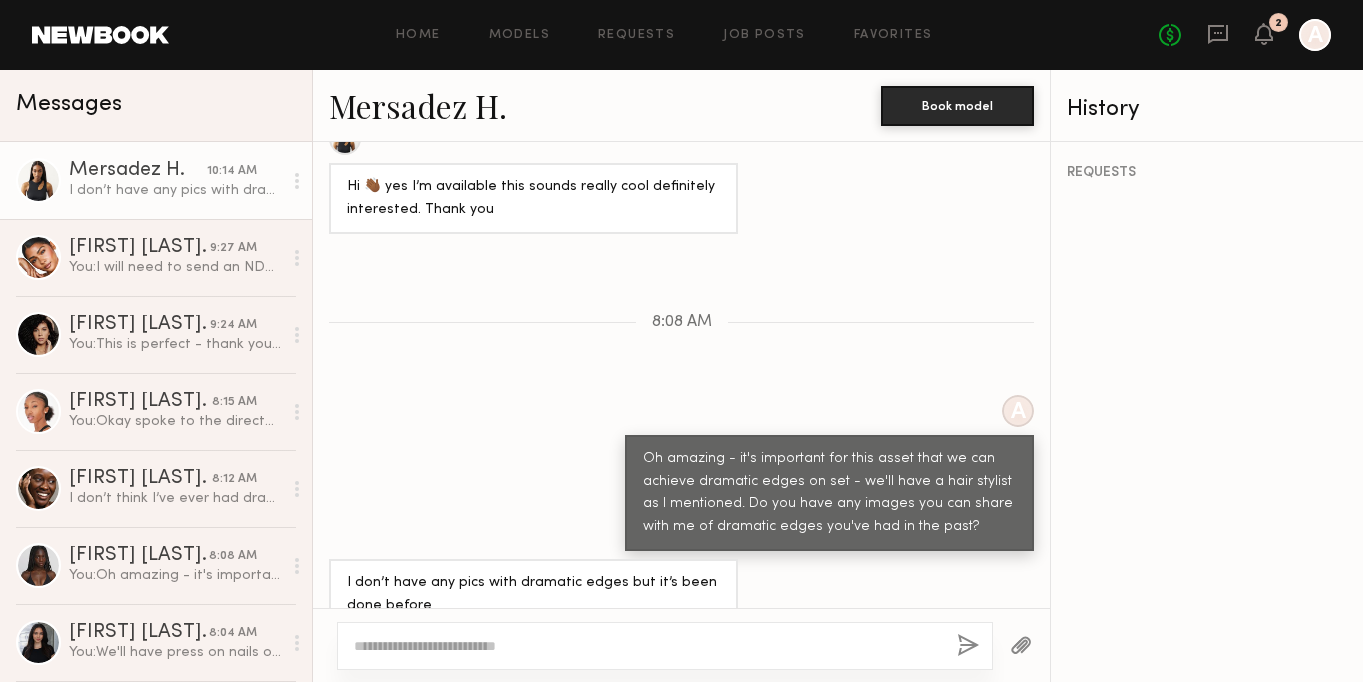 click on "Mersadez H." 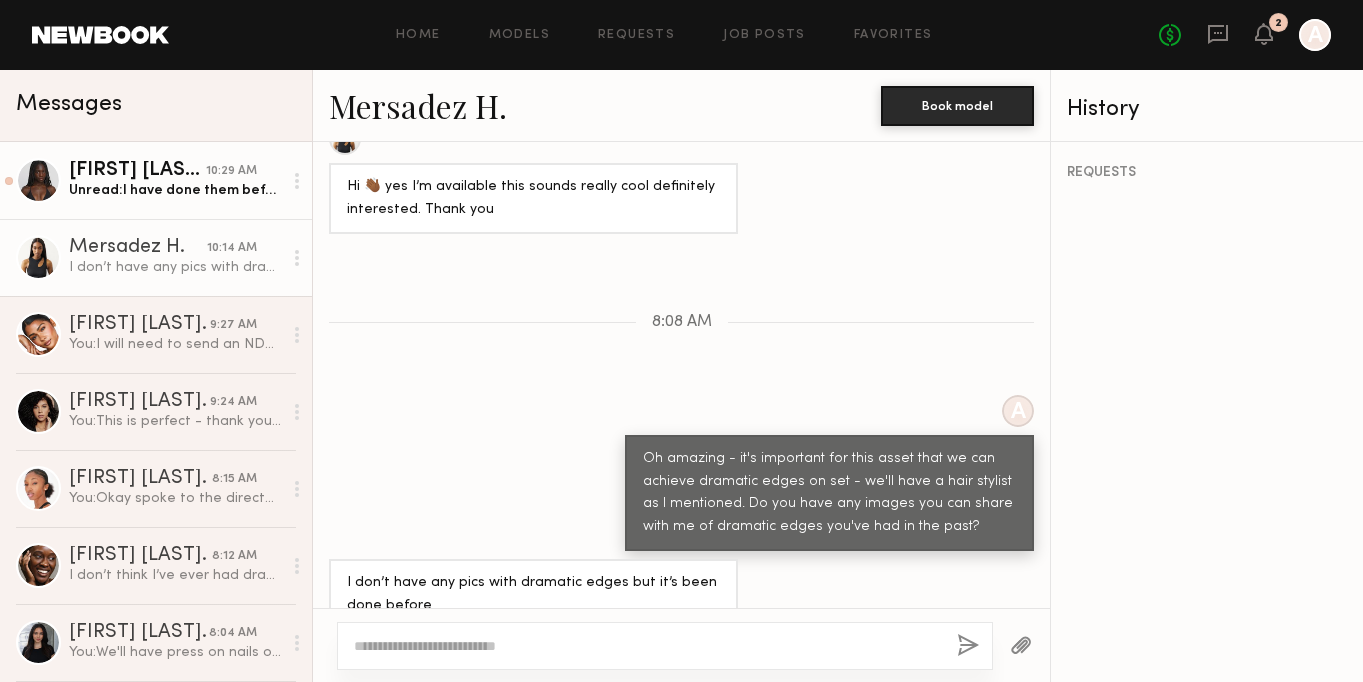 click on "[FIRST] [LAST]" 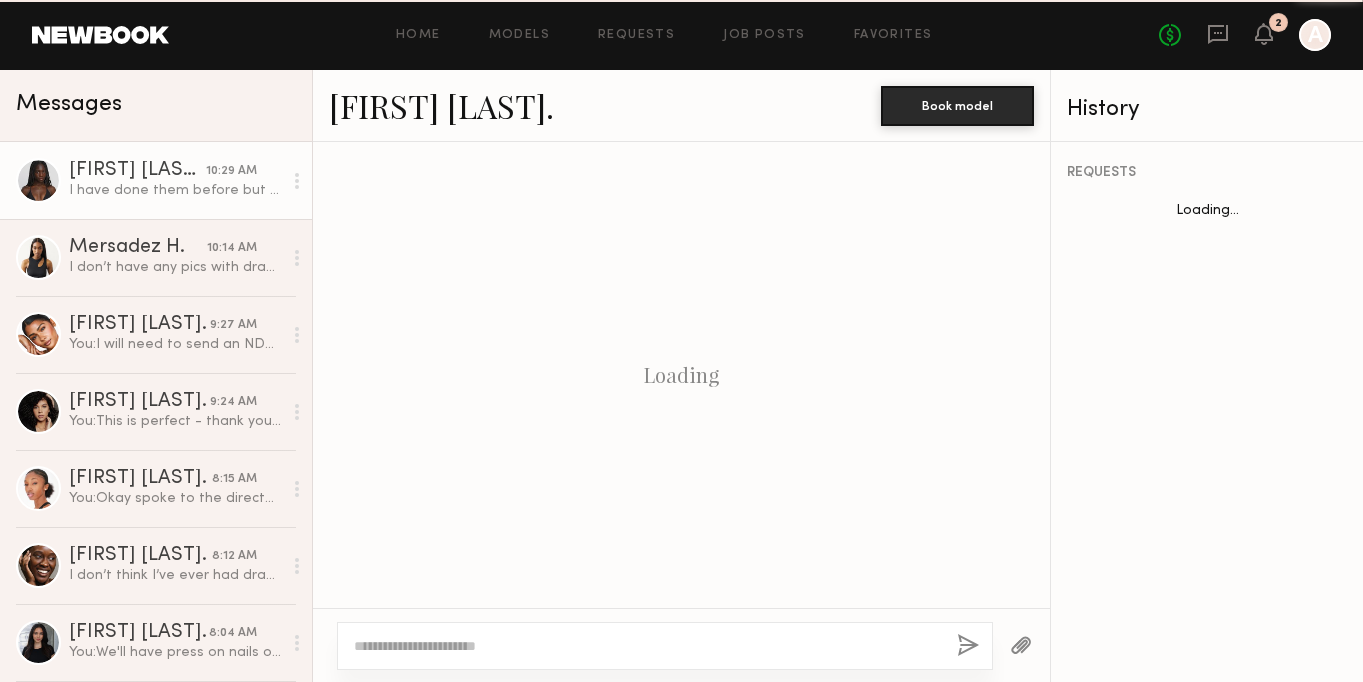 scroll, scrollTop: 1235, scrollLeft: 0, axis: vertical 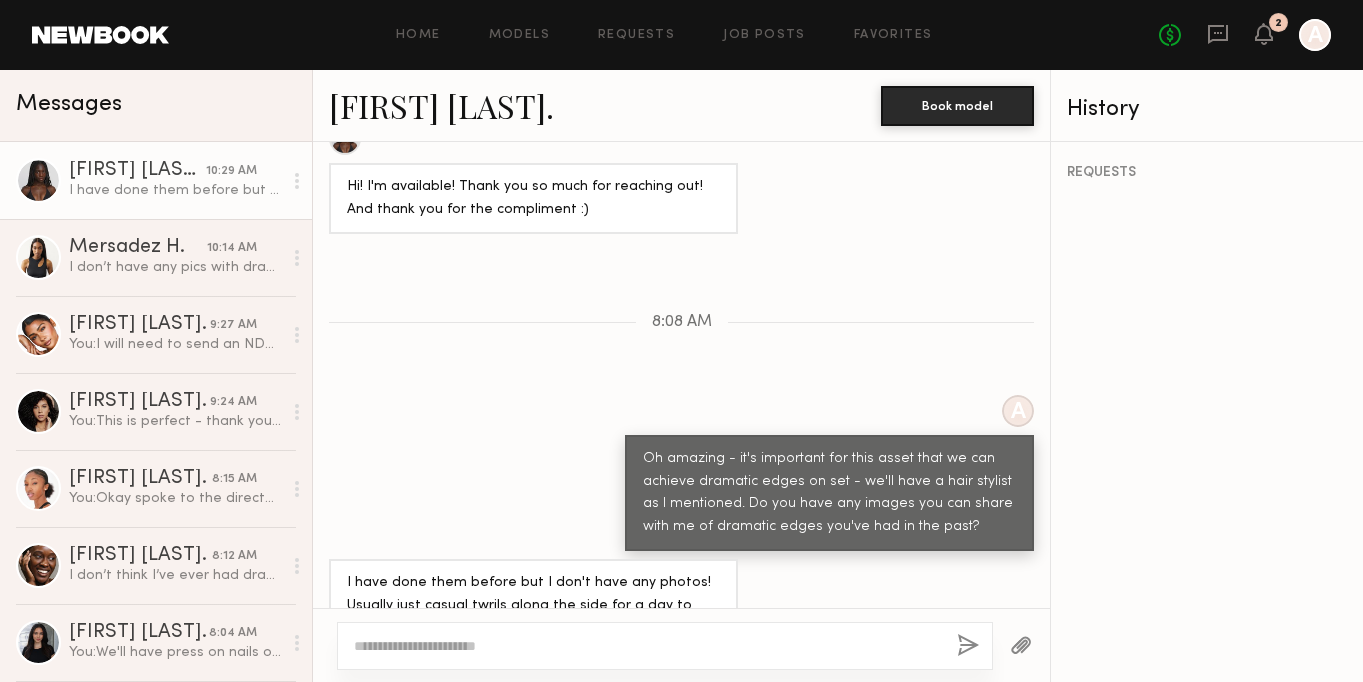 click on "[FIRST] [LAST]" 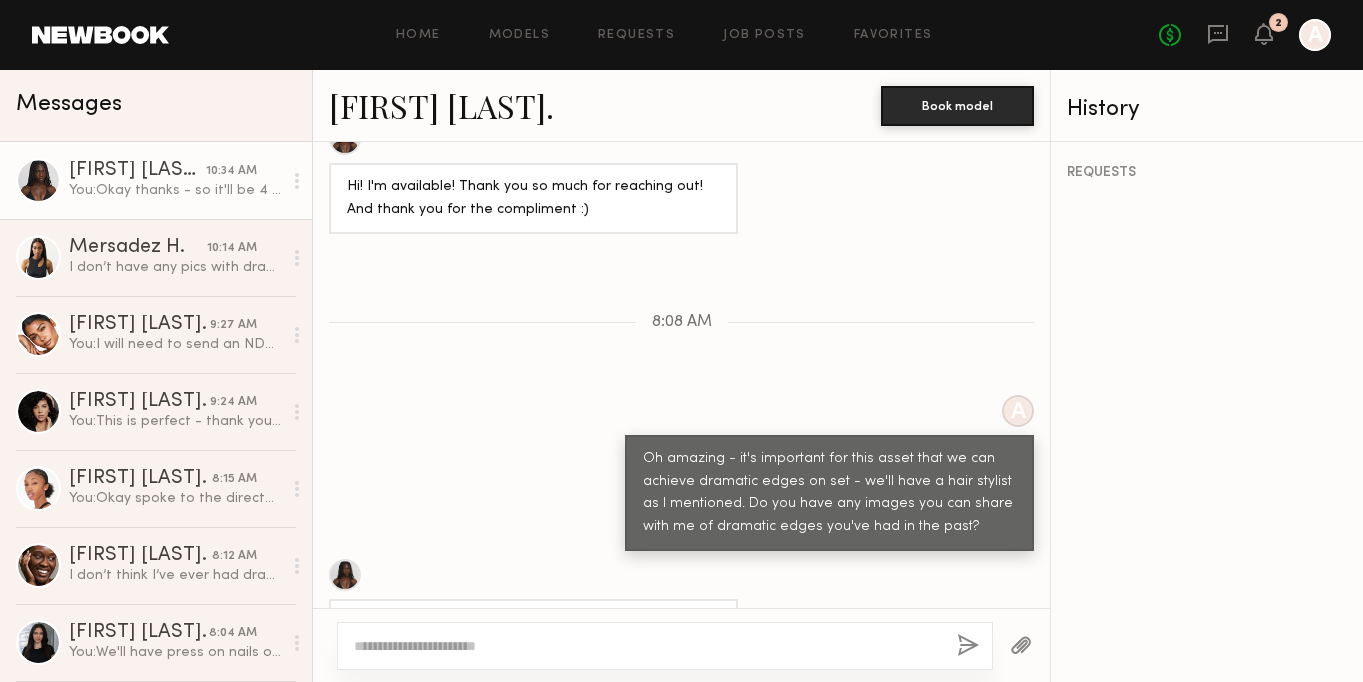 scroll, scrollTop: 1505, scrollLeft: 0, axis: vertical 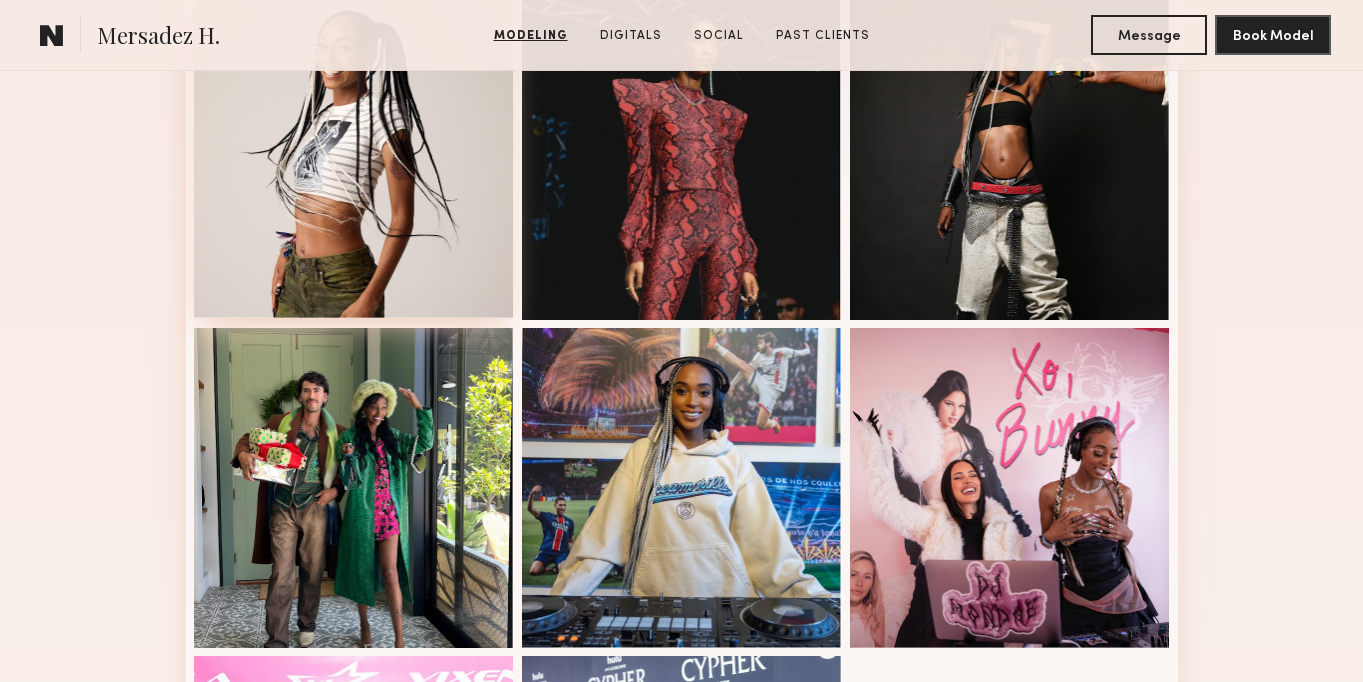 click at bounding box center [354, 158] 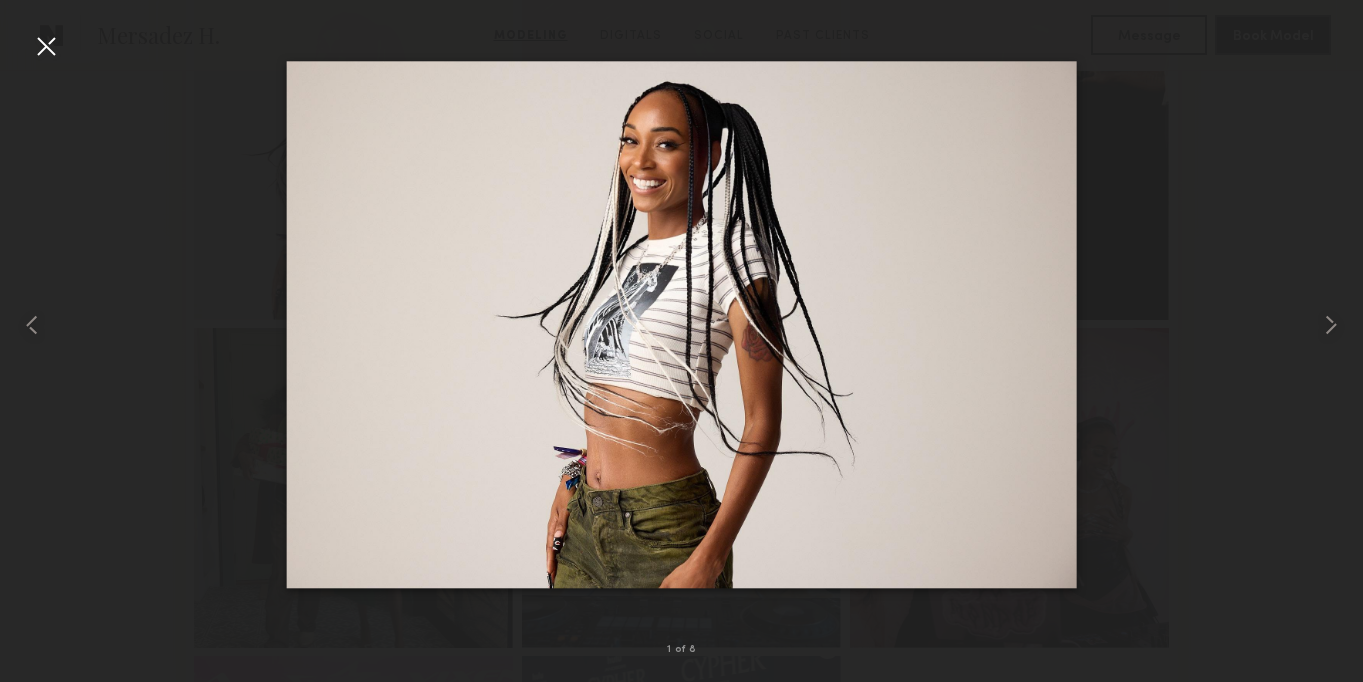 click at bounding box center [46, 46] 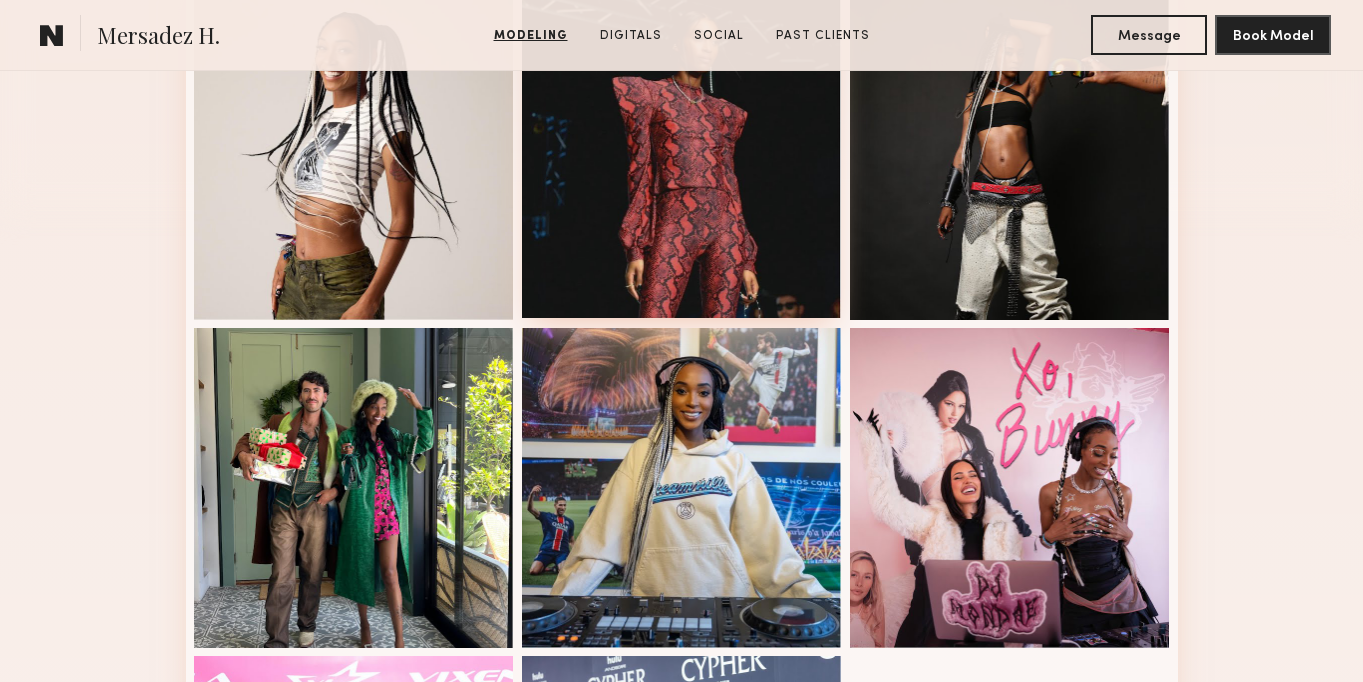 scroll, scrollTop: 0, scrollLeft: 0, axis: both 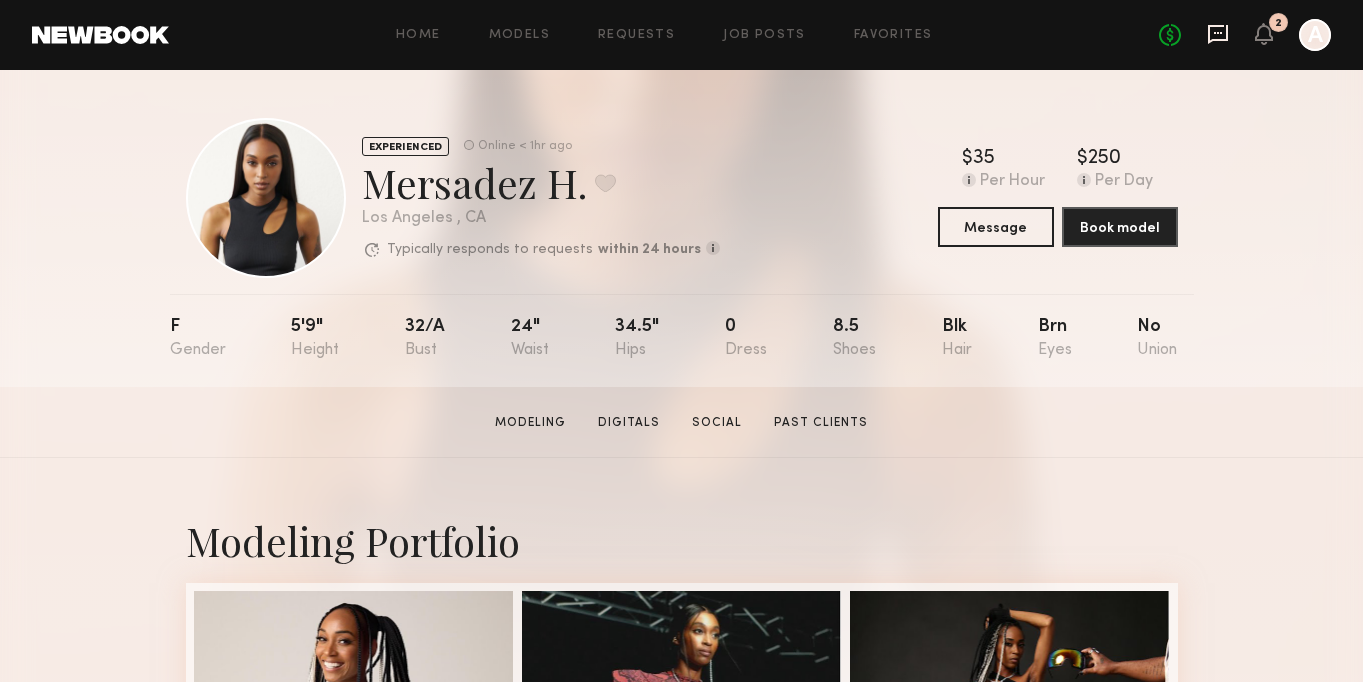 click 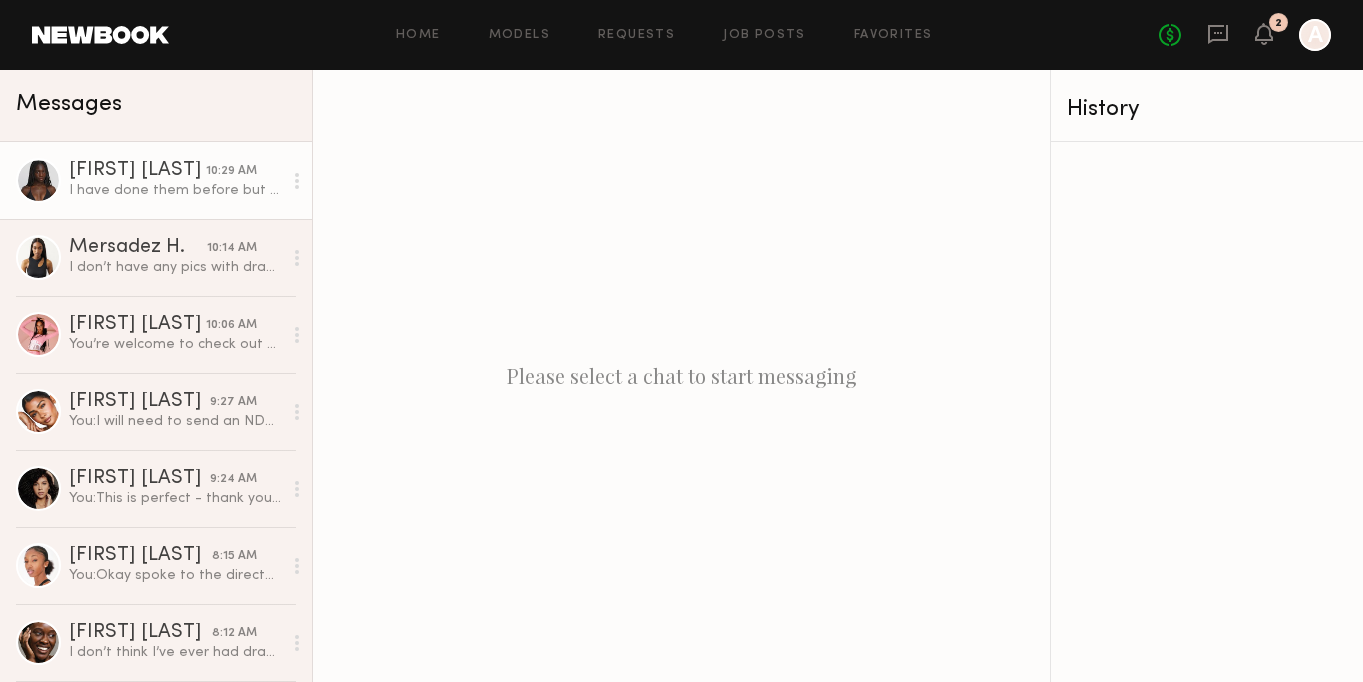 click on "I have done them before but I don't have any photos! Usually just casual twrils along the side for a day to day look!" 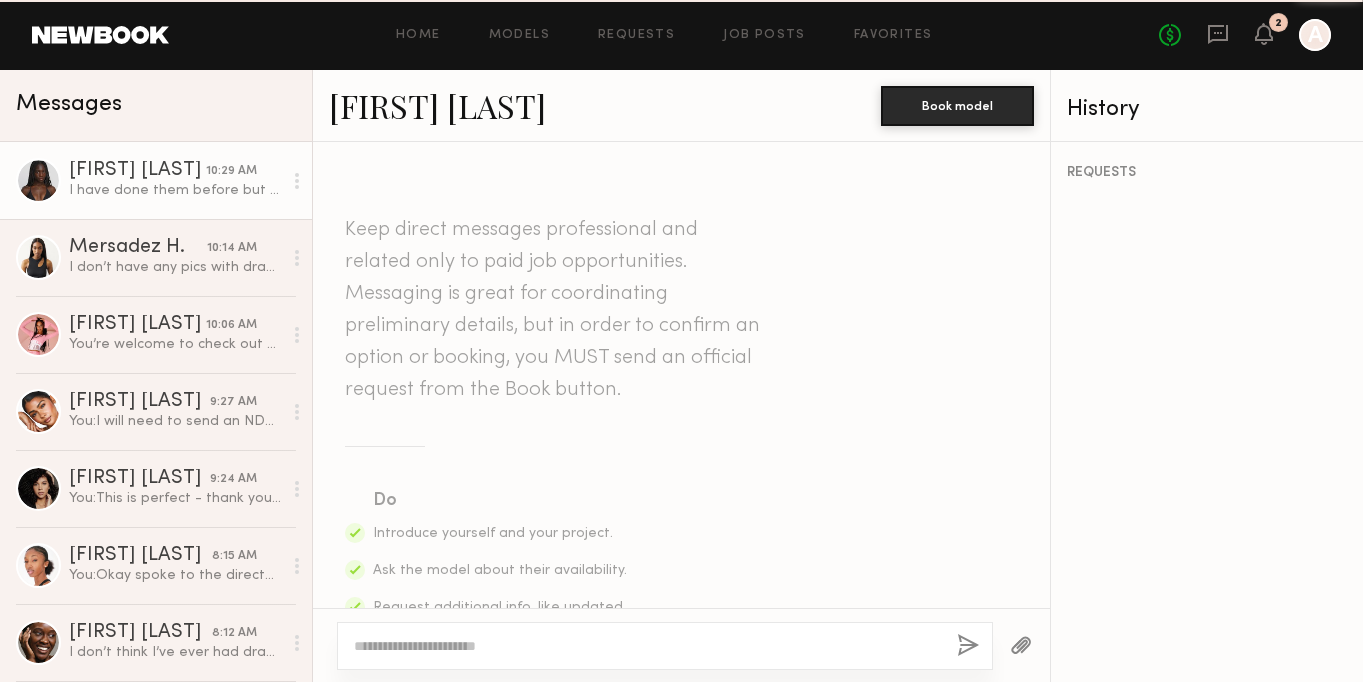 scroll, scrollTop: 1235, scrollLeft: 0, axis: vertical 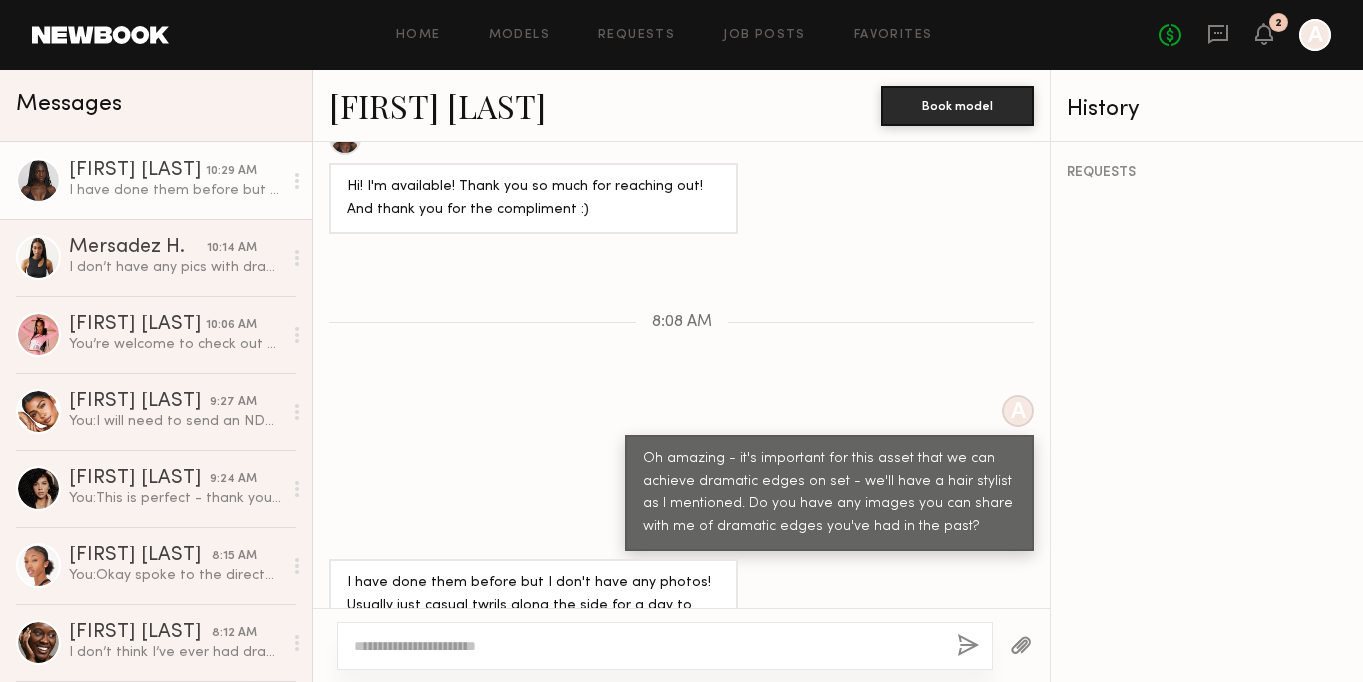 click on "[FIRST] [LAST]" 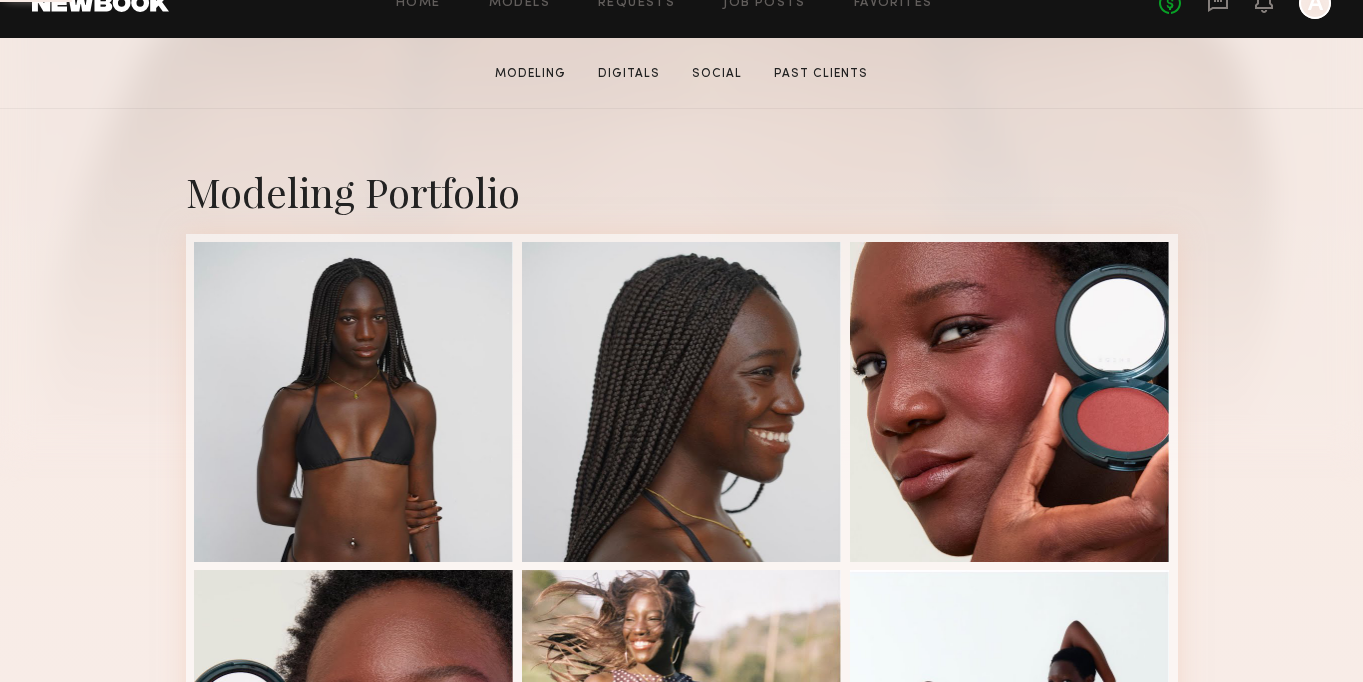 scroll, scrollTop: 469, scrollLeft: 0, axis: vertical 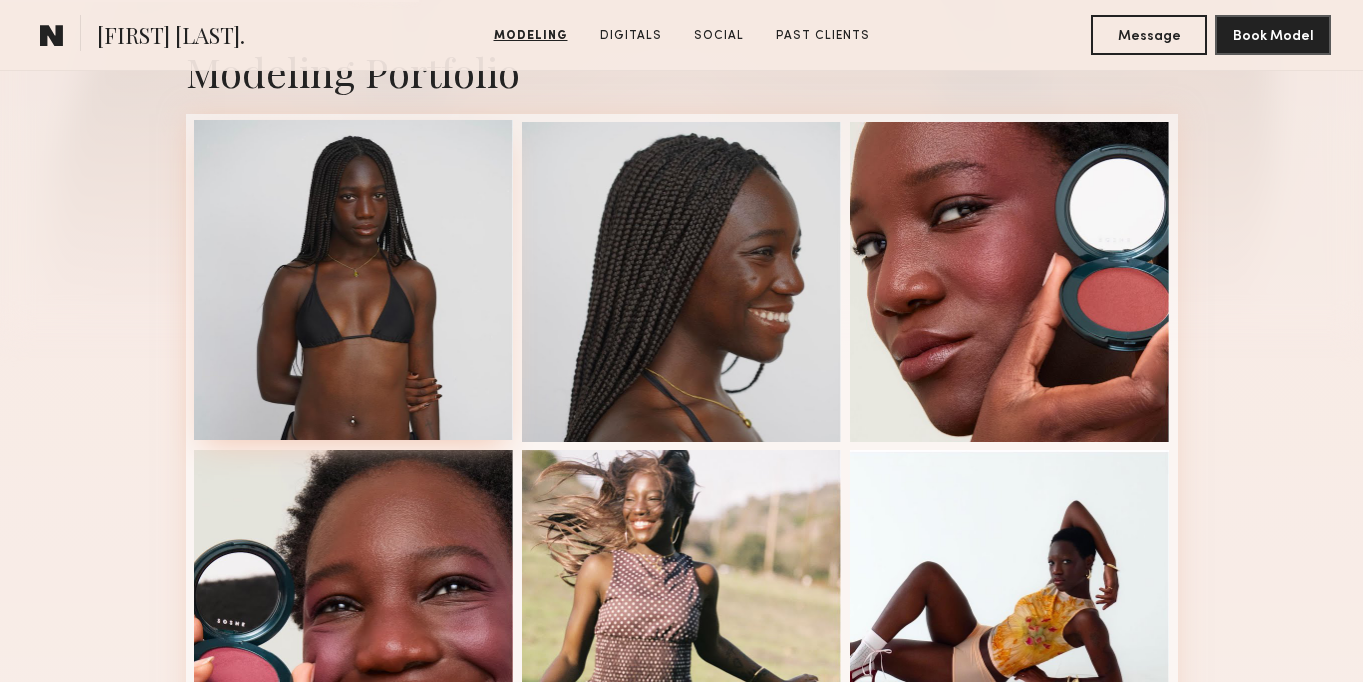 click at bounding box center (354, 280) 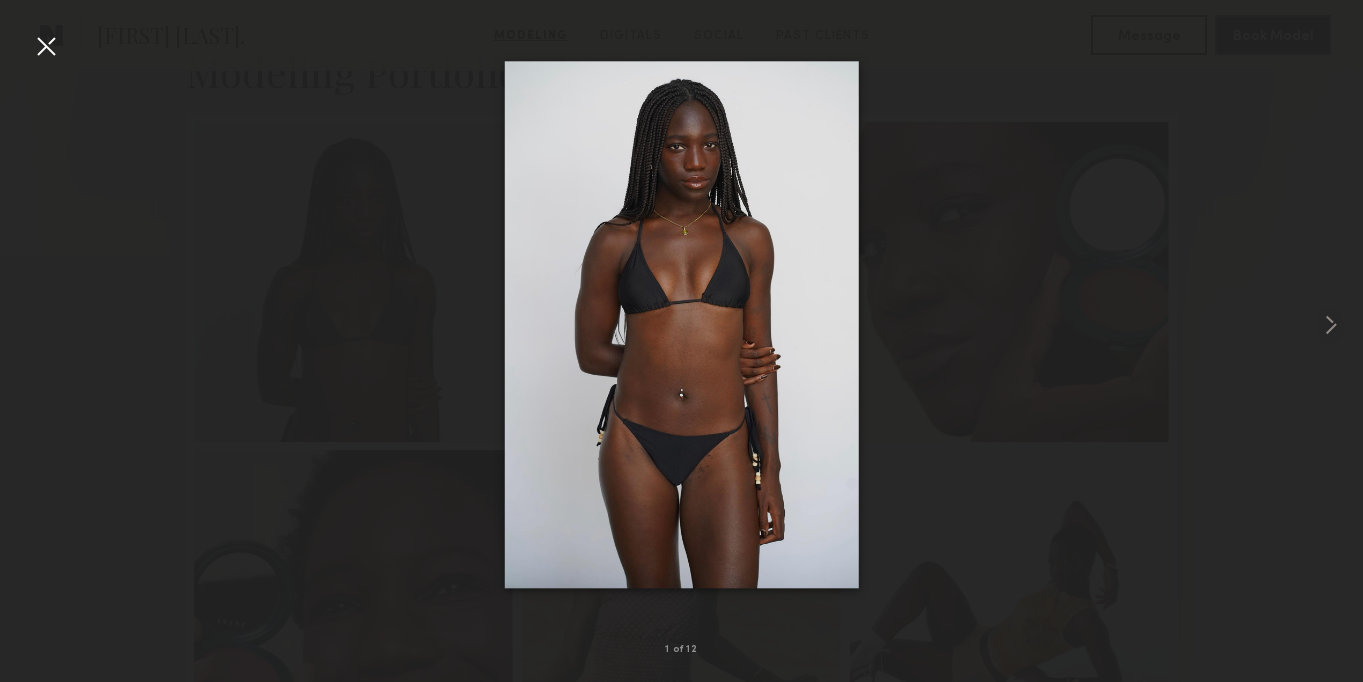 click at bounding box center [681, 325] 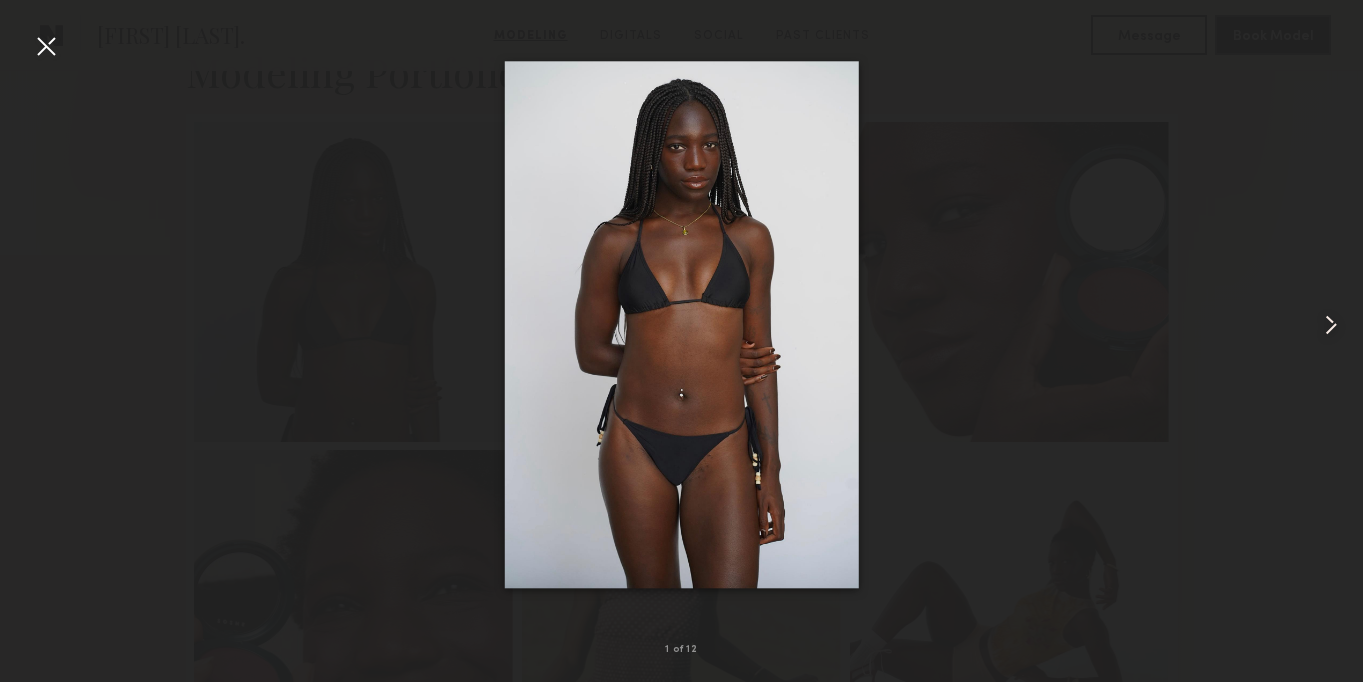 click at bounding box center [46, 46] 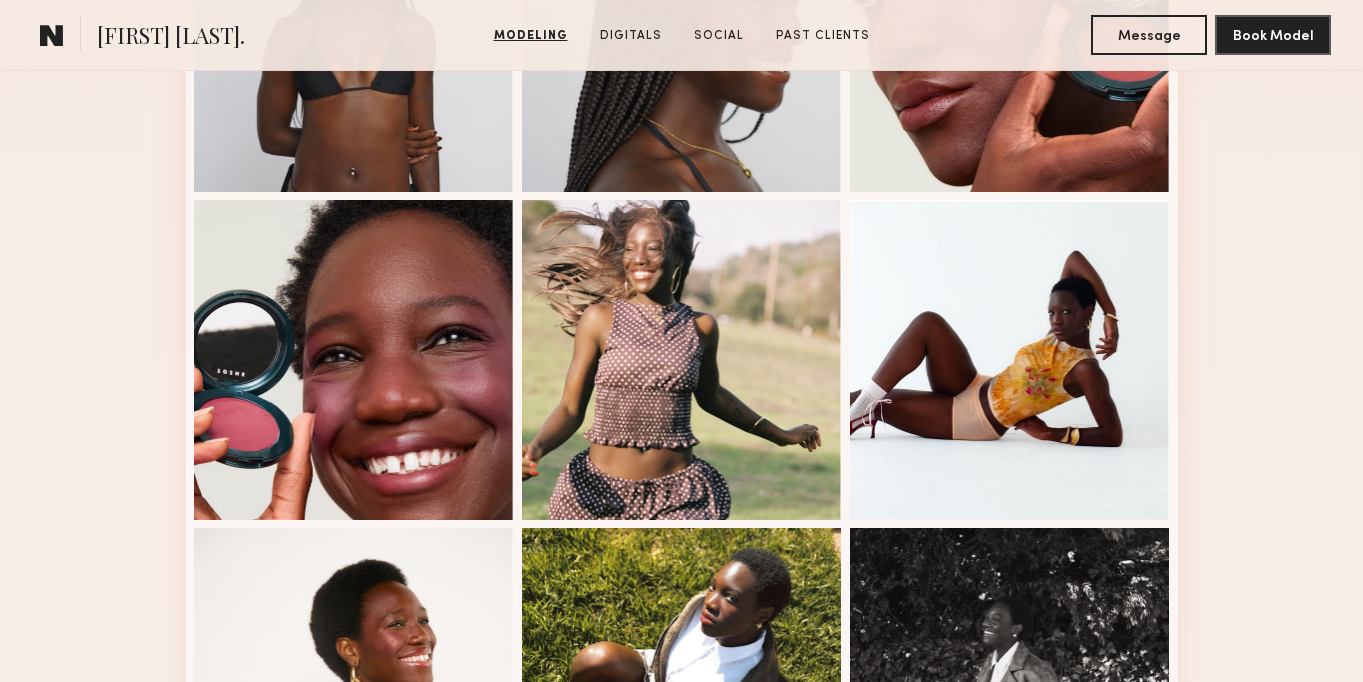 scroll, scrollTop: 745, scrollLeft: 0, axis: vertical 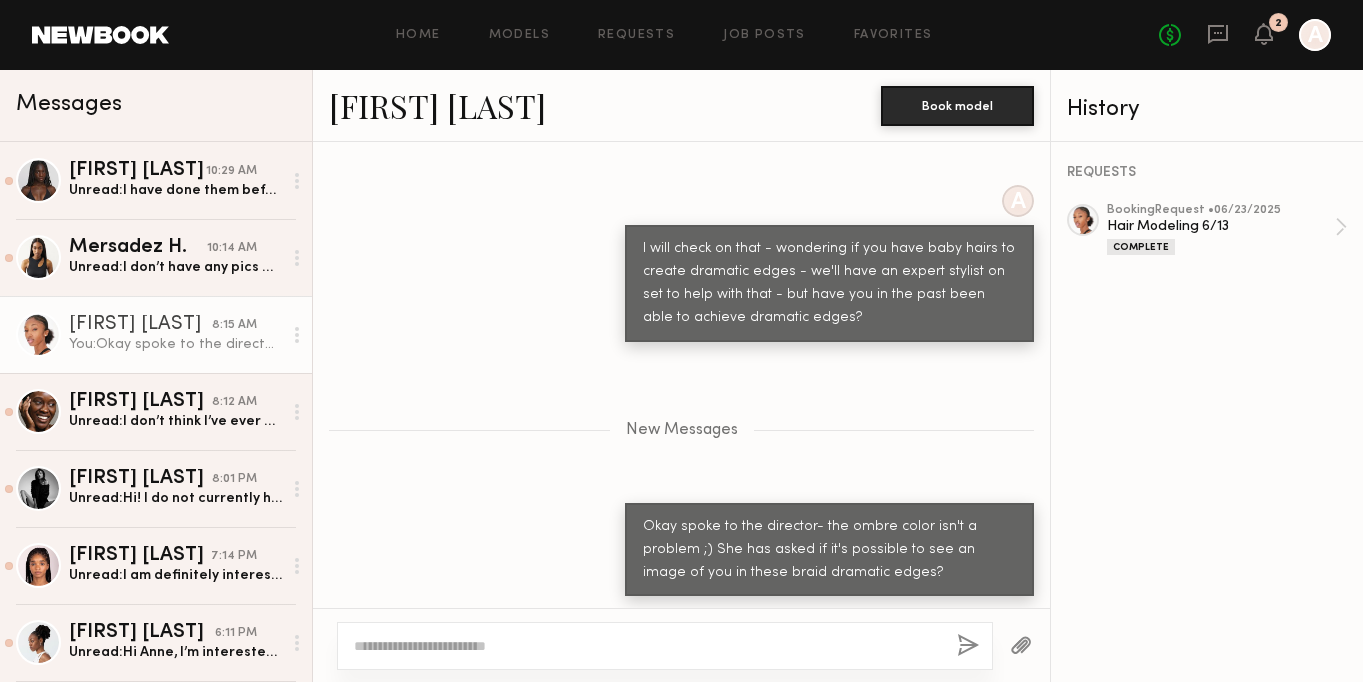 click on "A I will check on that - wondering if you have baby hairs to create dramatic edges - we'll have an expert stylist on set to help with that - but have you in the past been able to achieve dramatic edges?" 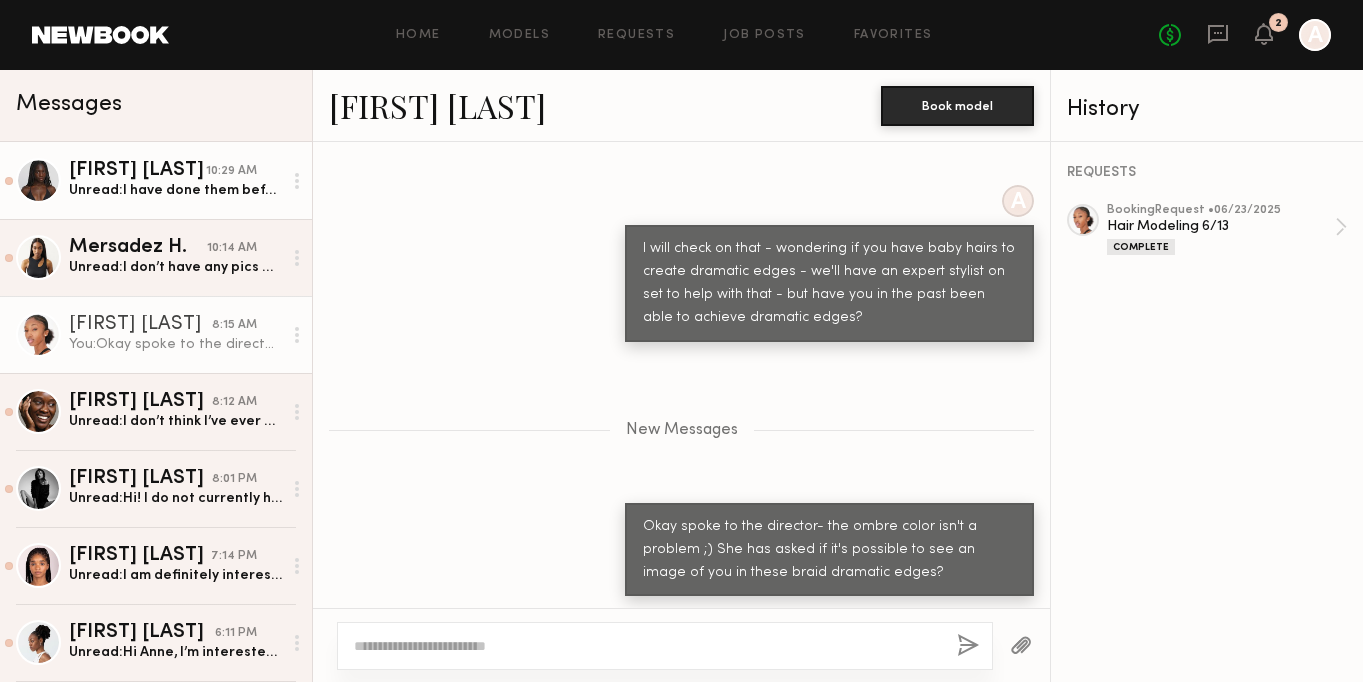 click on "[FIRST] [LAST] [TIME] Unread: I have done them before but I don't have any photos! Usually just casual twrils along the side for a day to day look!" 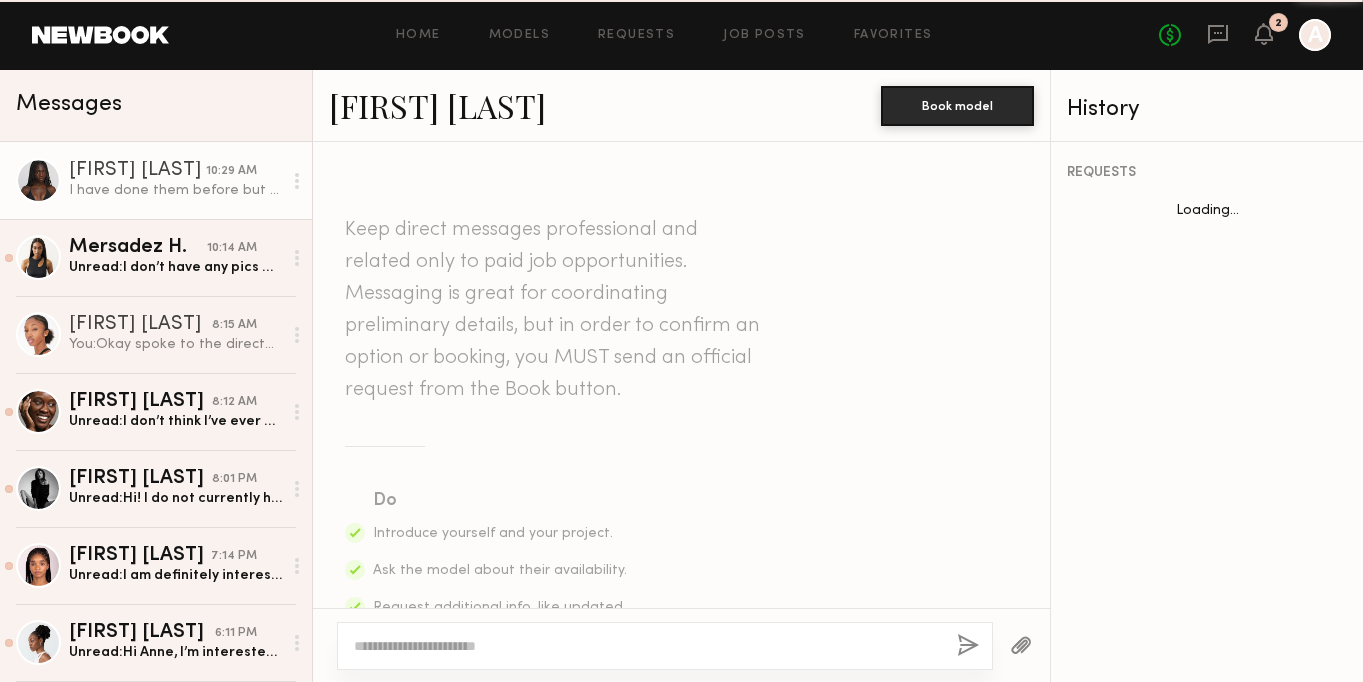 scroll, scrollTop: 1235, scrollLeft: 0, axis: vertical 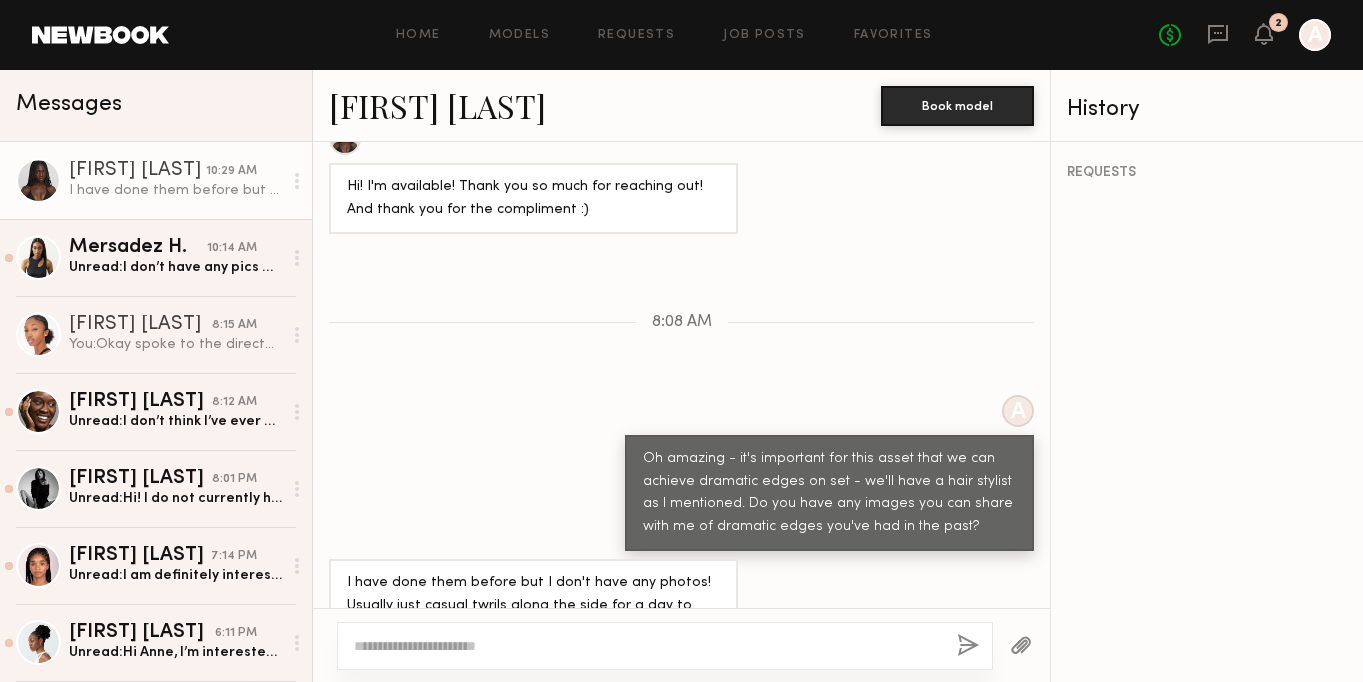 click on "[FIRST] [LAST]." 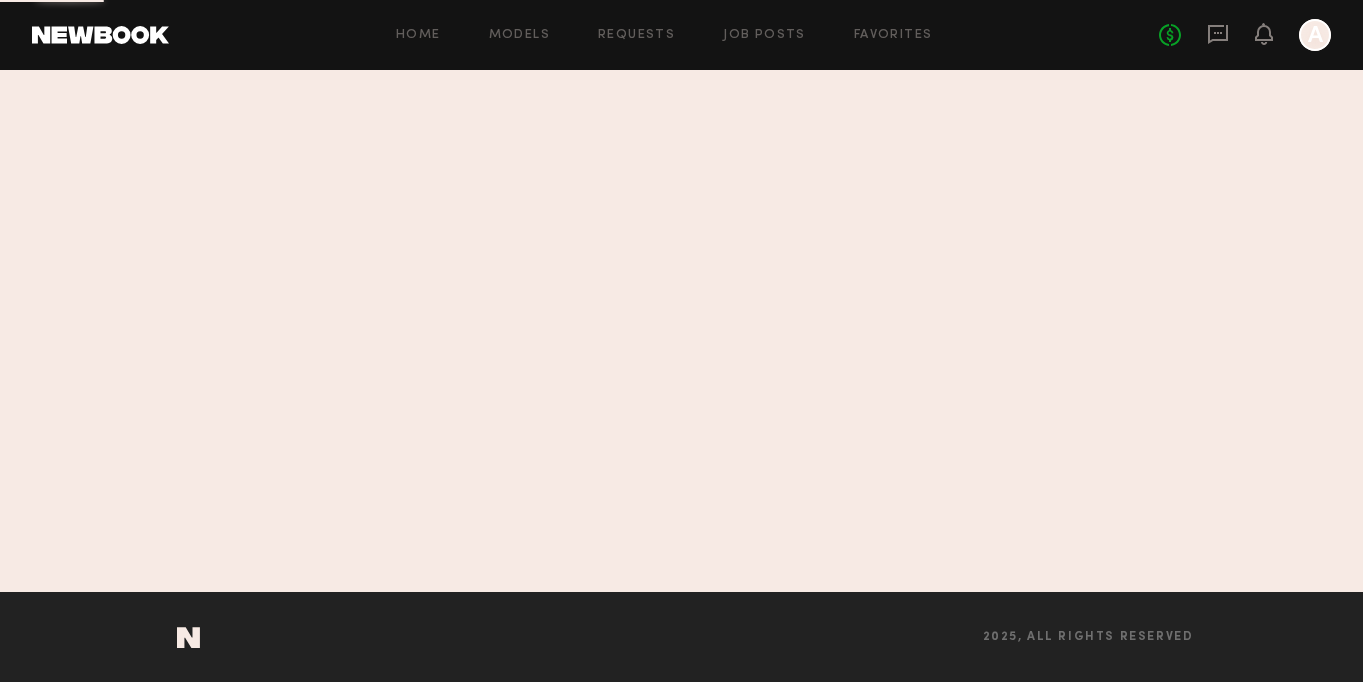 scroll, scrollTop: 0, scrollLeft: 0, axis: both 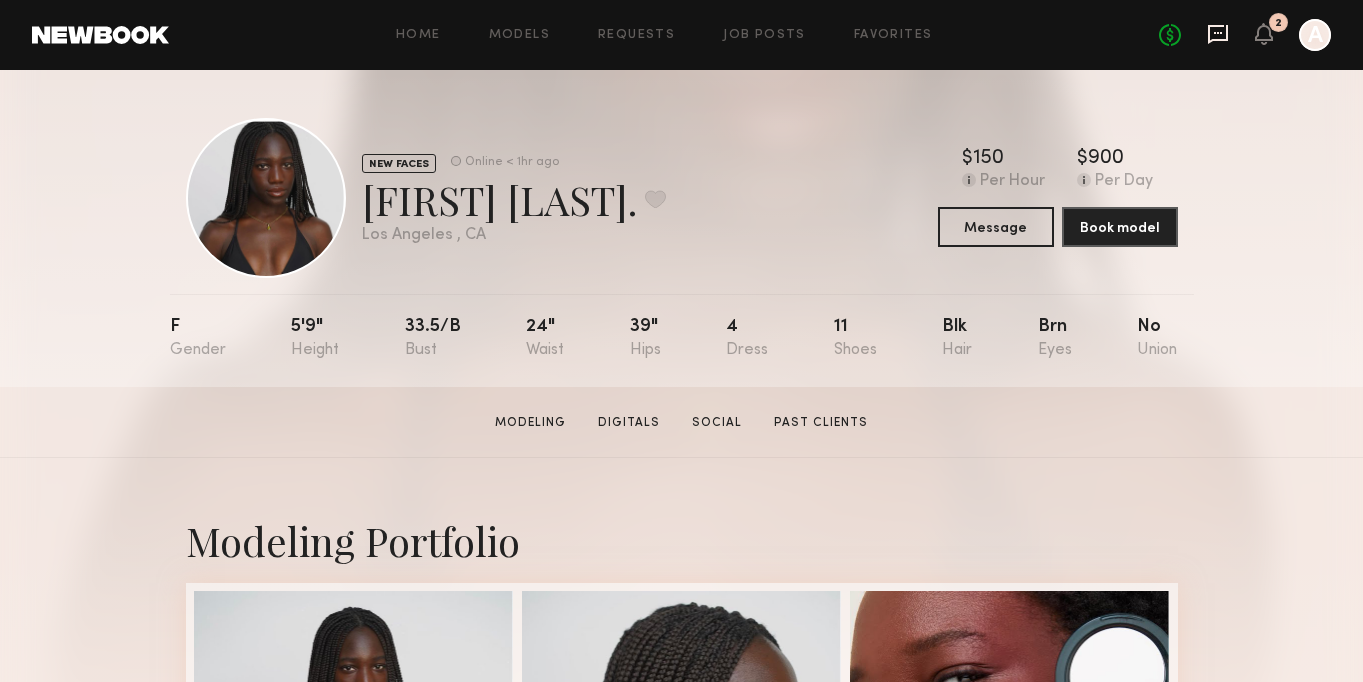 click 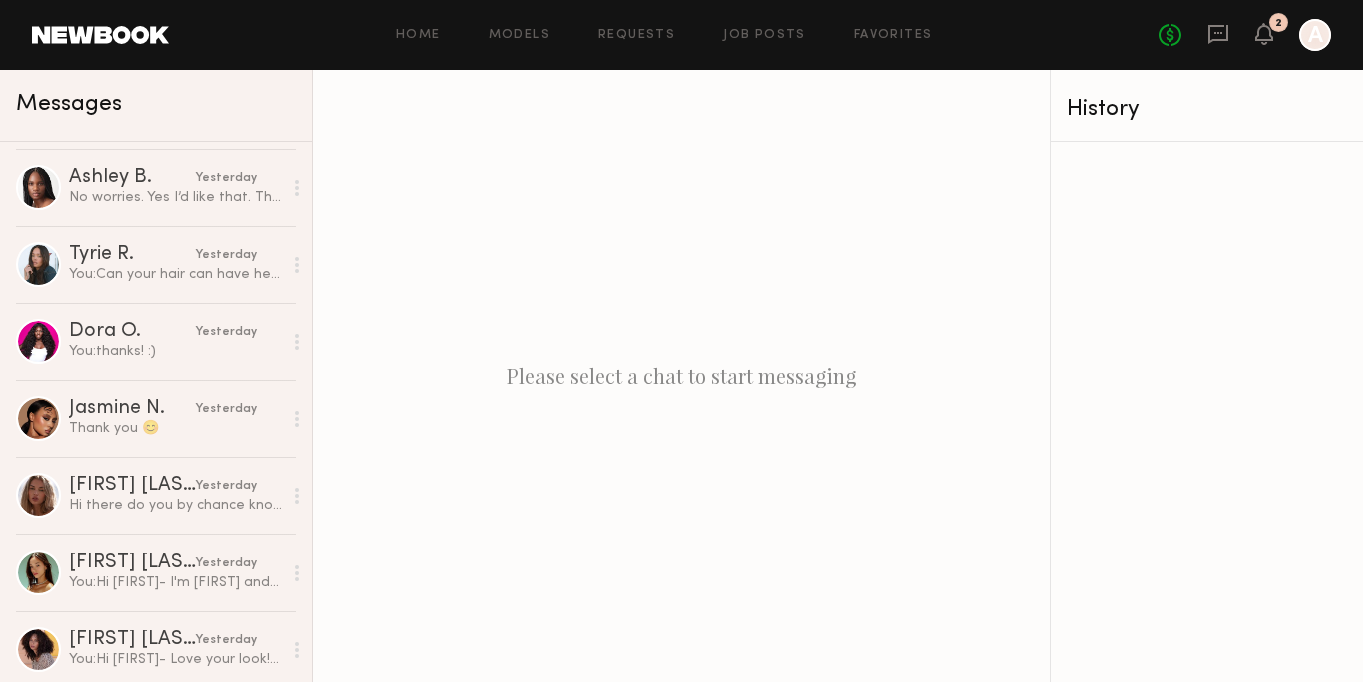 scroll, scrollTop: 1650, scrollLeft: 0, axis: vertical 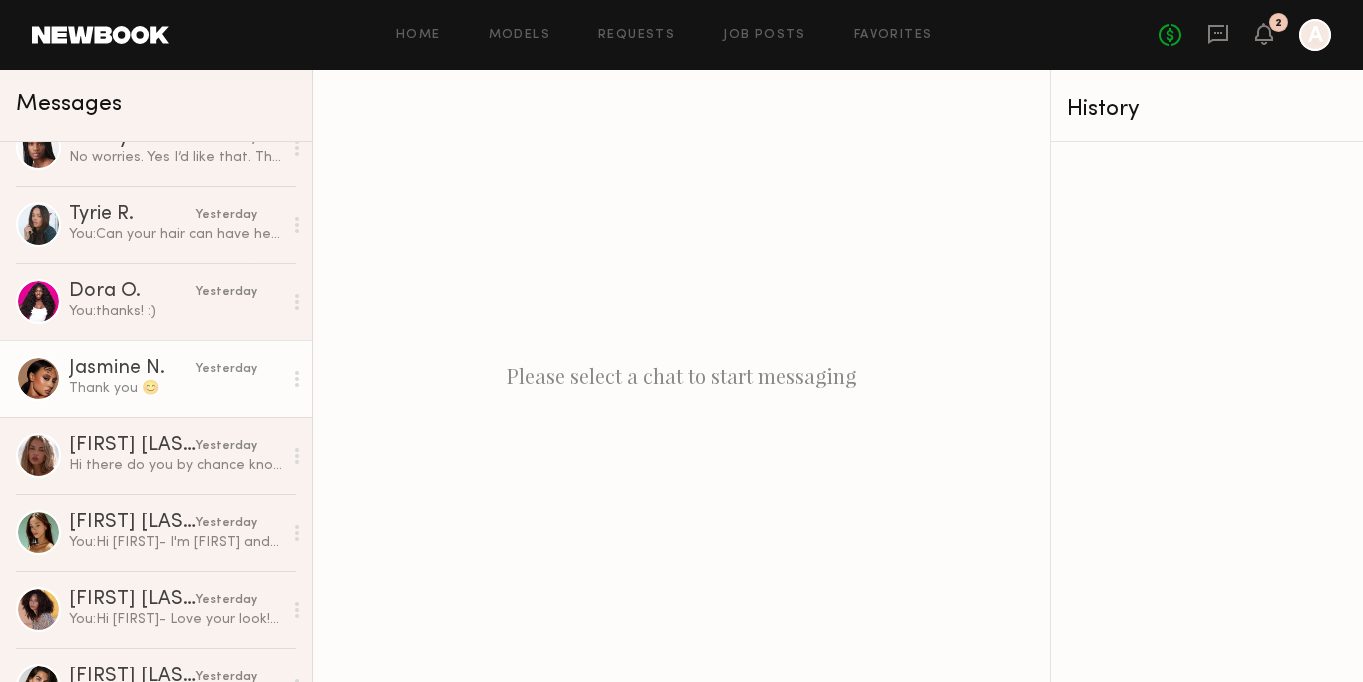 click on "Thank you 😊" 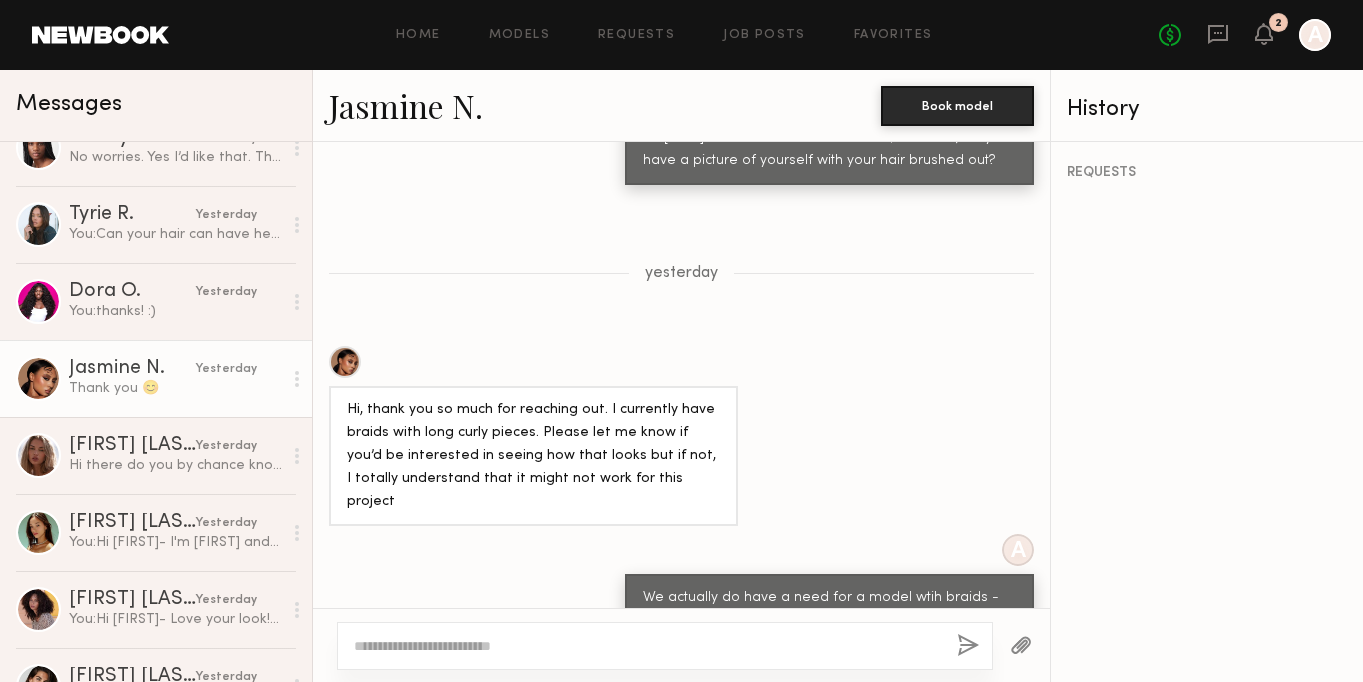 scroll, scrollTop: 1504, scrollLeft: 0, axis: vertical 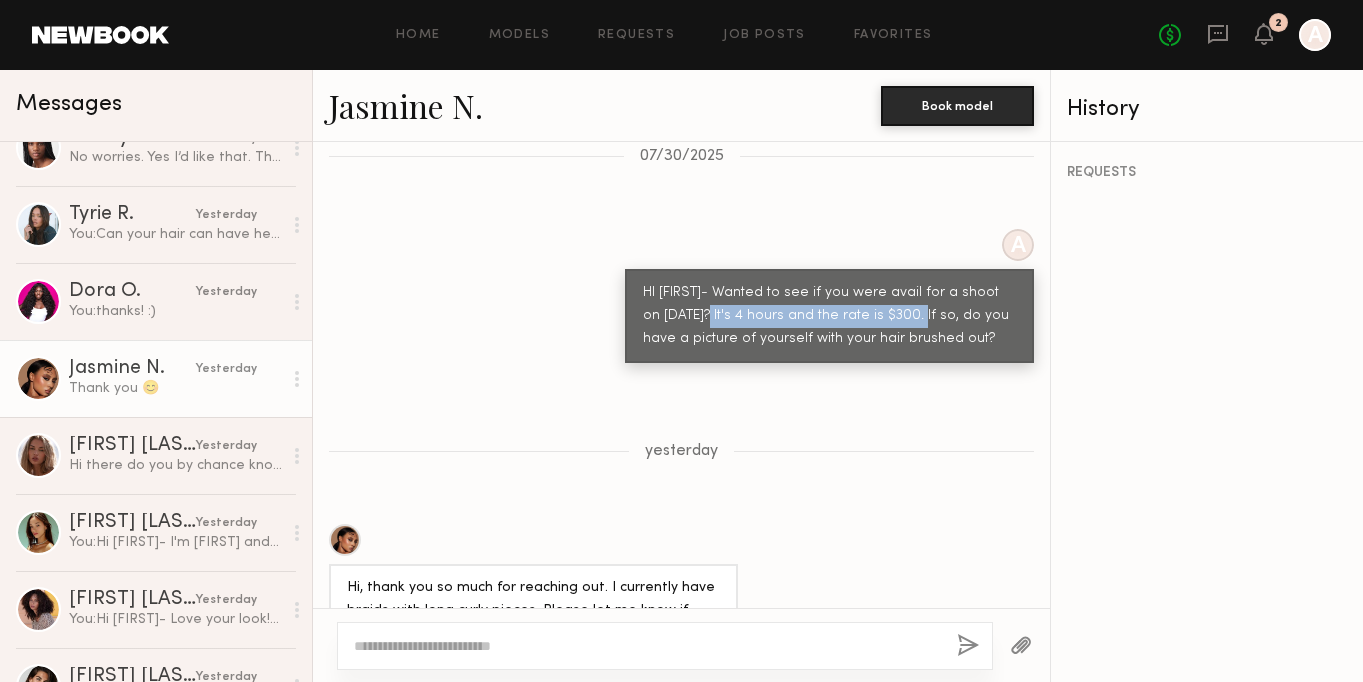 drag, startPoint x: 891, startPoint y: 310, endPoint x: 684, endPoint y: 305, distance: 207.06038 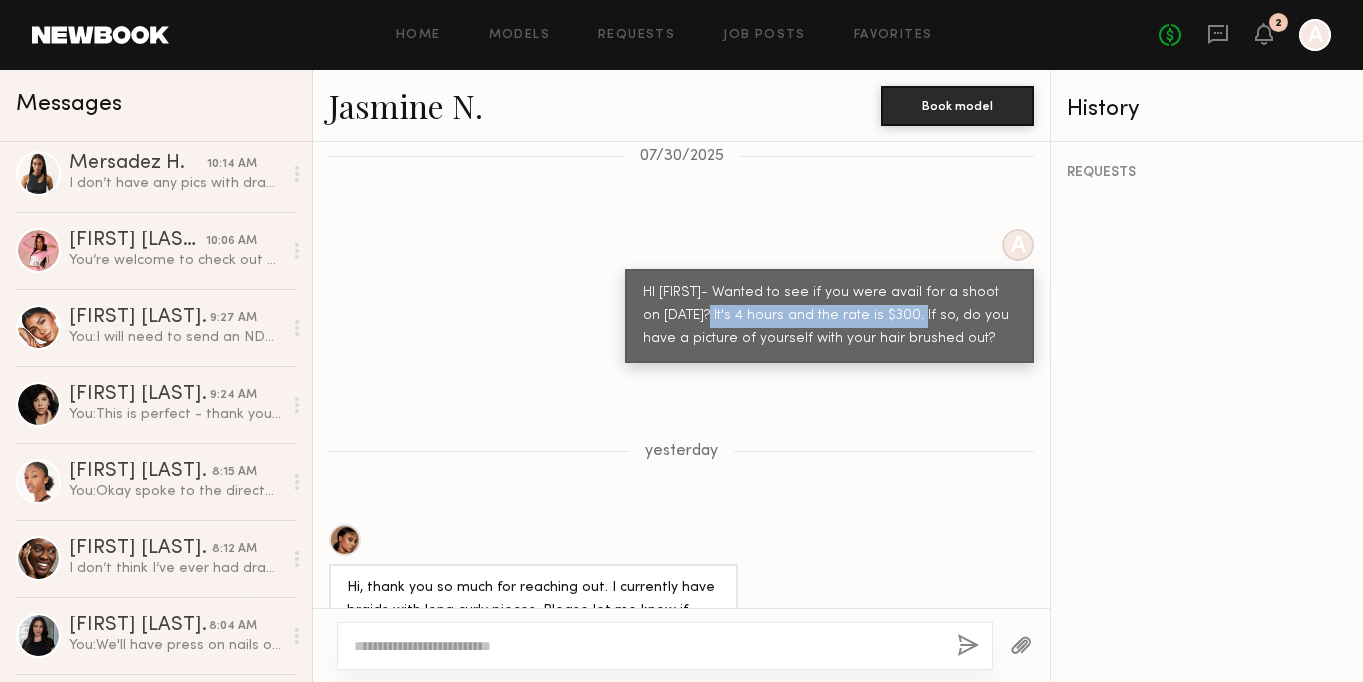 scroll, scrollTop: 0, scrollLeft: 0, axis: both 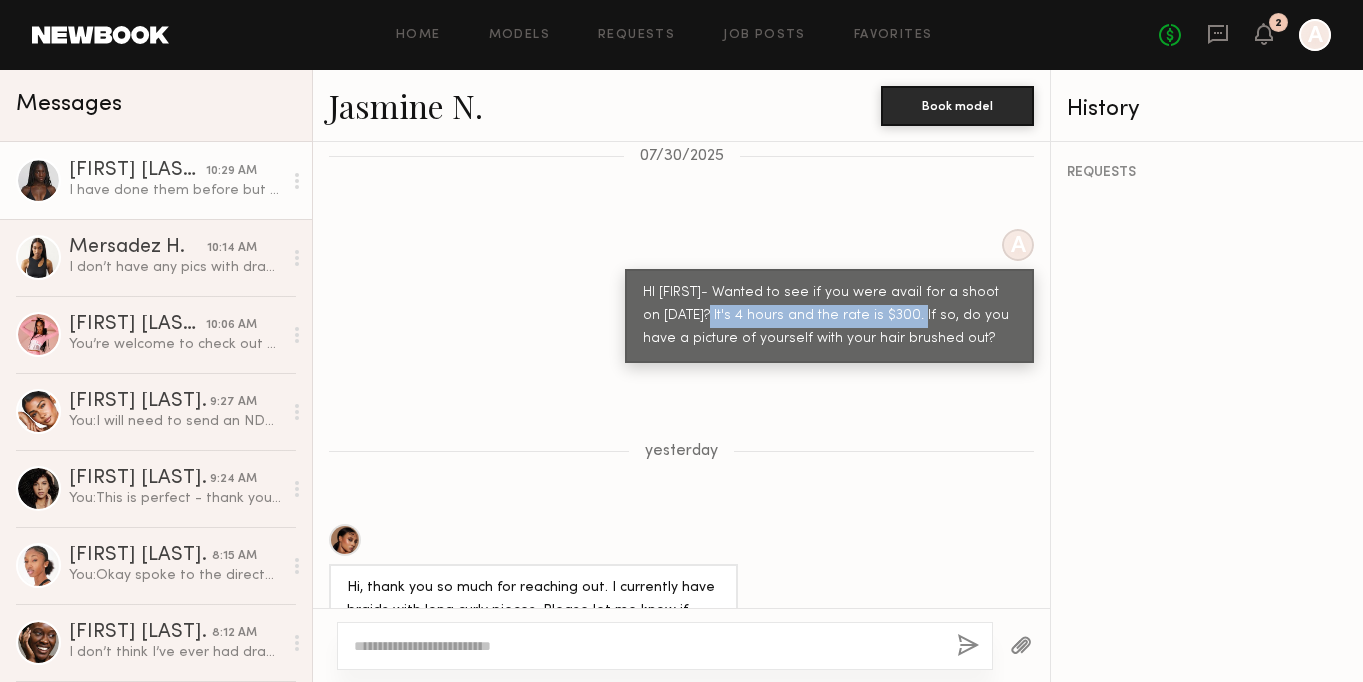 click on "I have done them before but I don't have any photos! Usually just casual twrils along the side for a day to day look!" 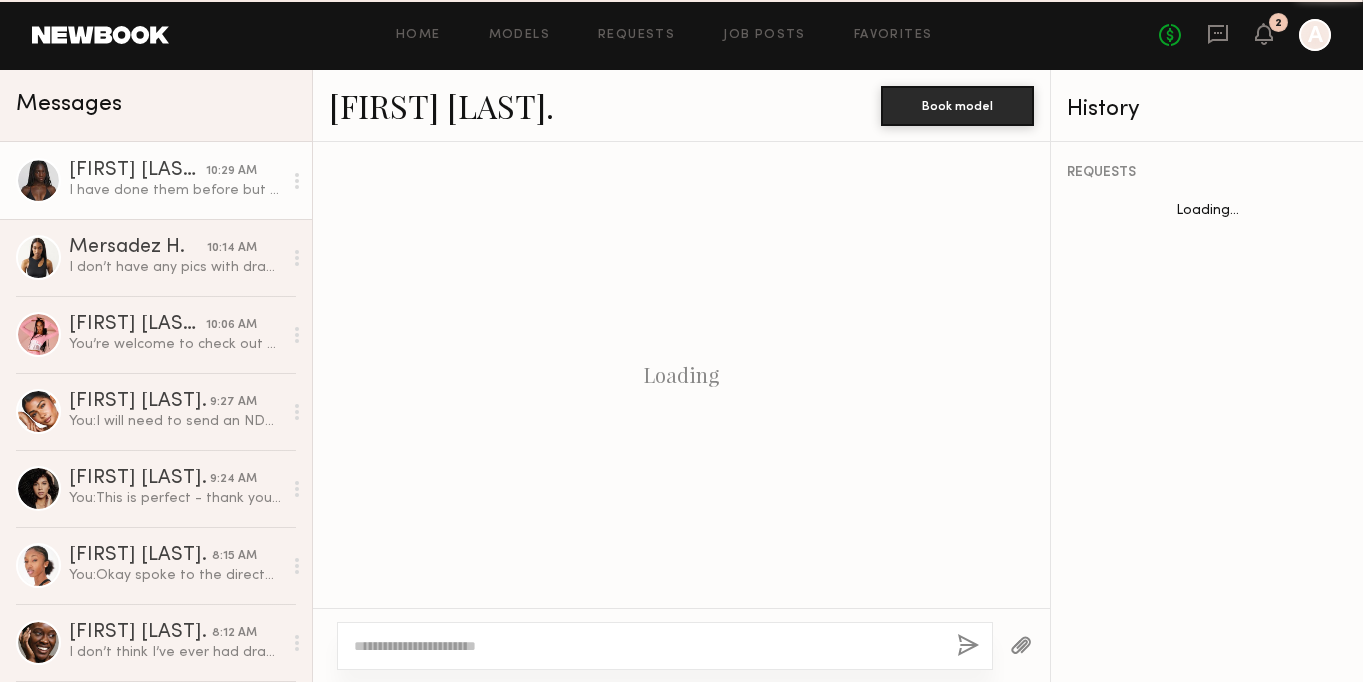 scroll, scrollTop: 1235, scrollLeft: 0, axis: vertical 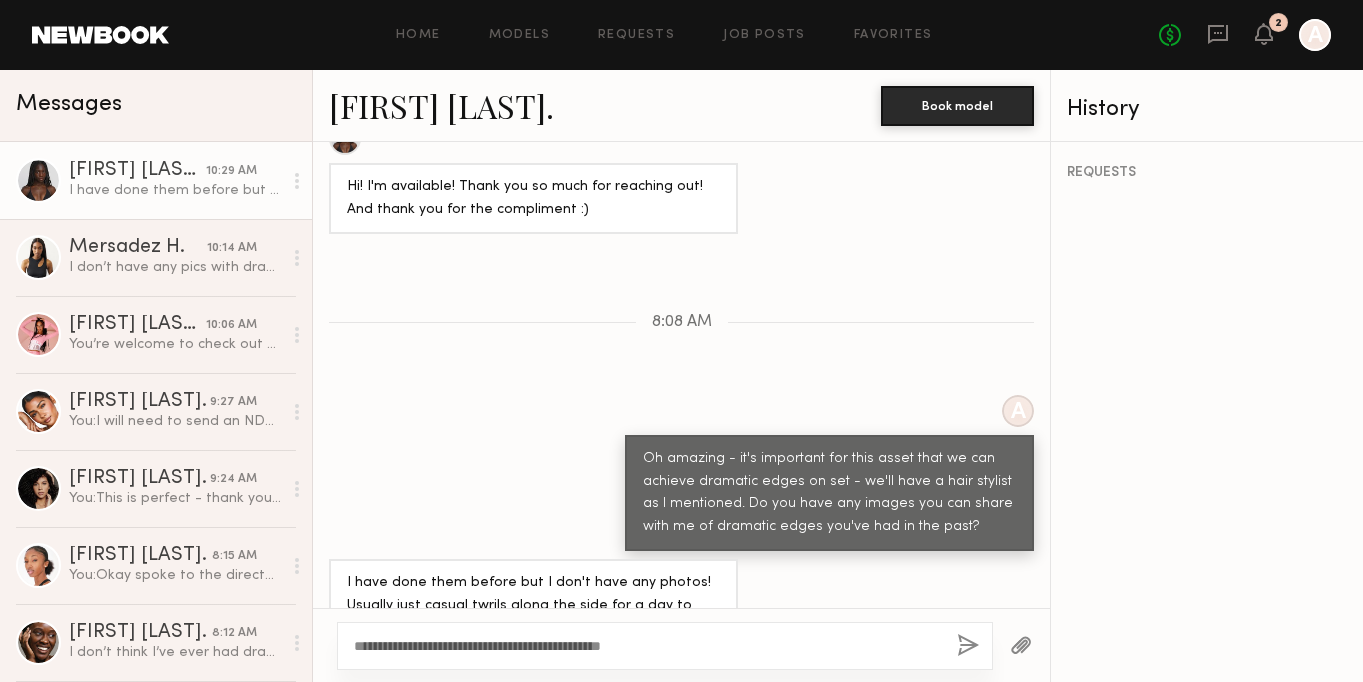 click on "**********" 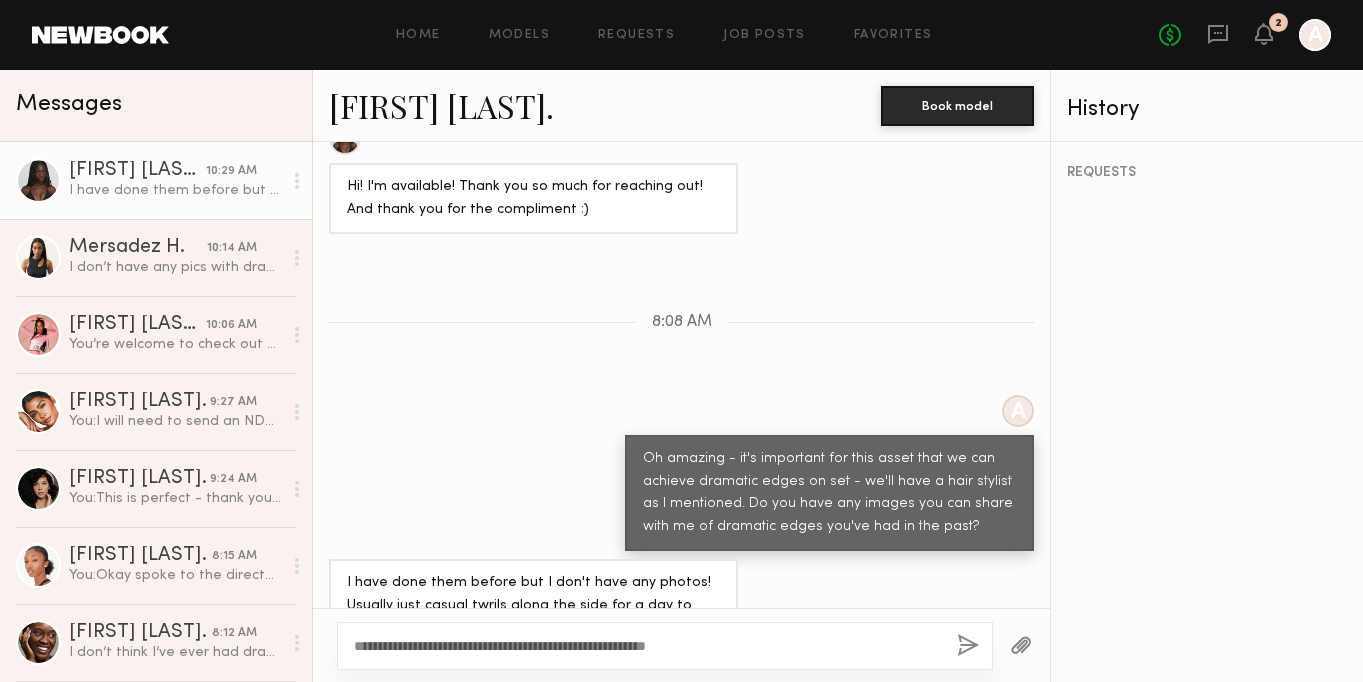 click on "**********" 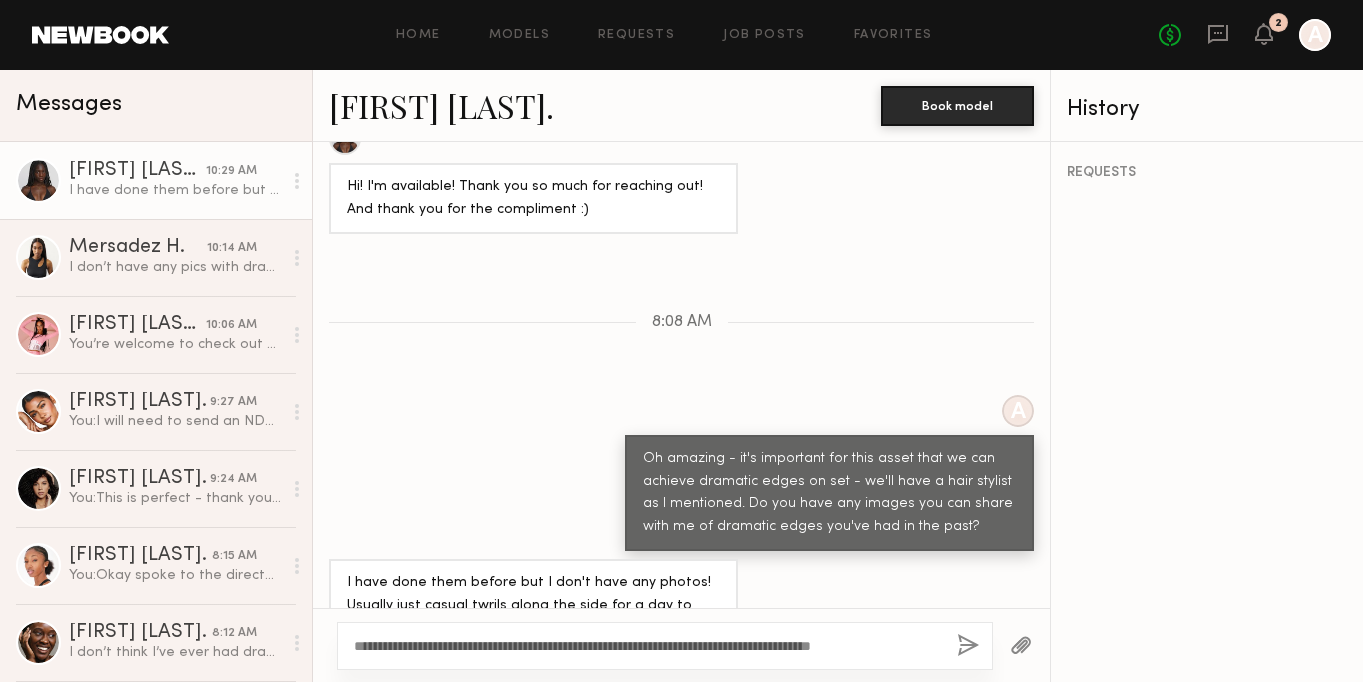 drag, startPoint x: 911, startPoint y: 642, endPoint x: 337, endPoint y: 643, distance: 574.00085 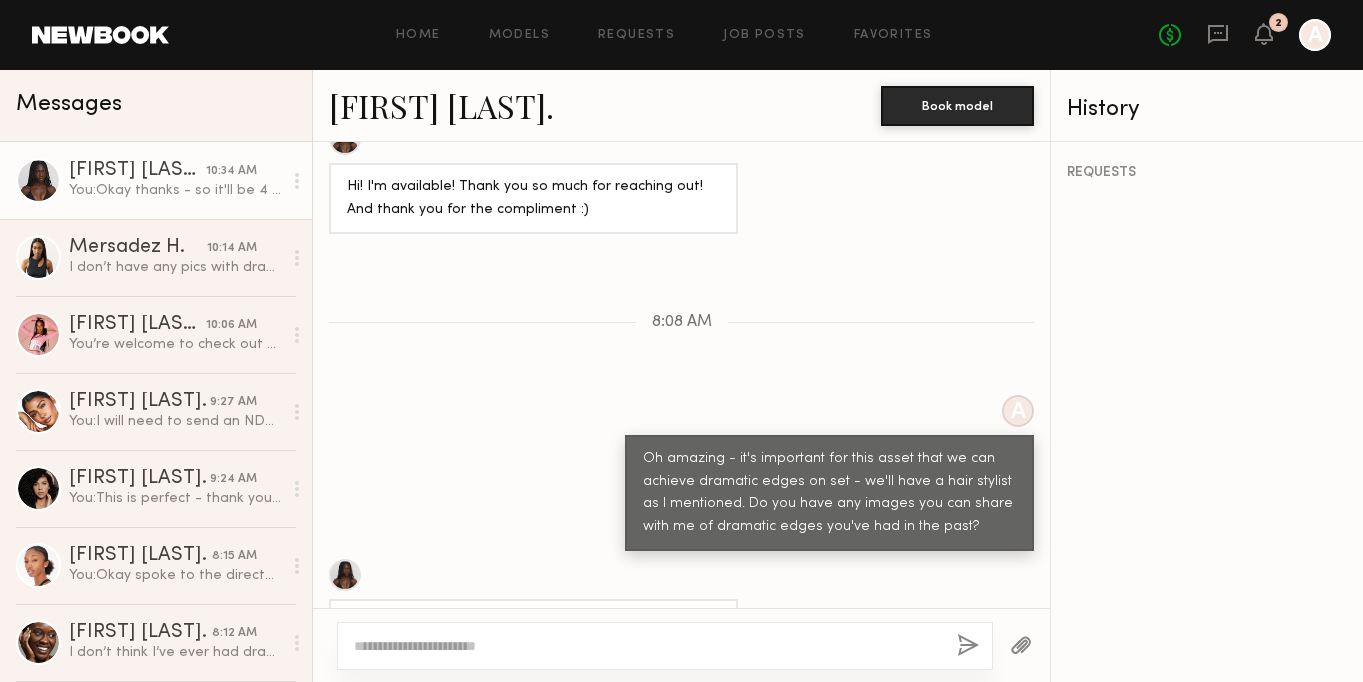 scroll, scrollTop: 1505, scrollLeft: 0, axis: vertical 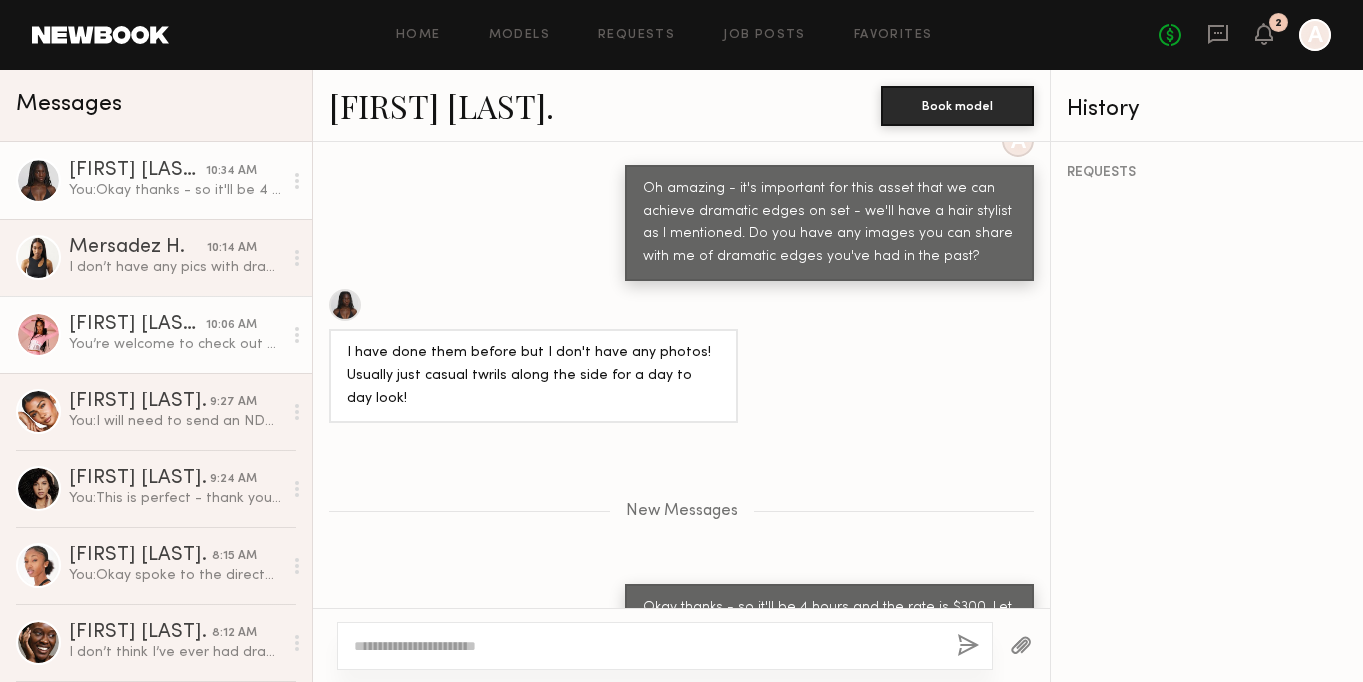 click on "You’re welcome to check out my IG at zohara_even :)" 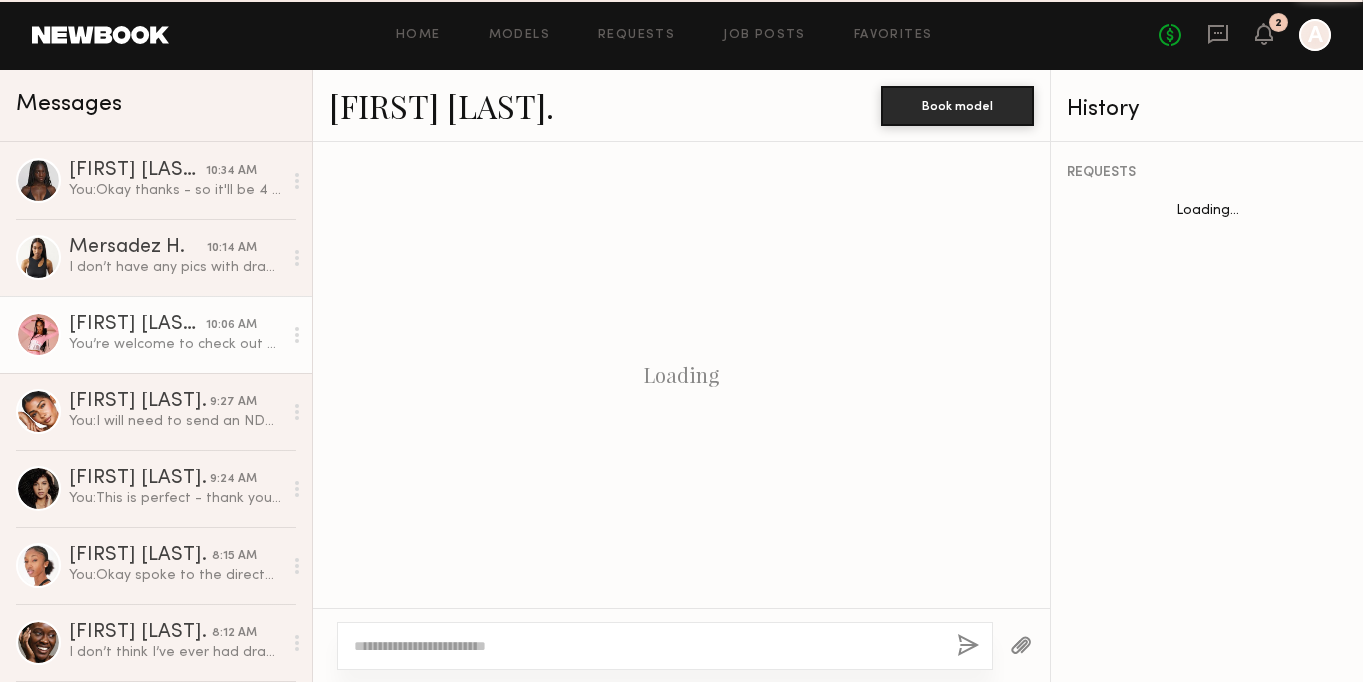 scroll, scrollTop: 1432, scrollLeft: 0, axis: vertical 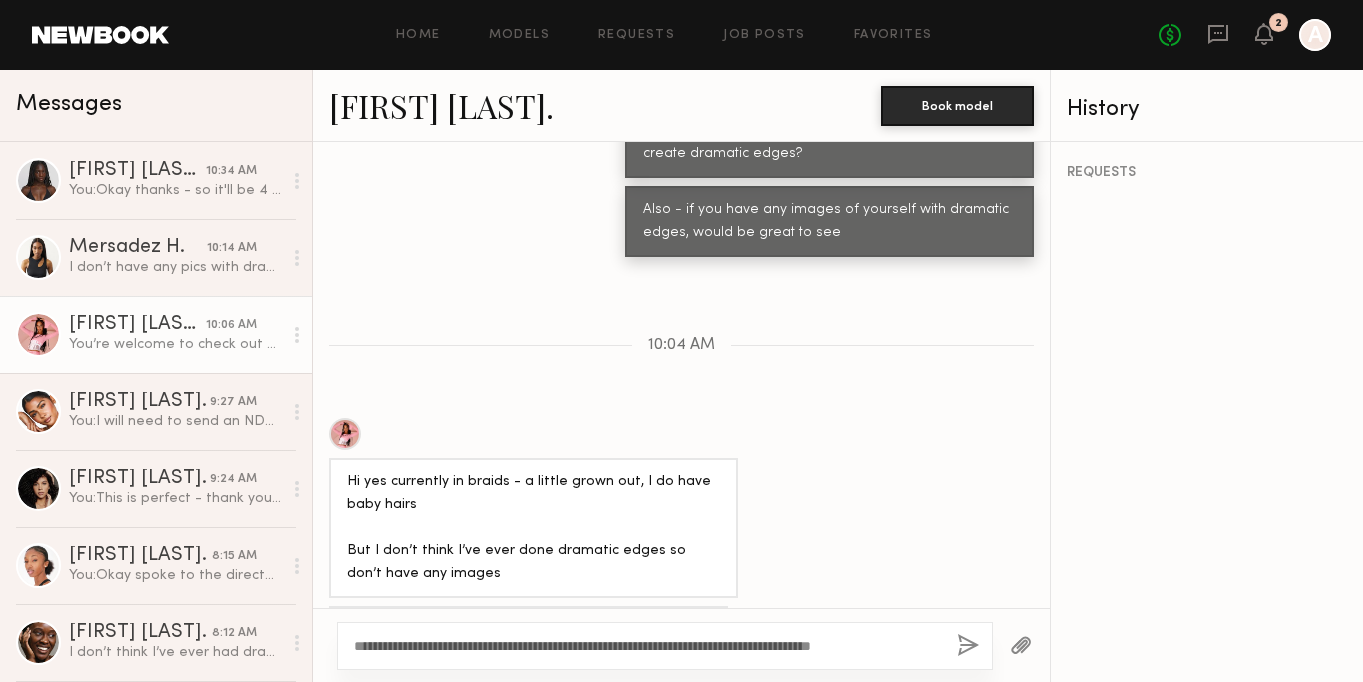 type on "**********" 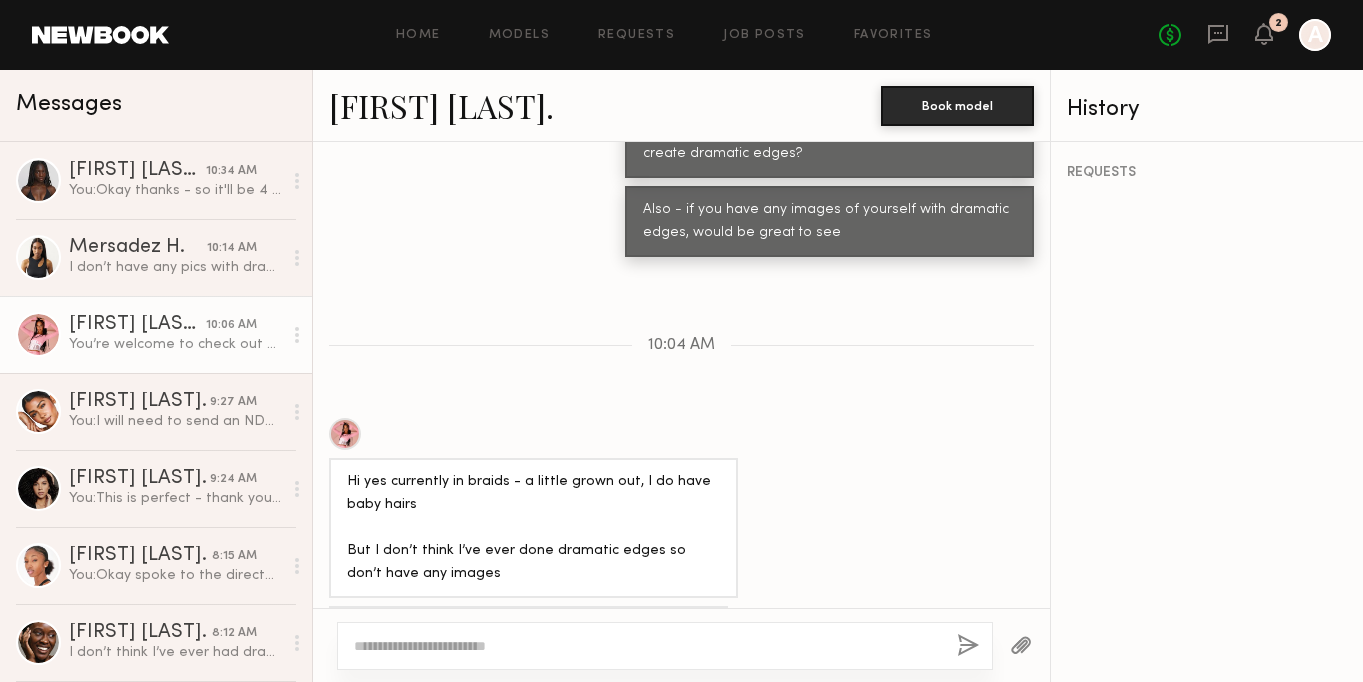 scroll, scrollTop: 1663, scrollLeft: 0, axis: vertical 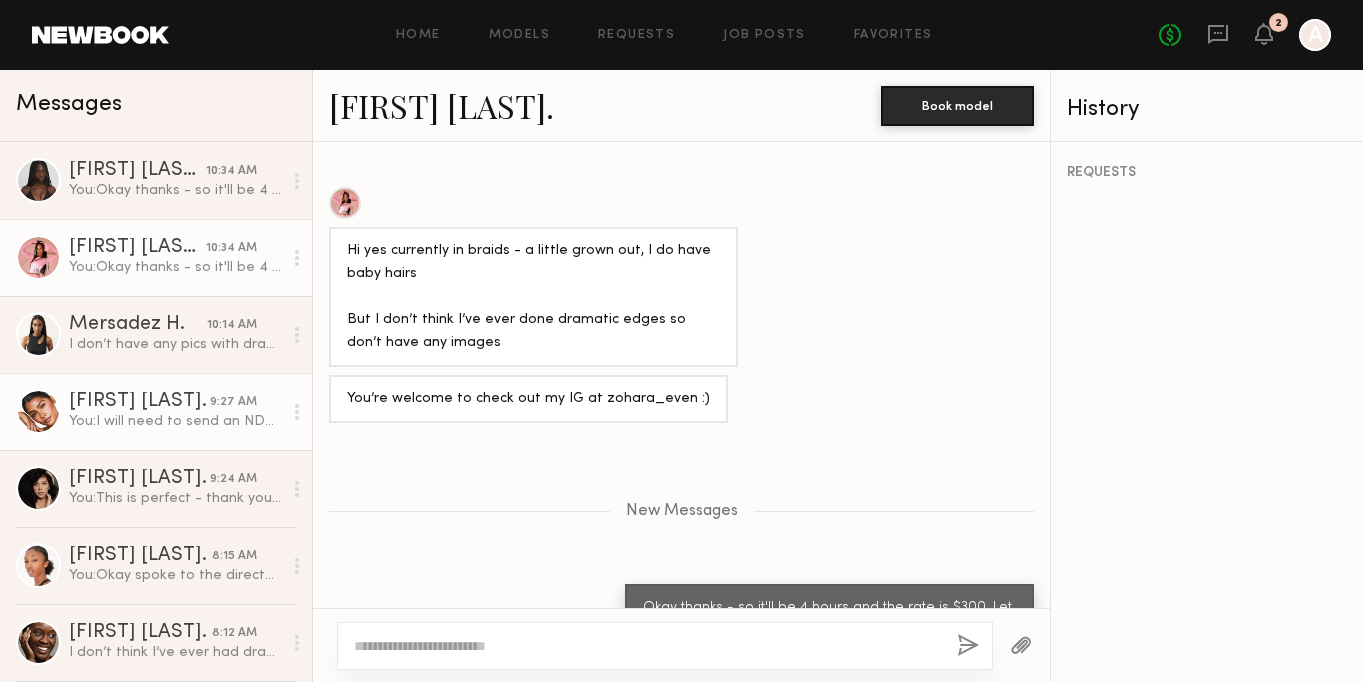 click on "You:  I will need to send an NDA before I can share that info. Can you share with me your full legal name and e-mail?" 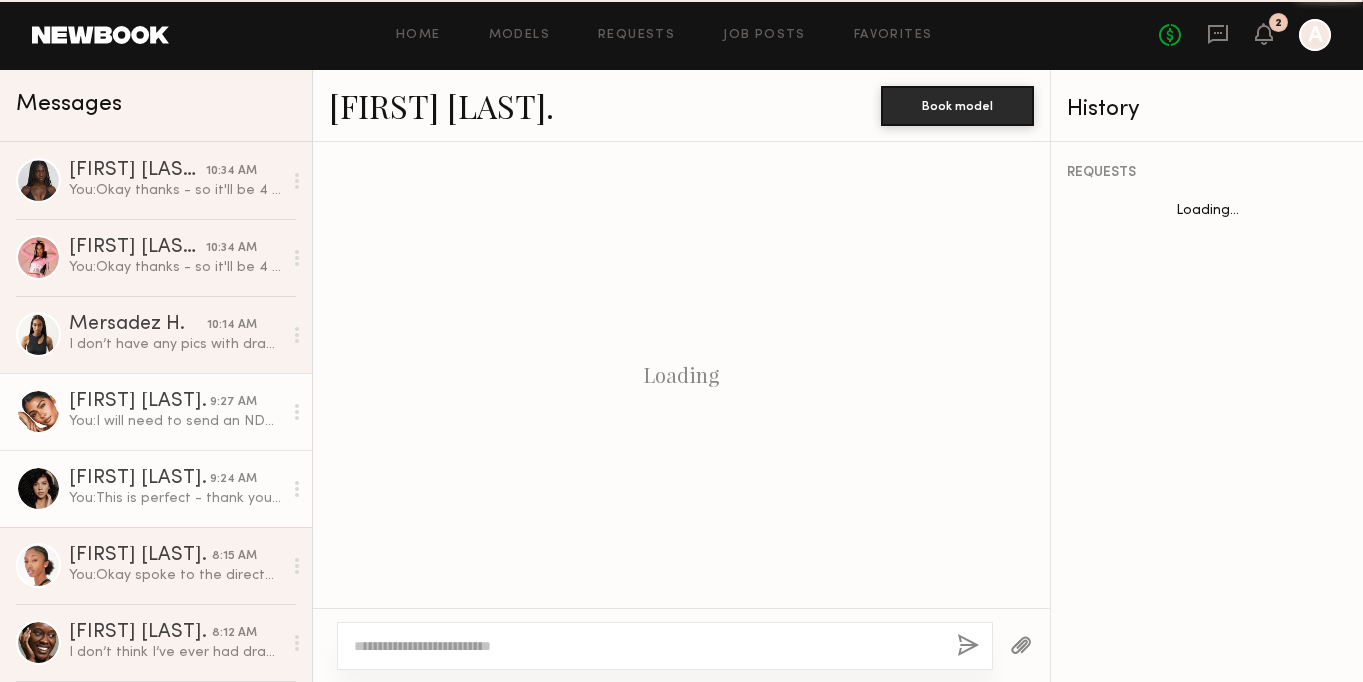scroll, scrollTop: 1385, scrollLeft: 0, axis: vertical 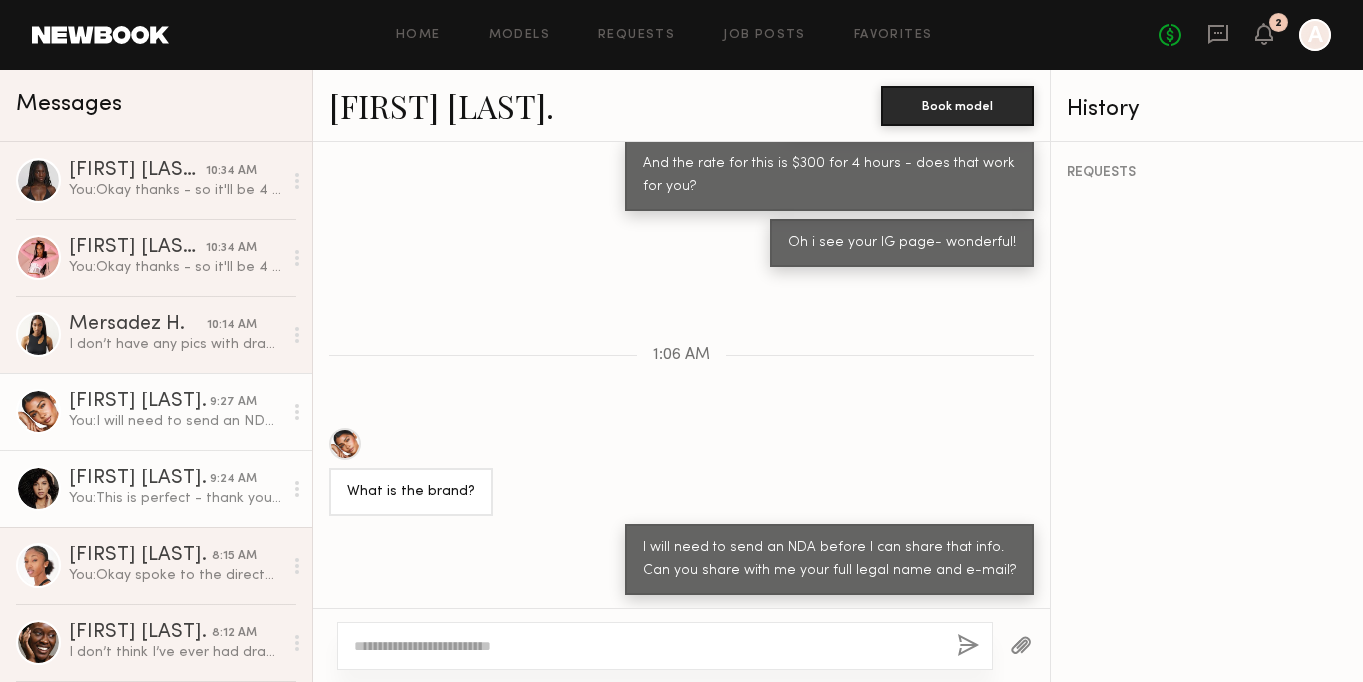 click on "You:  This is perfect - thank you - give me a beat to discuss with our director!" 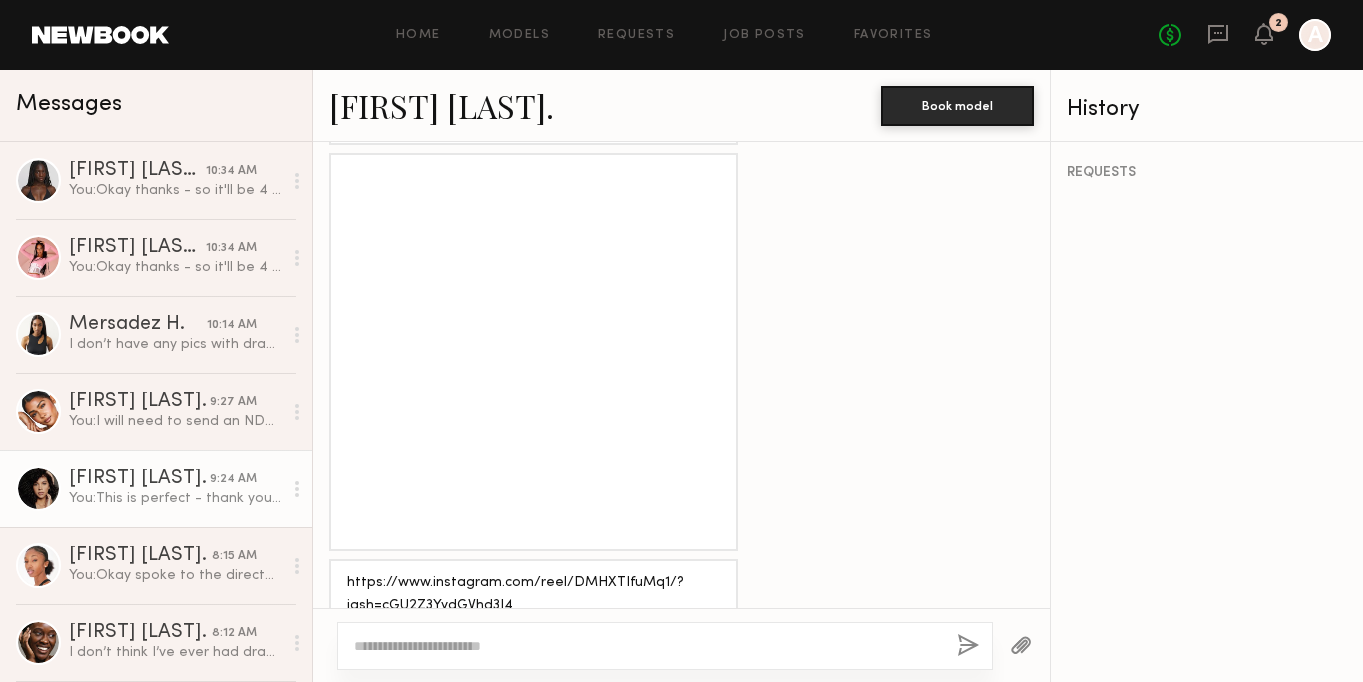 scroll, scrollTop: 1482, scrollLeft: 0, axis: vertical 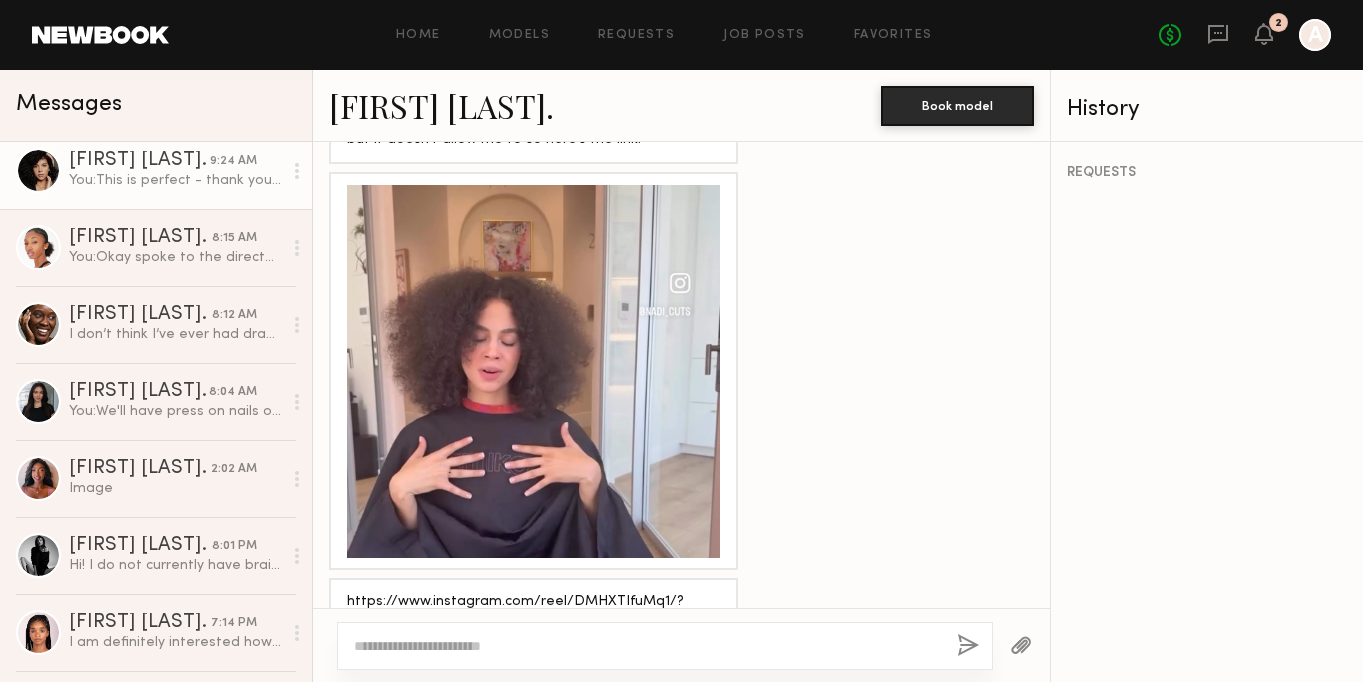 click on "Image" 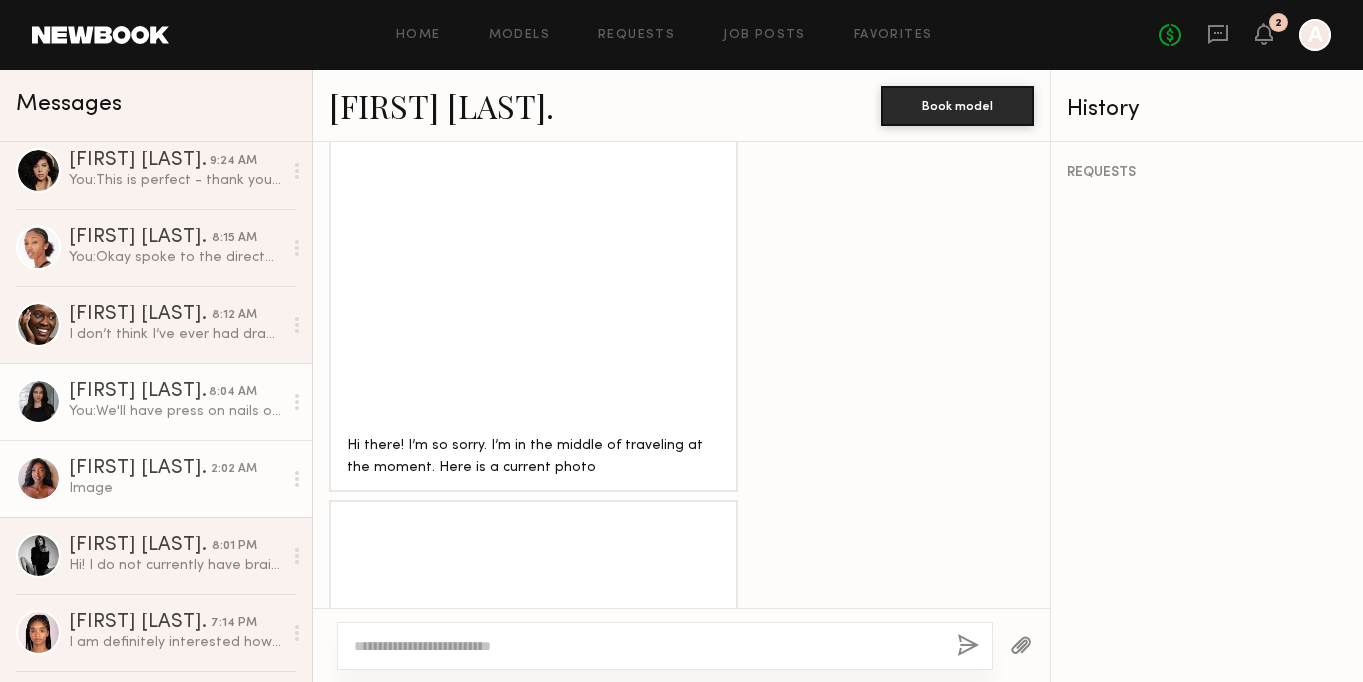 scroll, scrollTop: 1710, scrollLeft: 0, axis: vertical 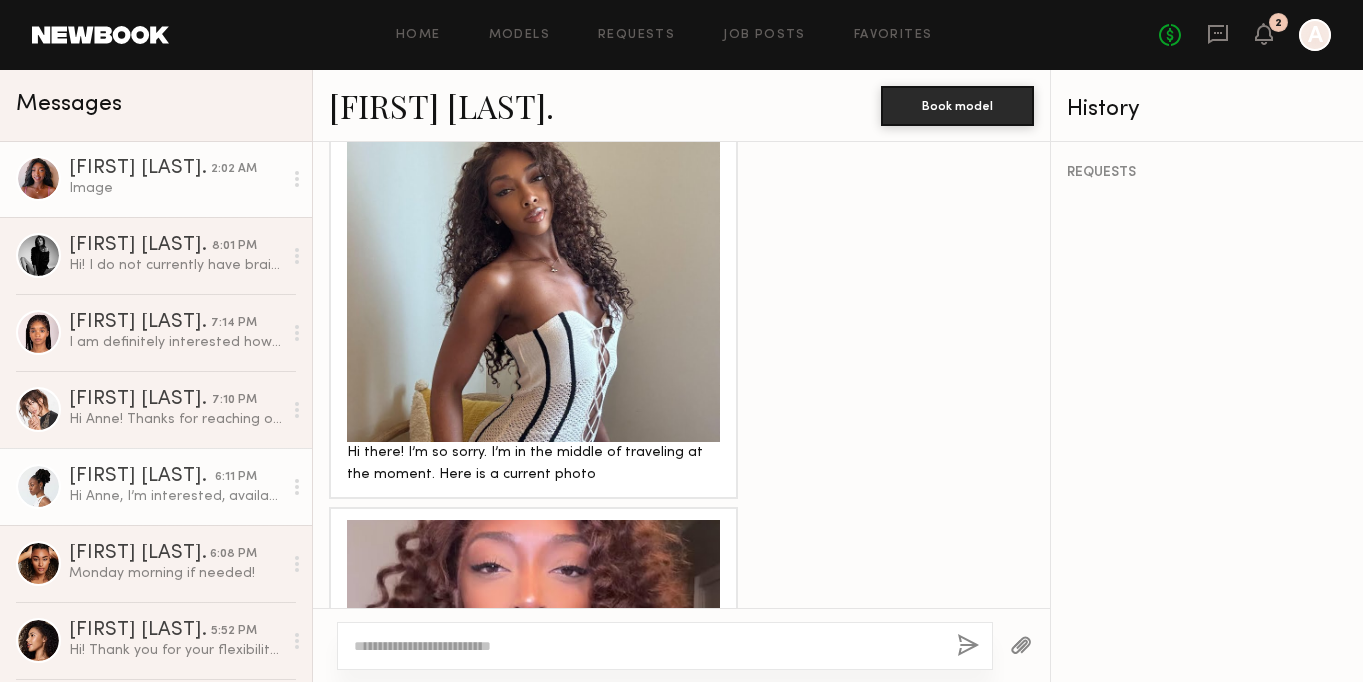 click on "Hi Anne, I’m interested, available, and would love to learn more. I currently have my hair in locs (see my digitals styled in a loc updo). Dramatic edges are doable with locs but just wanted to be transparent and give you a heads up. Let me know if you’re still interested. Thanks for reaching out!" 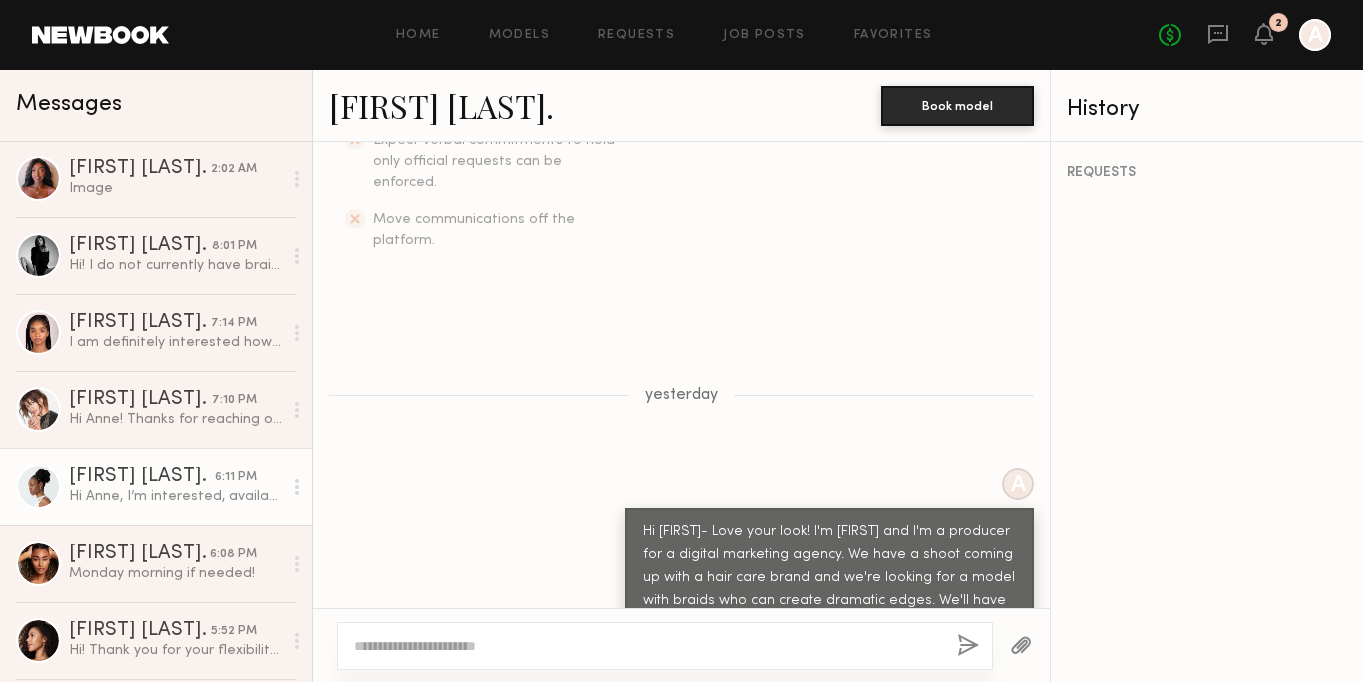 scroll, scrollTop: 299, scrollLeft: 0, axis: vertical 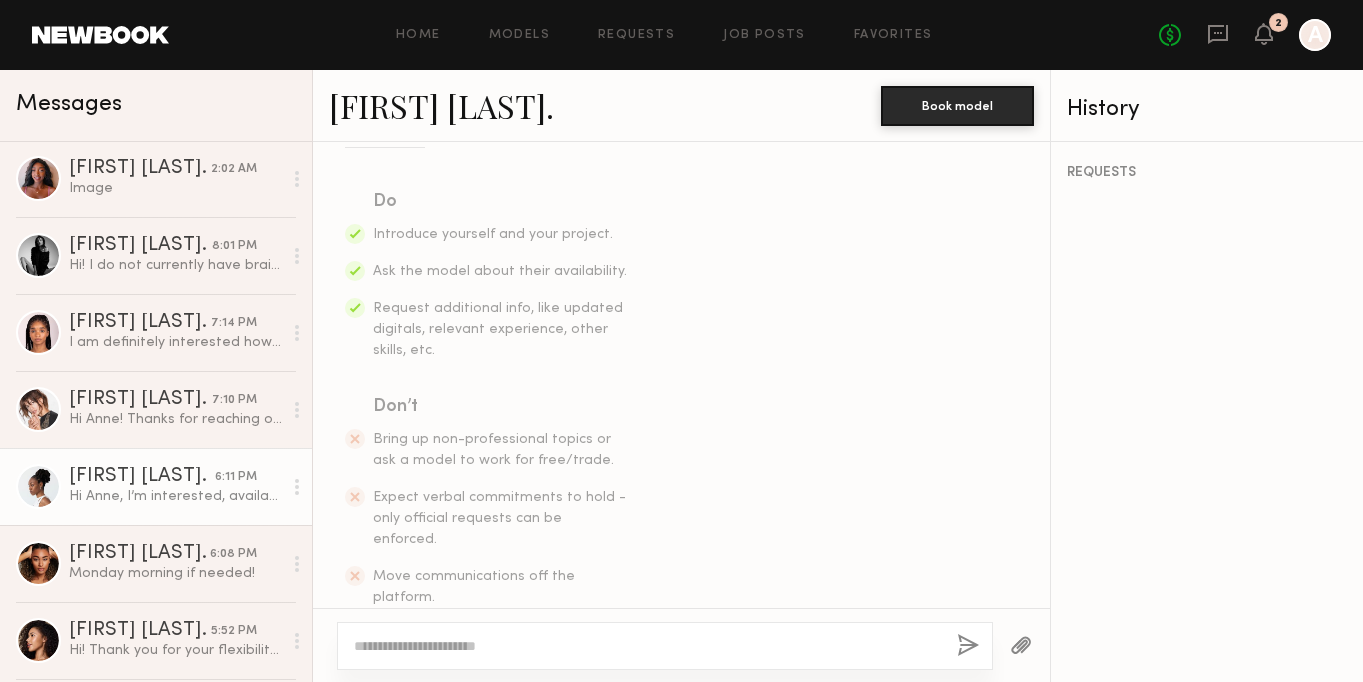 click on "Soma O. Book model" 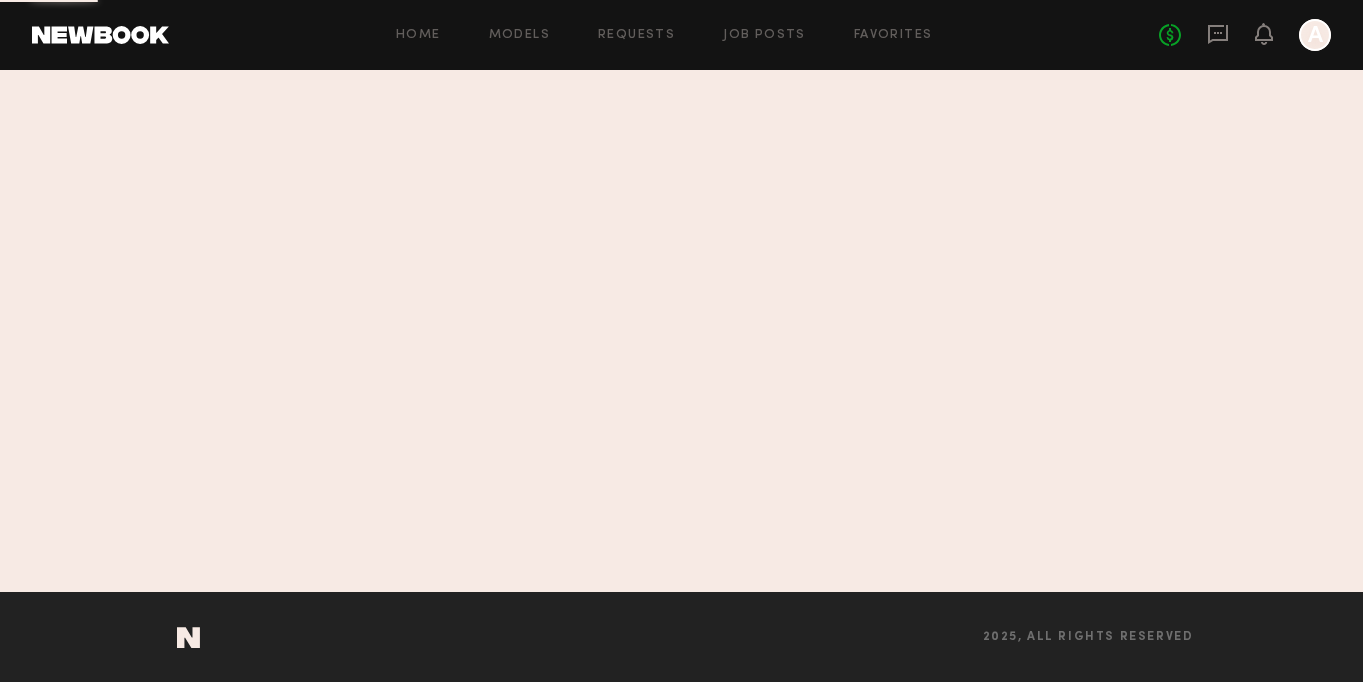 scroll, scrollTop: 0, scrollLeft: 0, axis: both 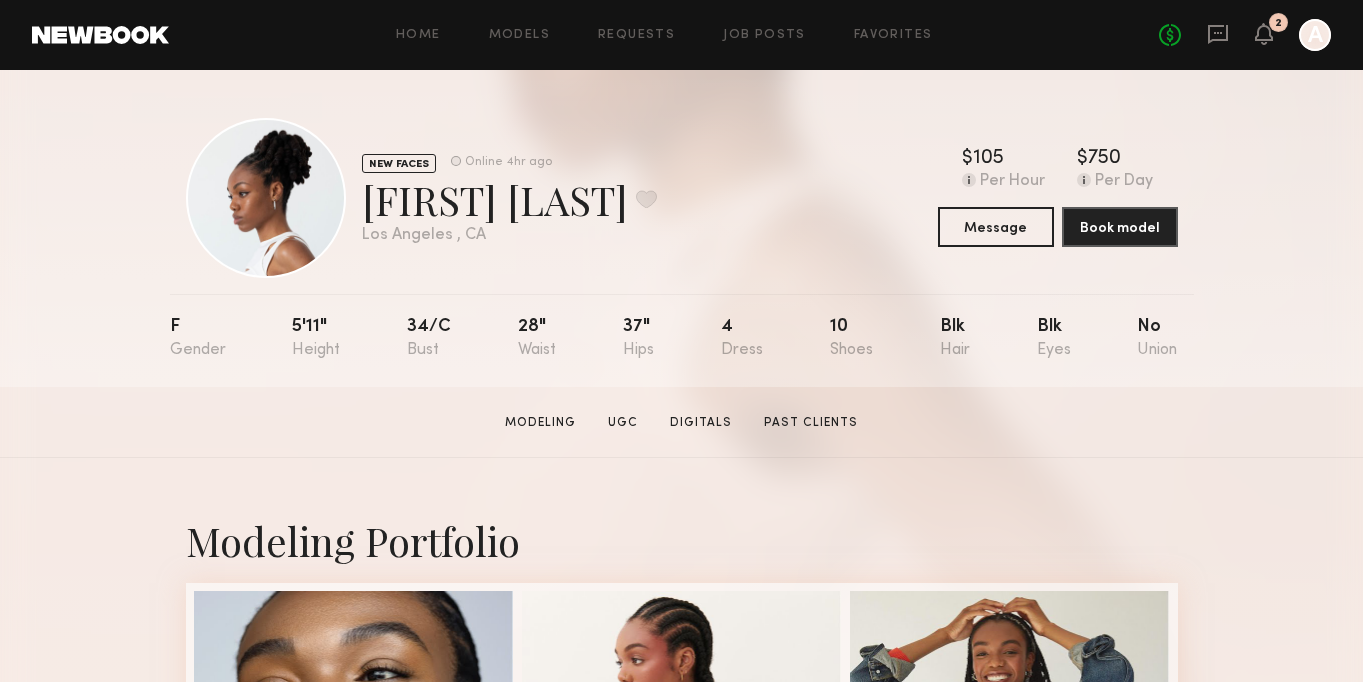 click 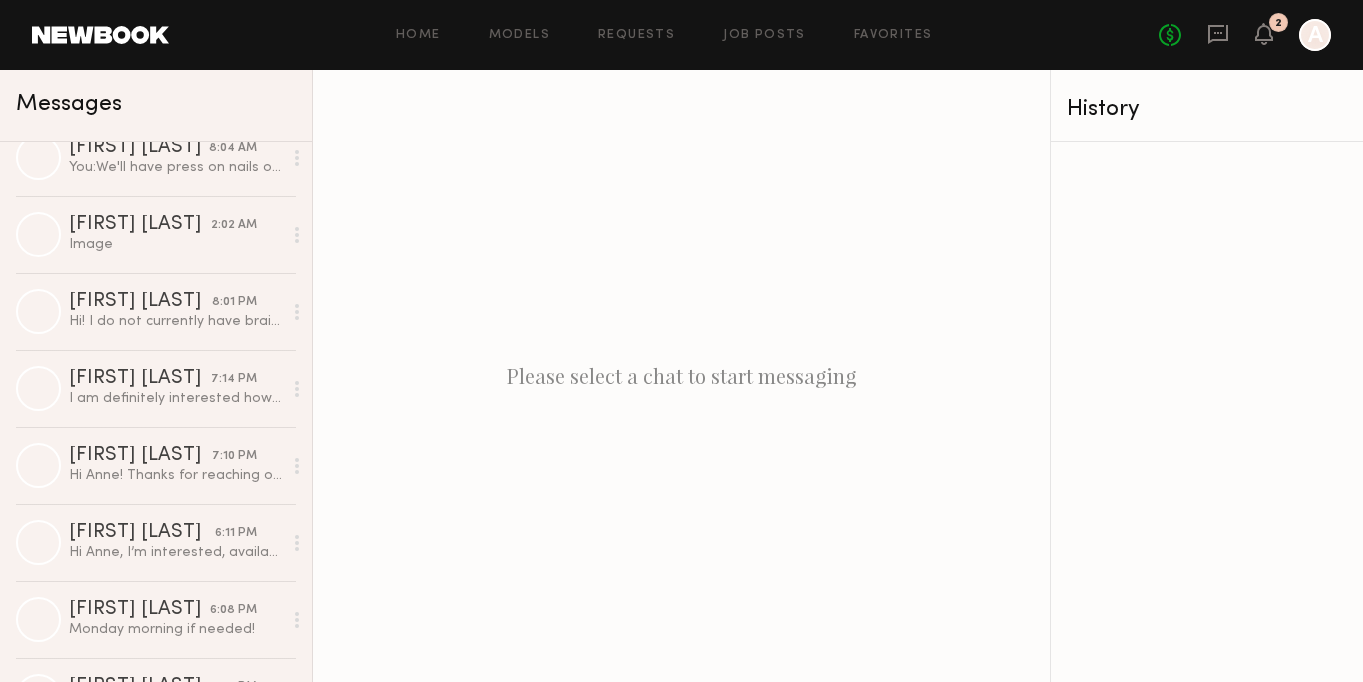scroll, scrollTop: 644, scrollLeft: 0, axis: vertical 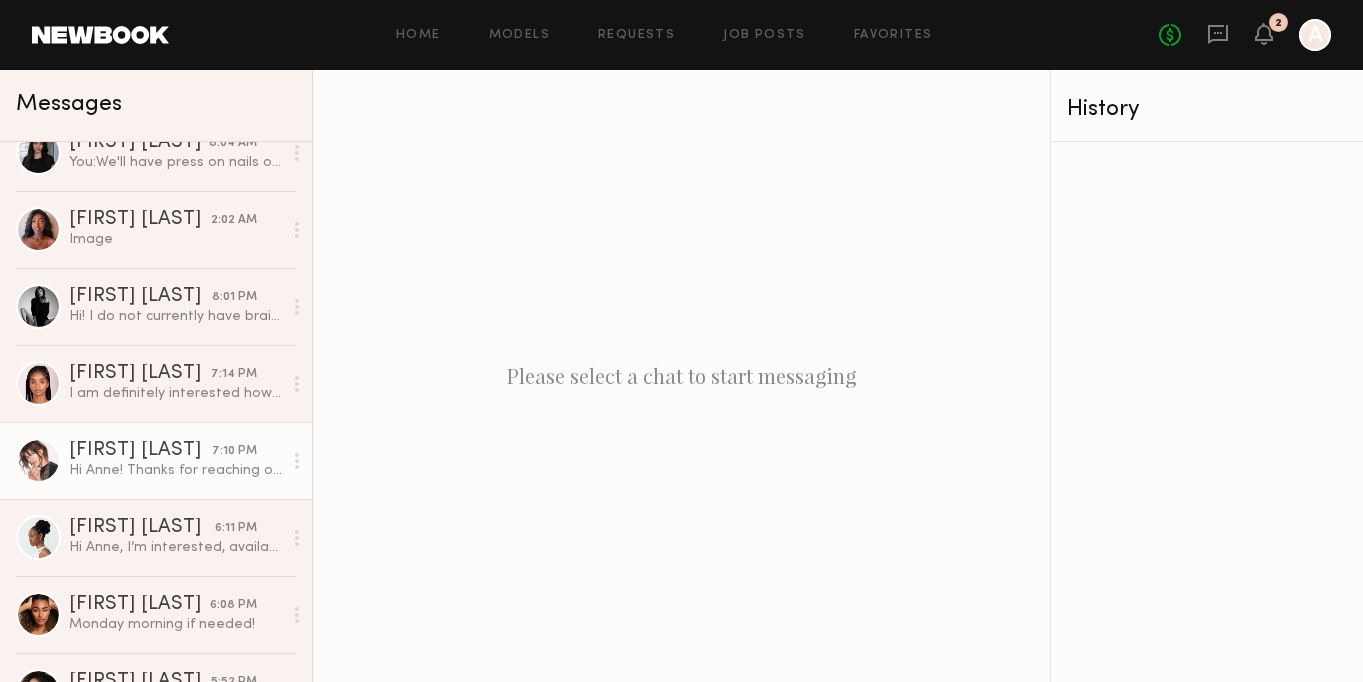 click on "Hi Anne! Thanks for reaching out. My rate is usually $195 per hour for one year digital and social usage. Is there any wiggle room in the budget," 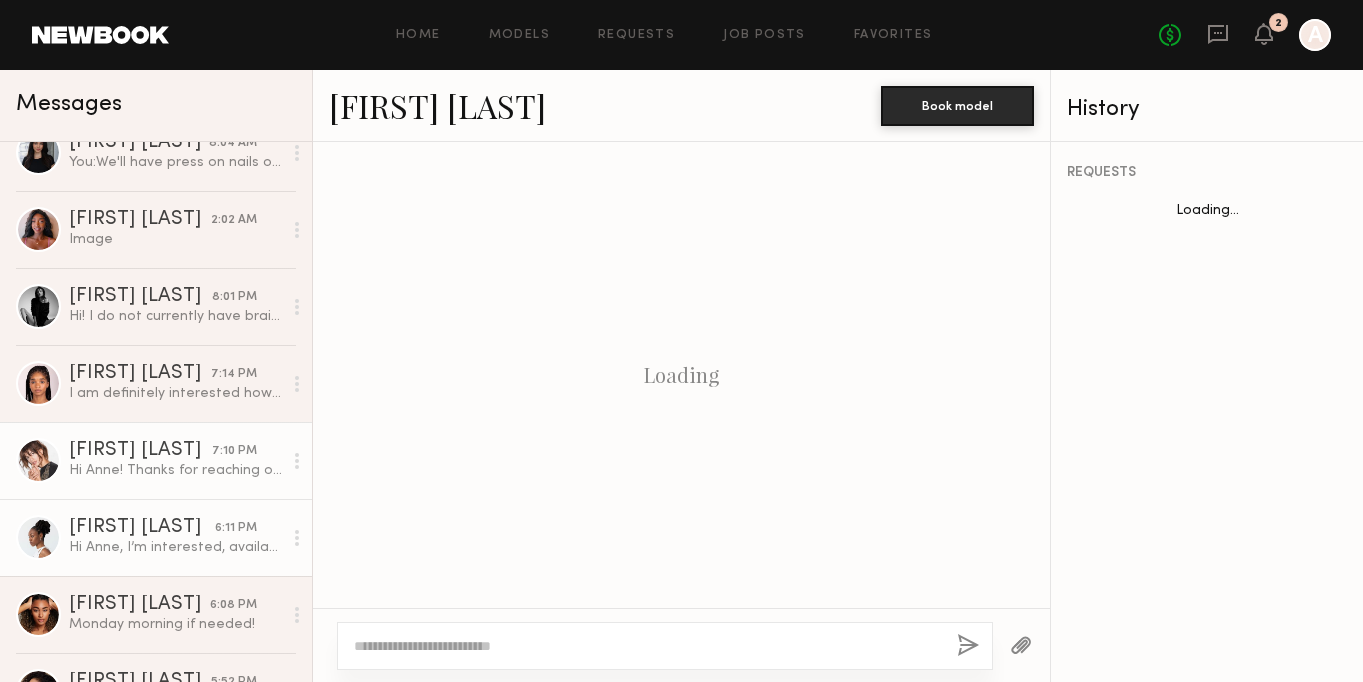 scroll, scrollTop: 753, scrollLeft: 0, axis: vertical 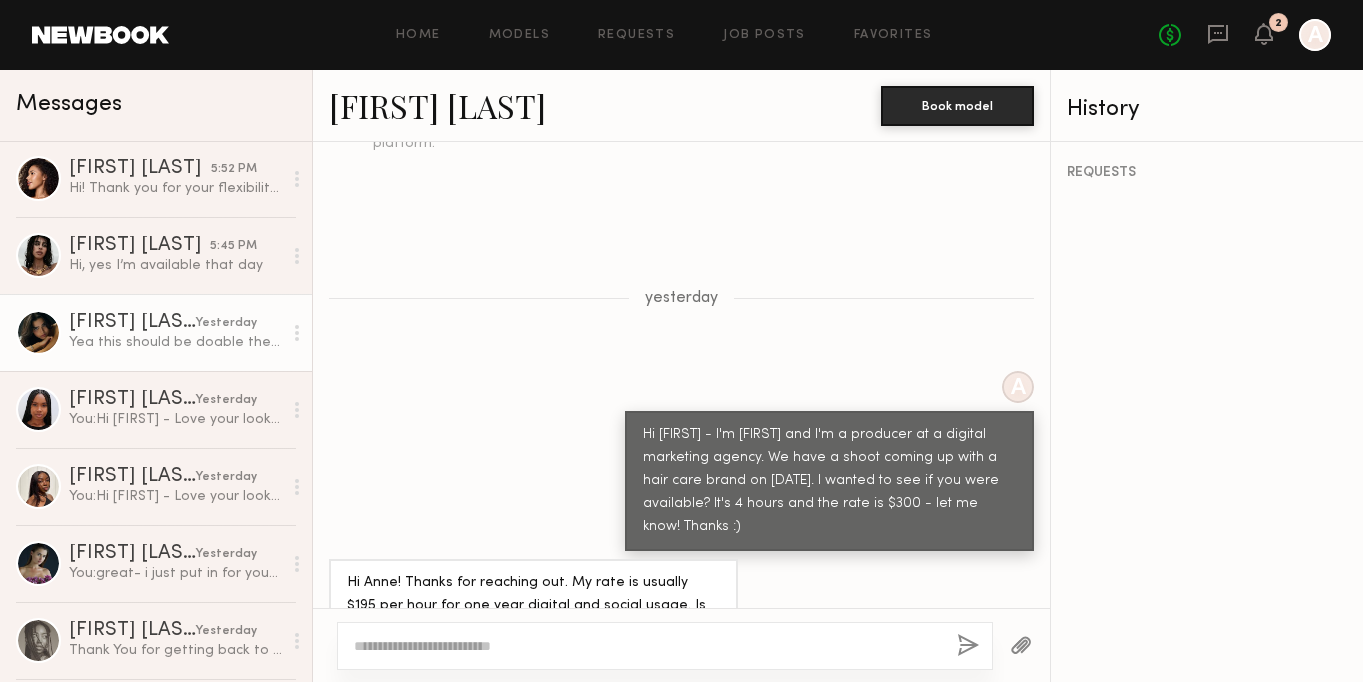 click on "[FIRST] [LAST] [TIME] You:  Yea this should be doable then !" 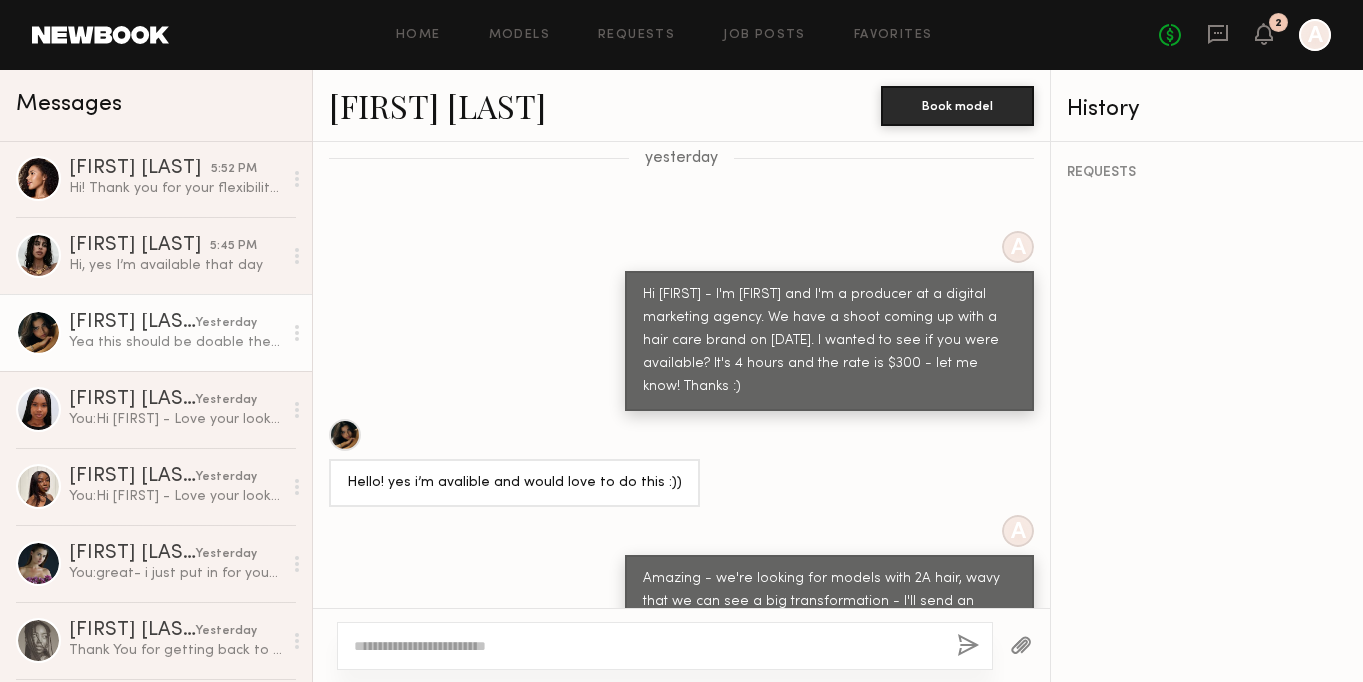scroll, scrollTop: 956, scrollLeft: 0, axis: vertical 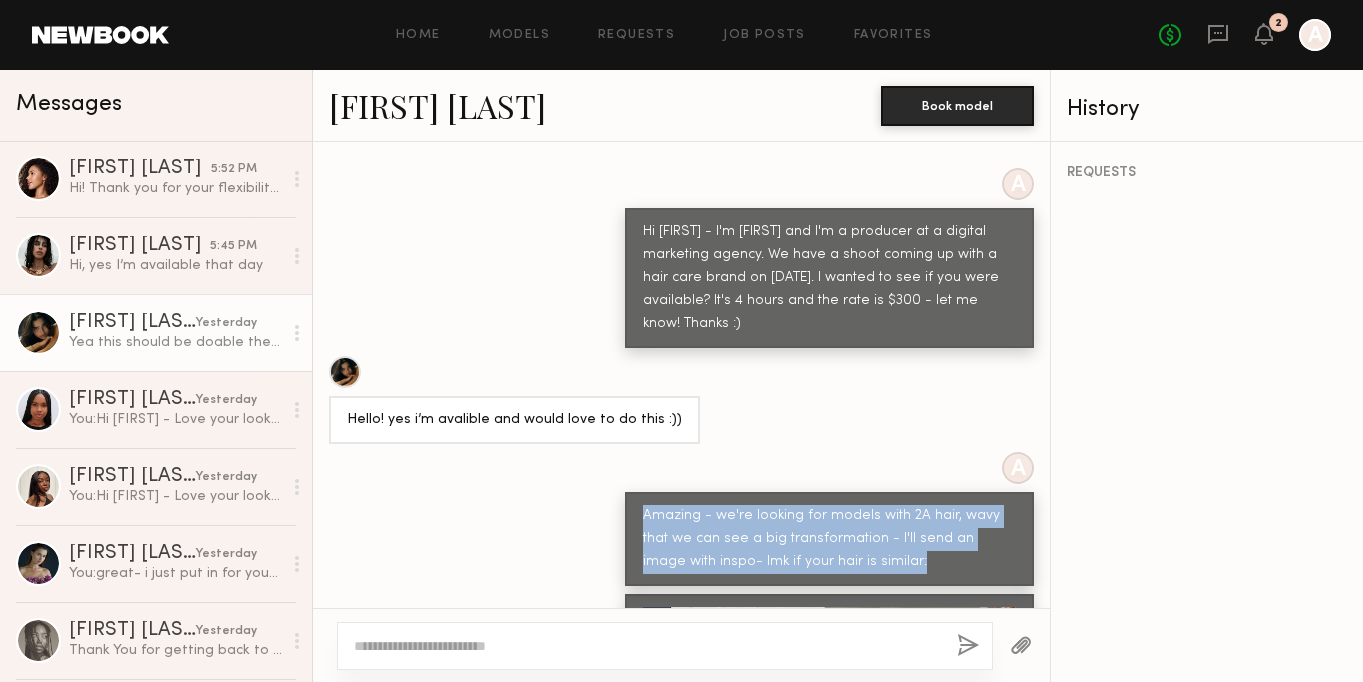 drag, startPoint x: 863, startPoint y: 507, endPoint x: 639, endPoint y: 451, distance: 230.89392 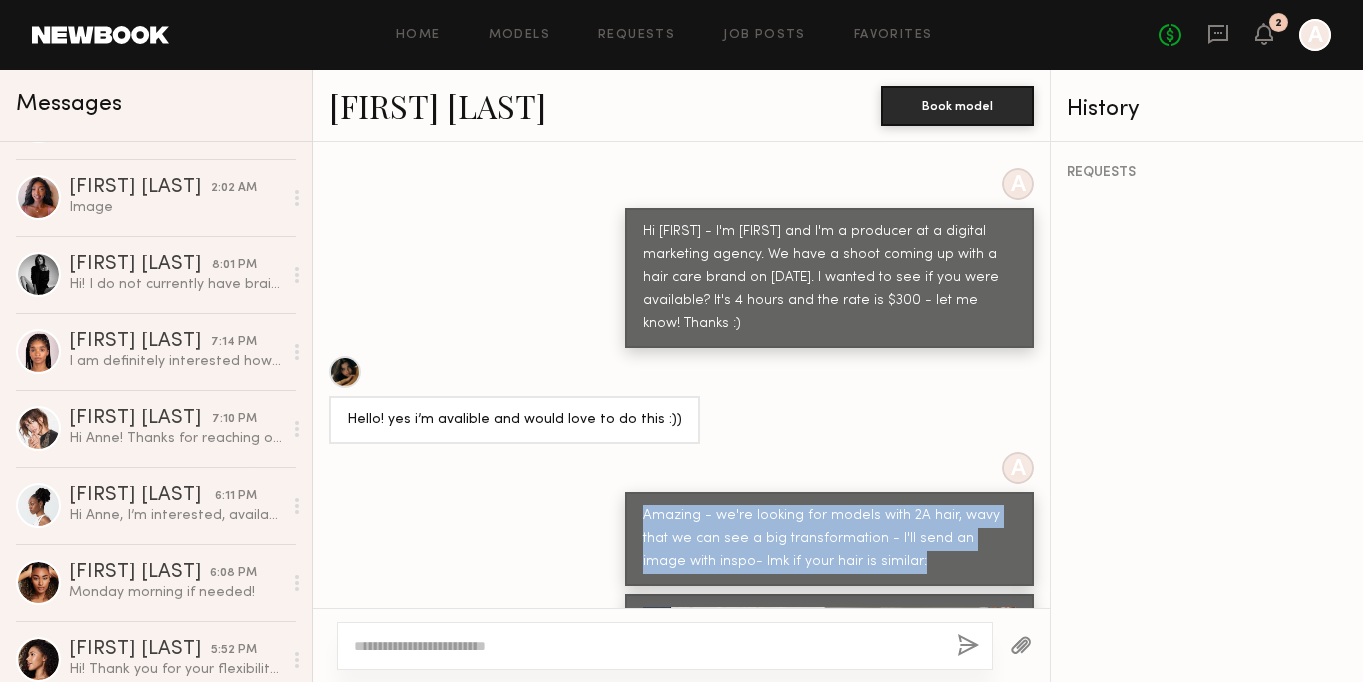 scroll, scrollTop: 0, scrollLeft: 0, axis: both 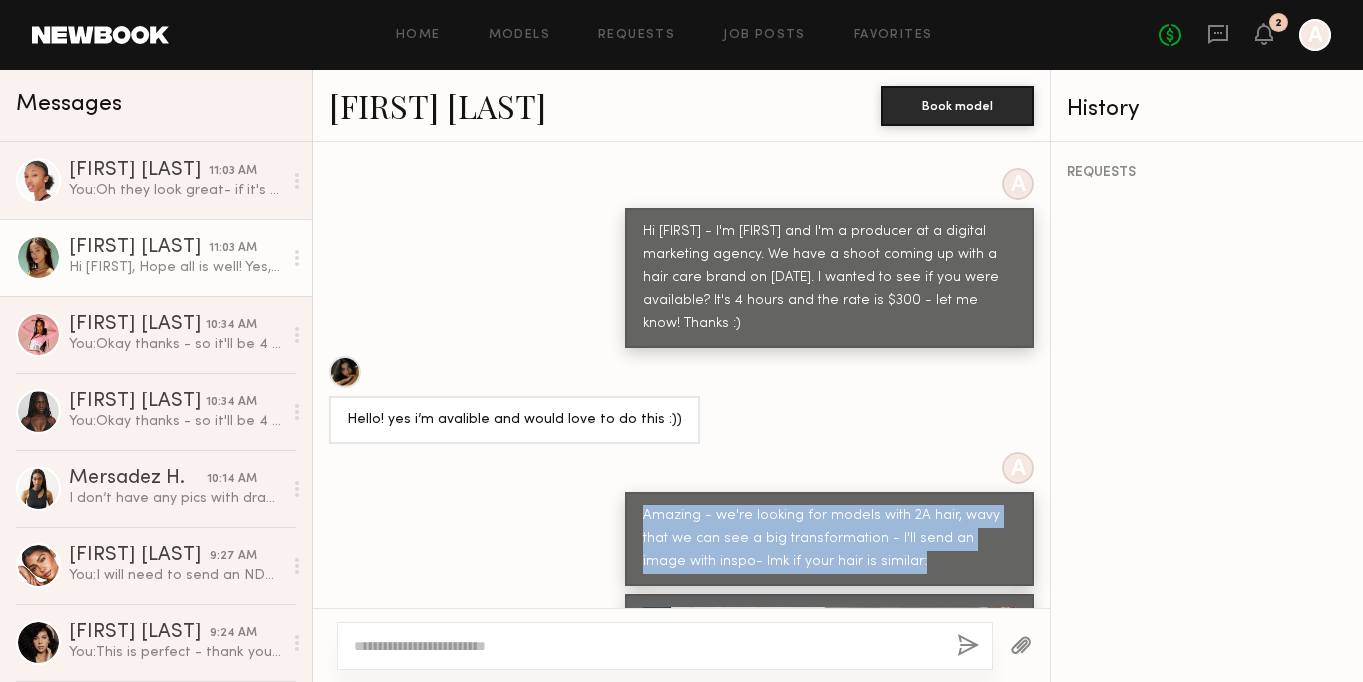 click on "Hi [NAME],
Hope all is well!
Yes, I am available!
Thanks for reaching out✨
[FIRST] [LAST]" 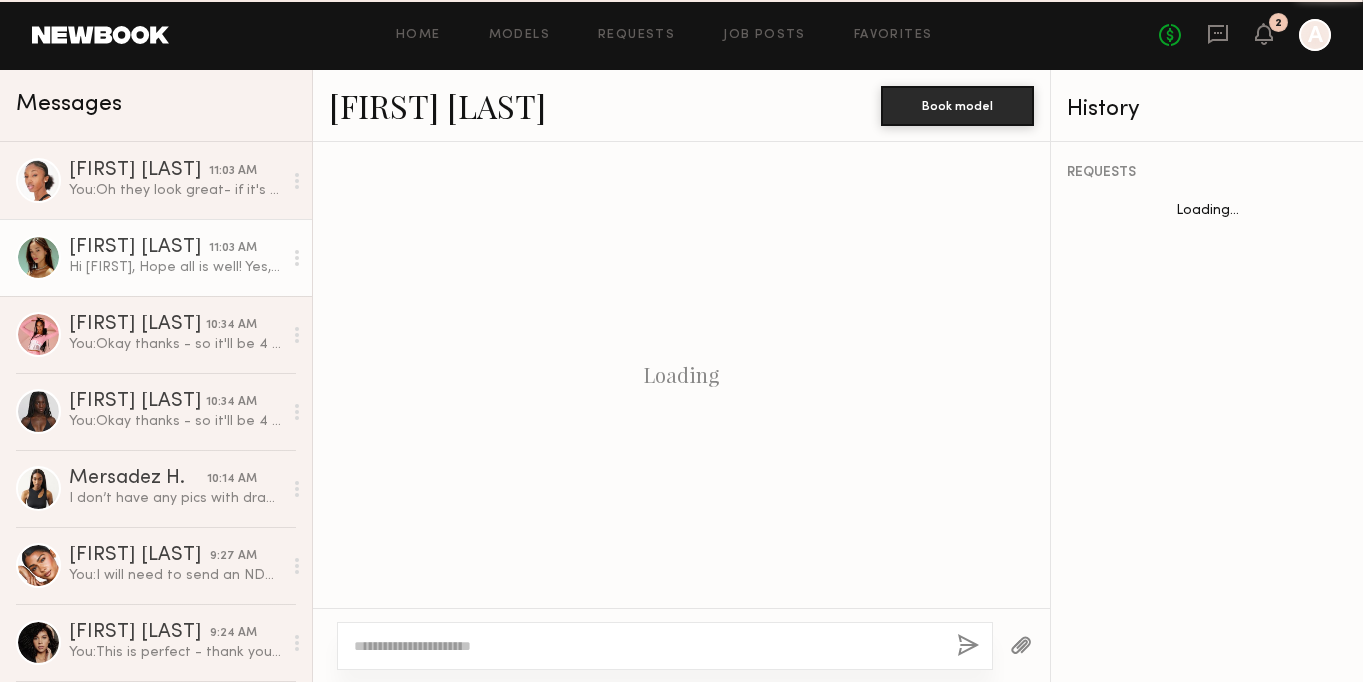 scroll, scrollTop: 1043, scrollLeft: 0, axis: vertical 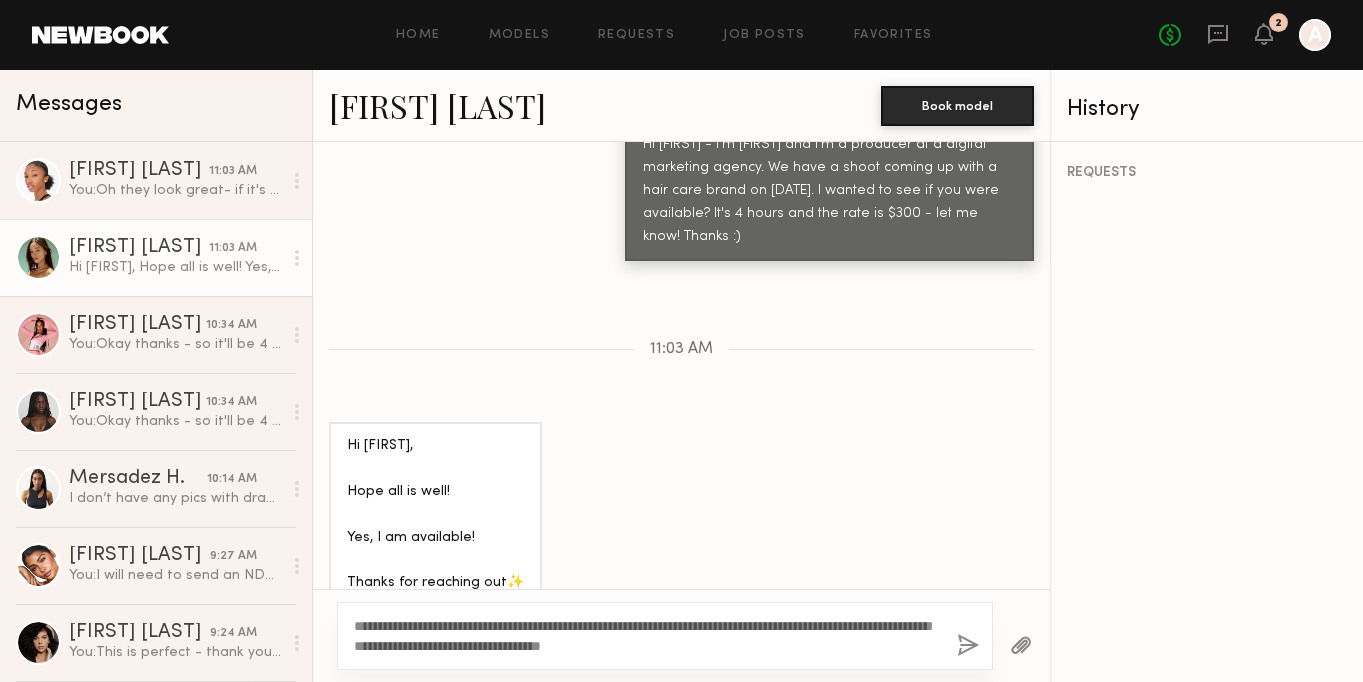 type on "**********" 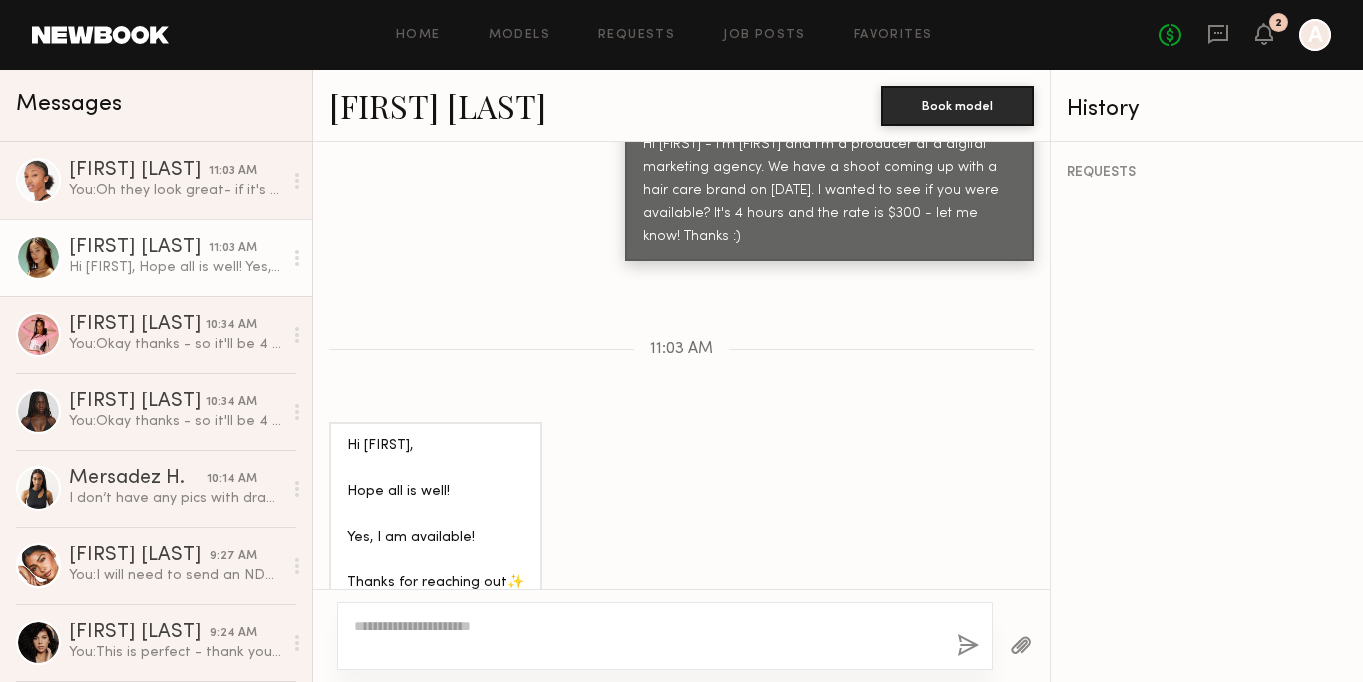 scroll, scrollTop: 1337, scrollLeft: 0, axis: vertical 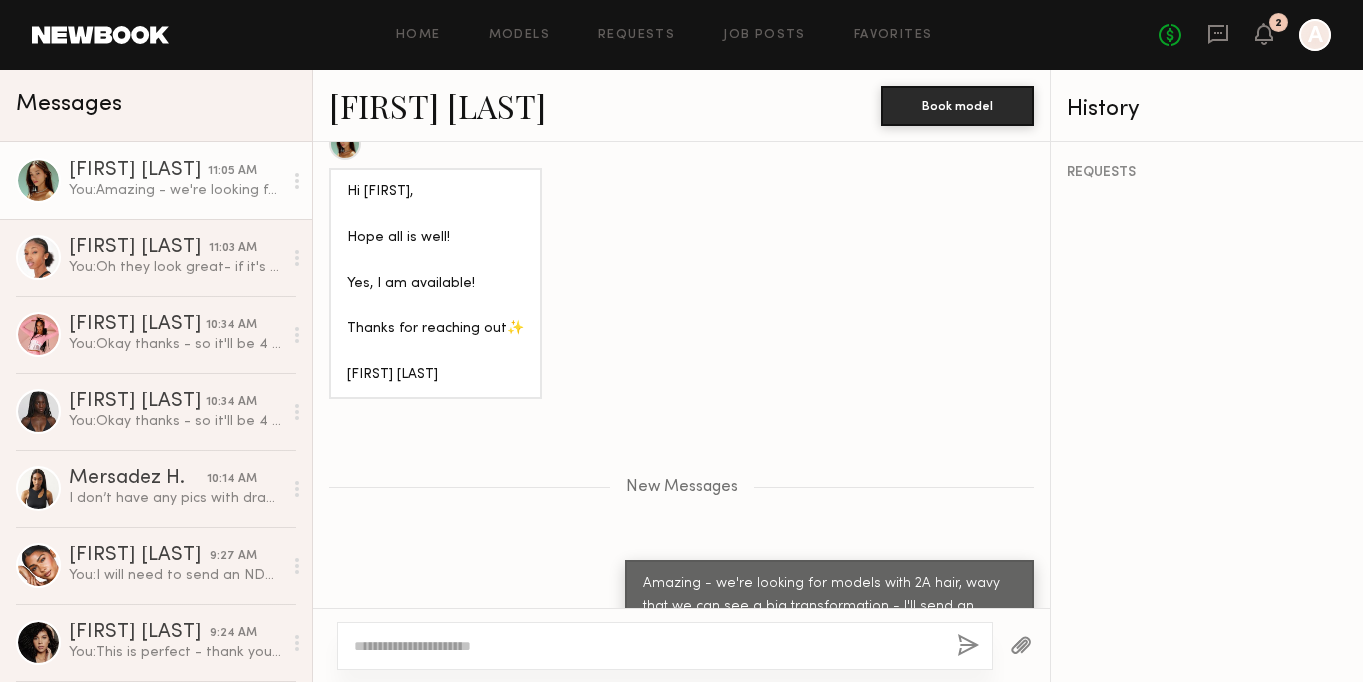 click 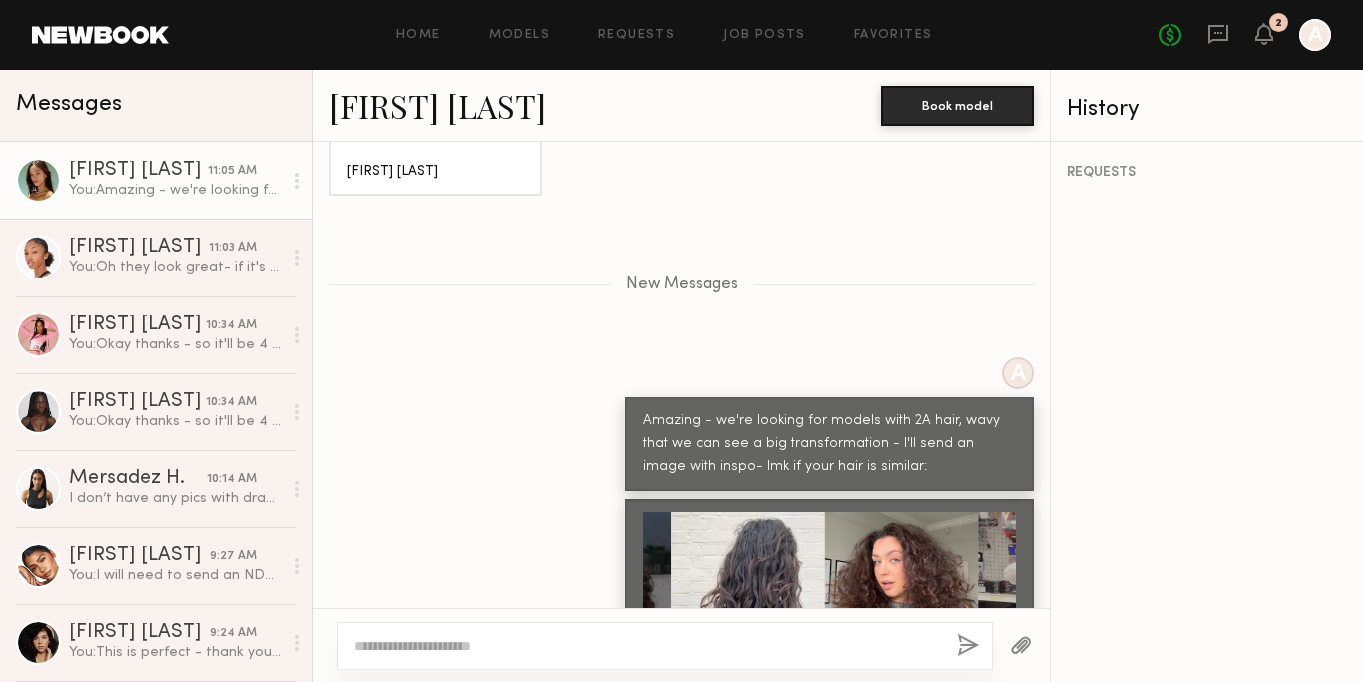 scroll, scrollTop: 1783, scrollLeft: 0, axis: vertical 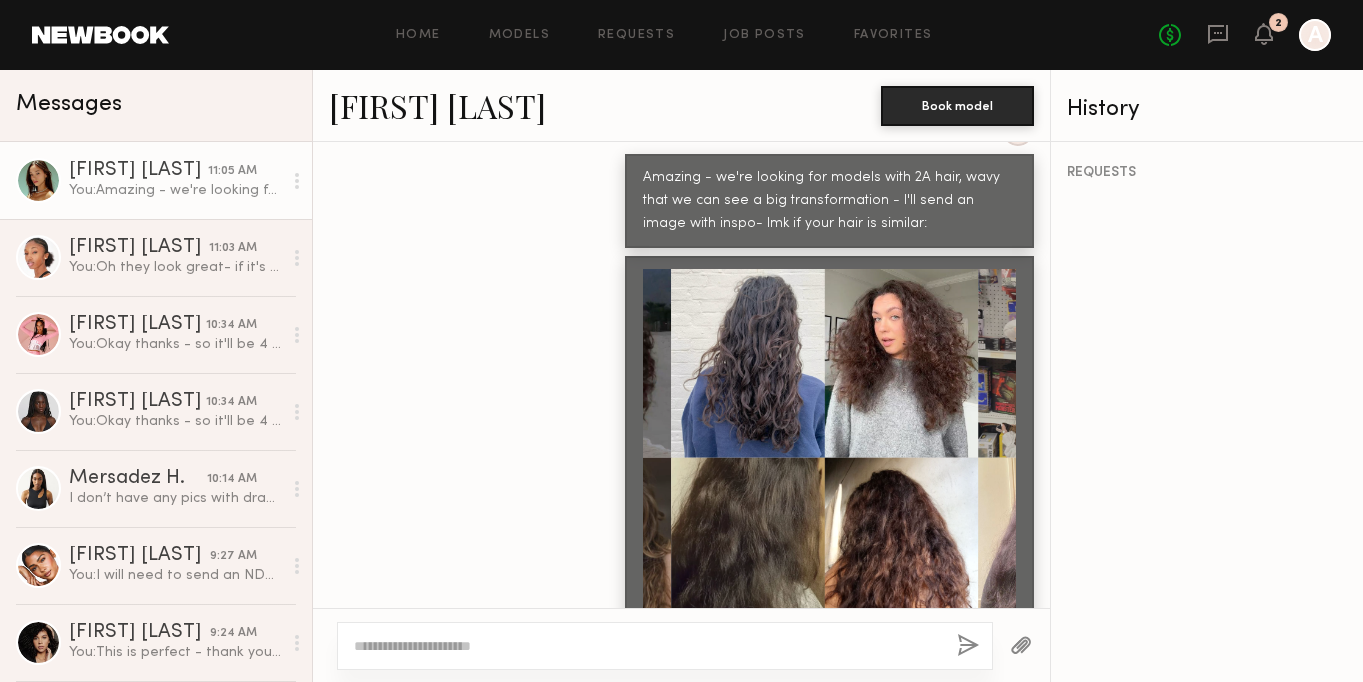 click 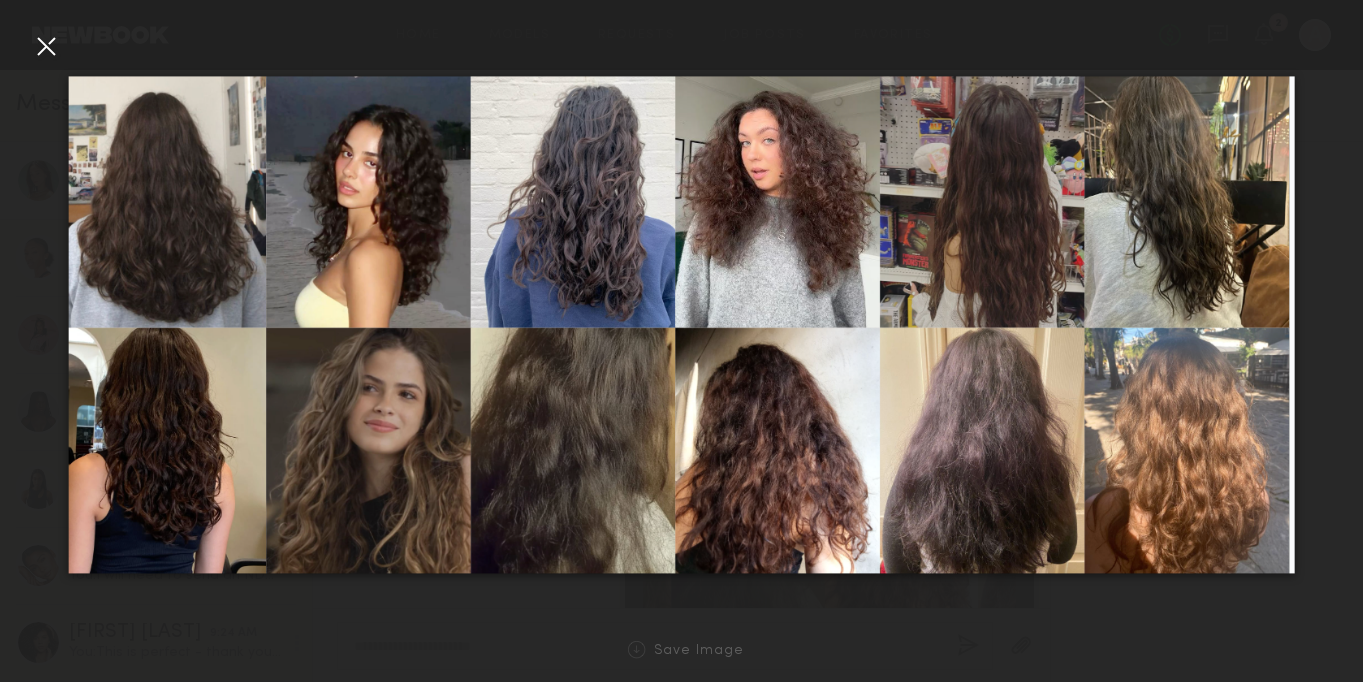 click 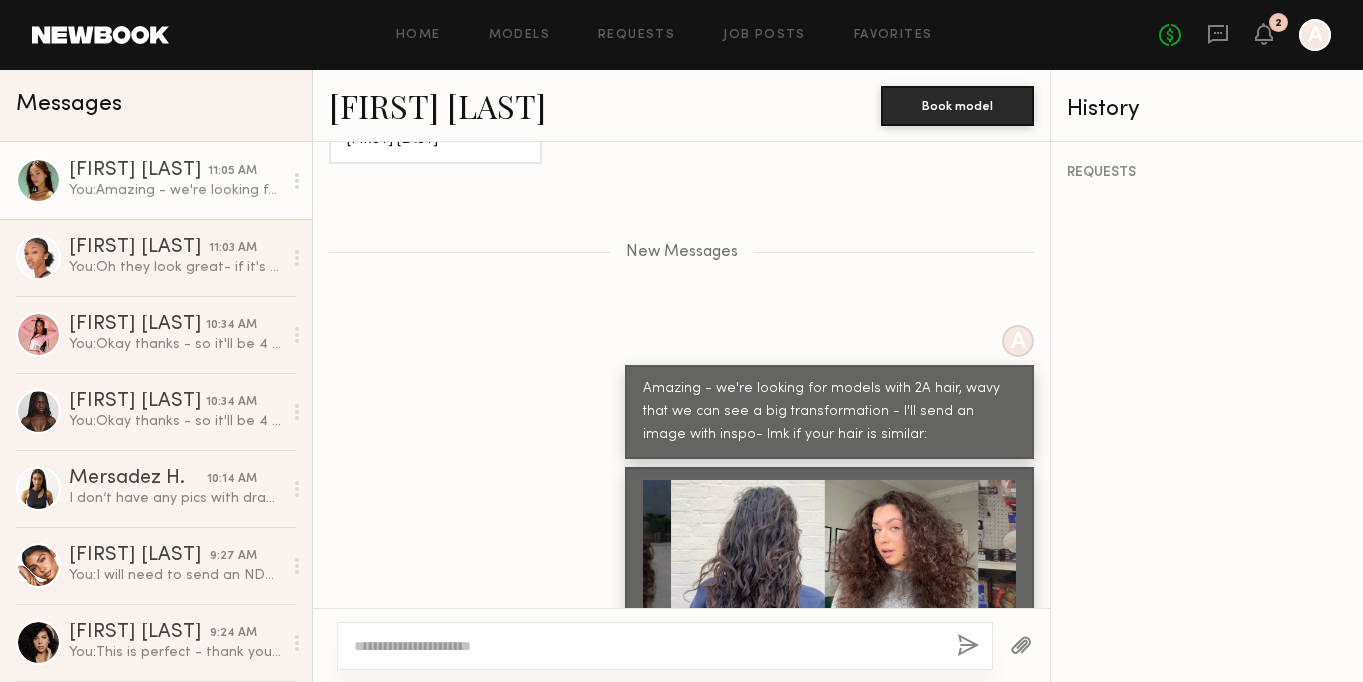 scroll, scrollTop: 1586, scrollLeft: 0, axis: vertical 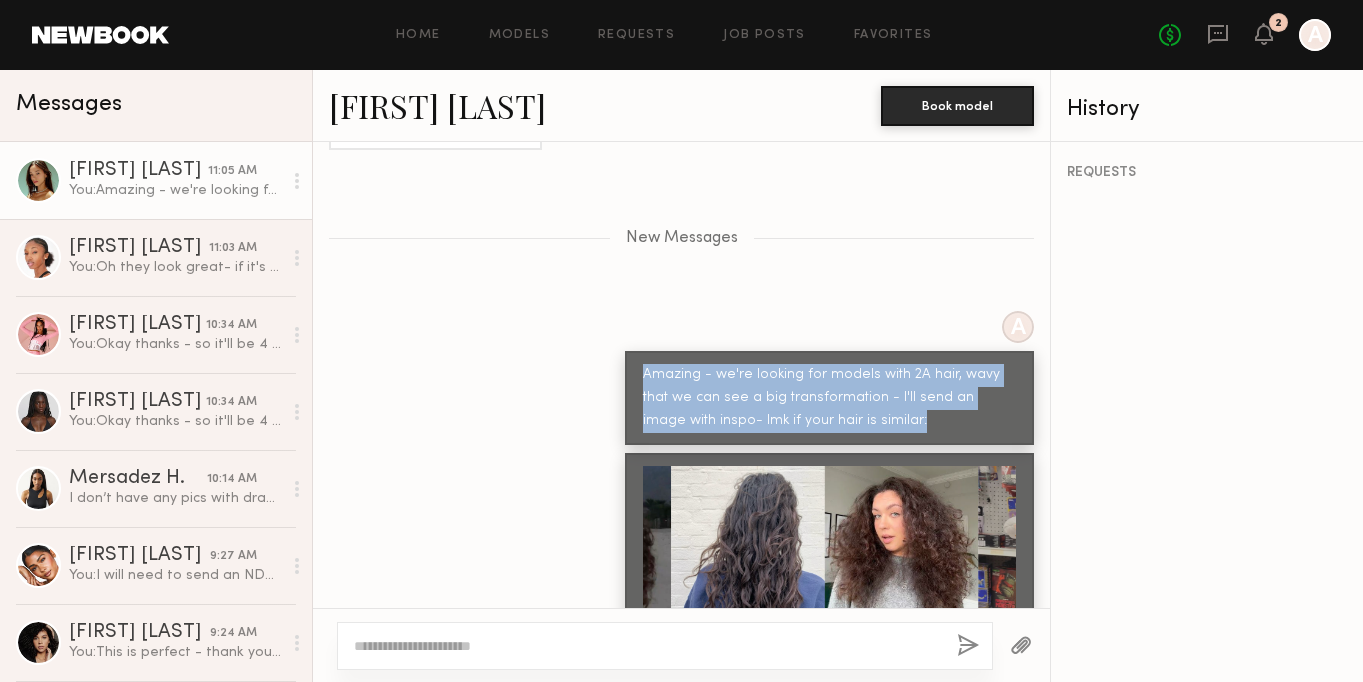drag, startPoint x: 851, startPoint y: 364, endPoint x: 627, endPoint y: 315, distance: 229.29675 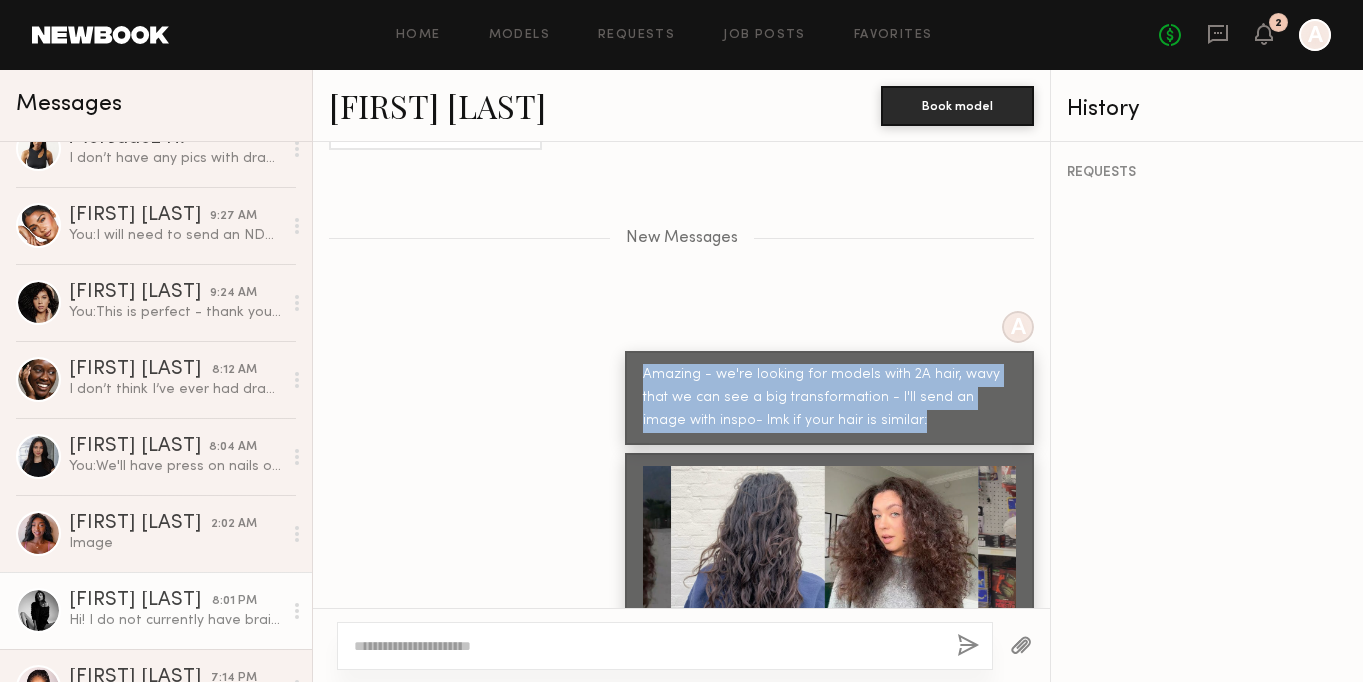 scroll, scrollTop: 502, scrollLeft: 0, axis: vertical 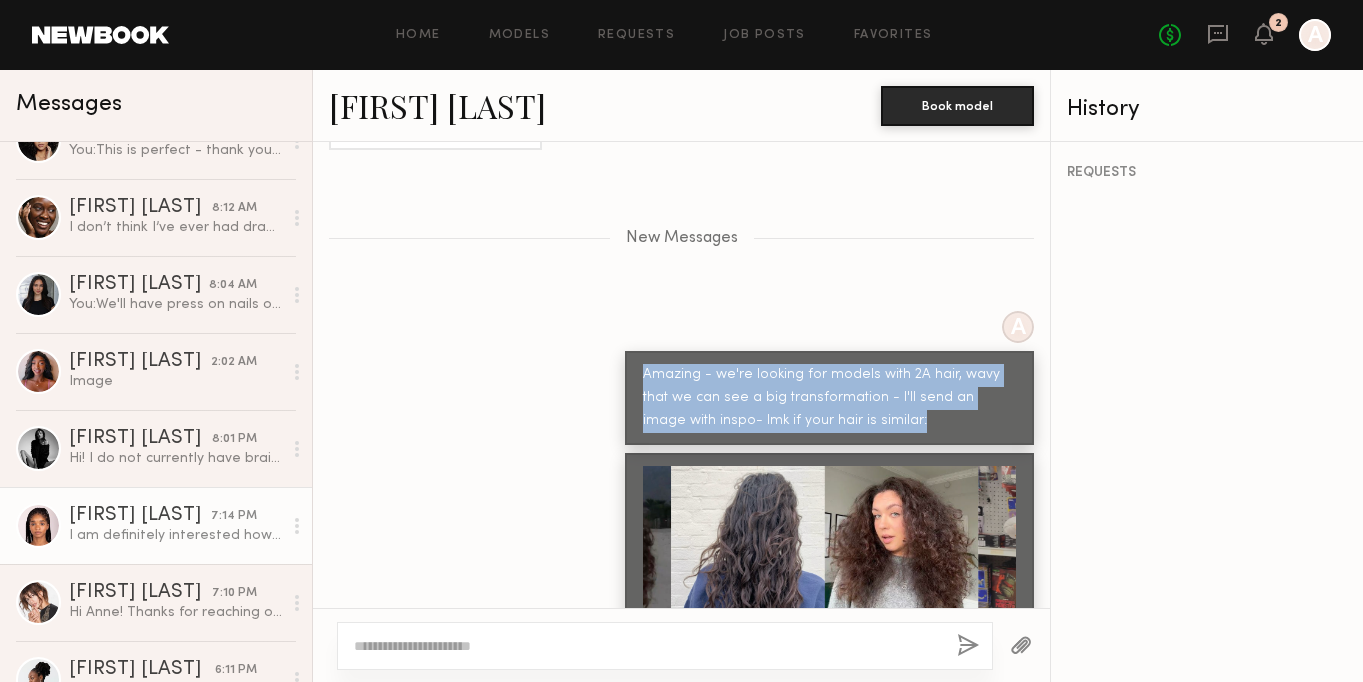 click on "Jayla L. 7:14 PM I am definitely interested however I don’t think my hair will be in braids on August 12th. It would be straightened, I could still do dynamic edges but it wouldn’t be a braided style." 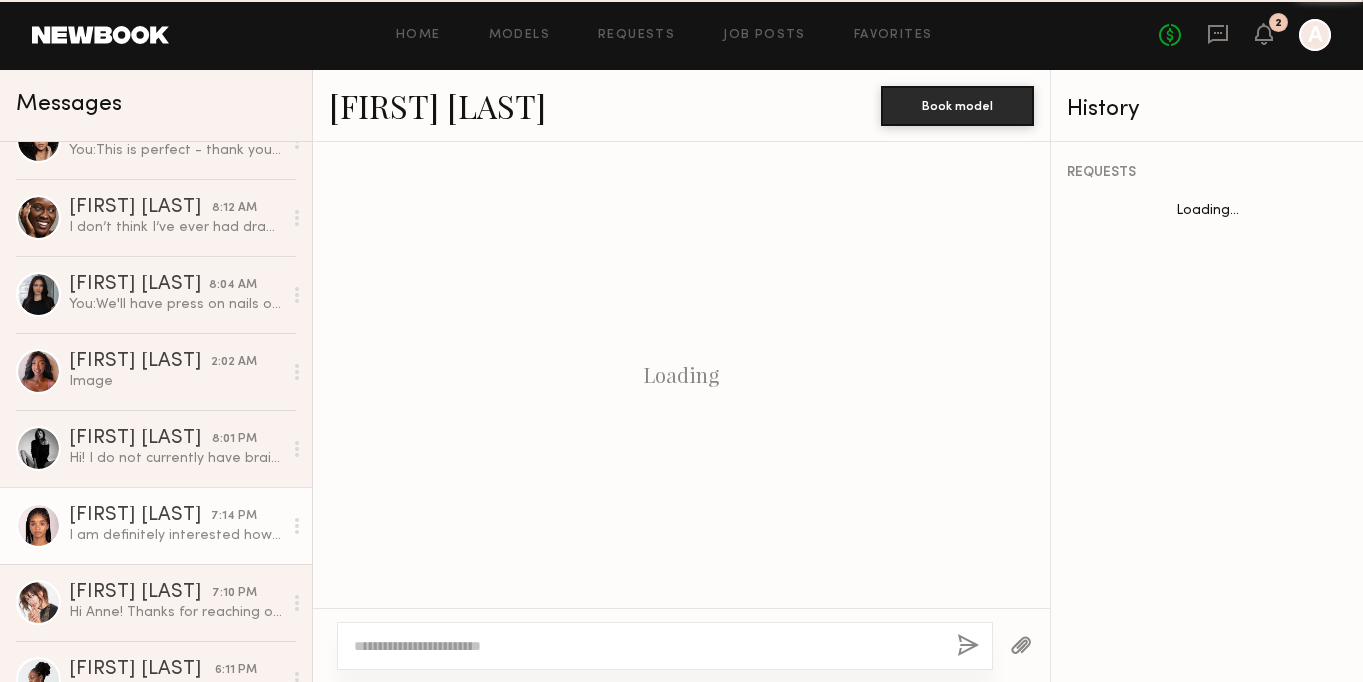 scroll, scrollTop: 918, scrollLeft: 0, axis: vertical 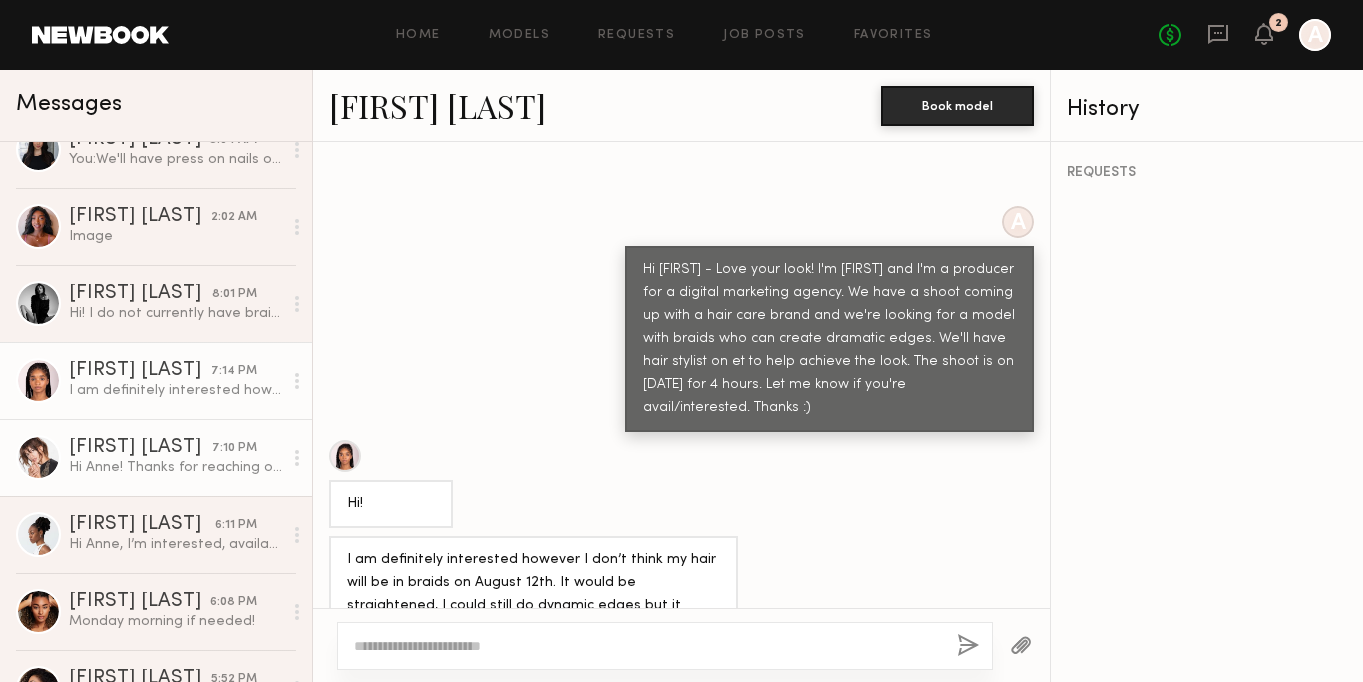 click on "Kristen J. 7:10 PM Hi Anne! Thanks for reaching out. My rate is usually $195 per hour for one year digital and social usage. Is there any wiggle room in the budget," 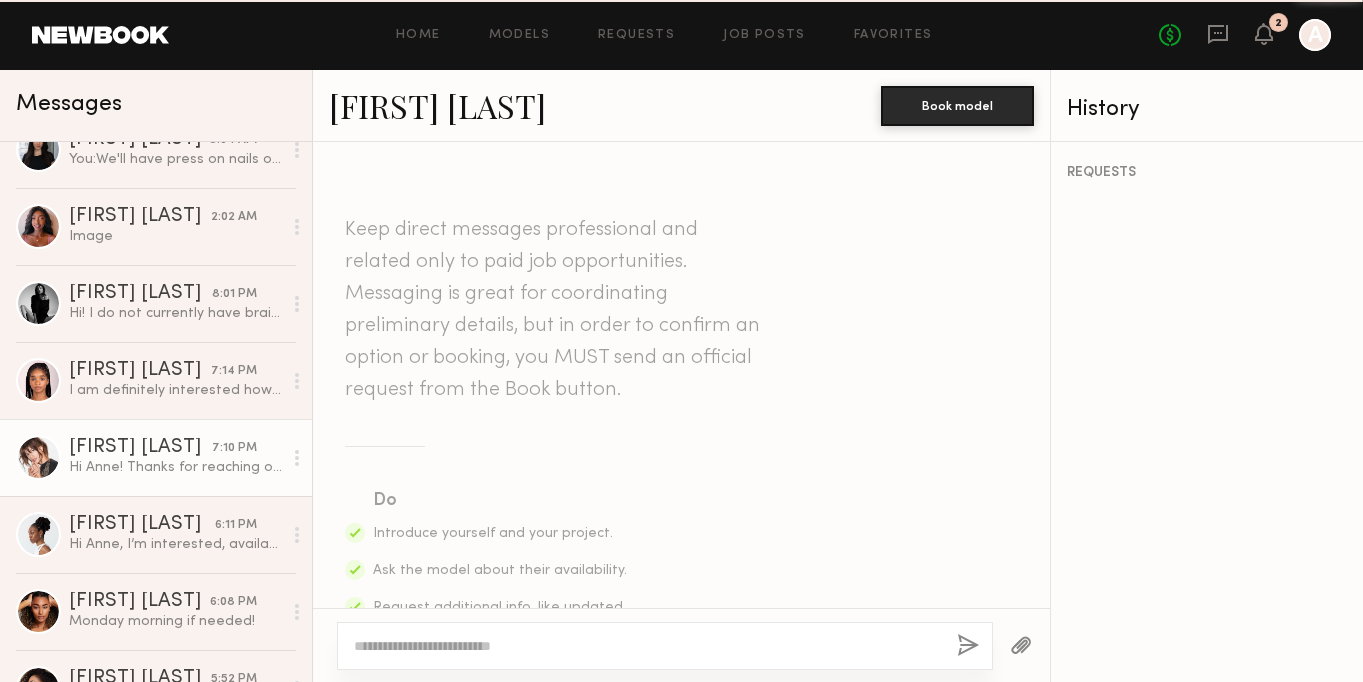 scroll, scrollTop: 753, scrollLeft: 0, axis: vertical 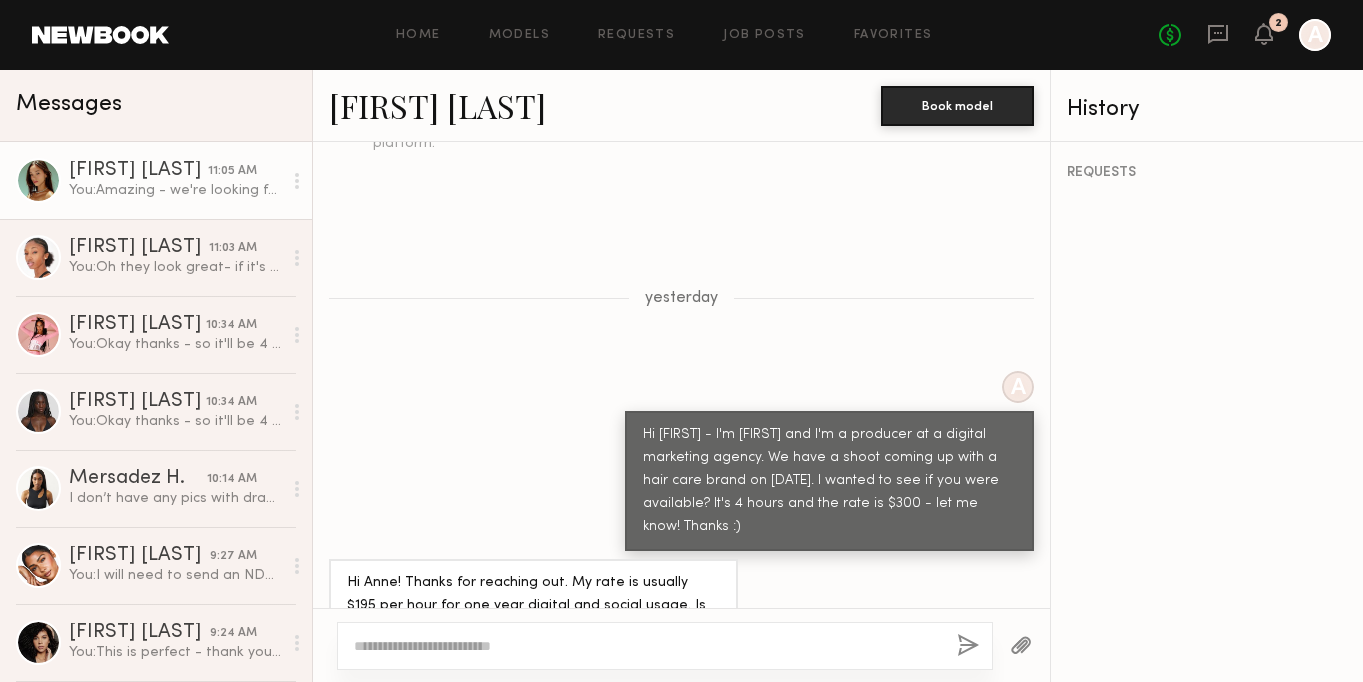 click on "Ana J." 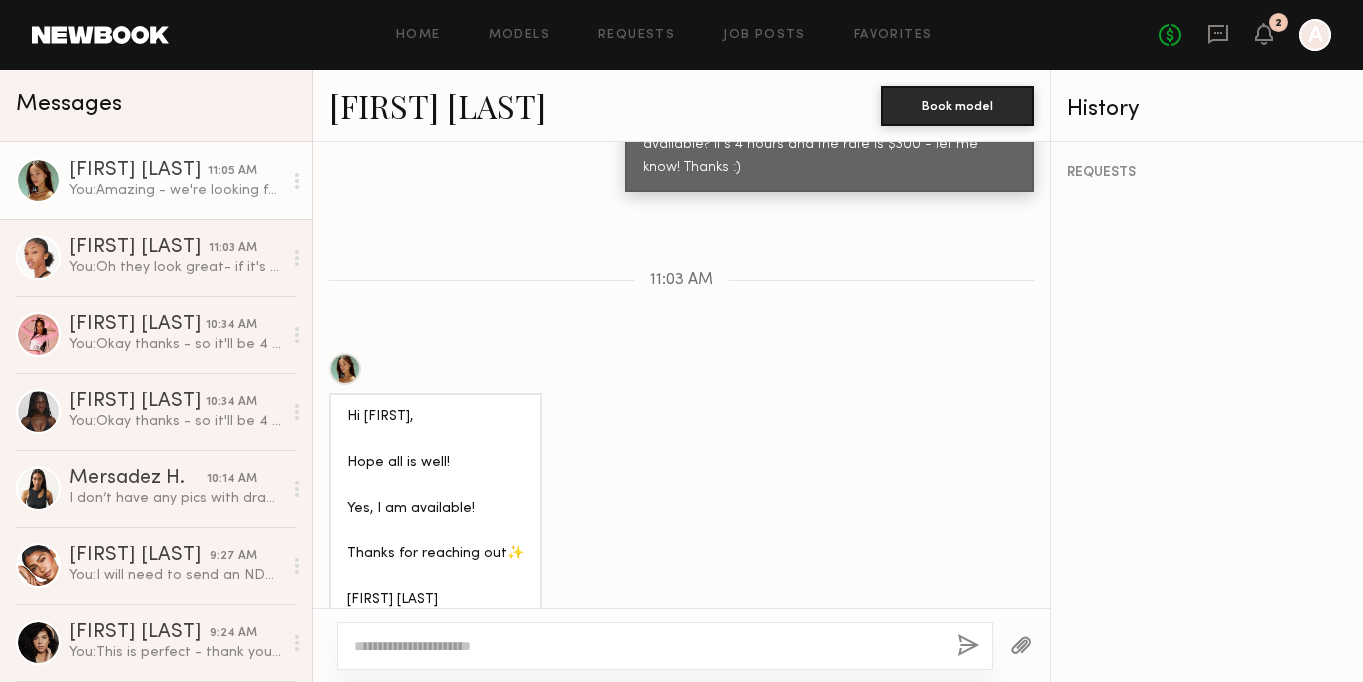 scroll, scrollTop: 1113, scrollLeft: 0, axis: vertical 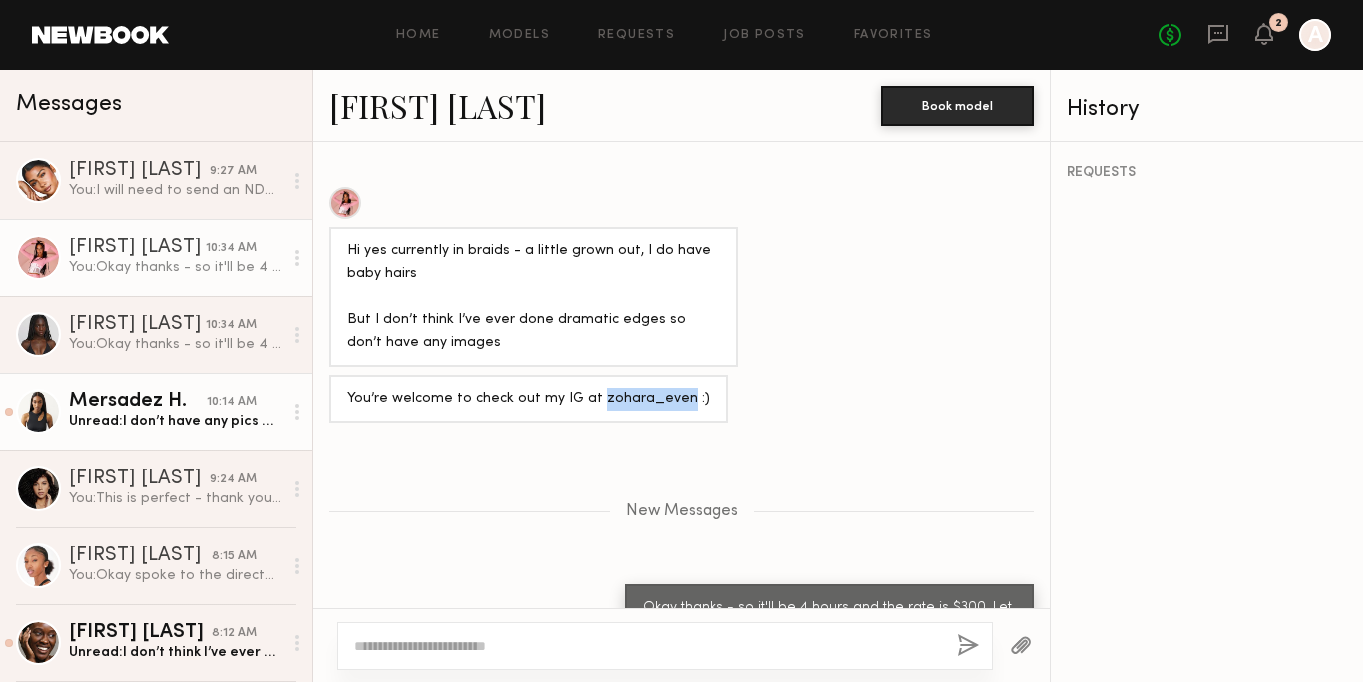 click on "Unread:  I don’t have any  pics with dramatic edges but it’s been done before" 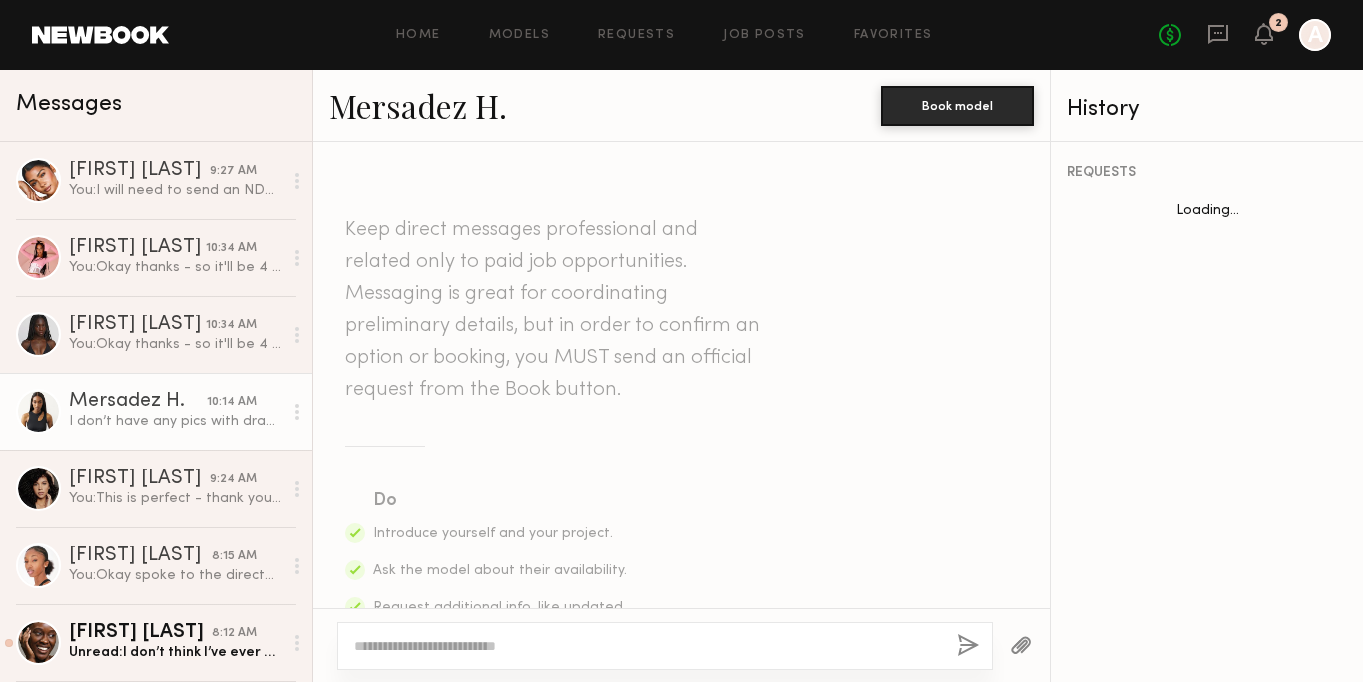 scroll, scrollTop: 1235, scrollLeft: 0, axis: vertical 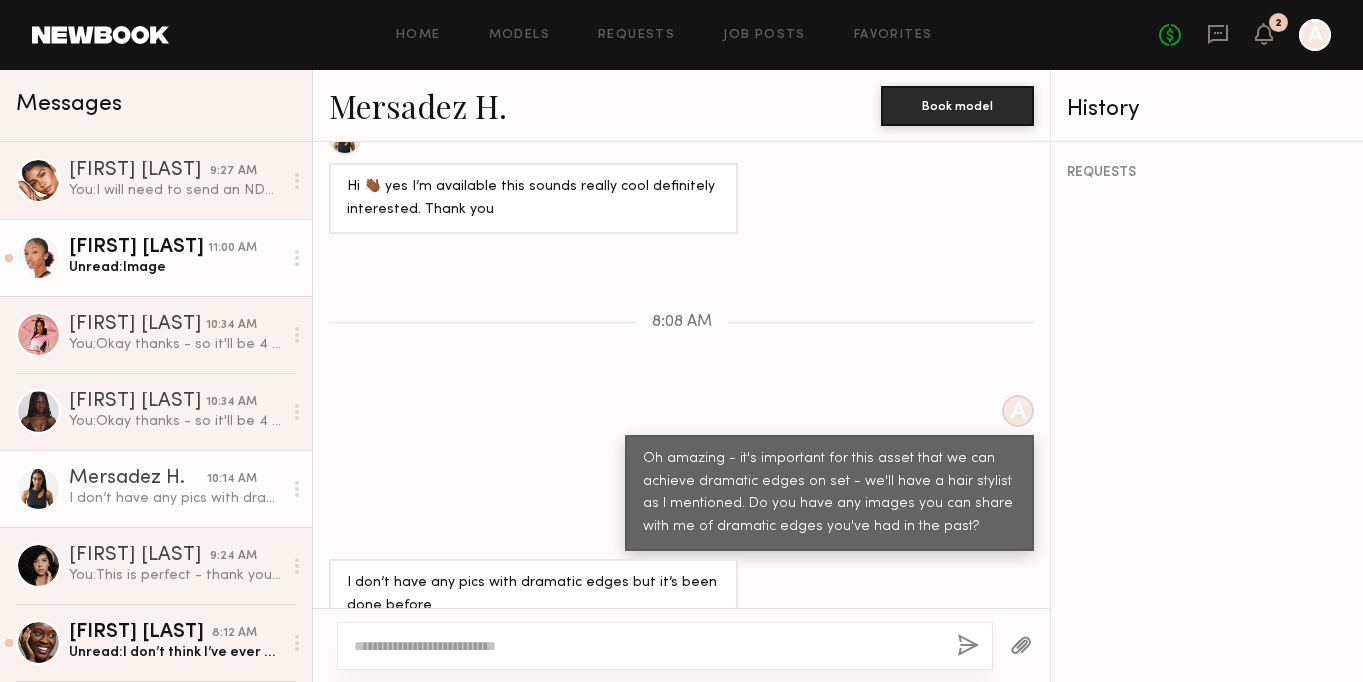 click on "[FIRST] [LAST]" 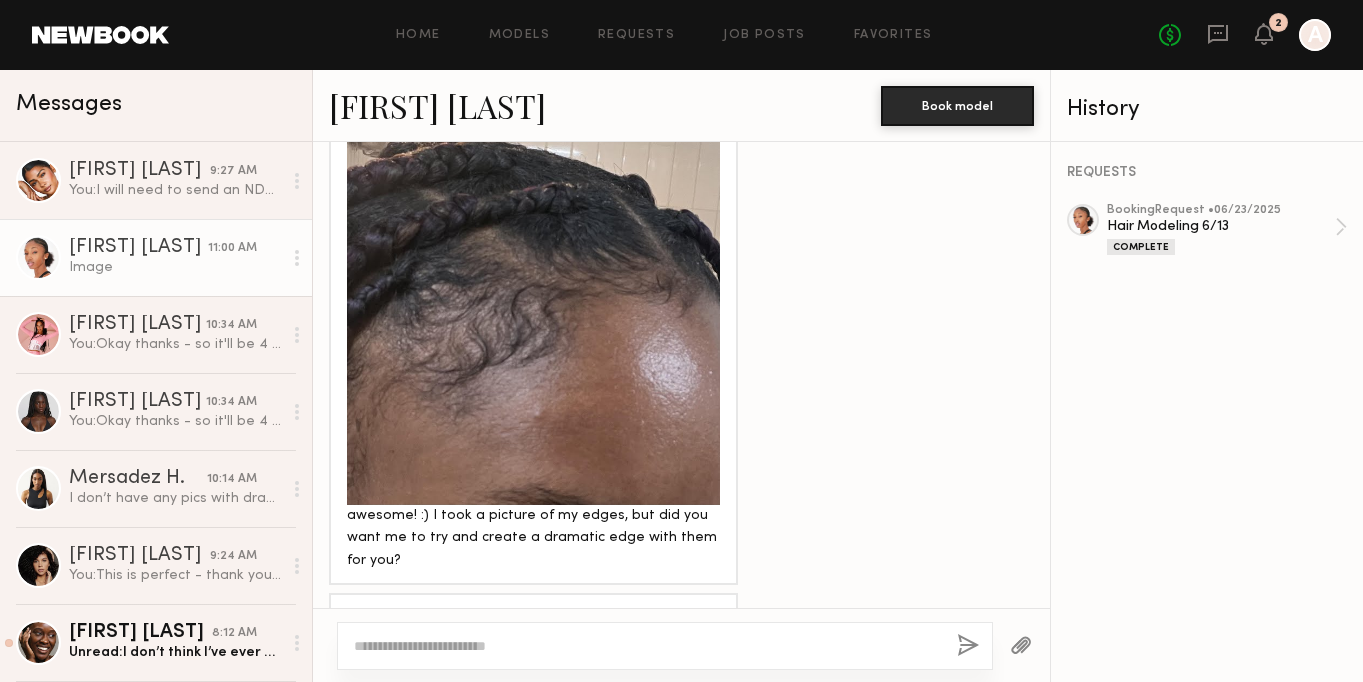 scroll, scrollTop: 2466, scrollLeft: 0, axis: vertical 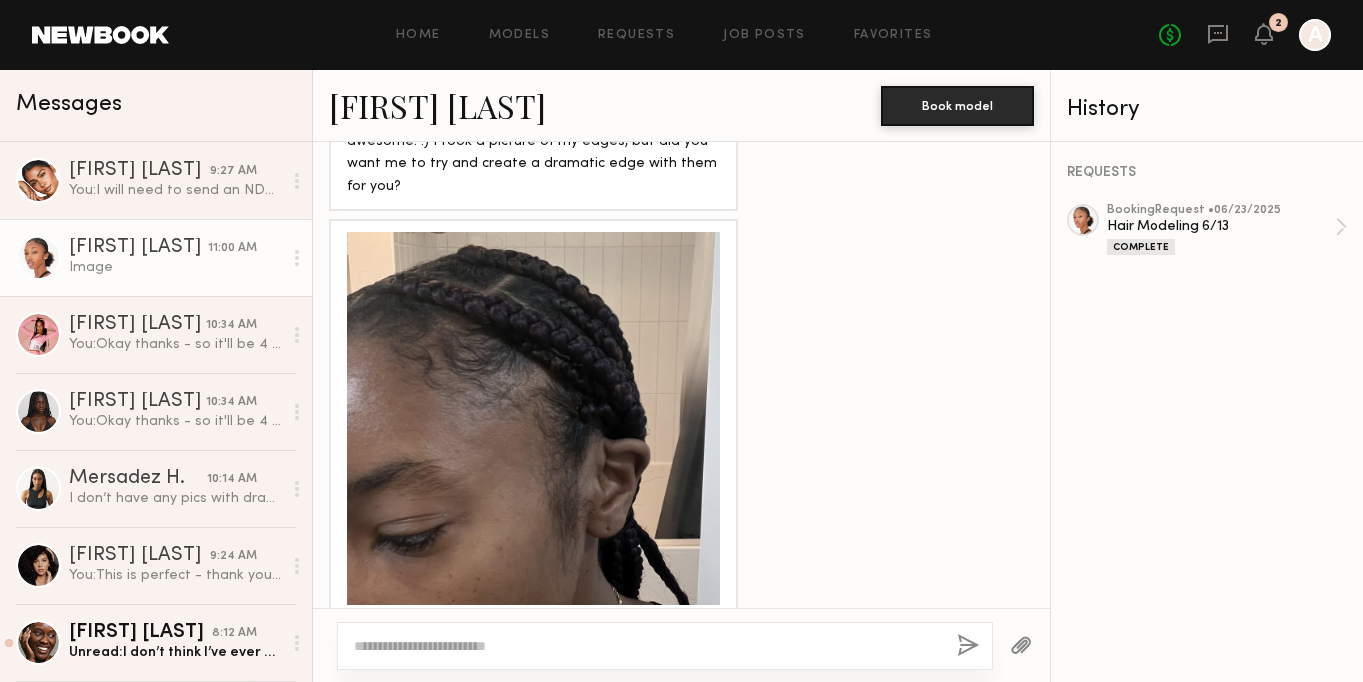 click 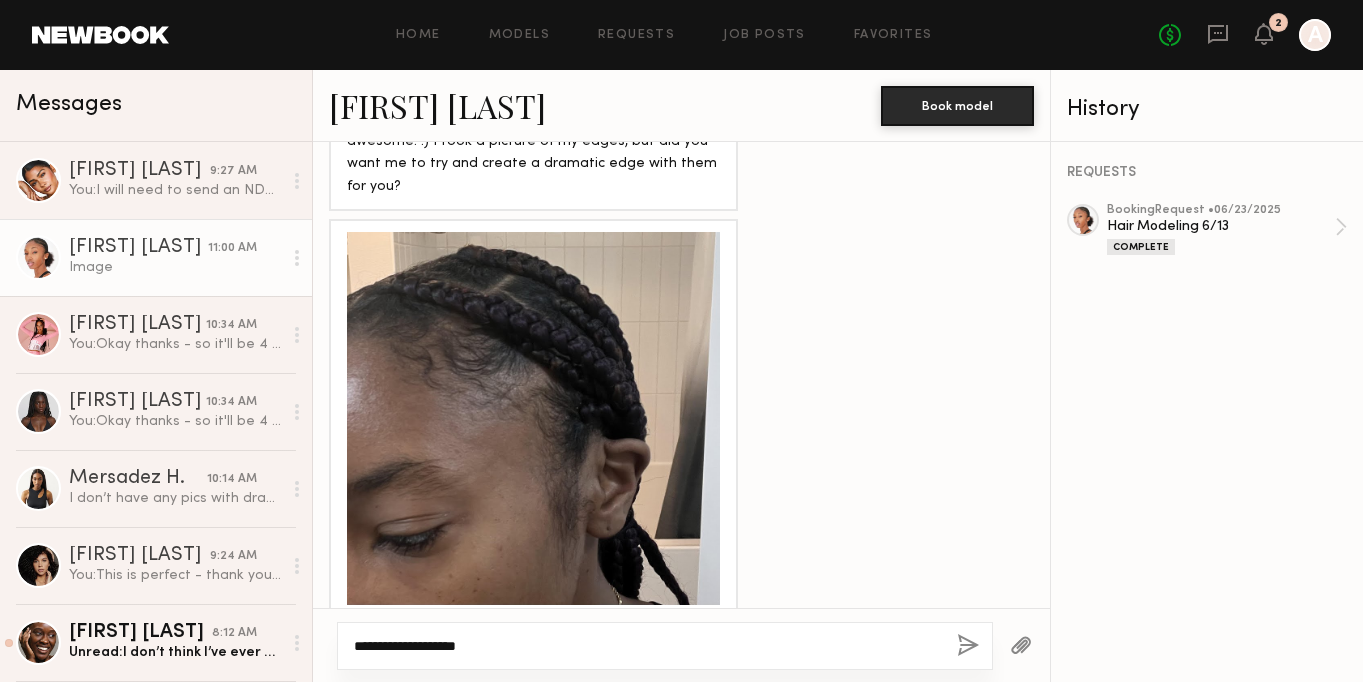 click on "**********" 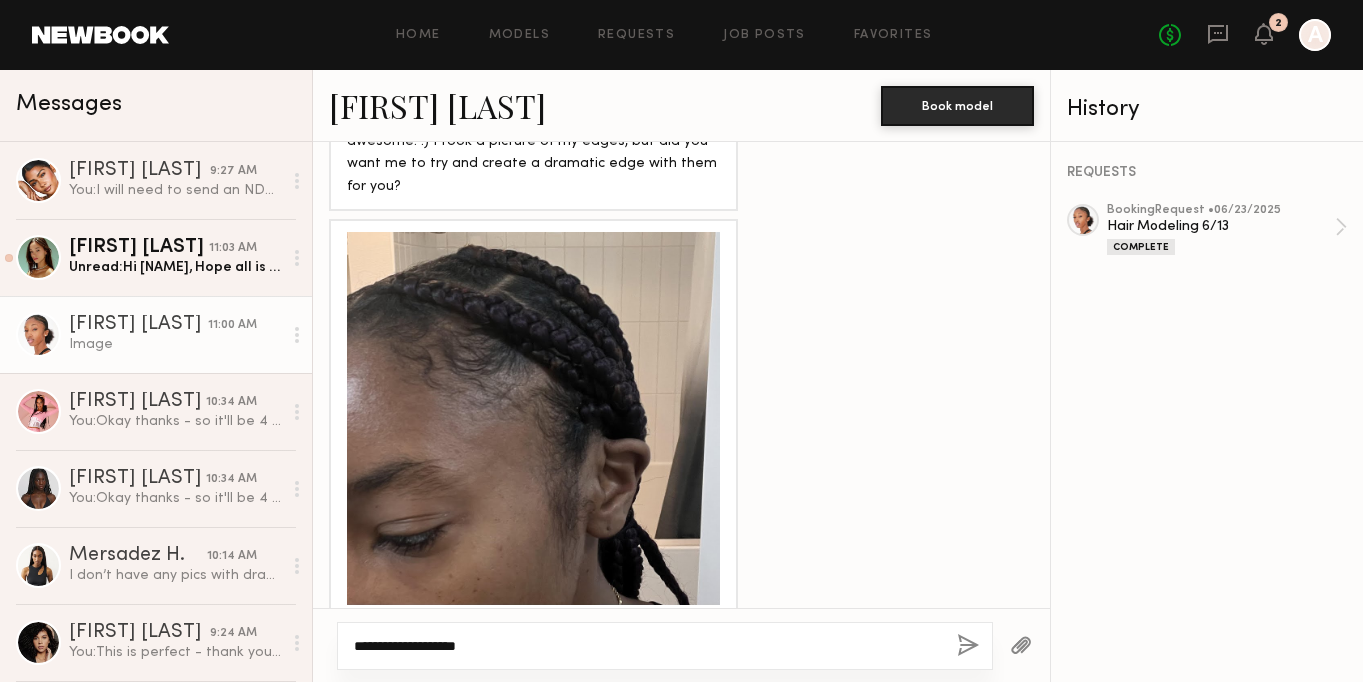 click on "**********" 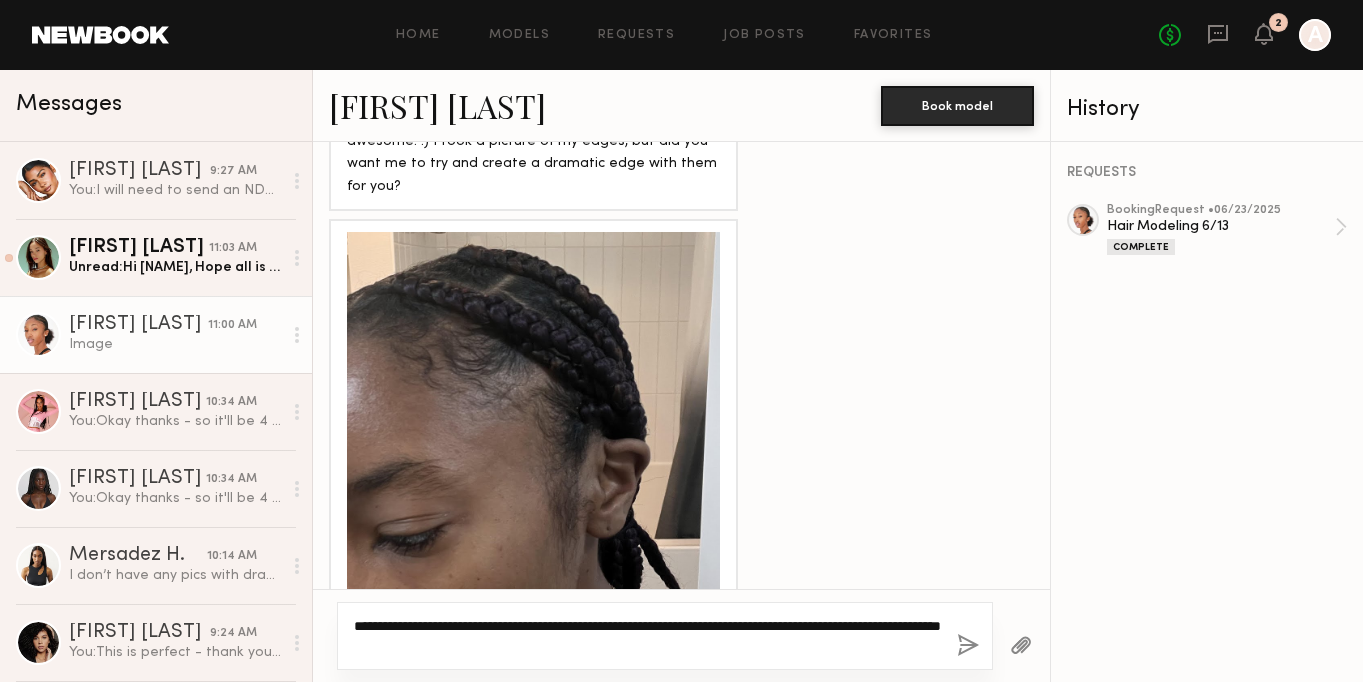 click on "**********" 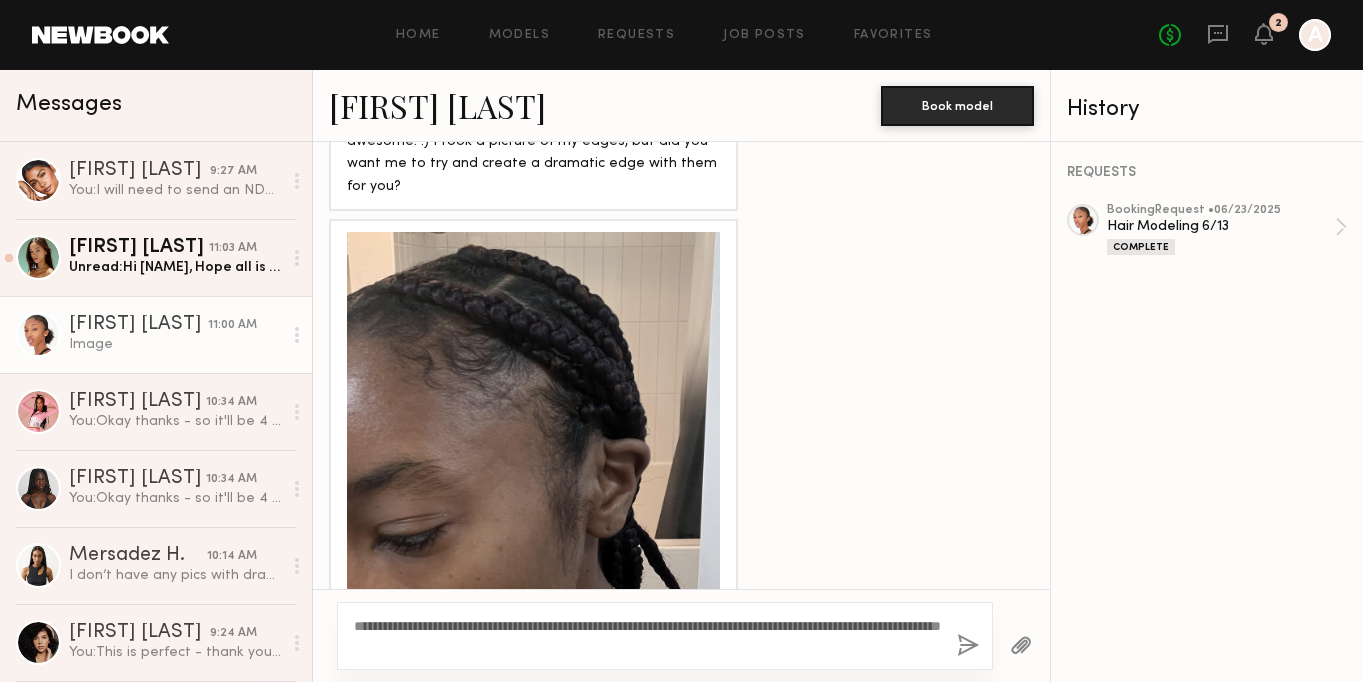 click 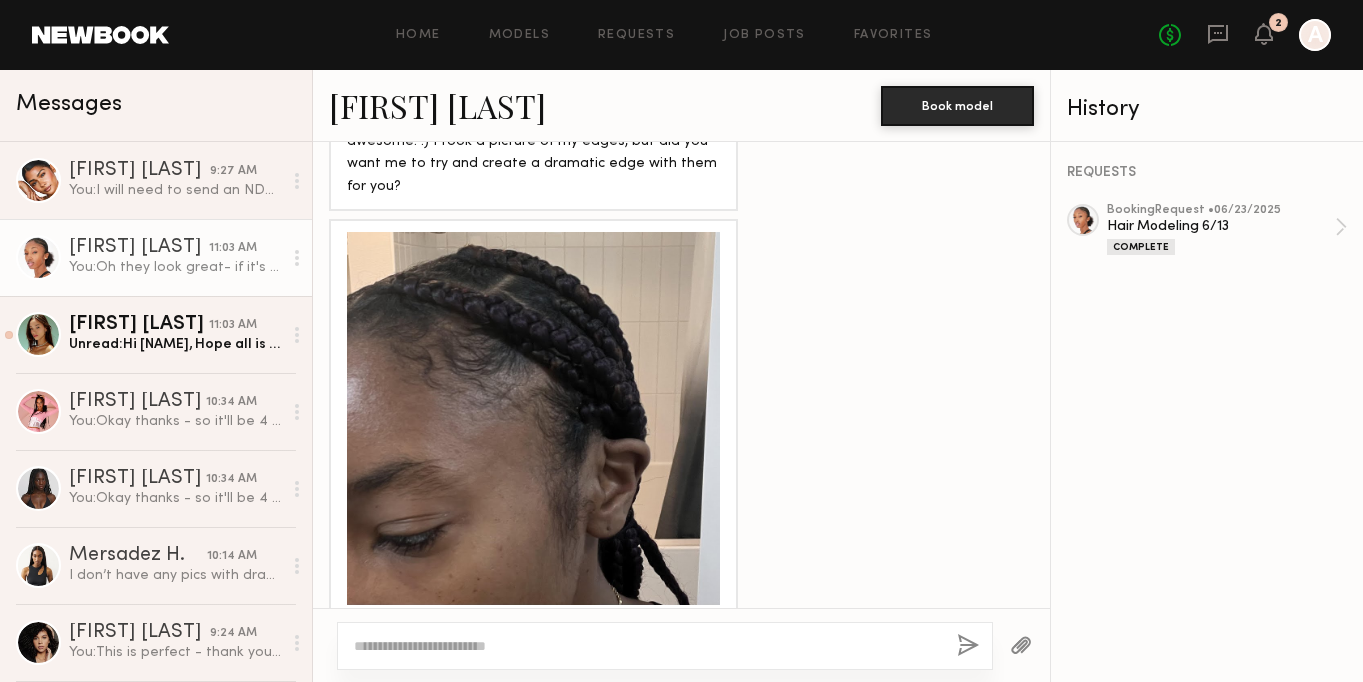 scroll, scrollTop: 3069, scrollLeft: 0, axis: vertical 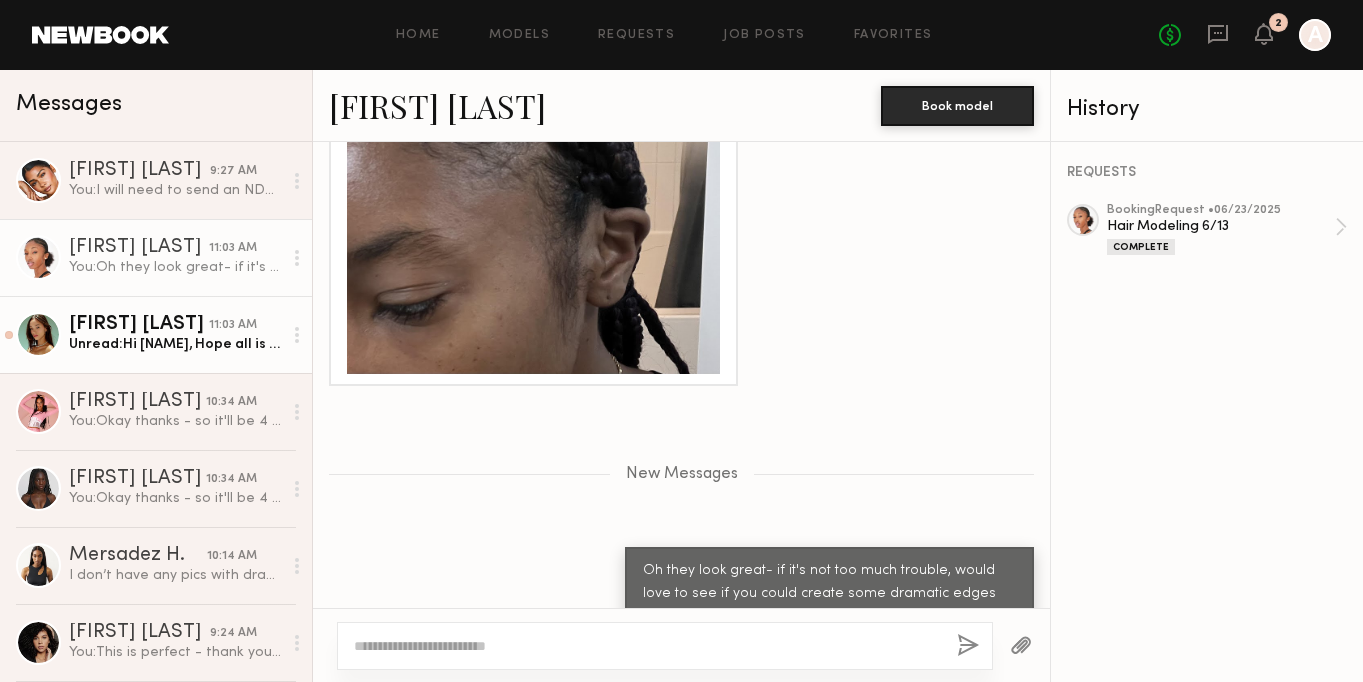 click on "Unread:  Hi [NAME],
Hope all is well!
Yes, I am available!
Thanks for reaching out✨
[FIRST] [LAST]" 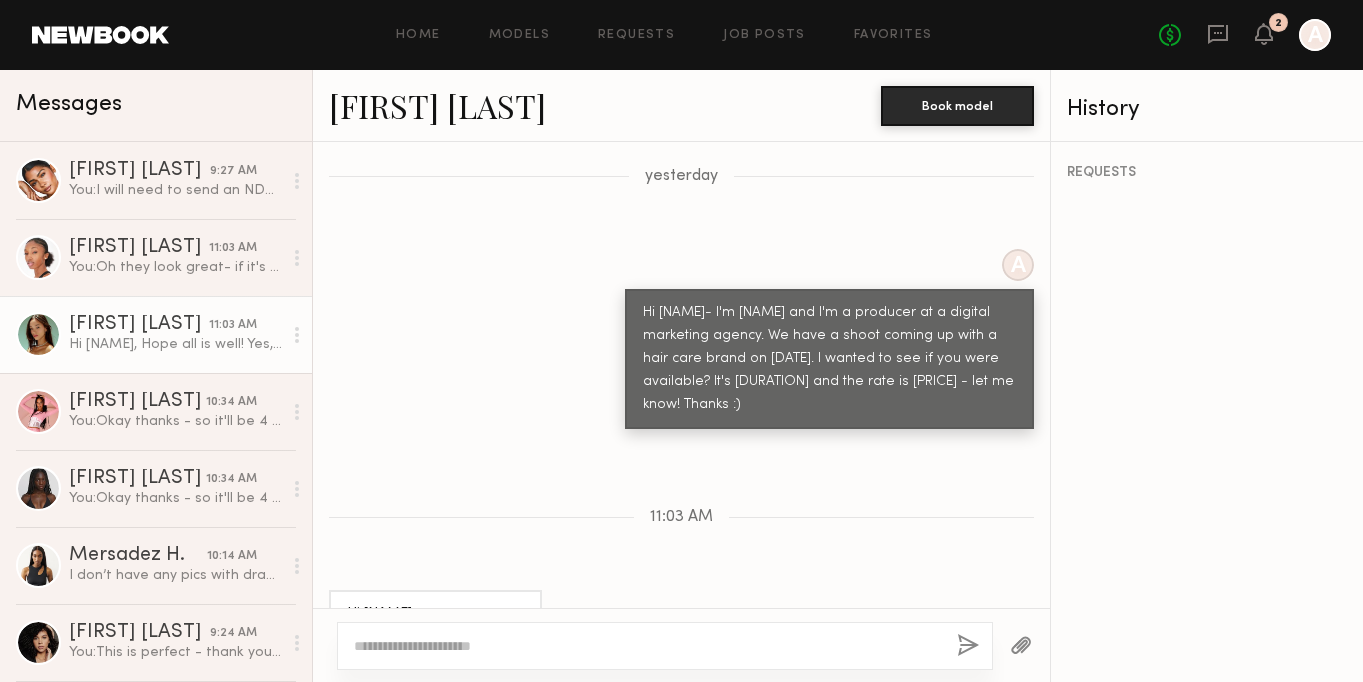 scroll, scrollTop: 872, scrollLeft: 0, axis: vertical 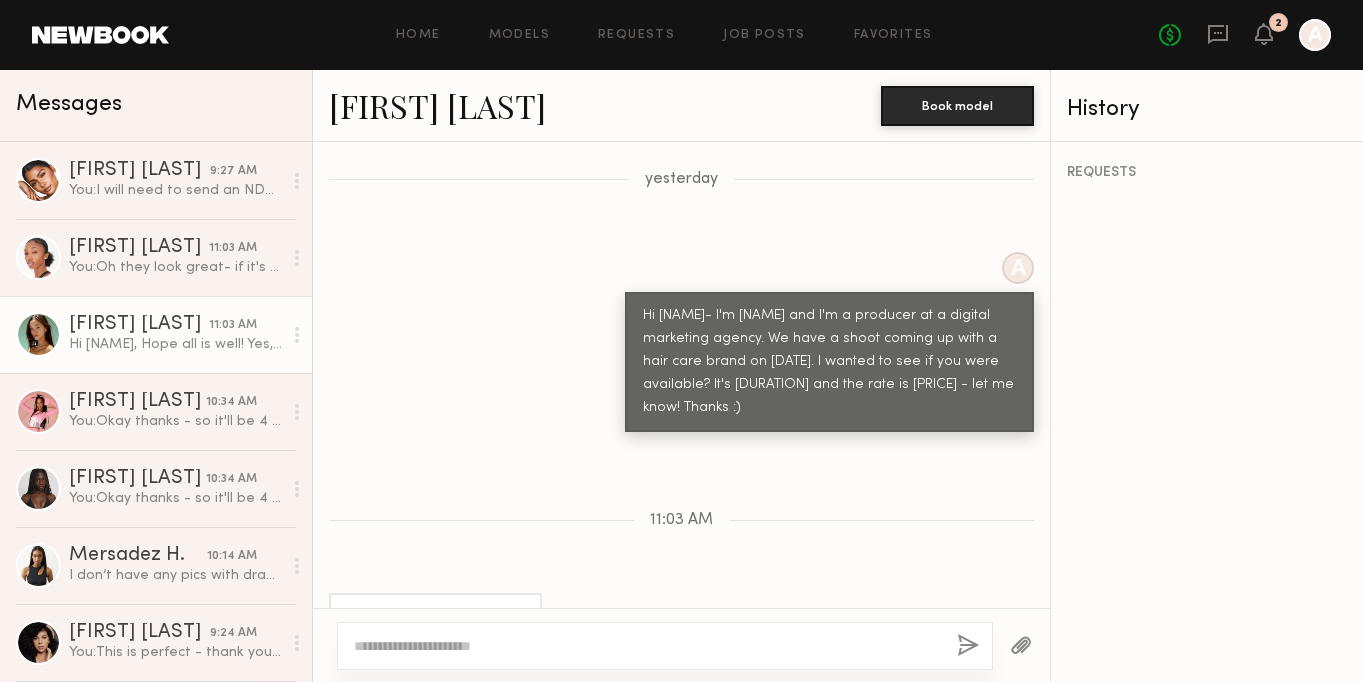 click on "[FIRST] [LAST]" 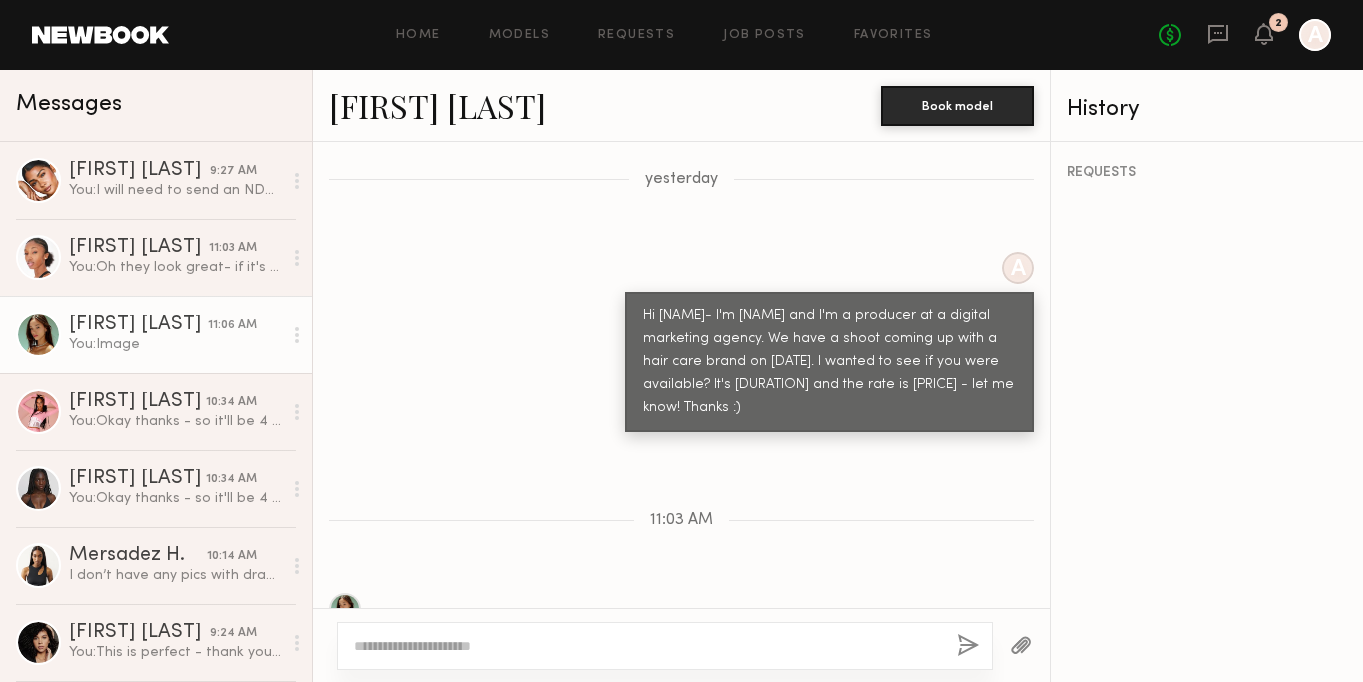 scroll, scrollTop: 1783, scrollLeft: 0, axis: vertical 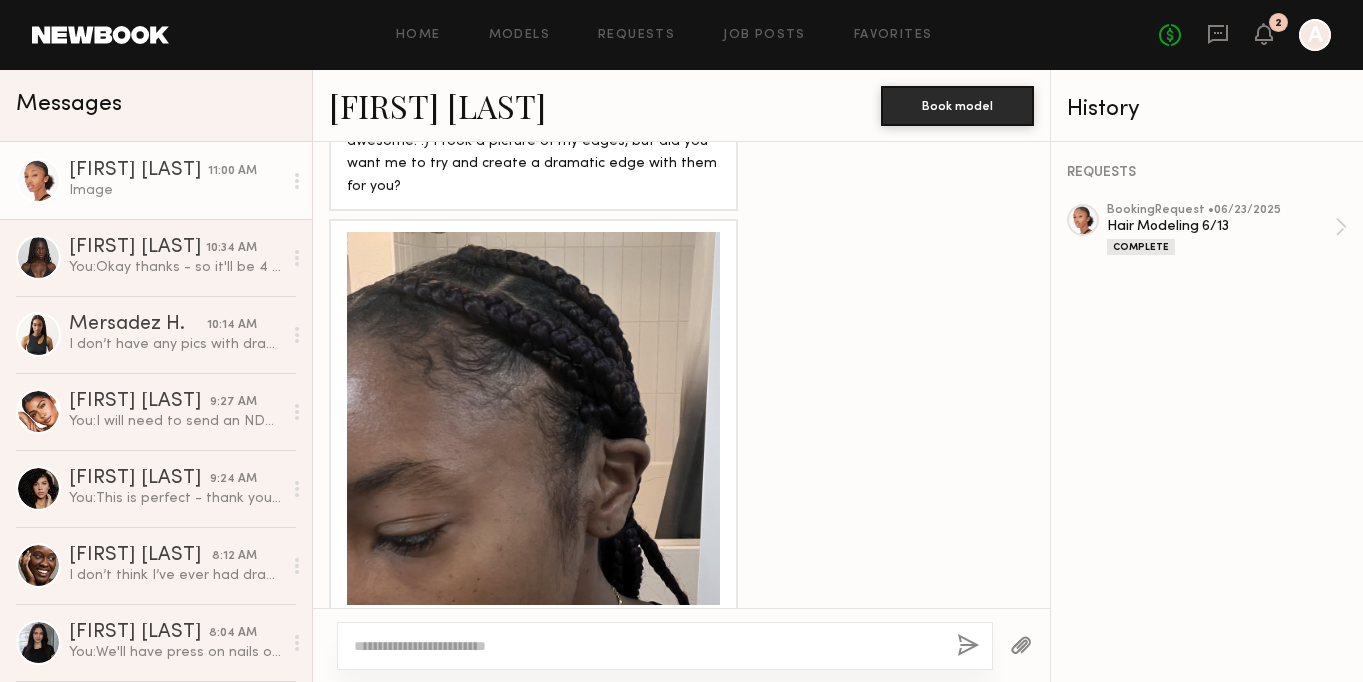 click 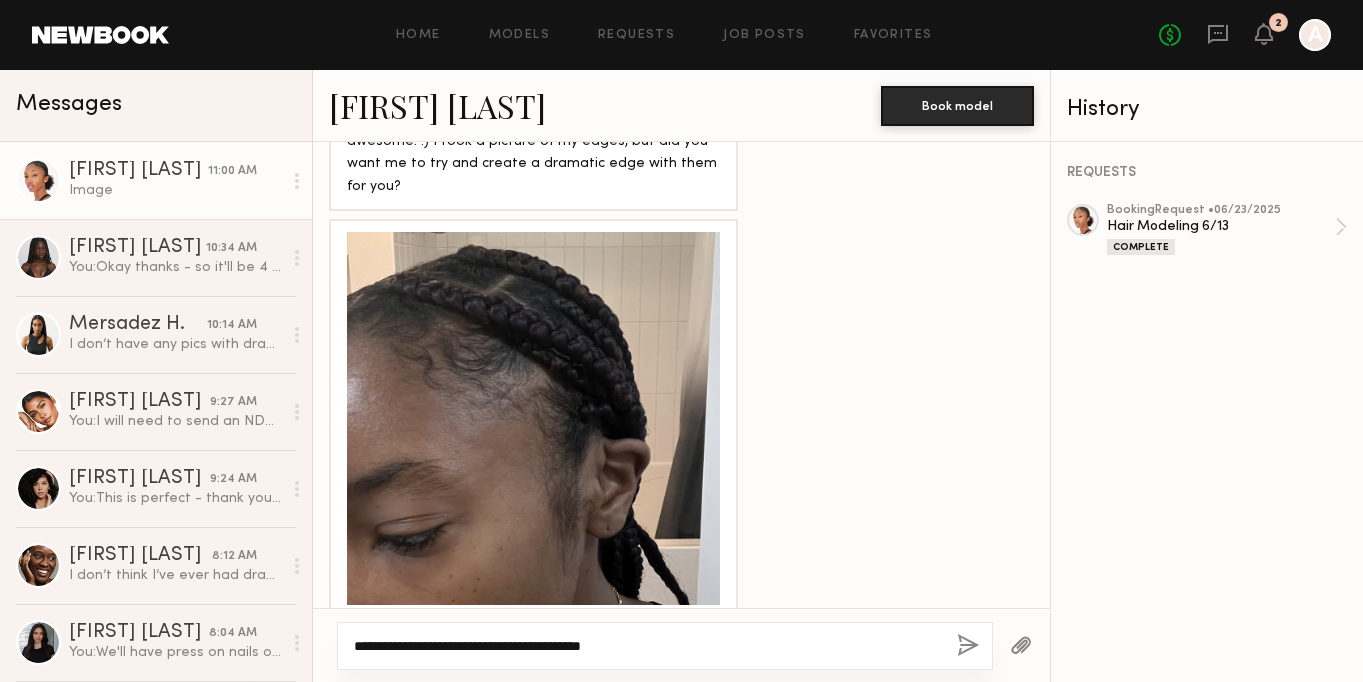 type on "**********" 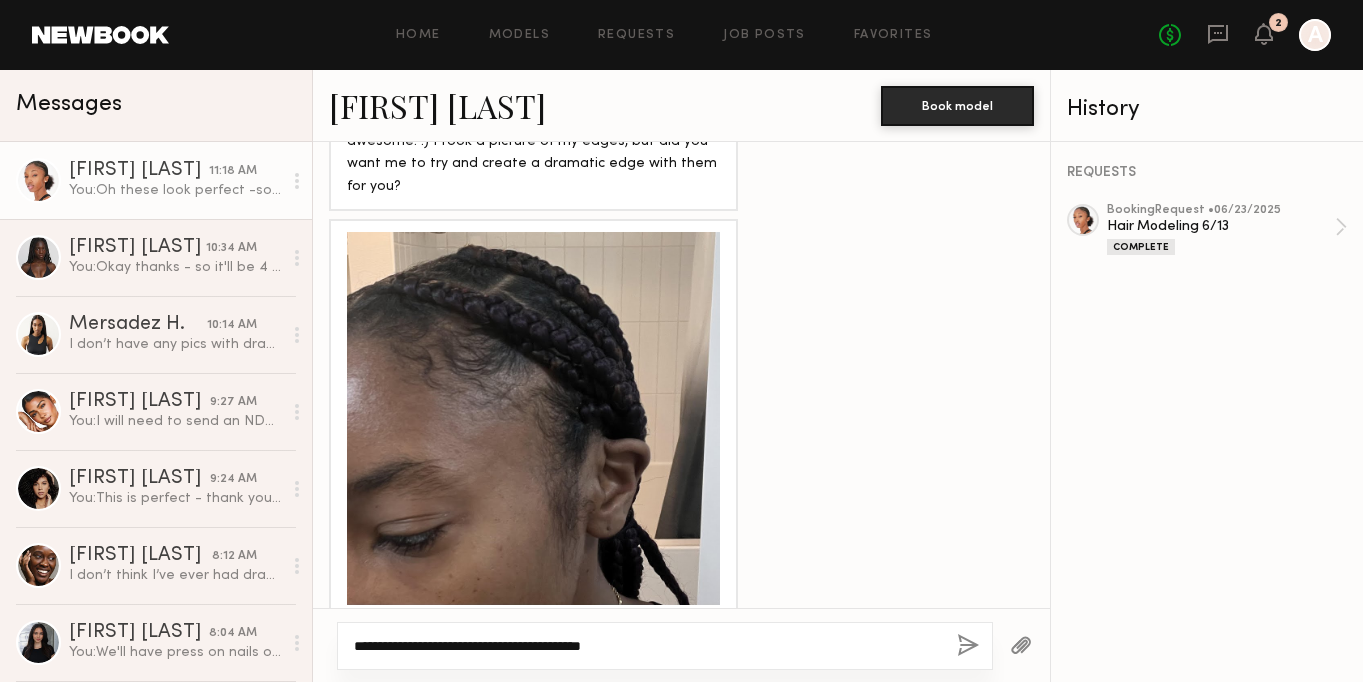 scroll, scrollTop: 4085, scrollLeft: 0, axis: vertical 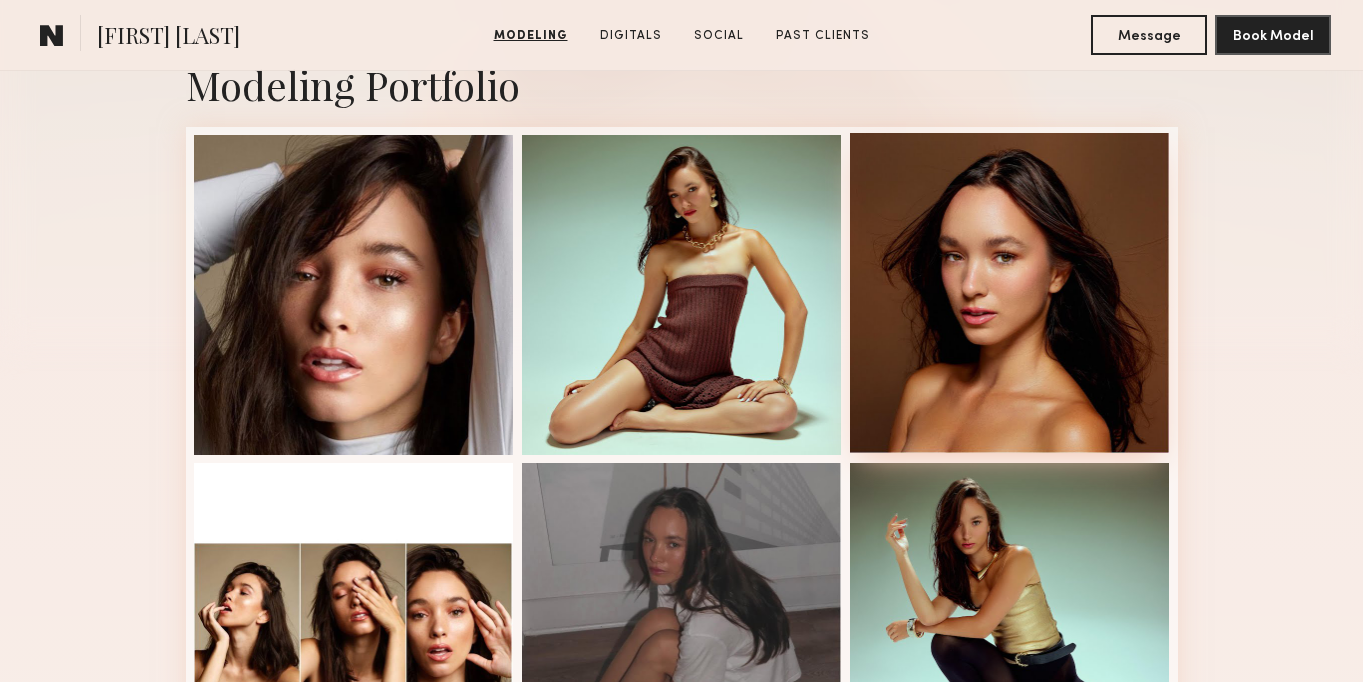 click at bounding box center [1010, 293] 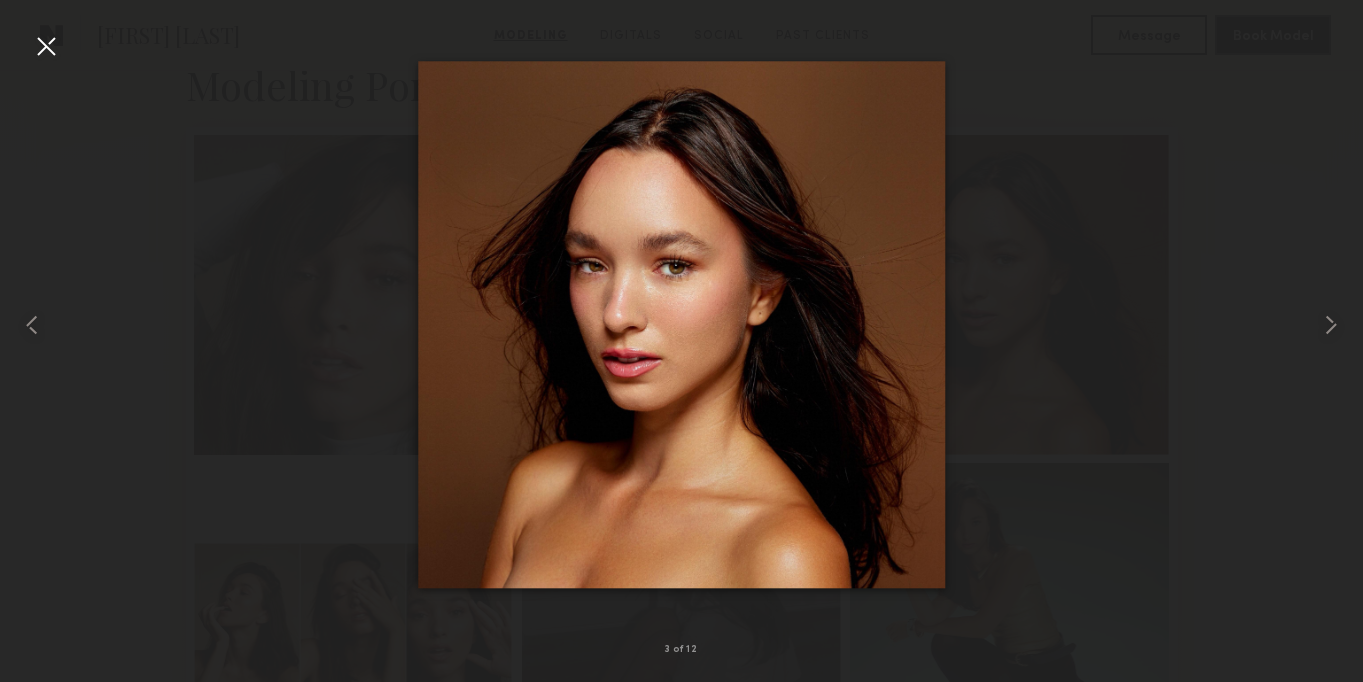 click at bounding box center [46, 46] 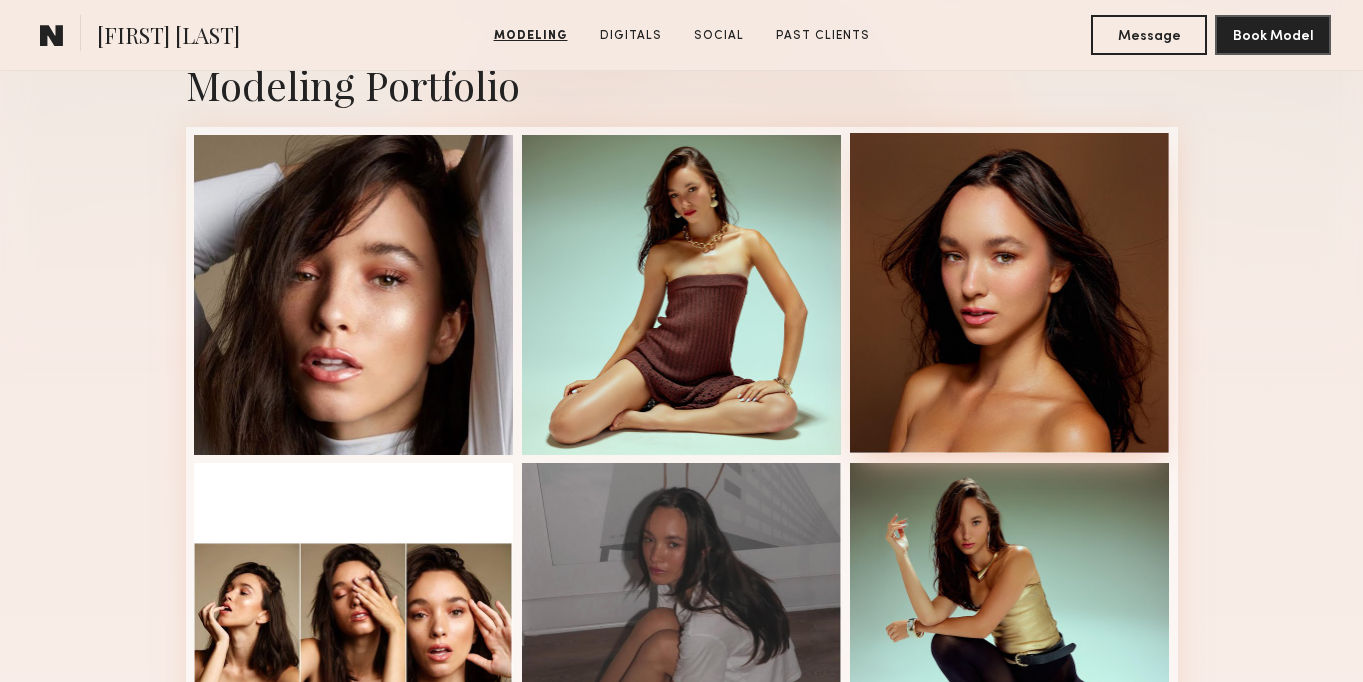 scroll, scrollTop: 0, scrollLeft: 0, axis: both 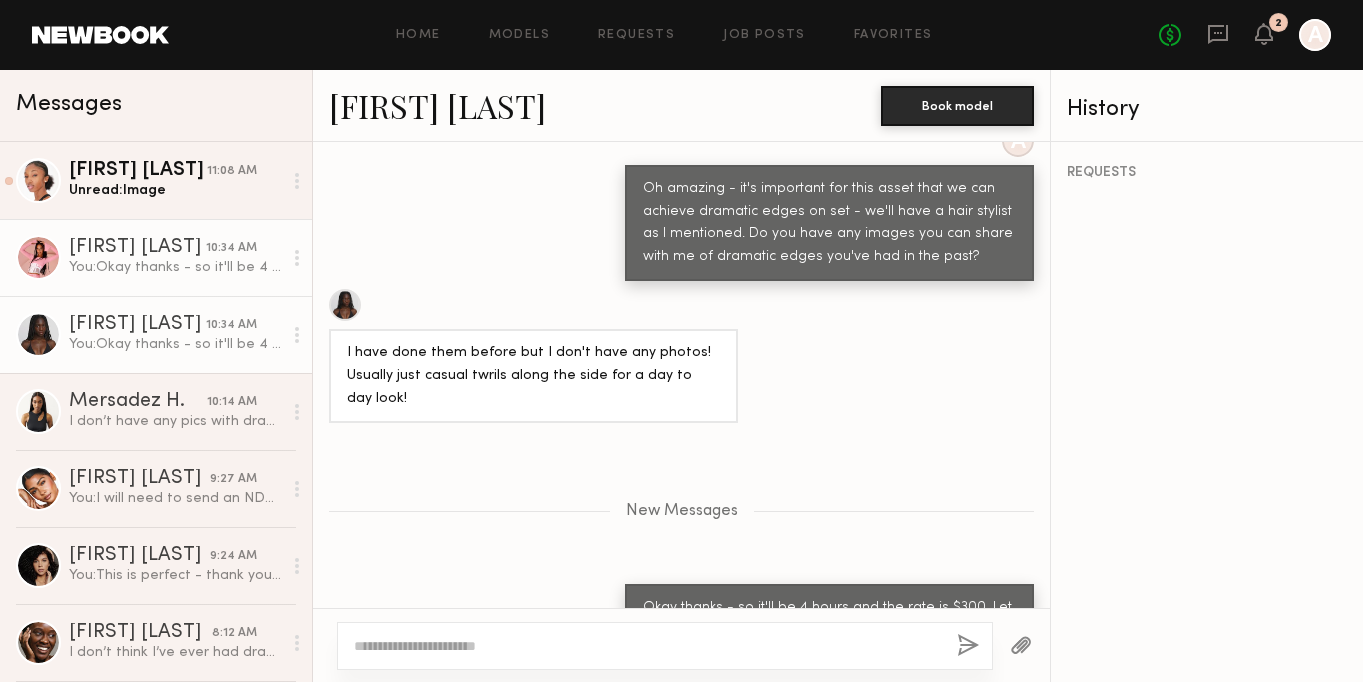 click on "Zohara E. 10:34 AM You:  Okay thanks - so it'll be 4 hours and the rate is $300. Let me know if that works for you." 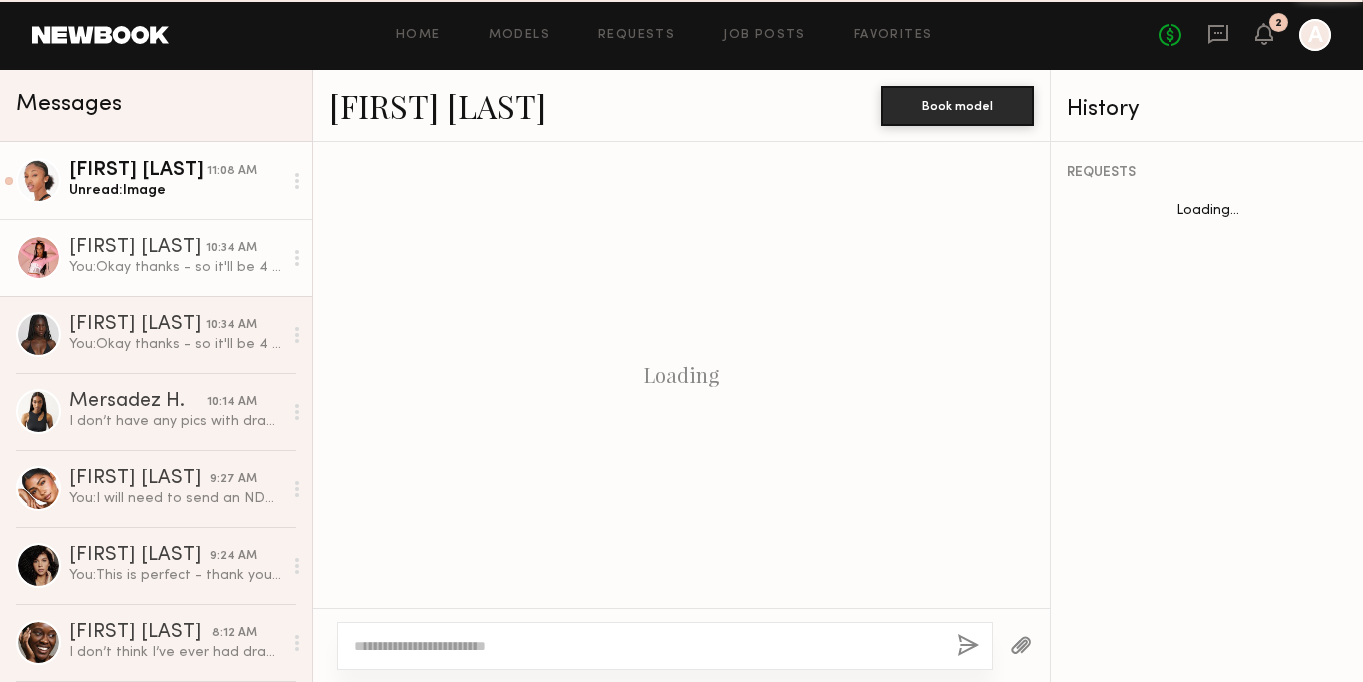 scroll, scrollTop: 1511, scrollLeft: 0, axis: vertical 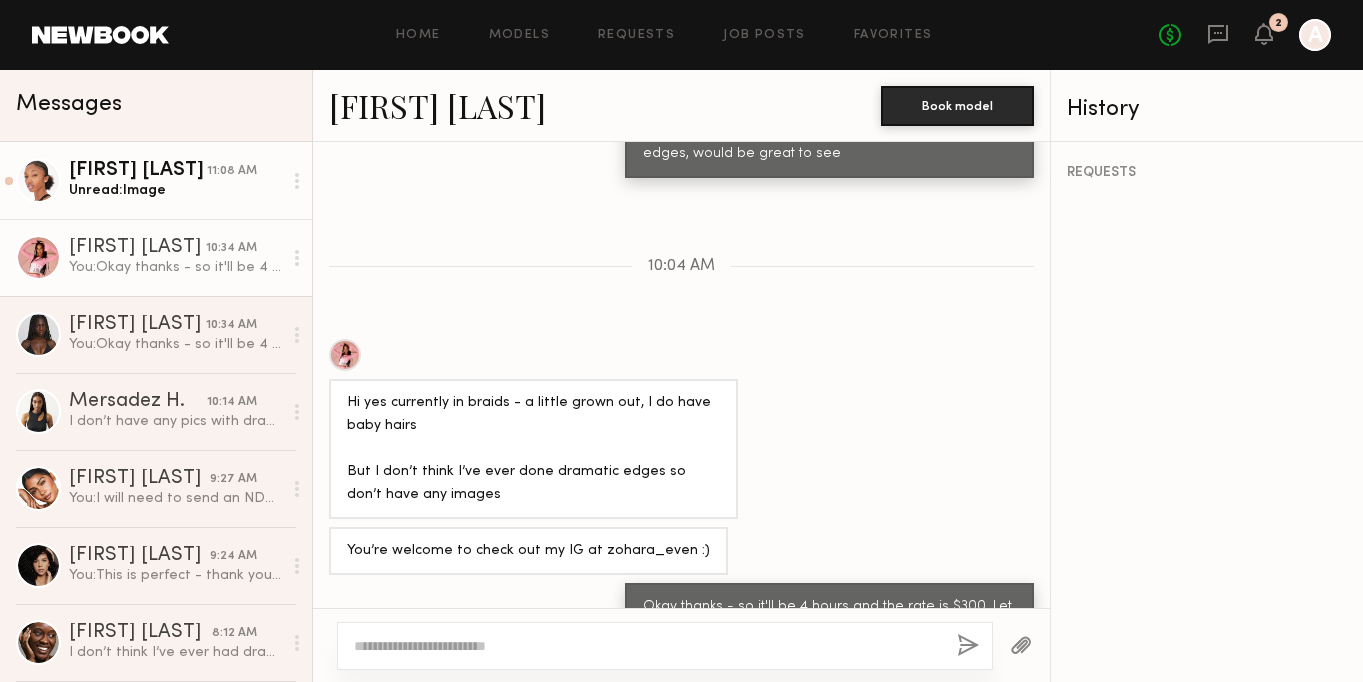 click on "Unread:  Image" 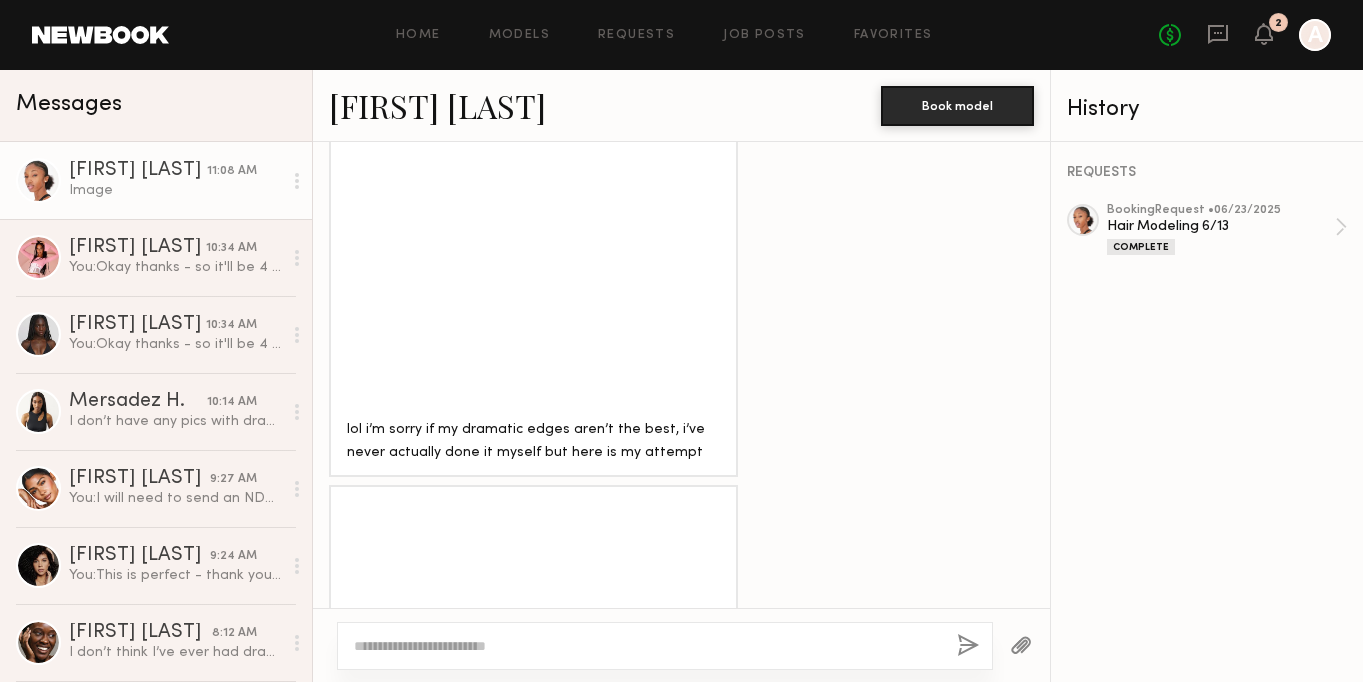 scroll, scrollTop: 2375, scrollLeft: 0, axis: vertical 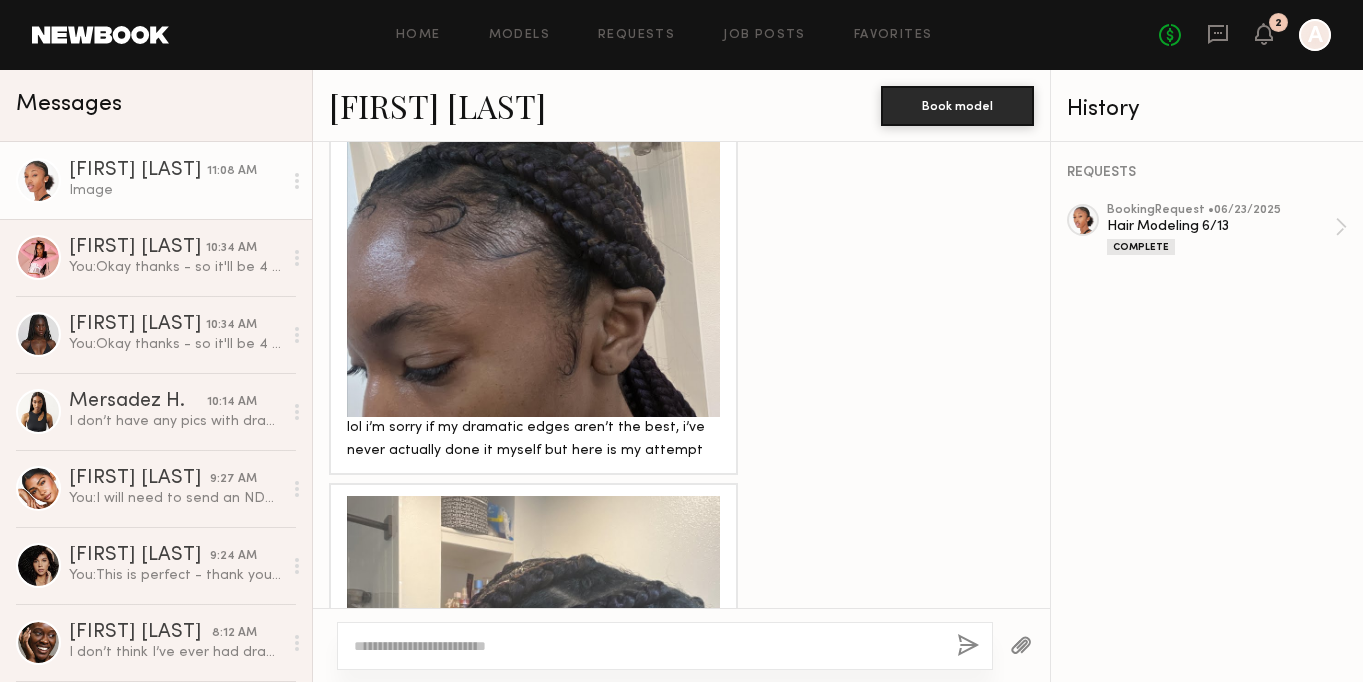 click 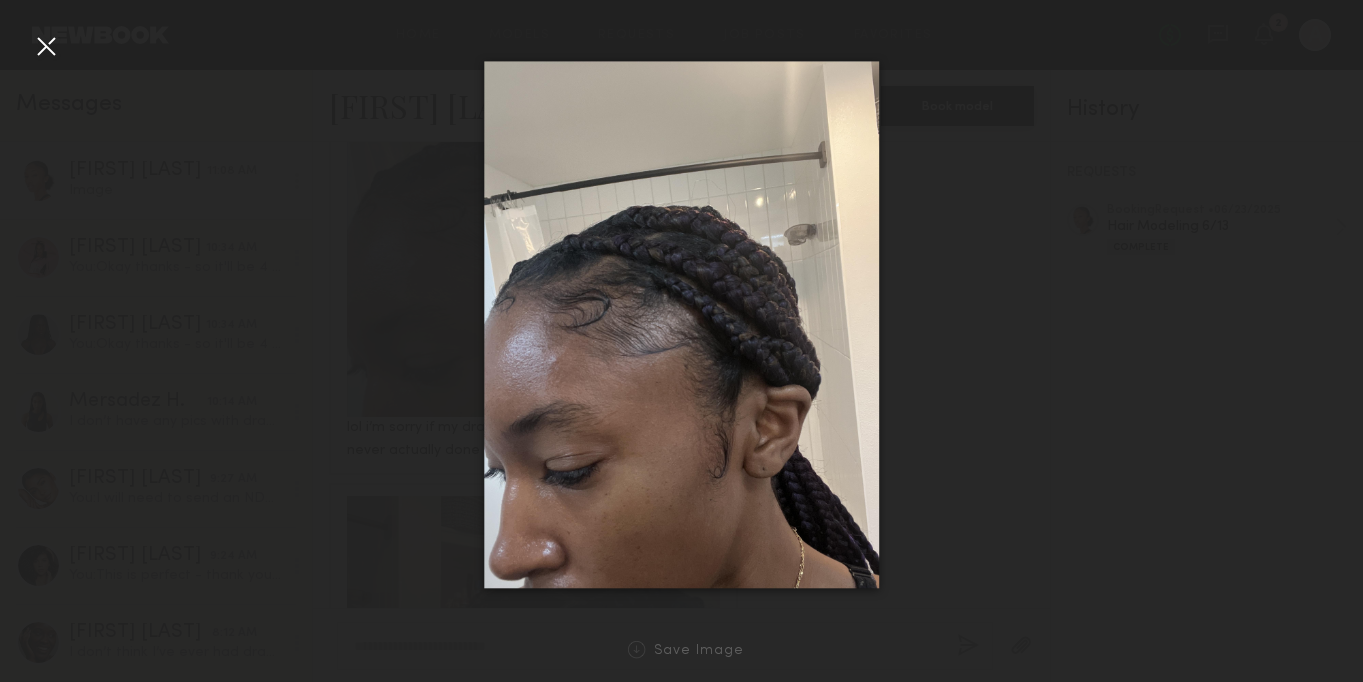 click 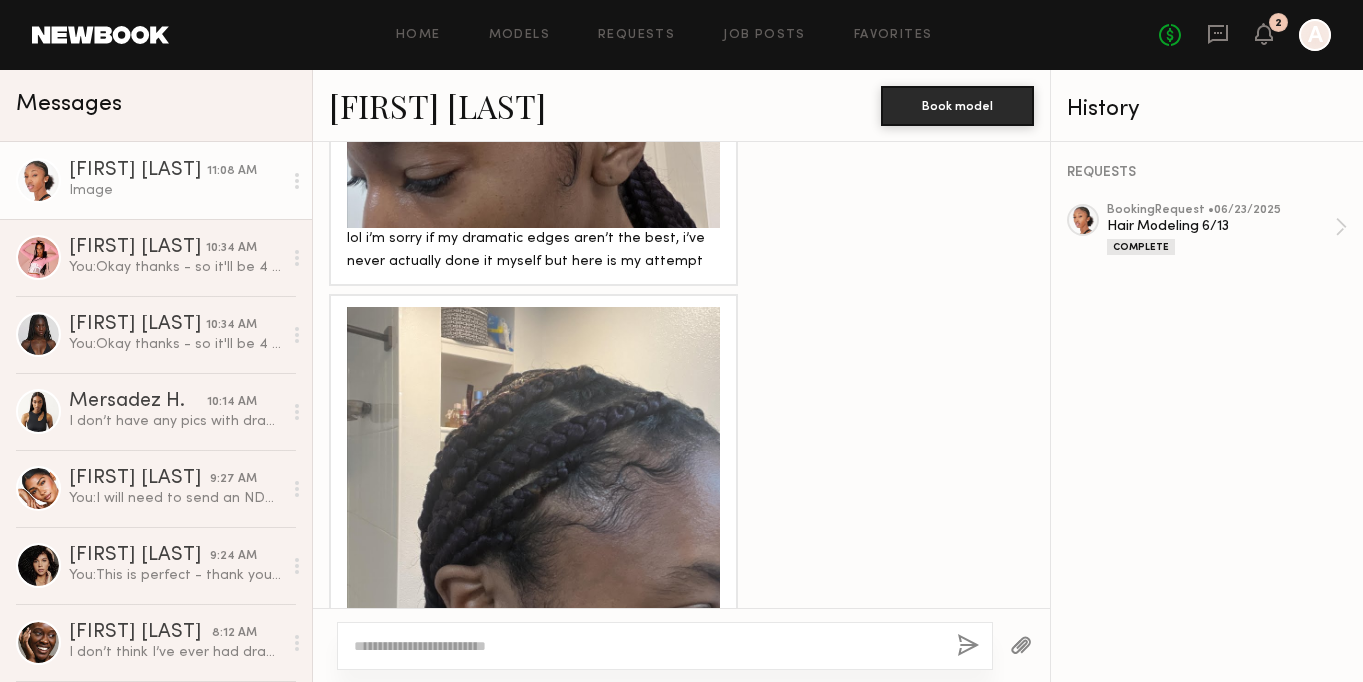 scroll, scrollTop: 2565, scrollLeft: 0, axis: vertical 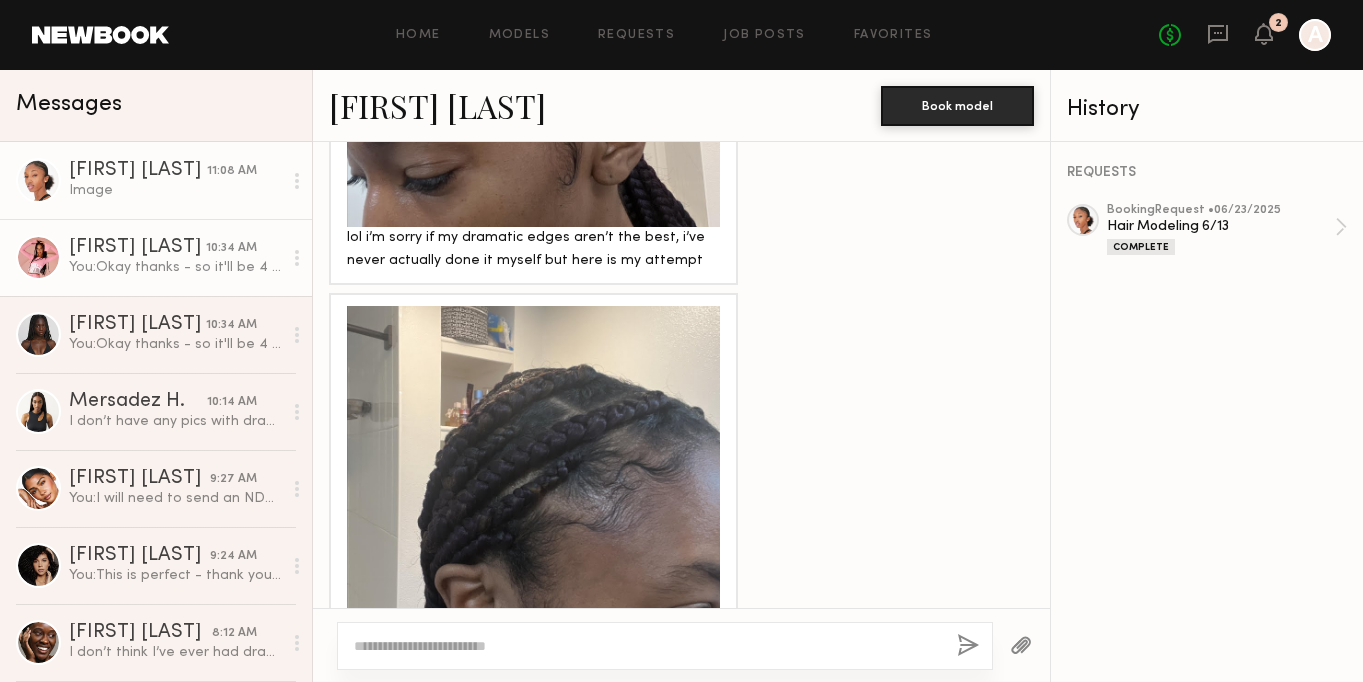 click on "You:  Okay thanks - so it'll be 4 hours and the rate is $300. Let me know if that works for you." 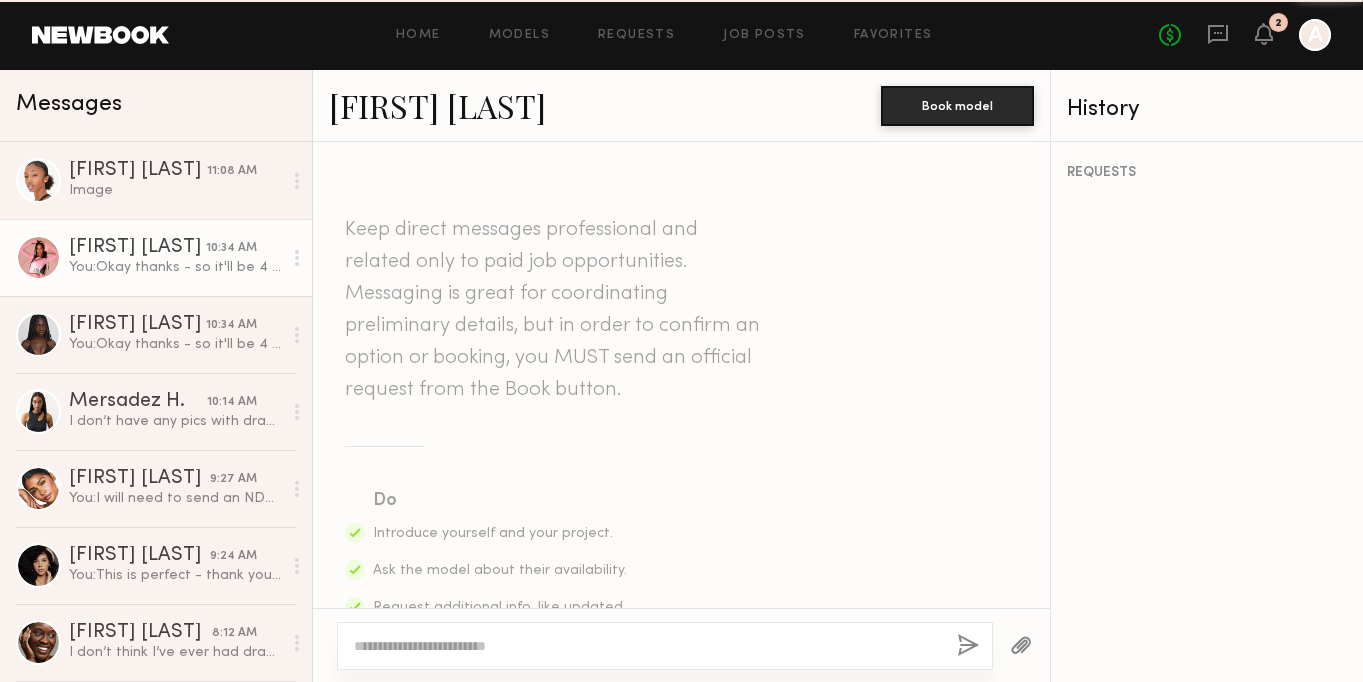 scroll, scrollTop: 1511, scrollLeft: 0, axis: vertical 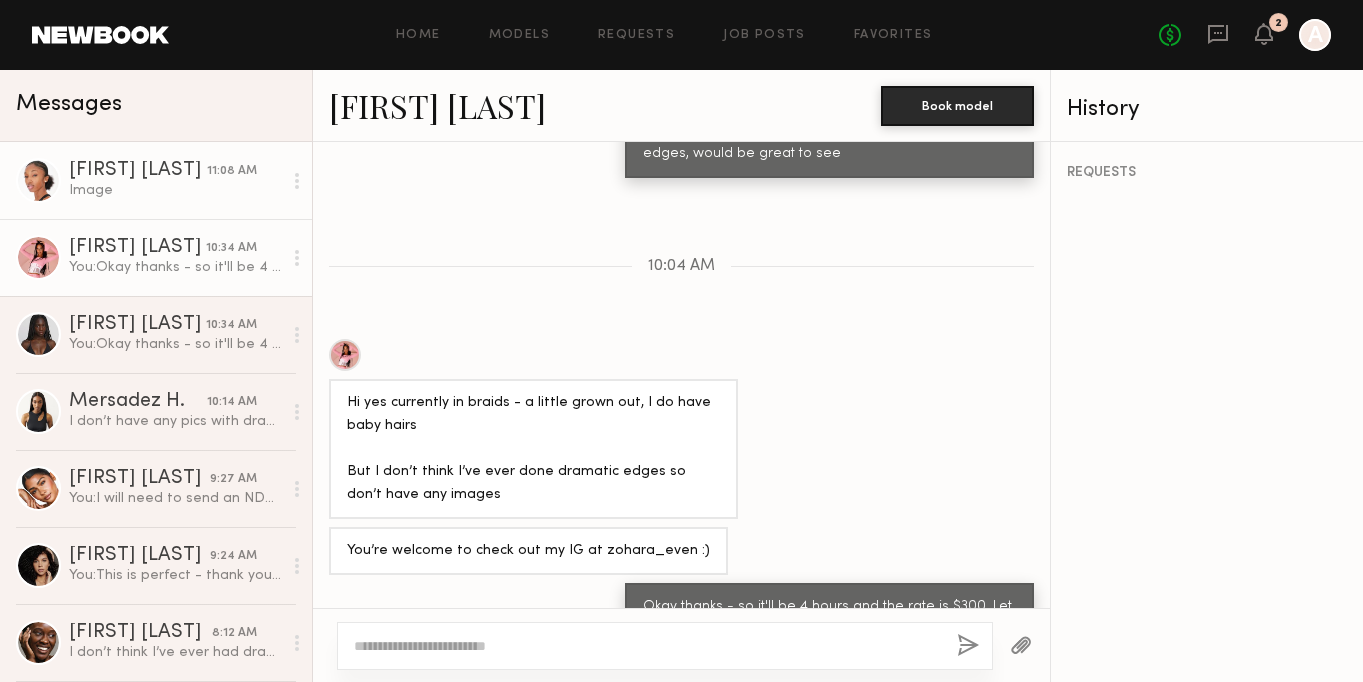click on "Image" 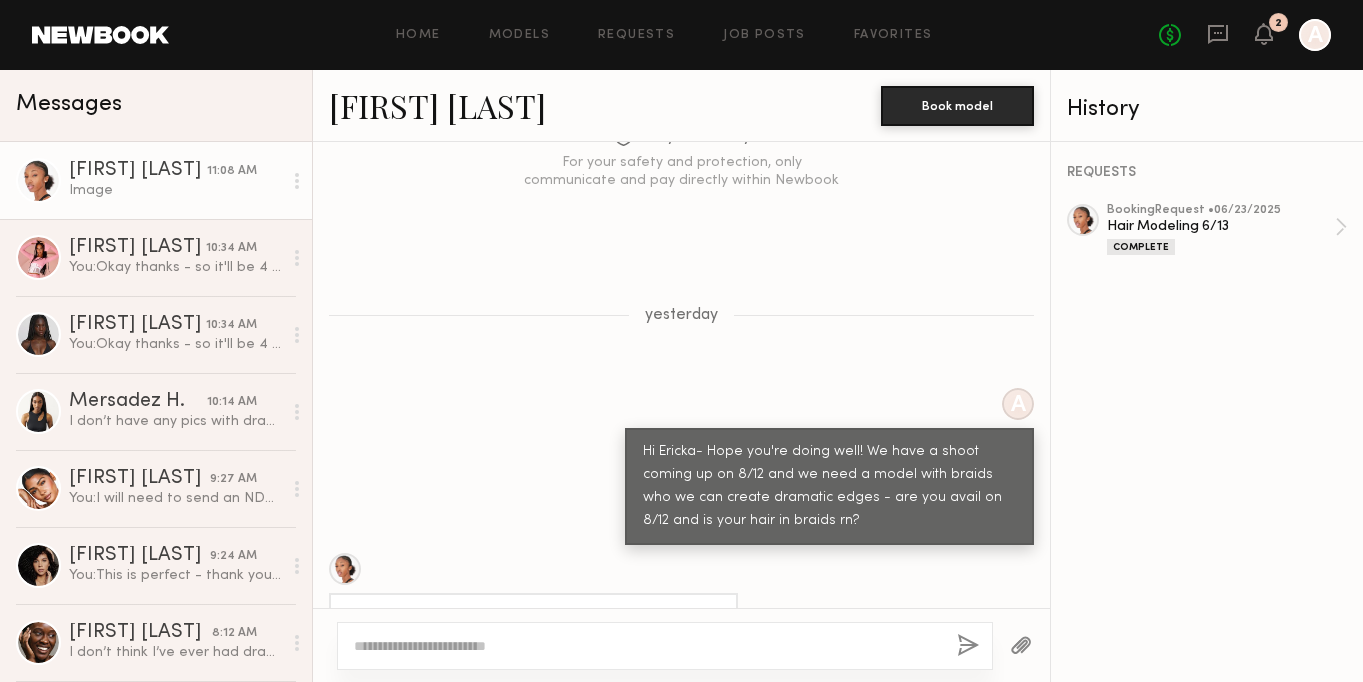 scroll, scrollTop: 1820, scrollLeft: 0, axis: vertical 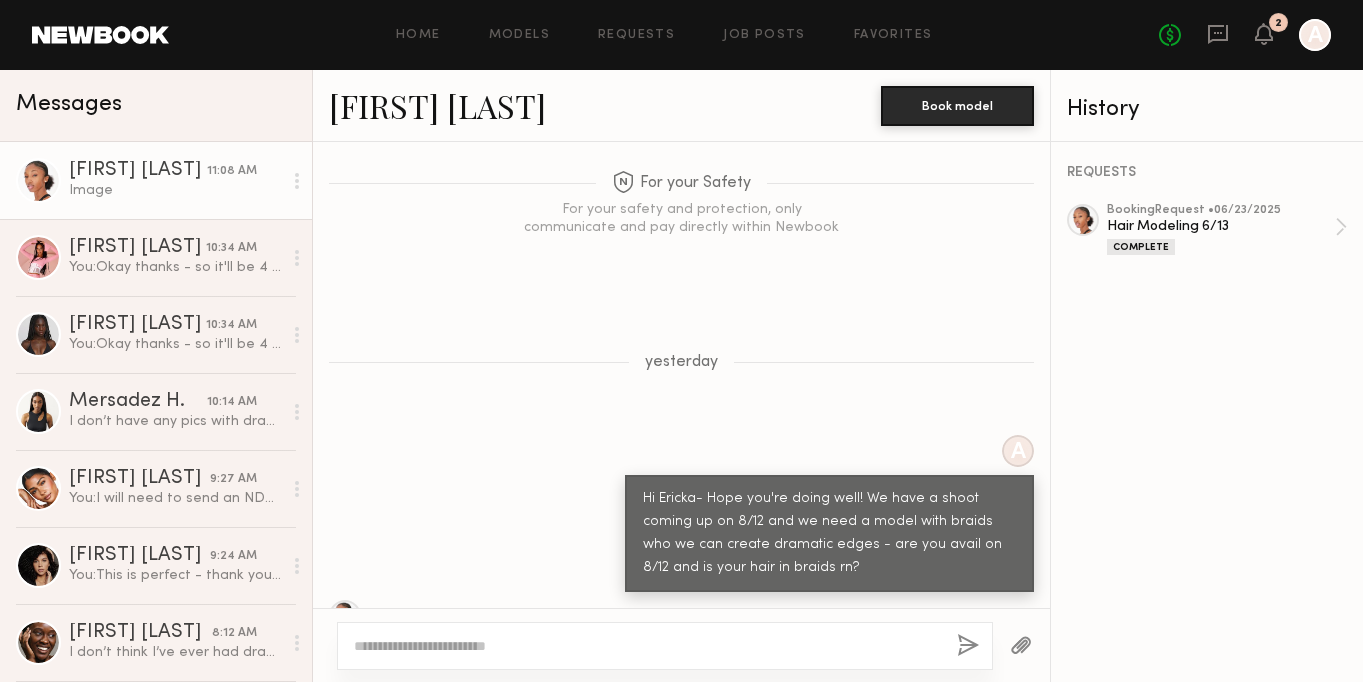 click on "11:08 AM" 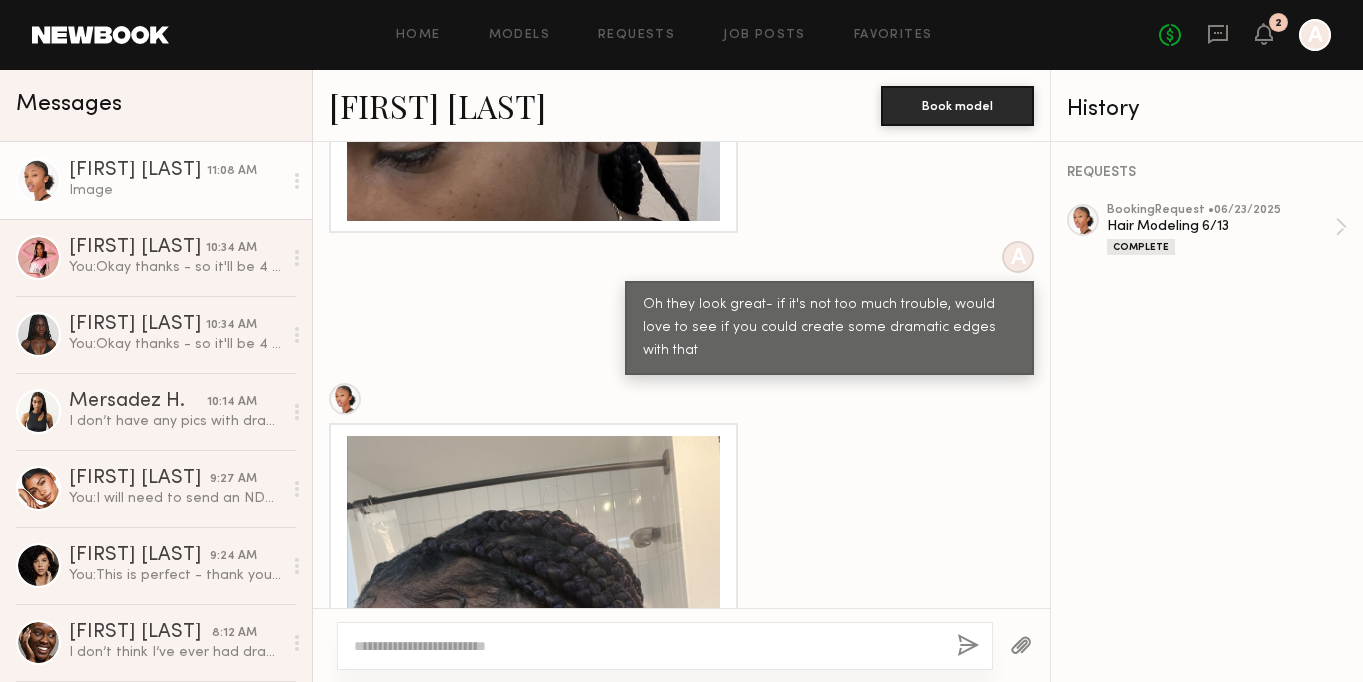 scroll, scrollTop: 4707, scrollLeft: 0, axis: vertical 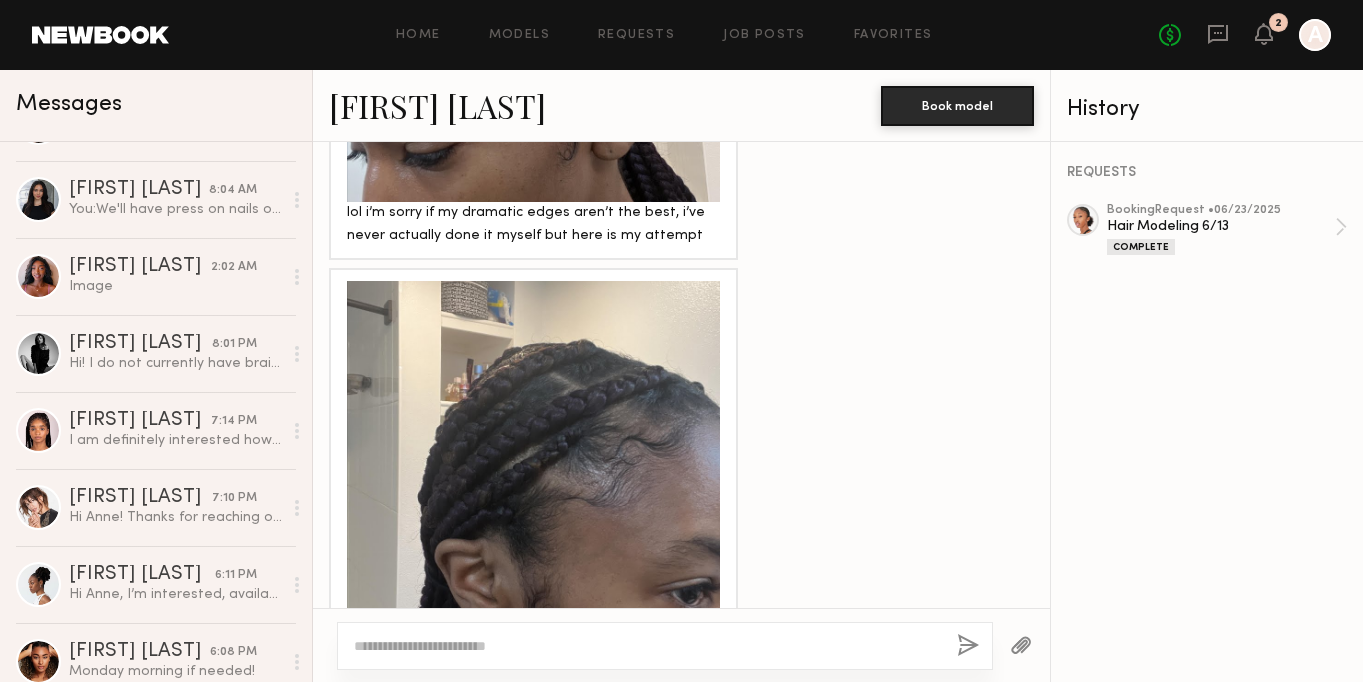 click 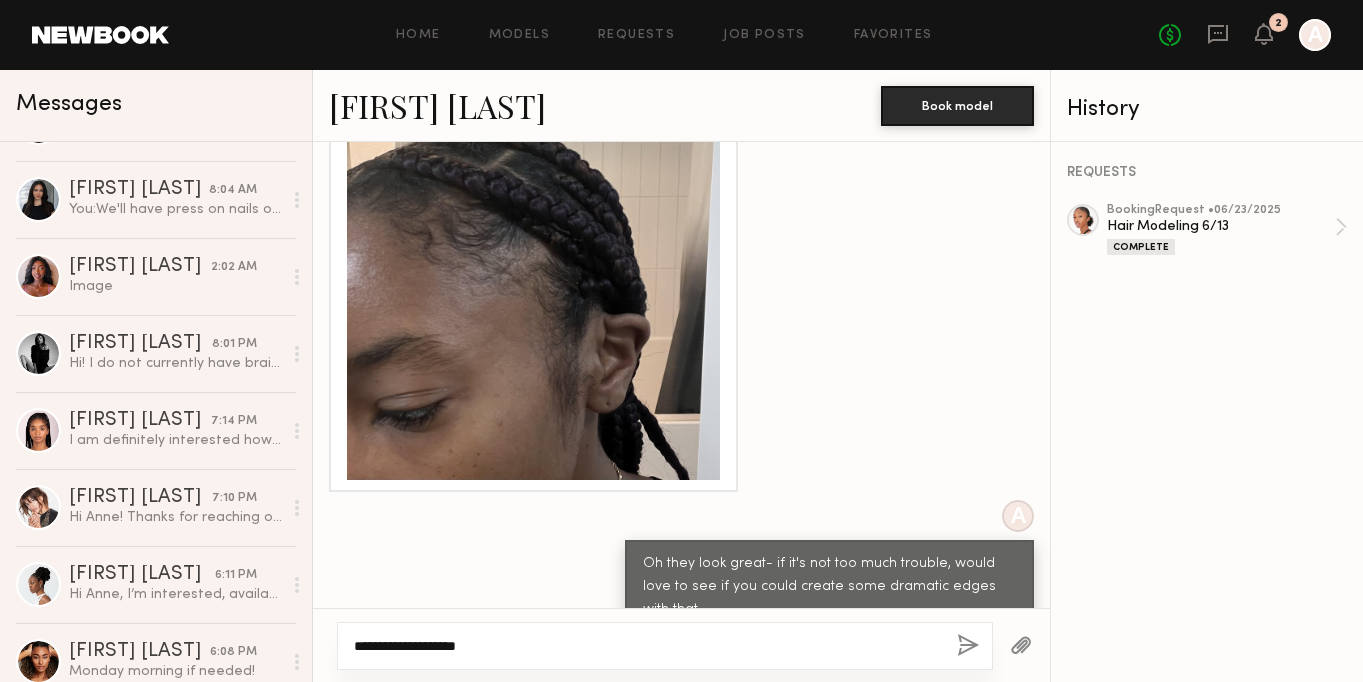 scroll, scrollTop: 4707, scrollLeft: 0, axis: vertical 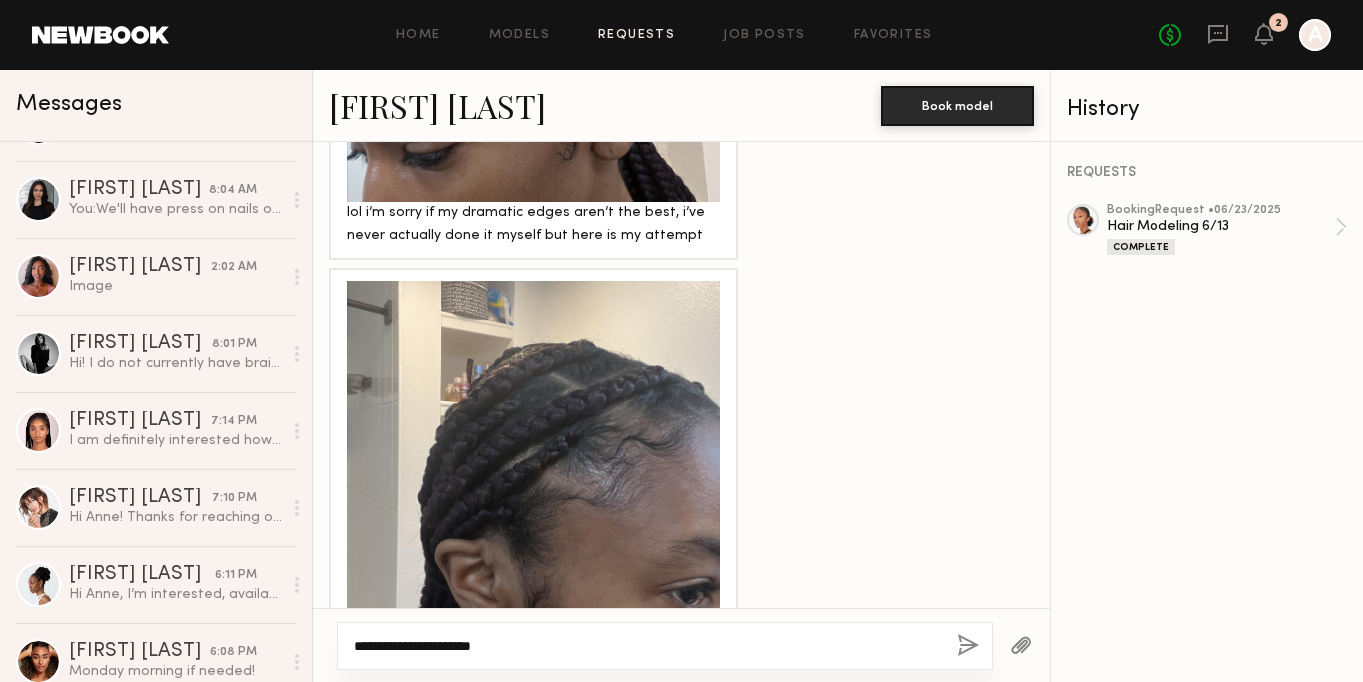 type on "**********" 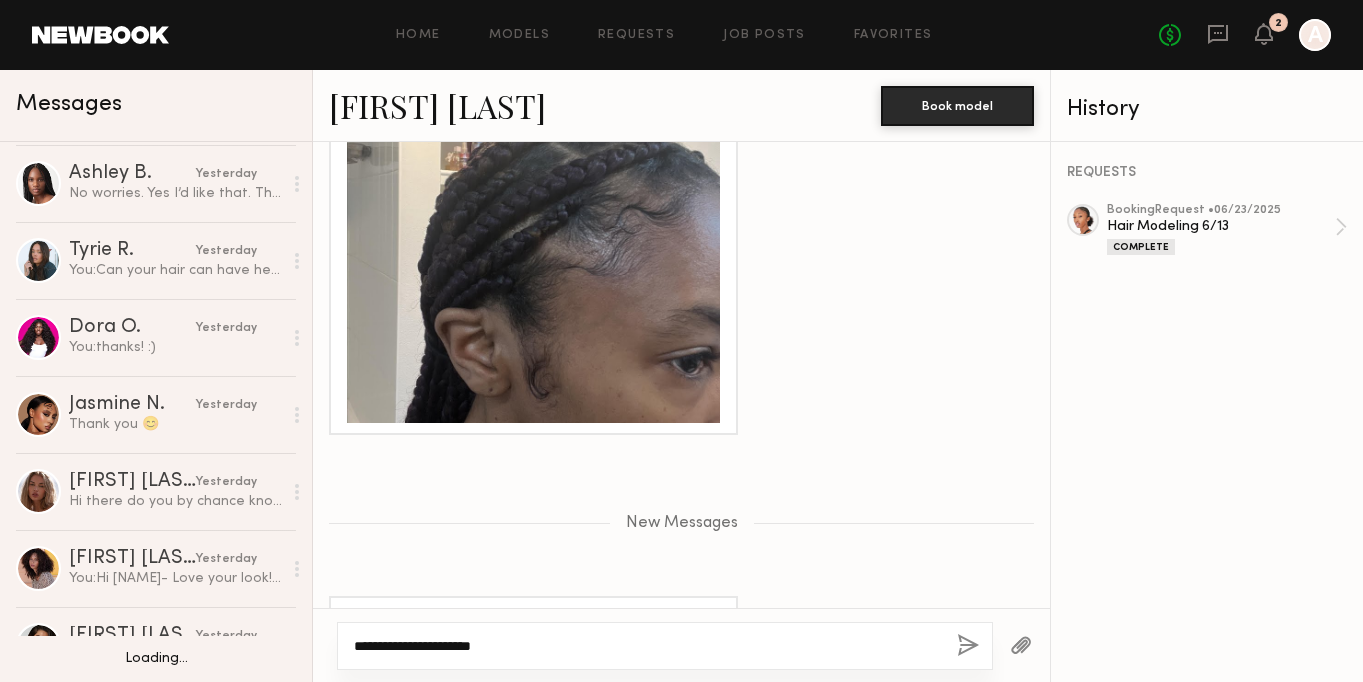 scroll, scrollTop: 1816, scrollLeft: 0, axis: vertical 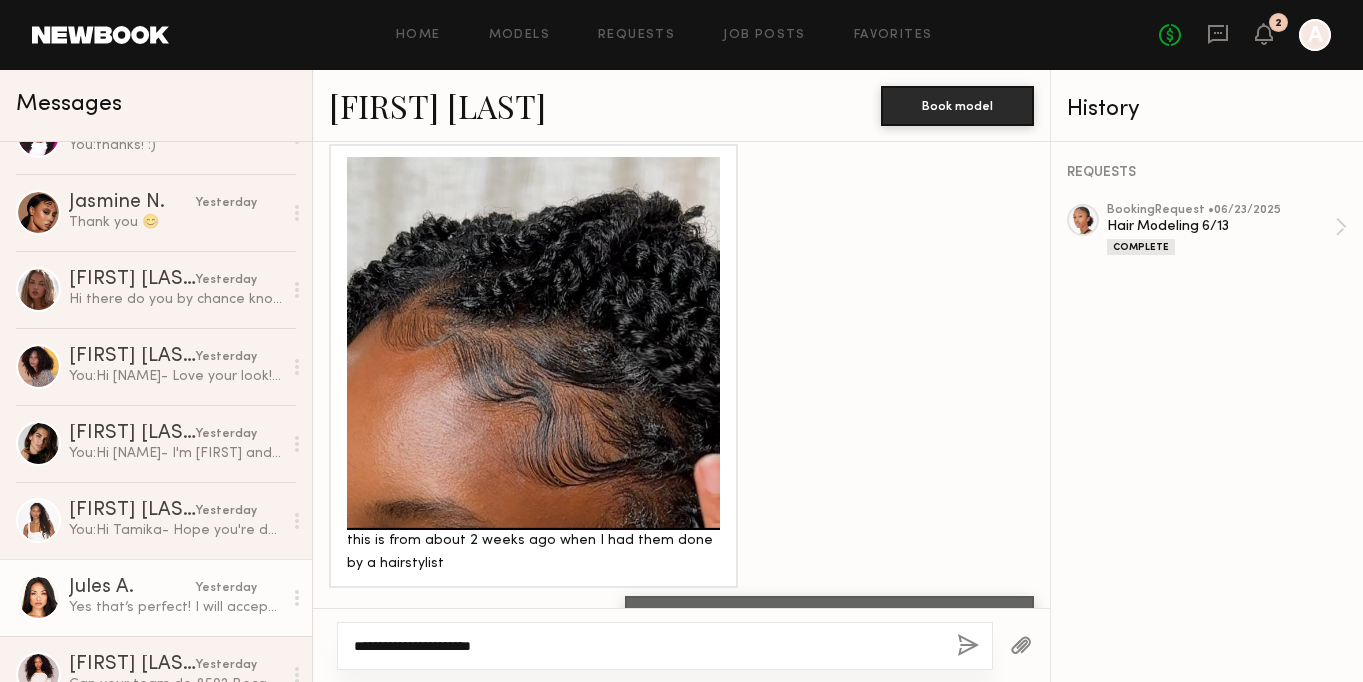 drag, startPoint x: 506, startPoint y: 645, endPoint x: 267, endPoint y: 568, distance: 251.0976 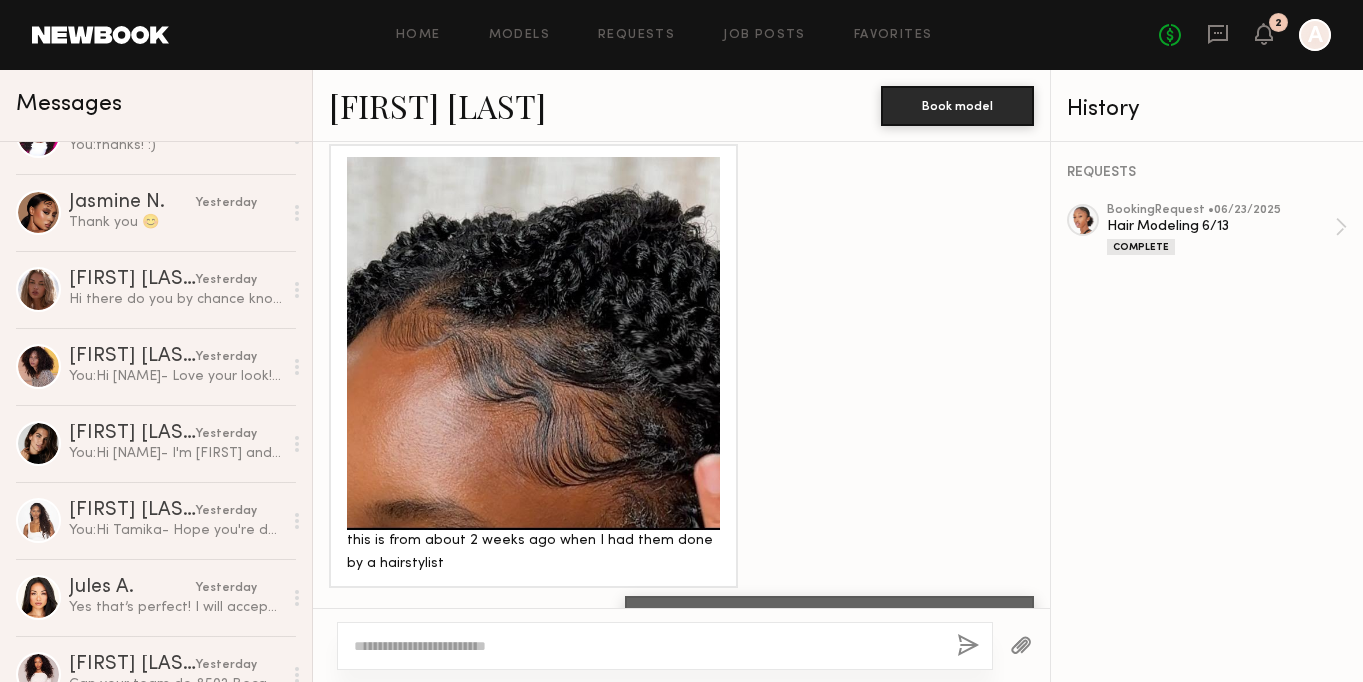 type 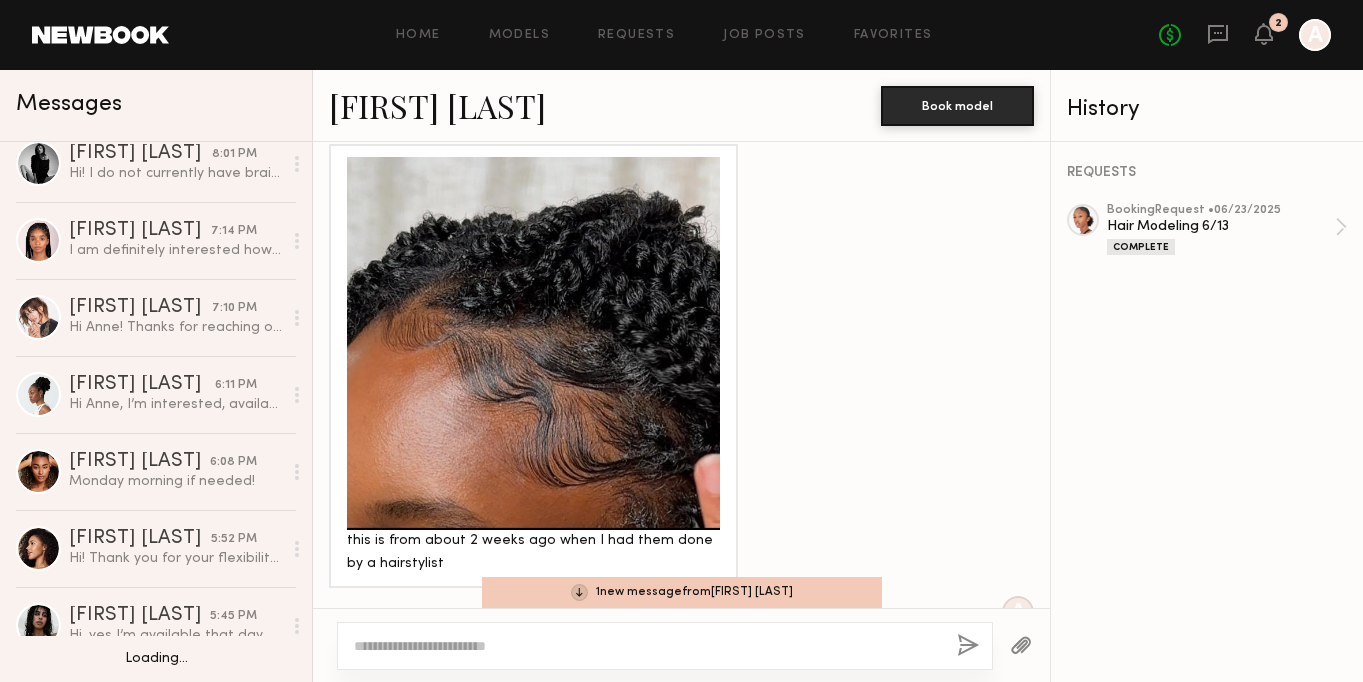 scroll, scrollTop: 0, scrollLeft: 0, axis: both 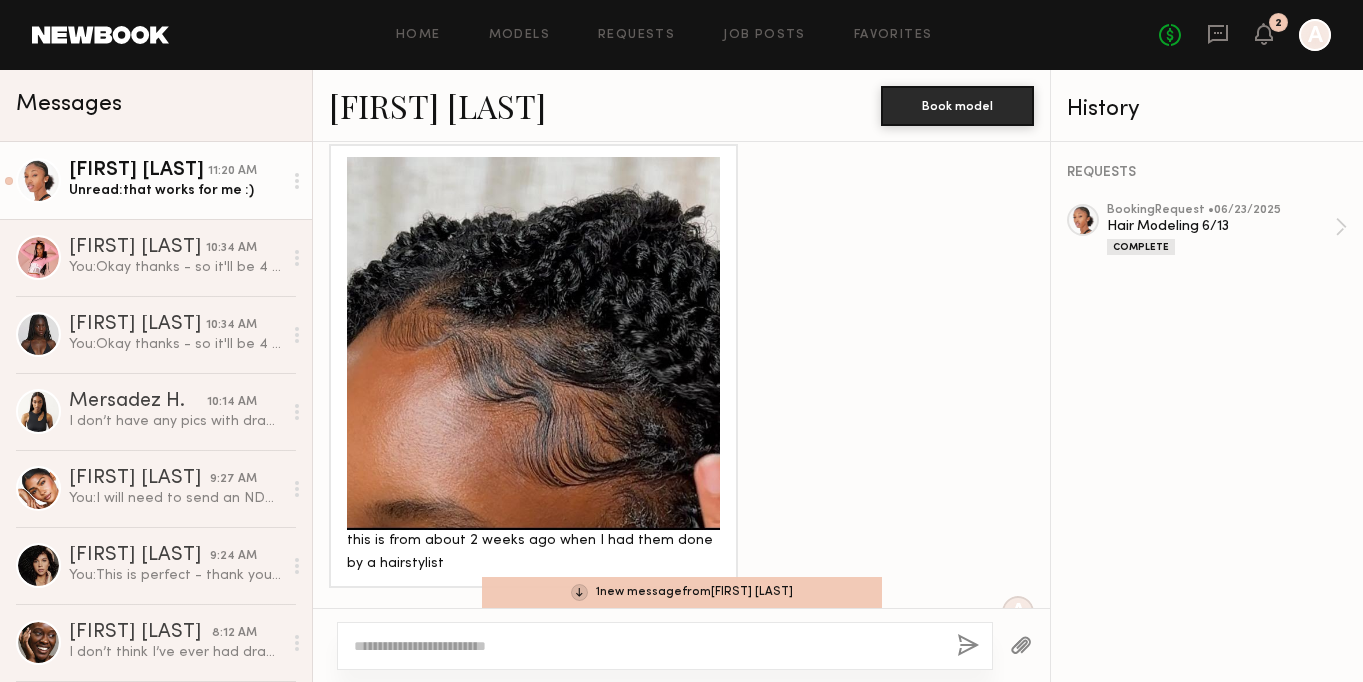 click on "Ericka T. 11:20 AM Unread:  that works for me :)" 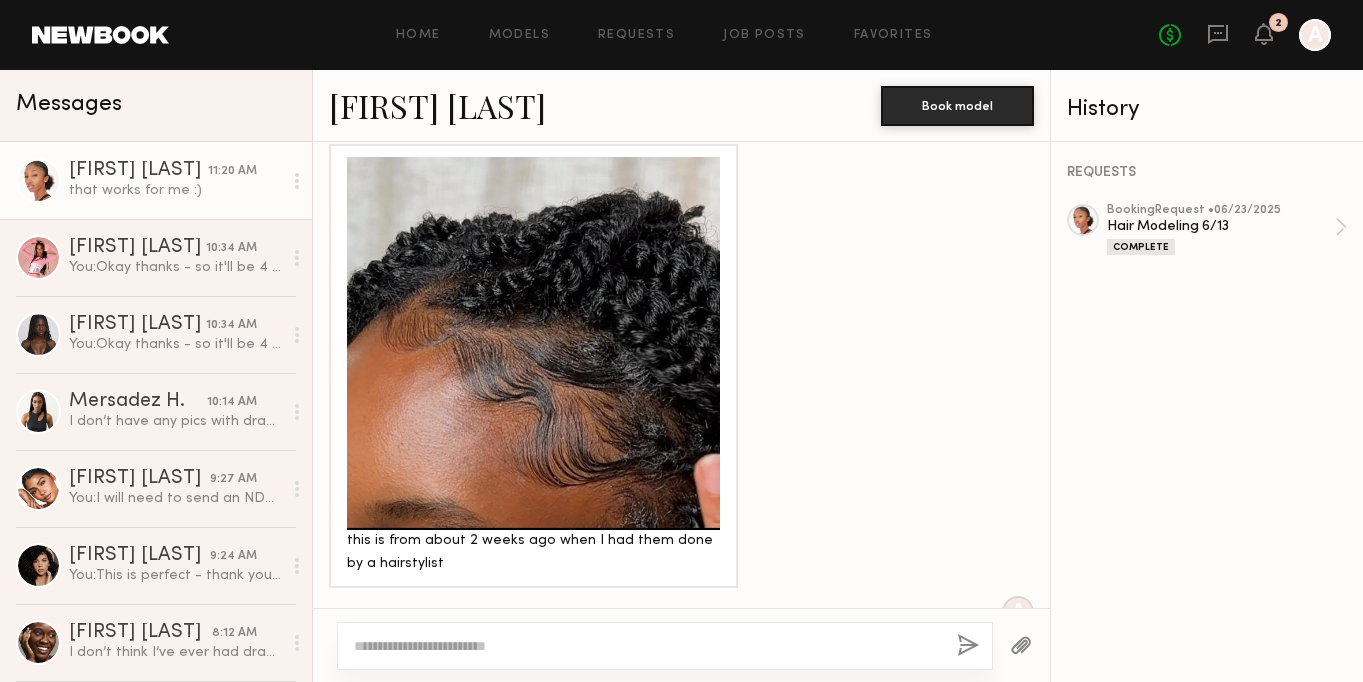 scroll, scrollTop: 5486, scrollLeft: 0, axis: vertical 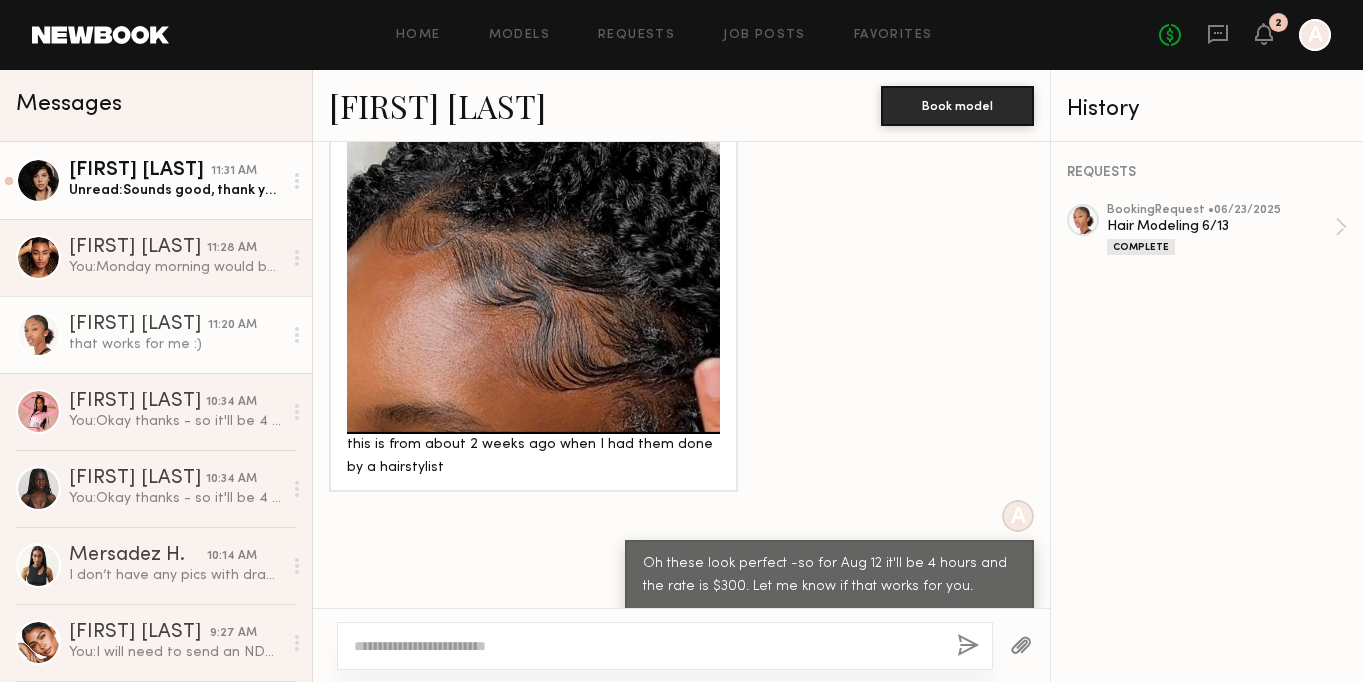 click on "[FIRST] [LAST]" 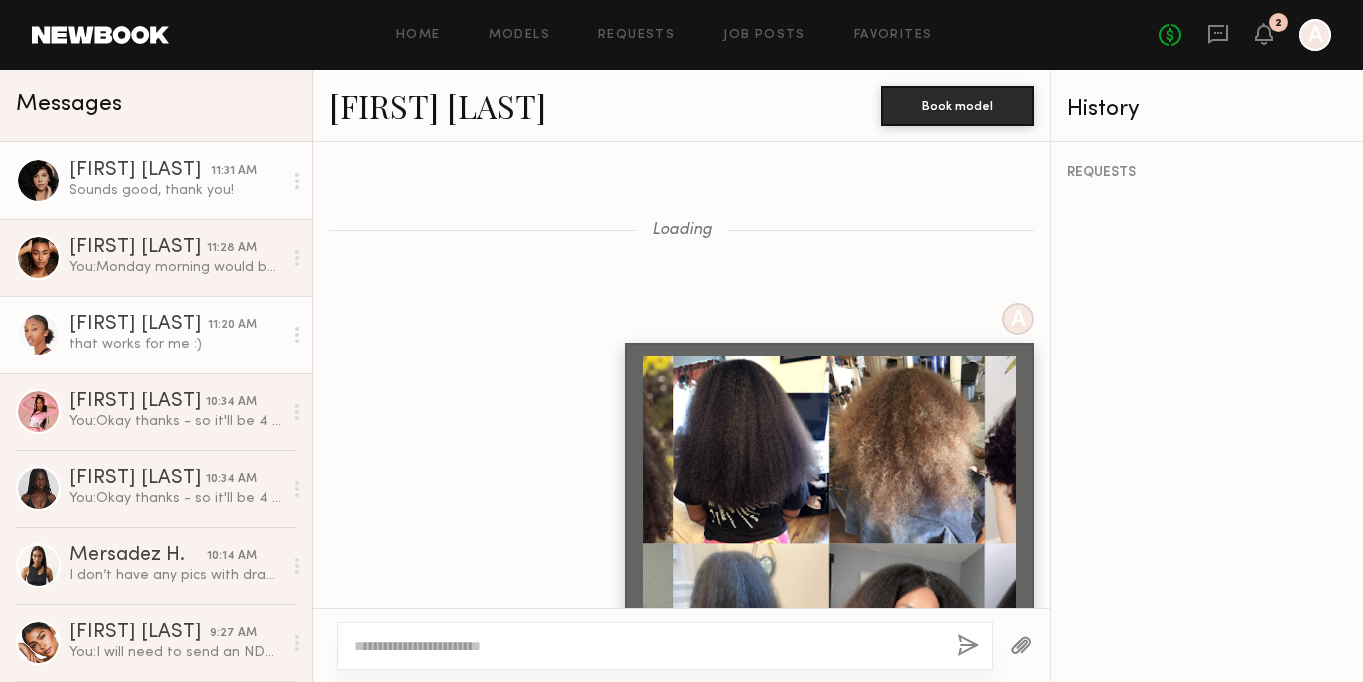 scroll, scrollTop: 2118, scrollLeft: 0, axis: vertical 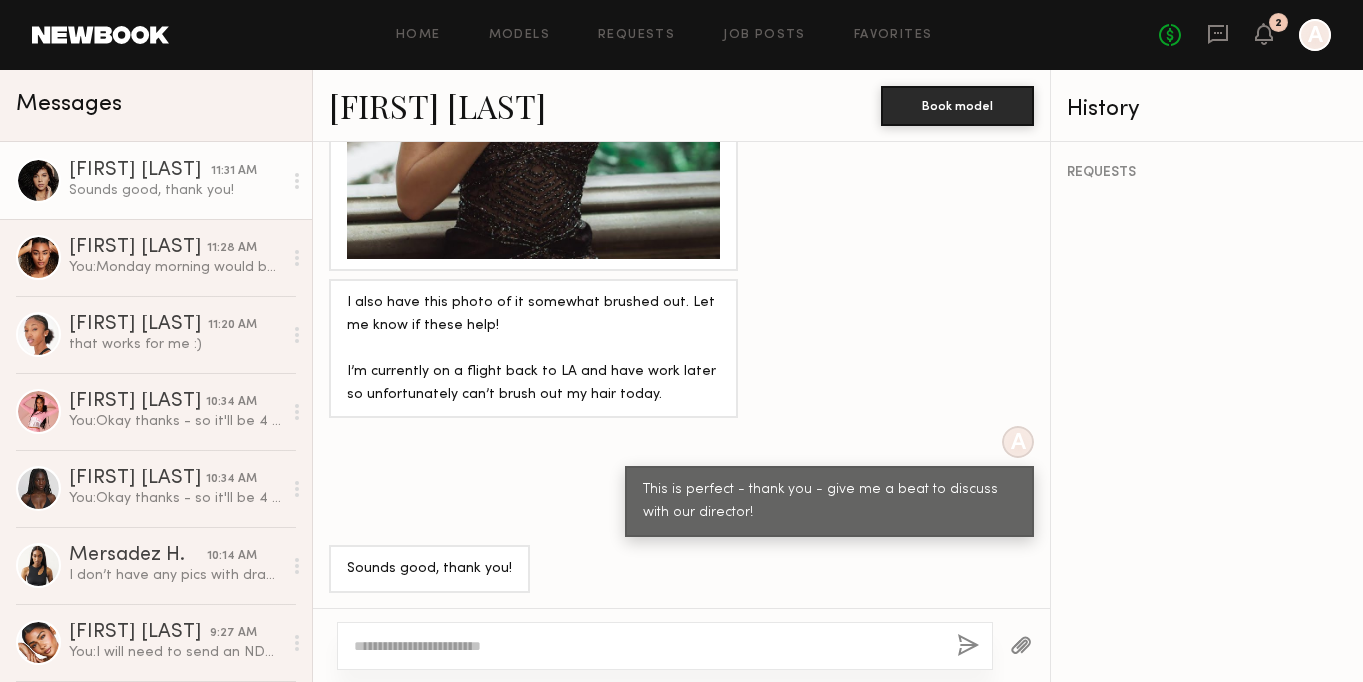 click 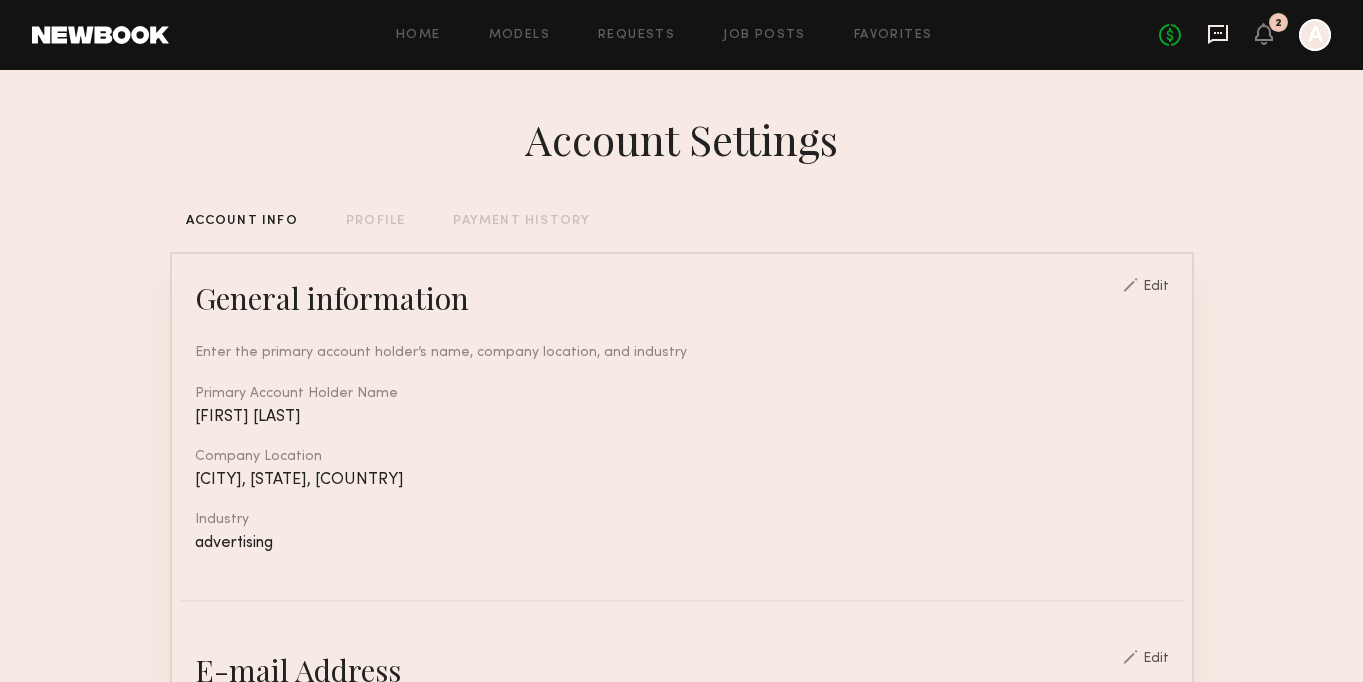 click 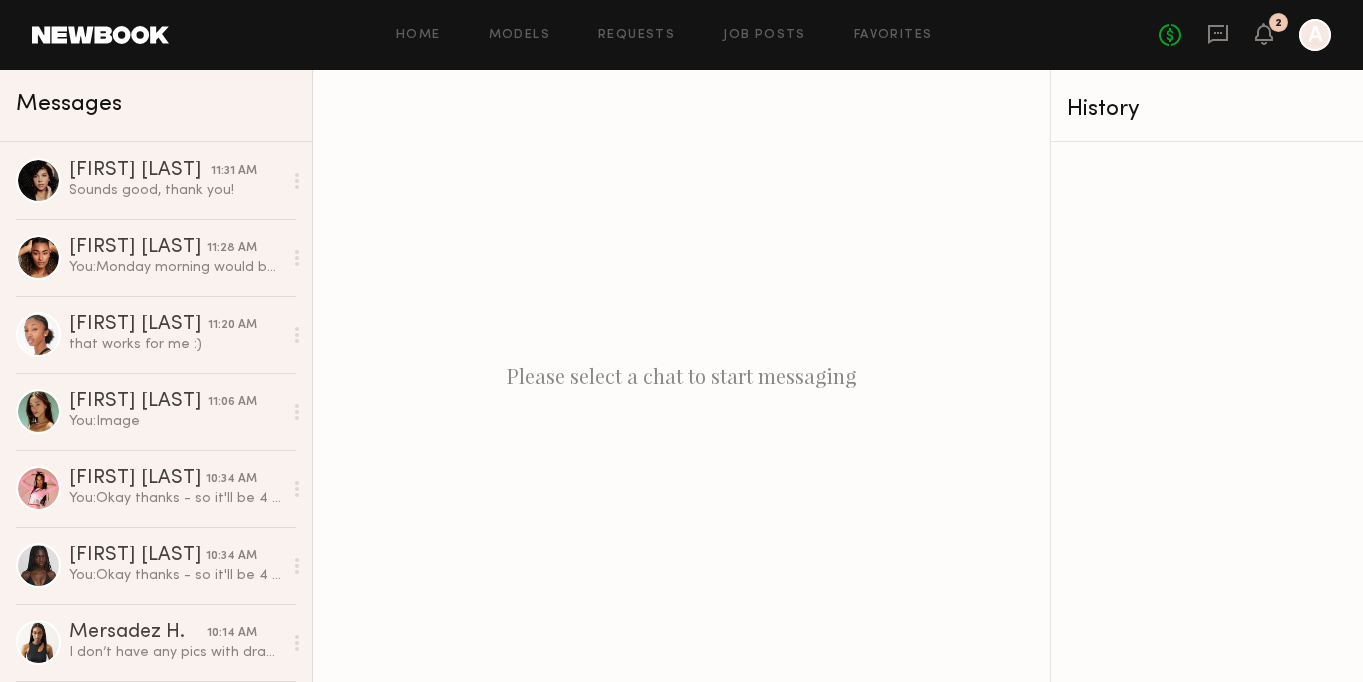 click on "No fees up to $5,000 2 A" 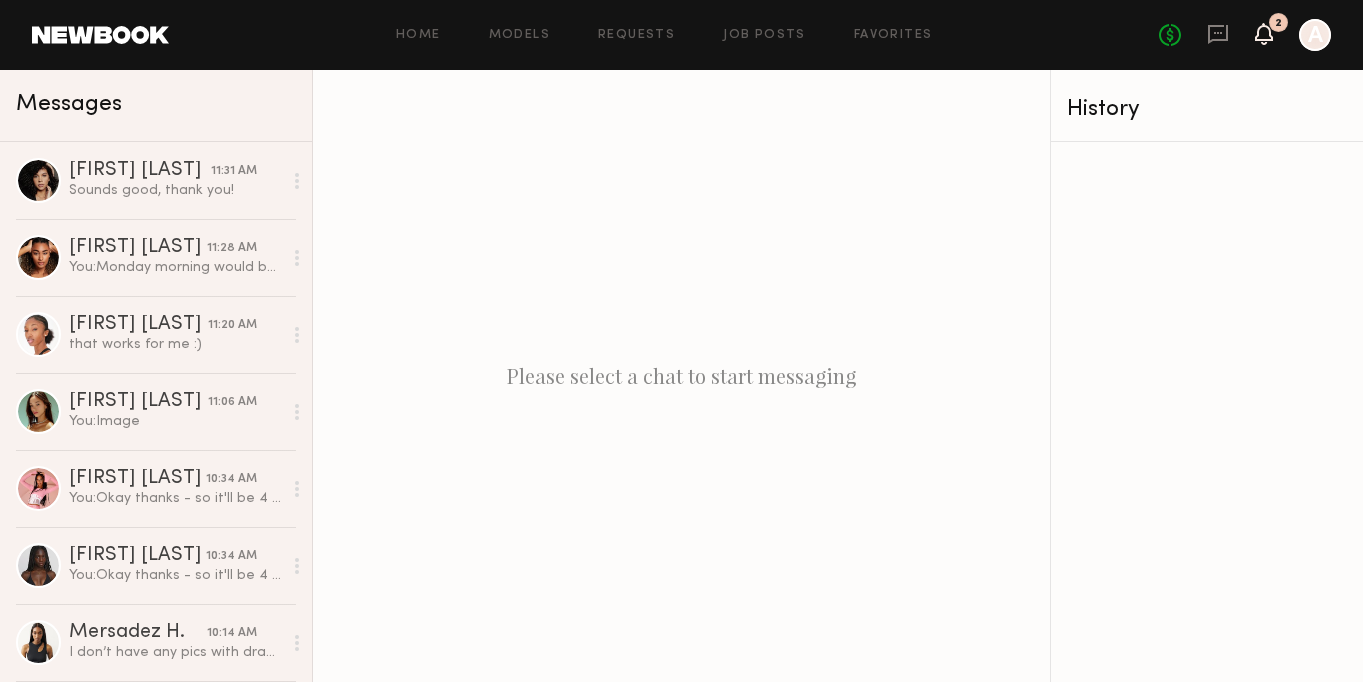click 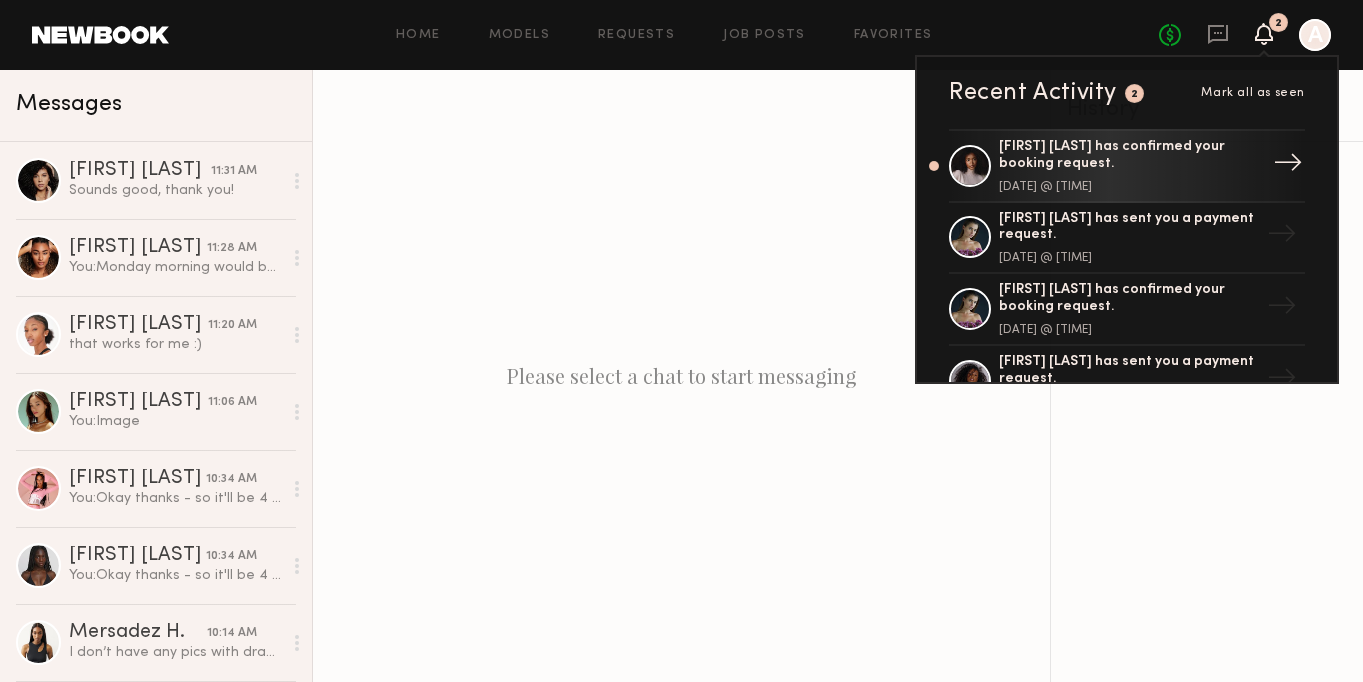 click on "Jade B. has confirmed your booking request. July 29, 2025 @ 11:24 AM" 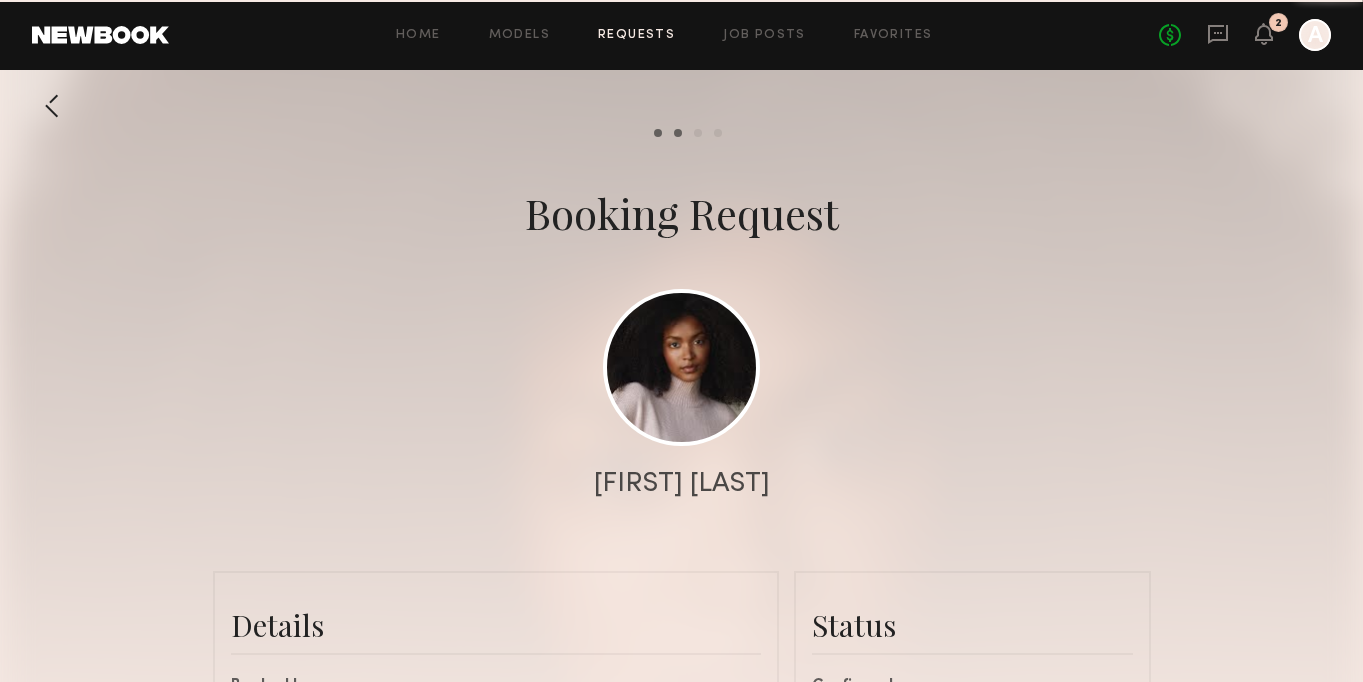 scroll, scrollTop: 824, scrollLeft: 0, axis: vertical 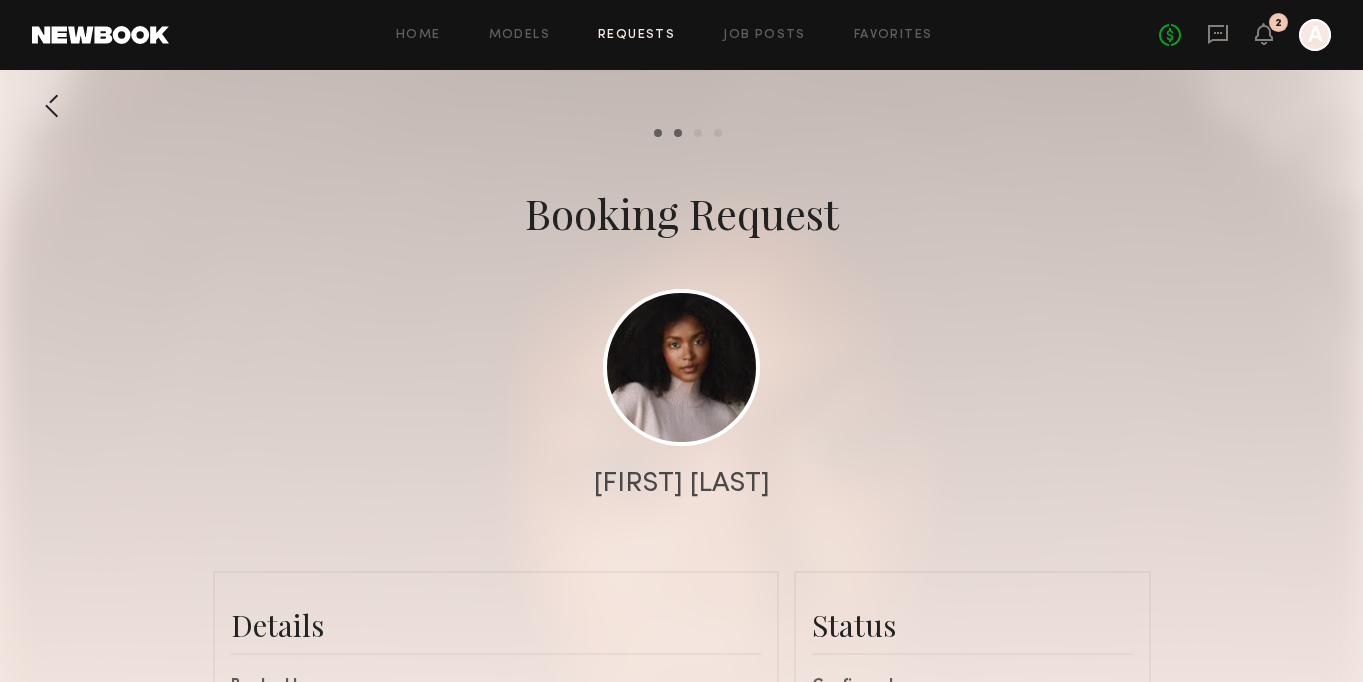 click 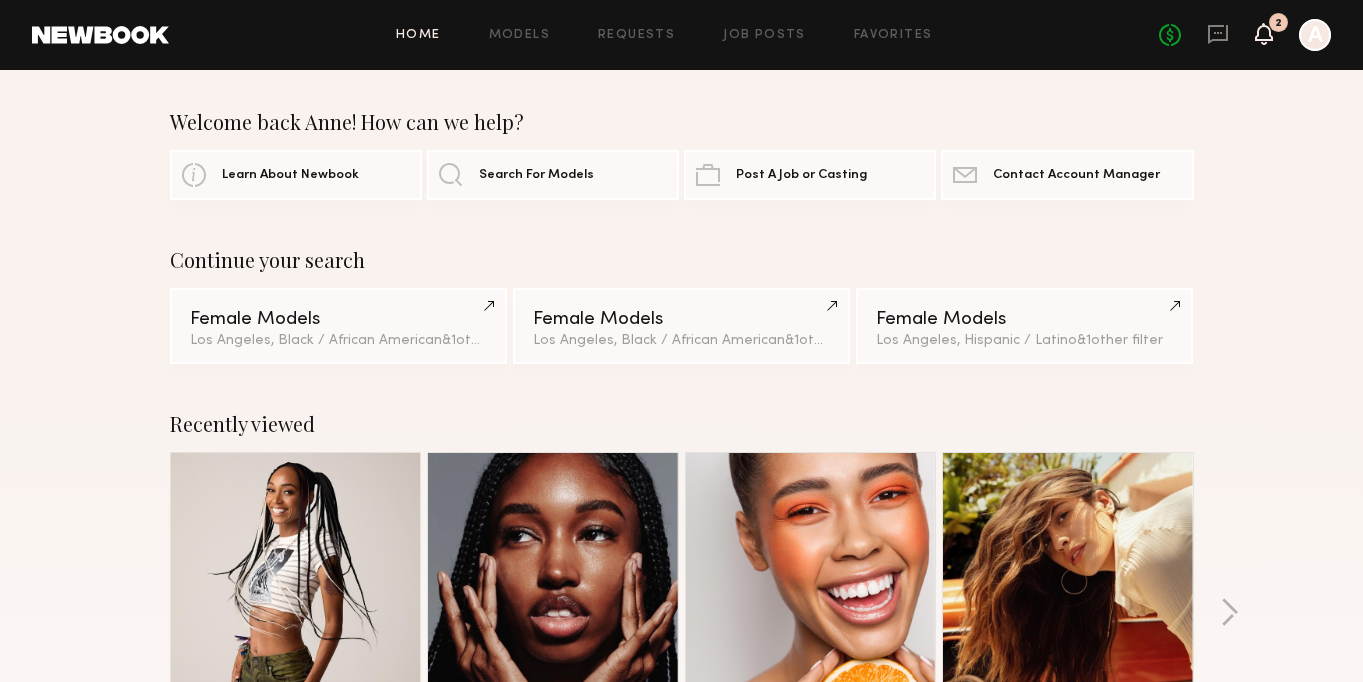 click 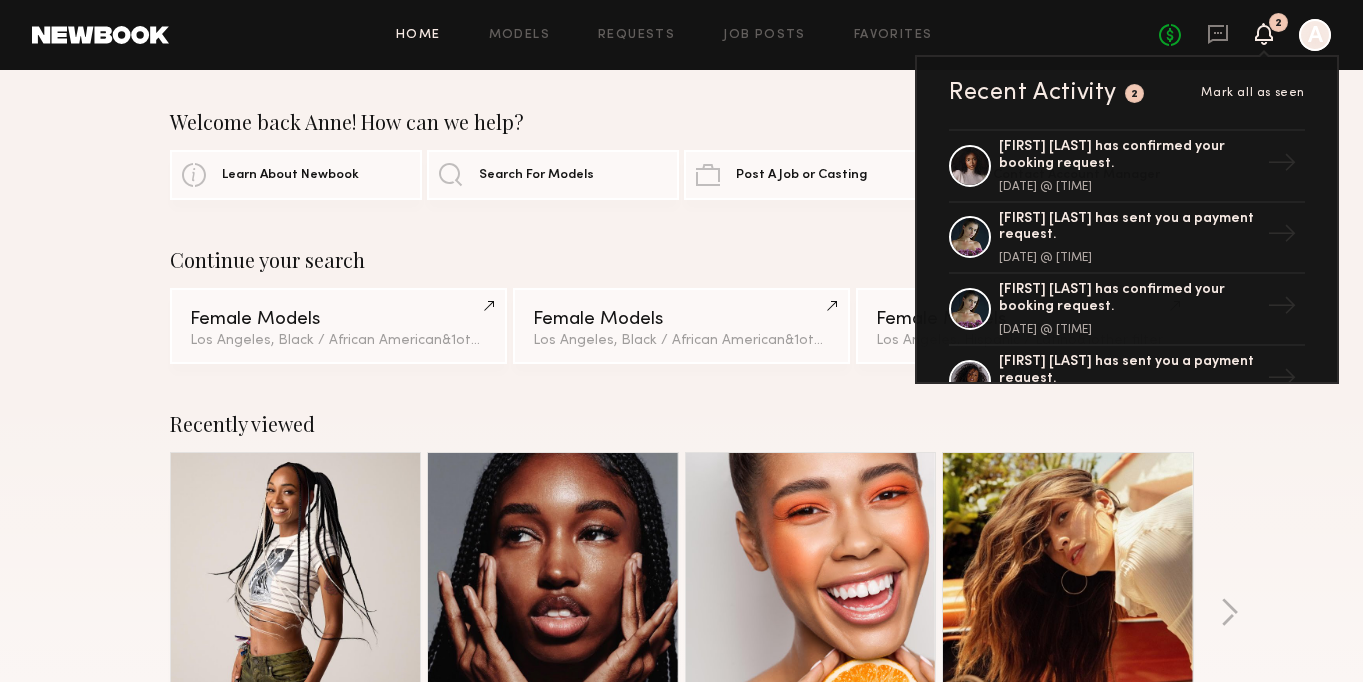 click on "Home Models Requests Job Posts Favorites Sign Out No fees up to $5,000 2 Recent Activity 2 Mark all as seen Jade B. has confirmed your booking request. July 29, 2025 @ 11:24 AM → Liv M. has sent you a payment request. July 23, 2025 @ 8:40 PM → Liv M. has confirmed your booking request. July 22, 2025 @ 8:15 PM → Kathleen R. has sent you a payment request. July 14, 2025 @ 11:16 AM → Kathleen R. has confirmed your booking request. July 11, 2025 @ 9:31 AM → Haleigh W. has sent you a payment request. July 02, 2025 @ 3:17 PM → Haleigh W. has confirmed your booking request. July 01, 2025 @ 1:01 PM → Miya R. has sent you a payment request. June 25, 2025 @ 9:27 AM → Ericka T. has sent you a payment request. June 24, 2025 @ 11:42 AM → Miya R. has confirmed your booking request. June 23, 2025 @ 2:22 PM → Ericka T. has confirmed your booking request. June 23, 2025 @ 1:51 PM → Congrats! Your Newbook profile has been approved. May 26, 2025 @ 12:14 PM → A" 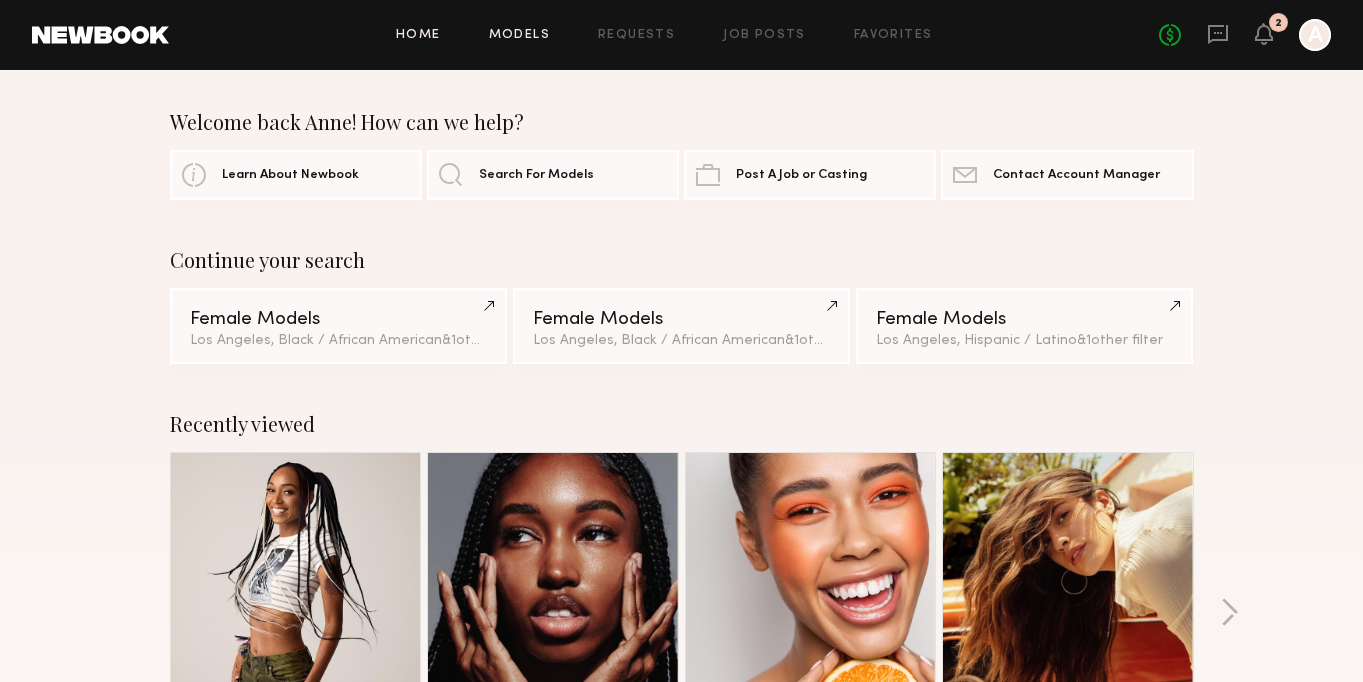 click on "Models" 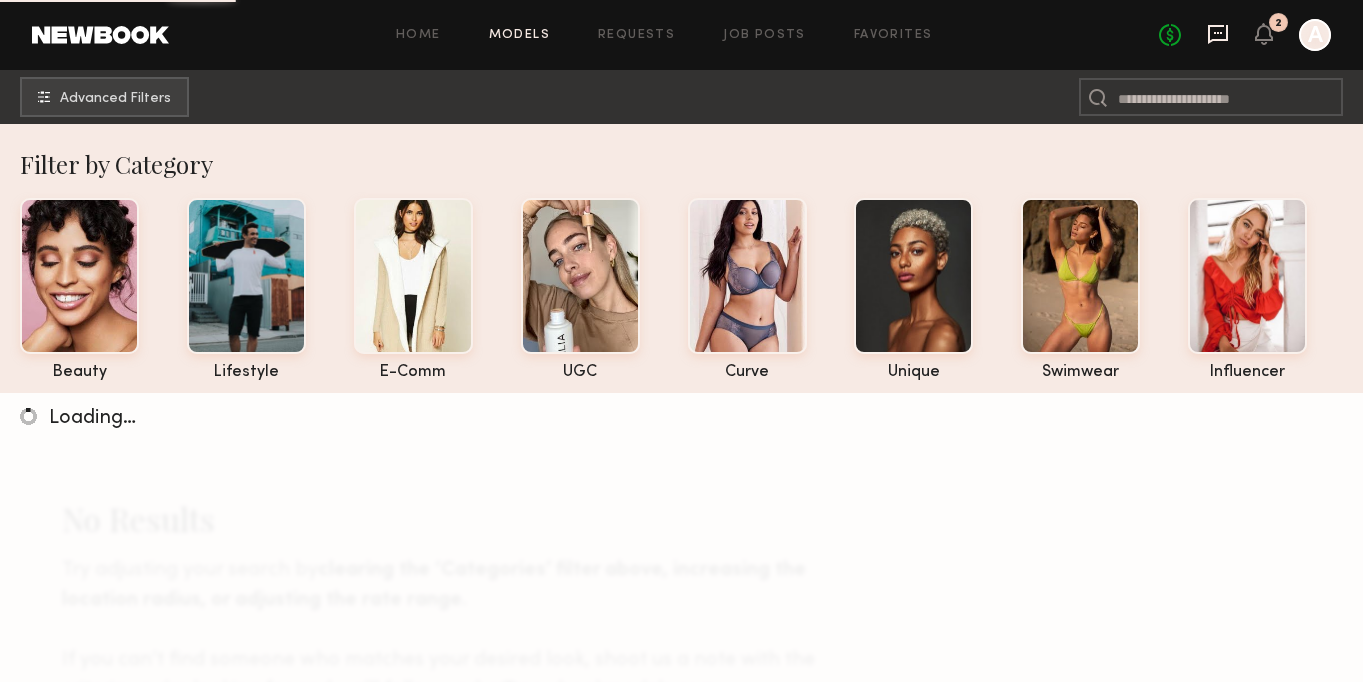 click 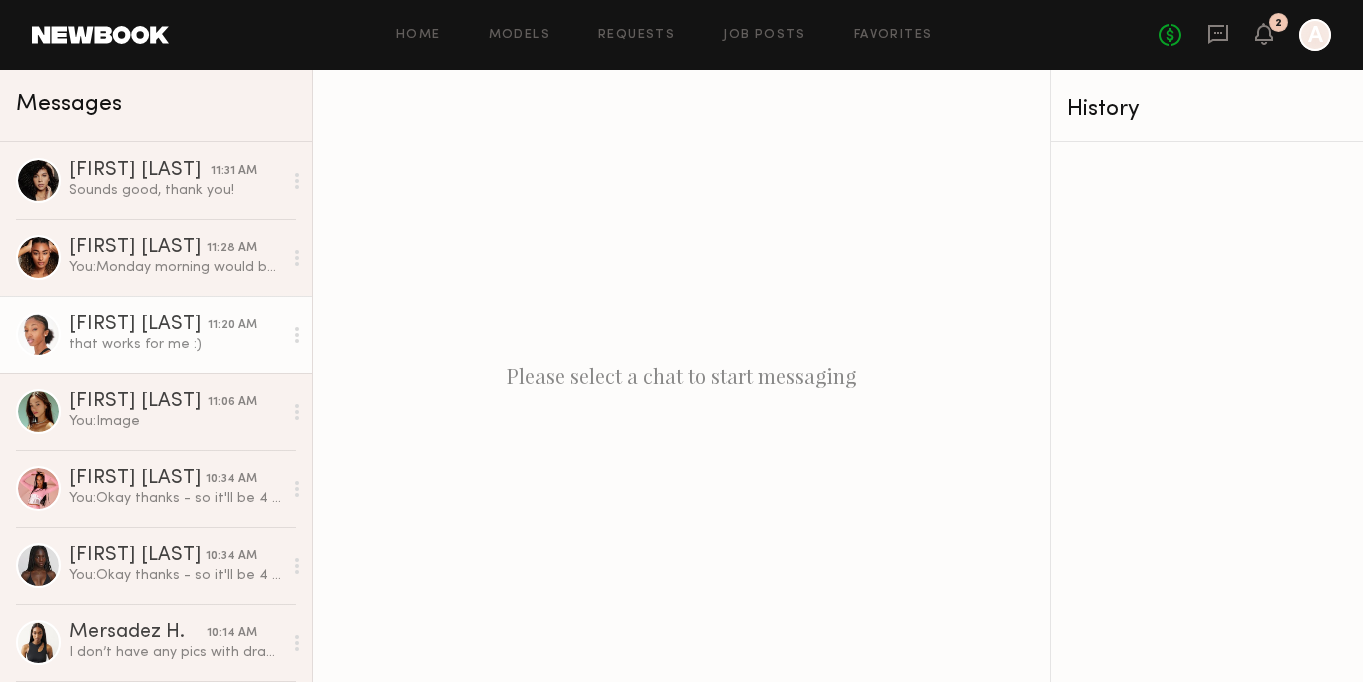 scroll, scrollTop: 276, scrollLeft: 0, axis: vertical 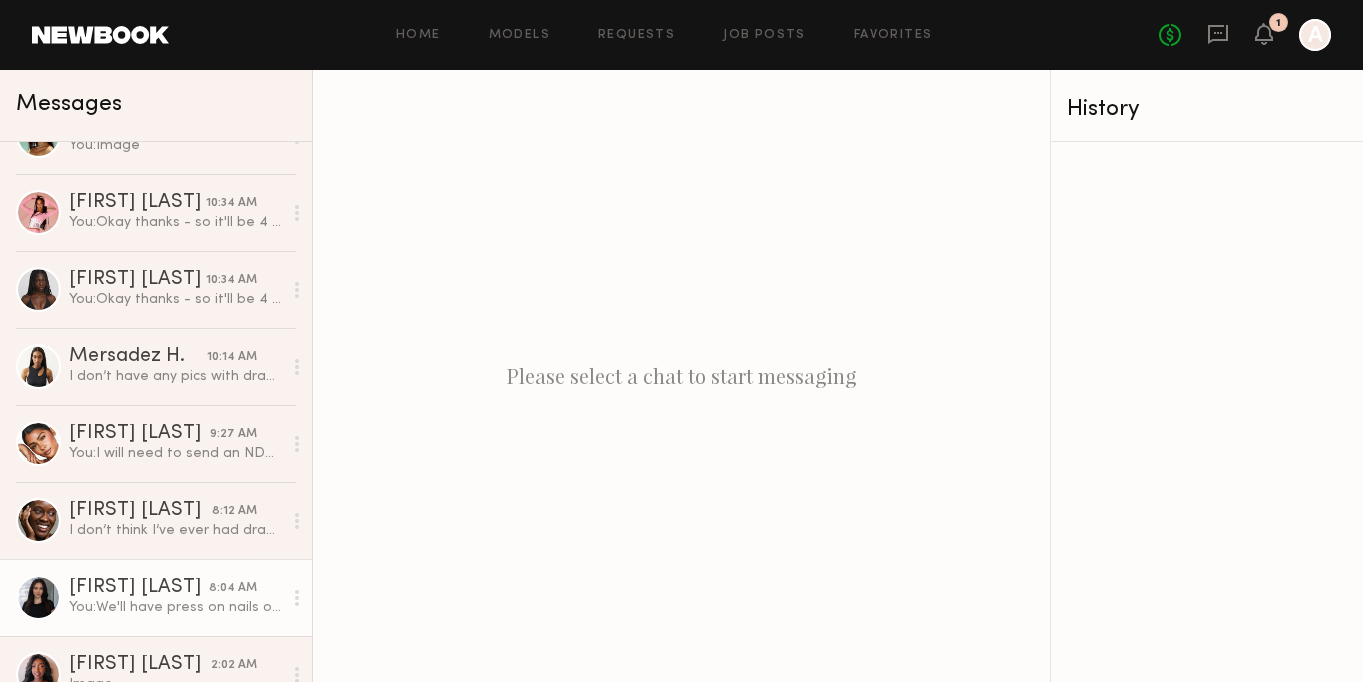 click on "You:  We'll have press on nails on set - so don't worry about that! Just come with them prepped to apply the press on & clean - thanks!" 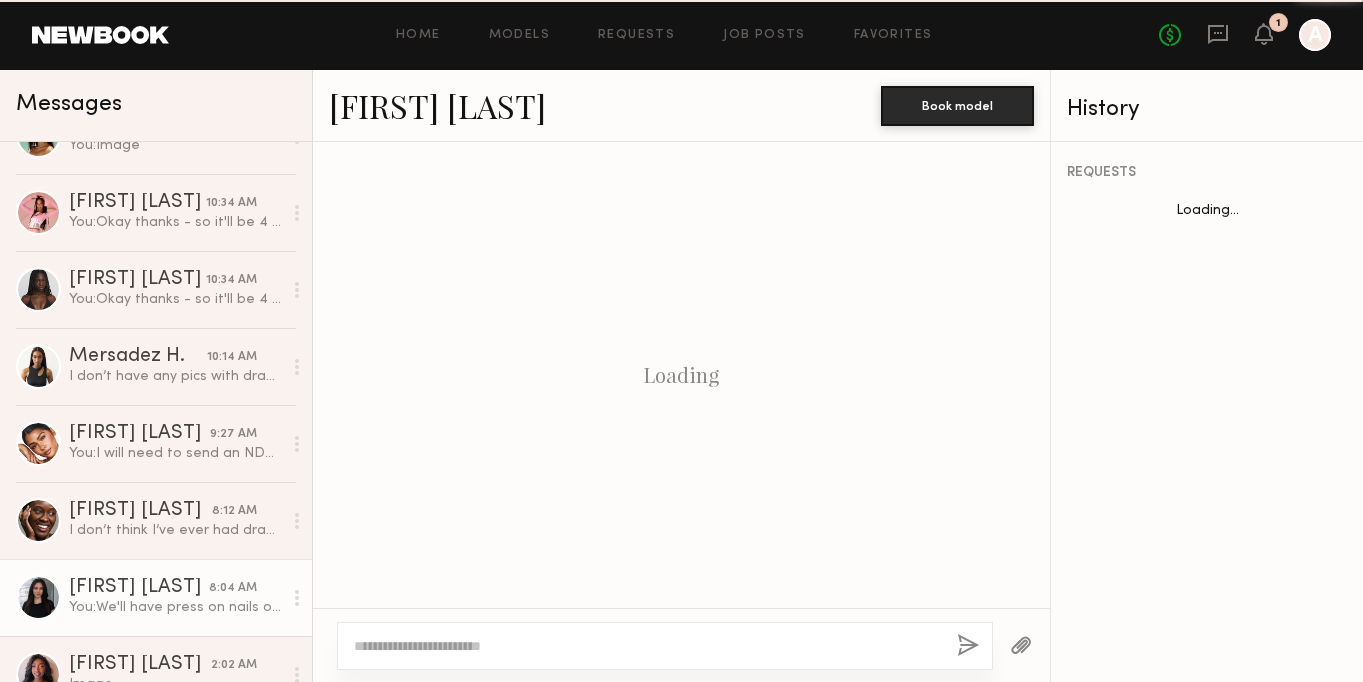 scroll, scrollTop: 1250, scrollLeft: 0, axis: vertical 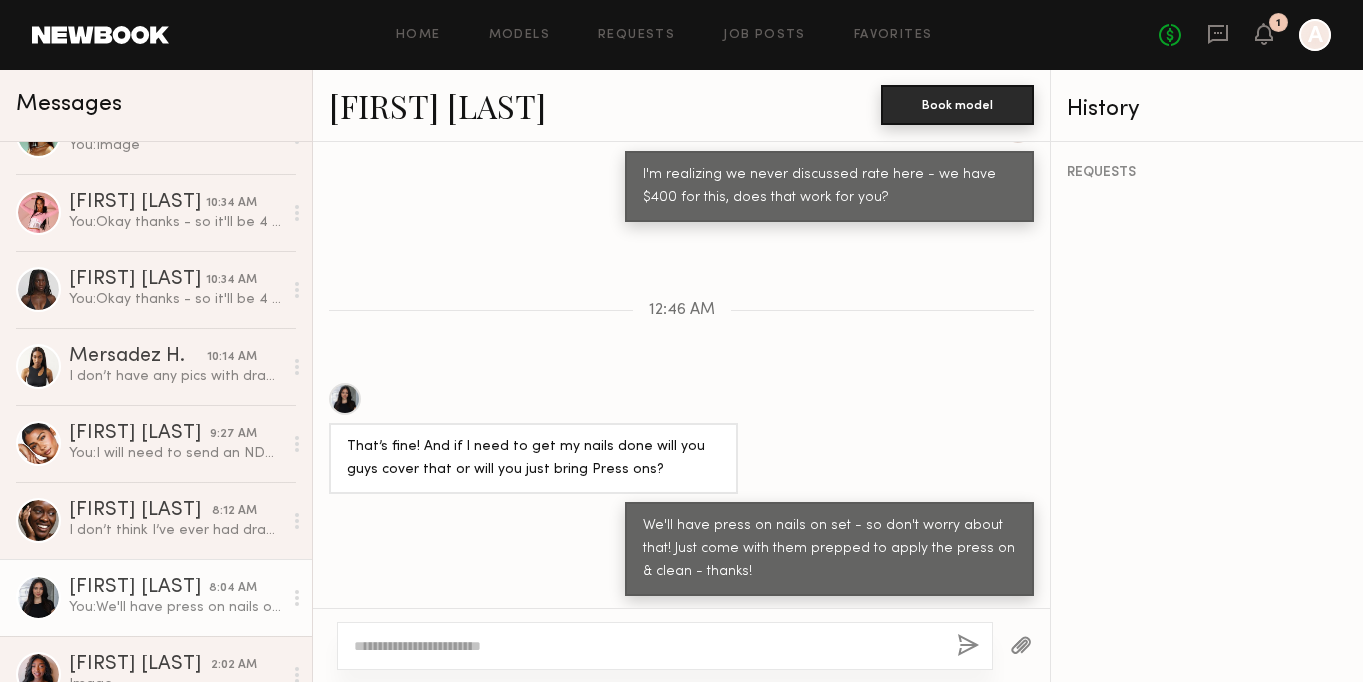 click on "Book model" 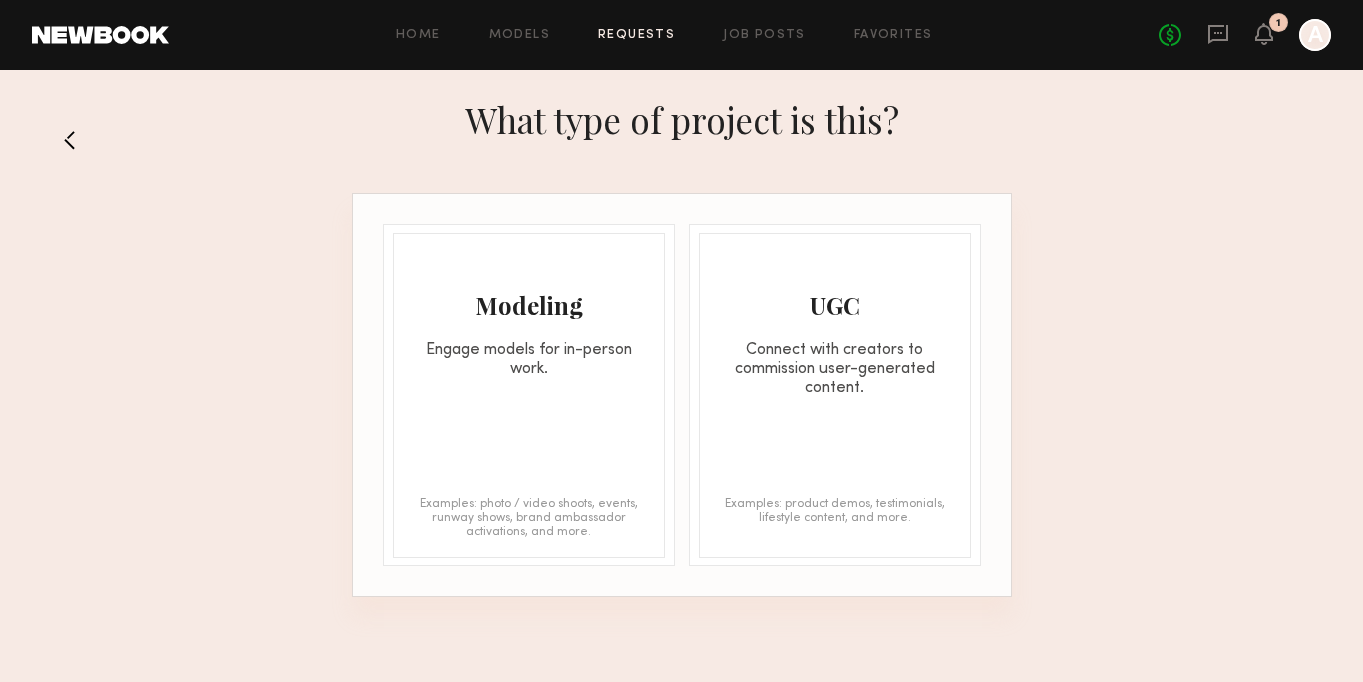 click on "Modeling" 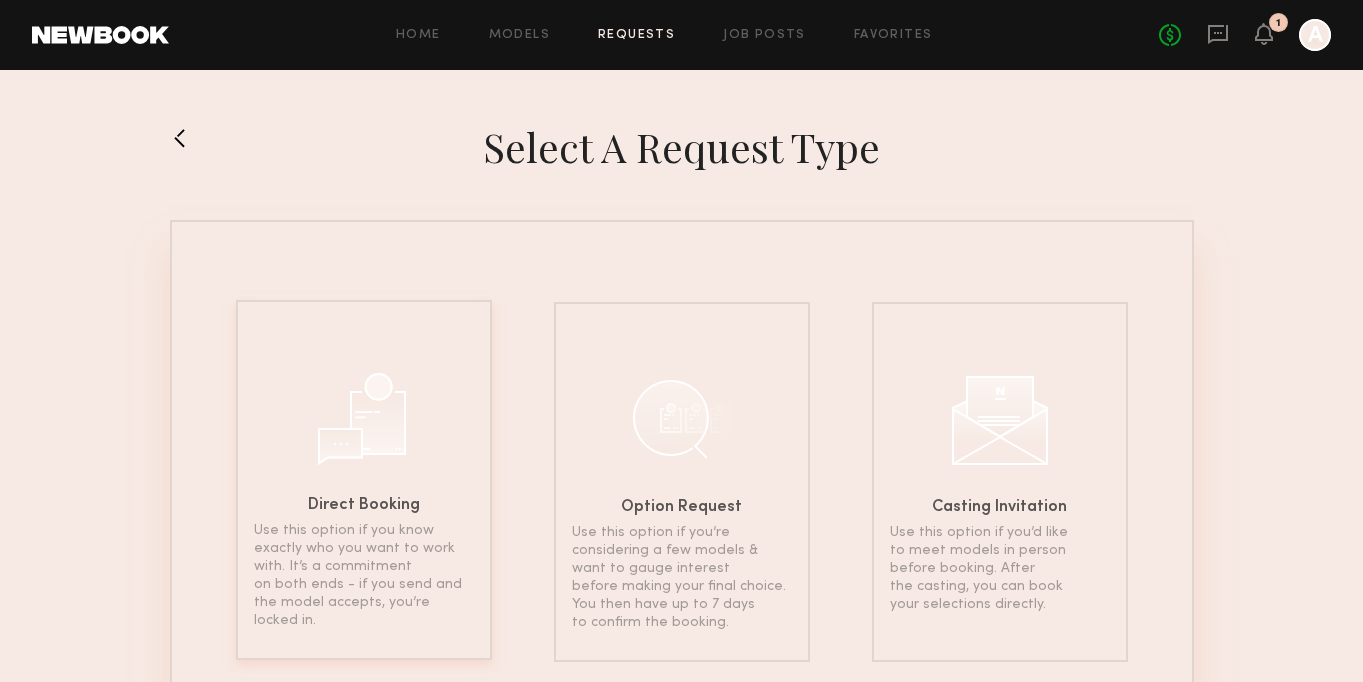 click 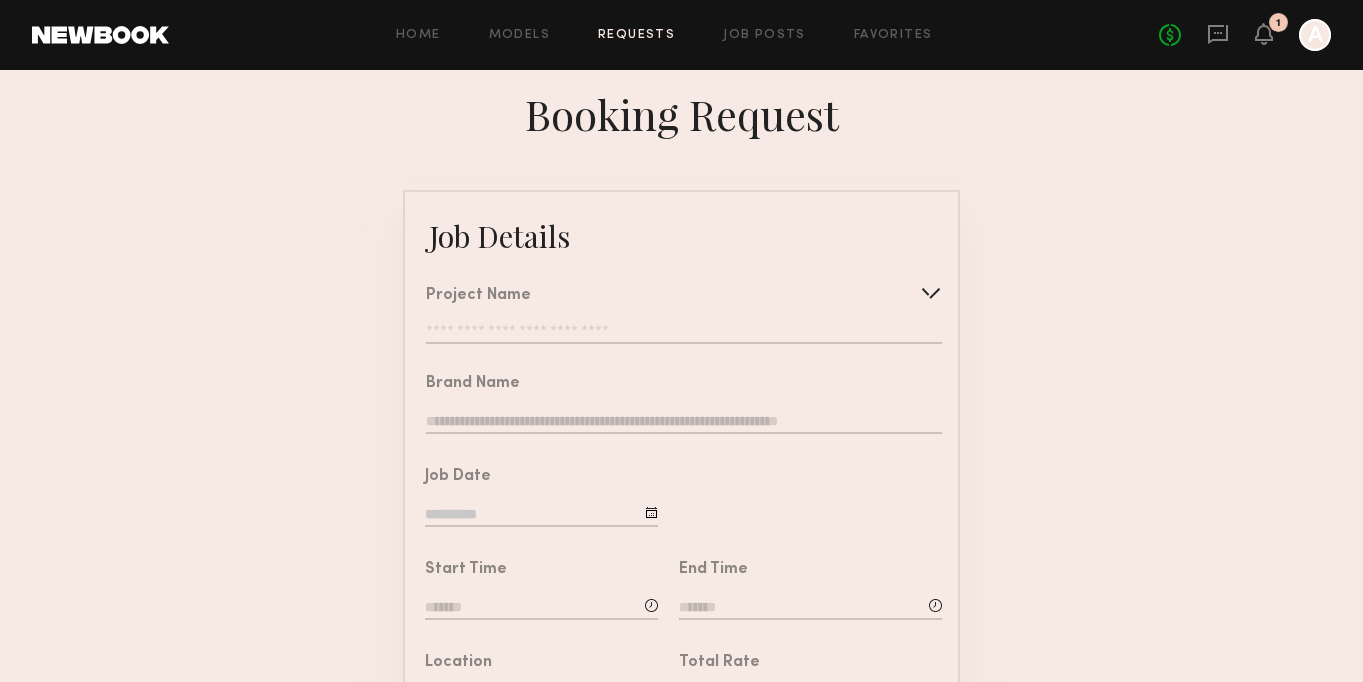 click on "Project Name   Create   Use recent modeling project  Hand Modeling 8/1  Hand Modeling 7/23  Hand Modeling 7/2  Hair Modeling 6/13" 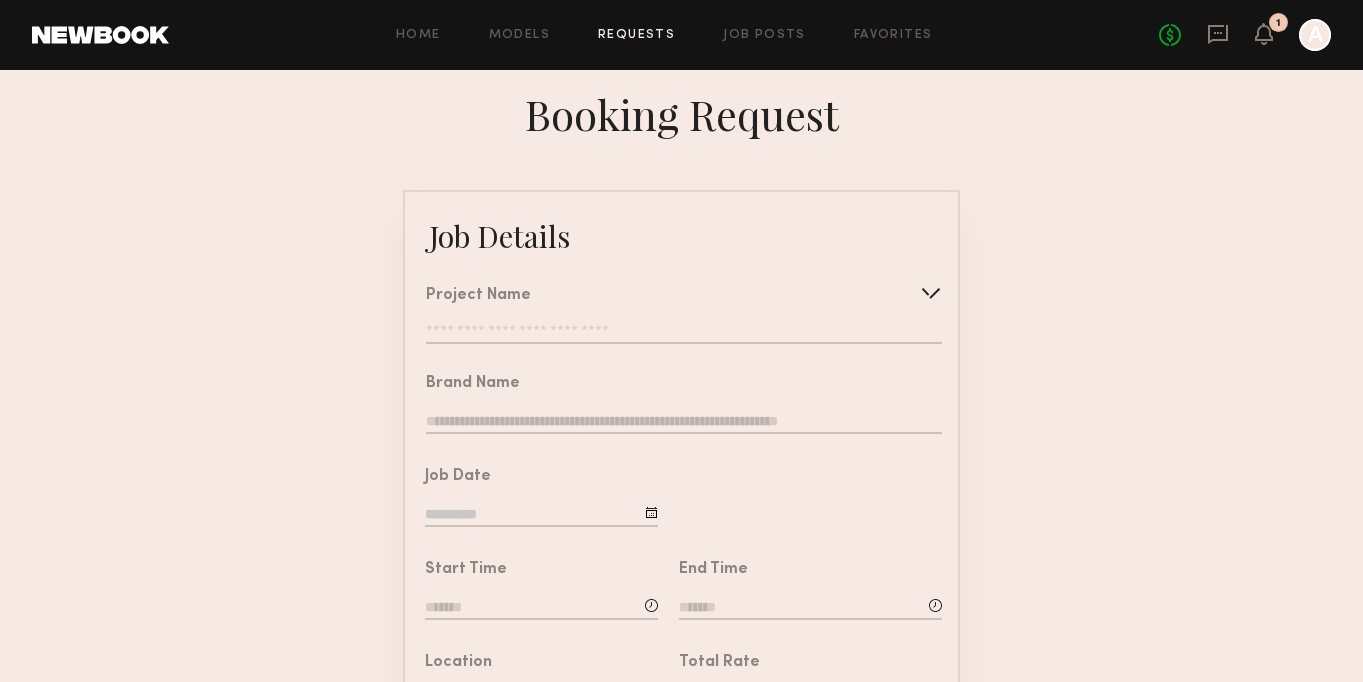 click on "Project Name   Create   Use recent modeling project  Hand Modeling 8/1  Hand Modeling 7/23  Hand Modeling 7/2  Hair Modeling 6/13" 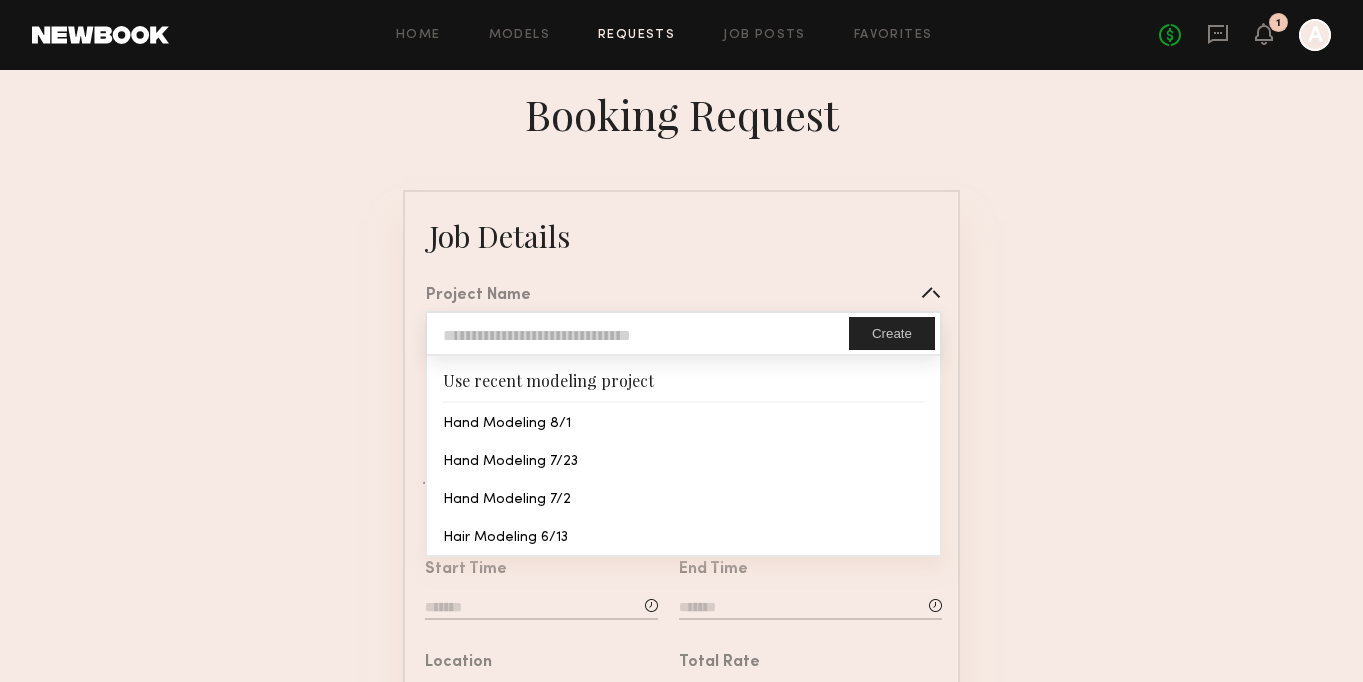 click 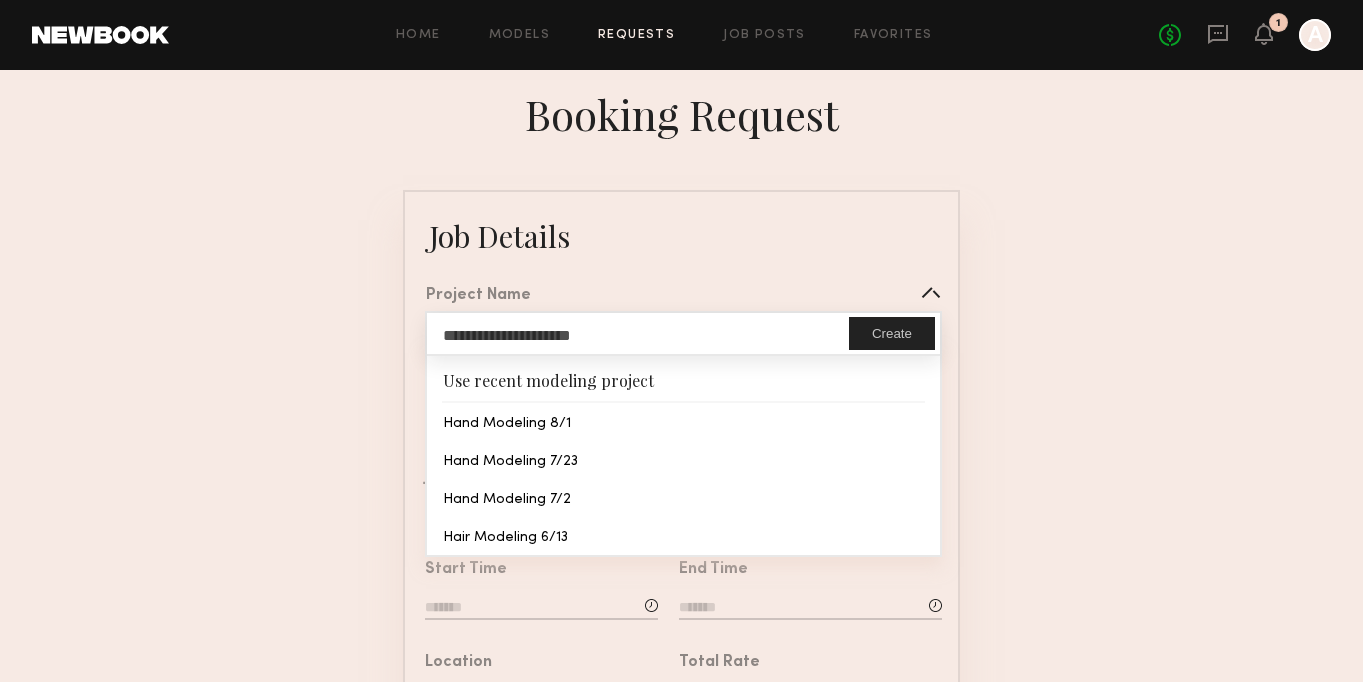type on "**********" 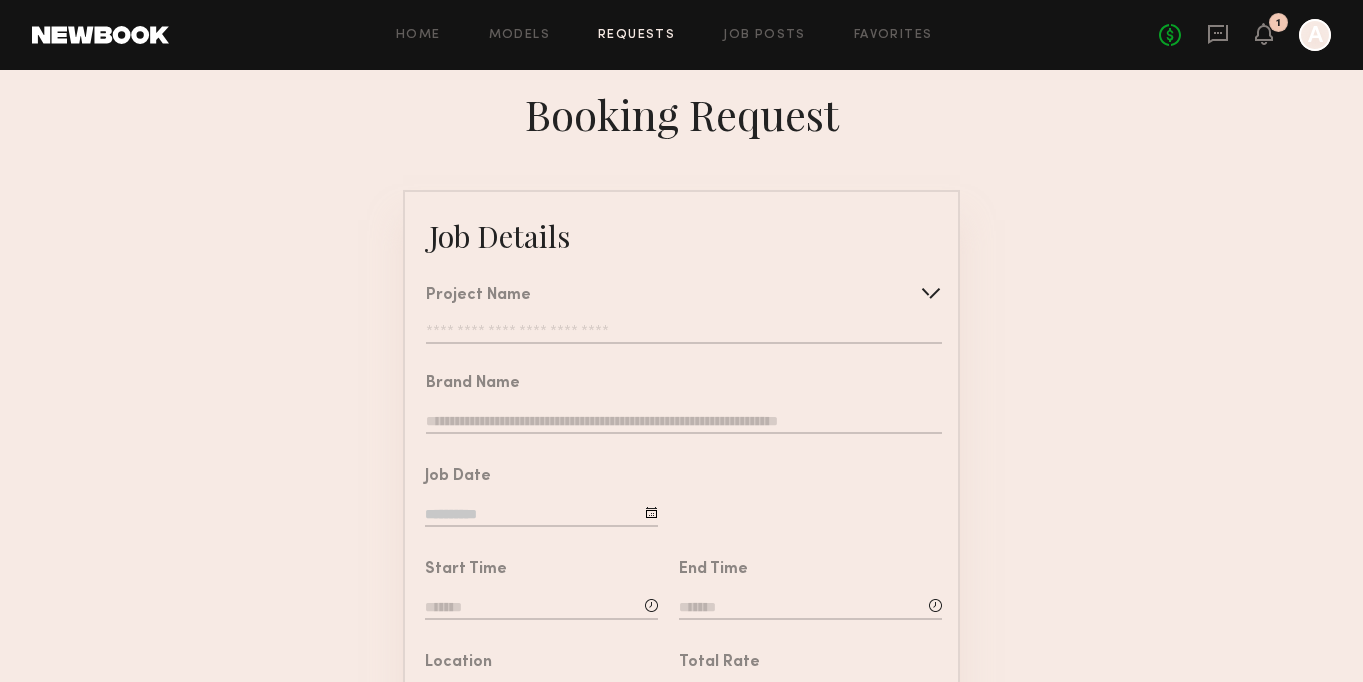 click on "**********" 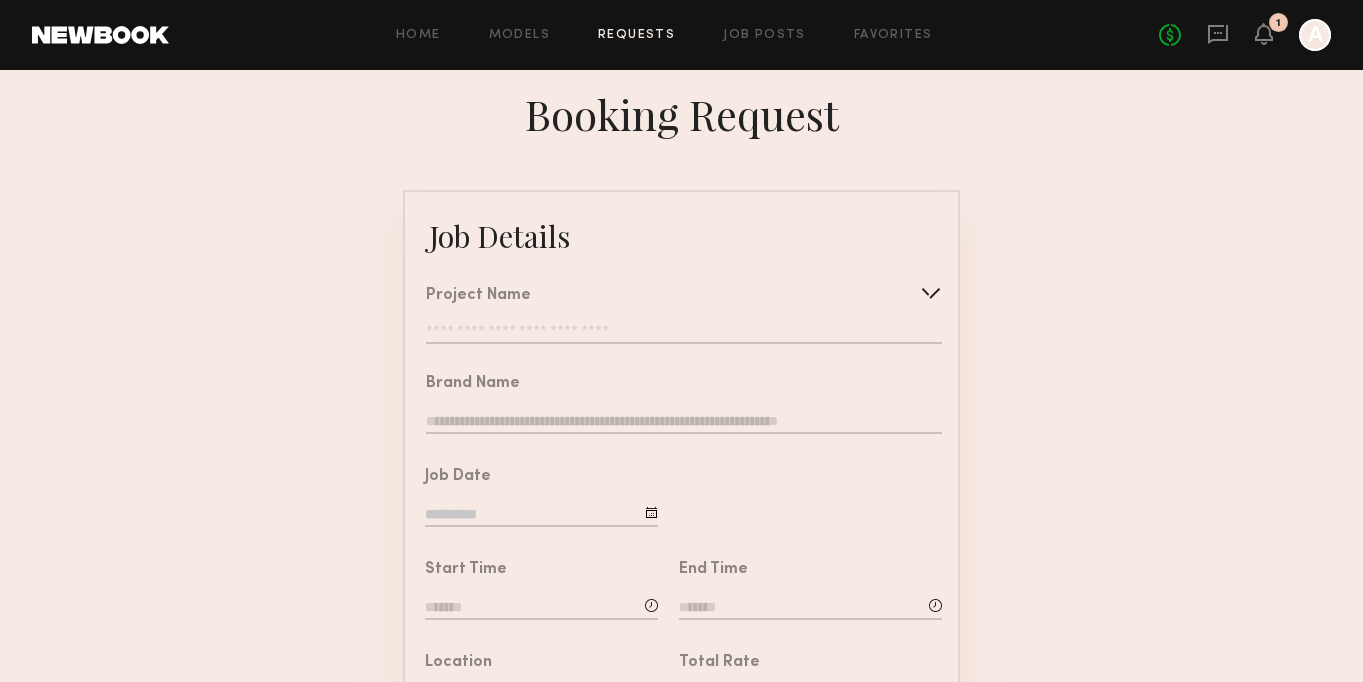 click 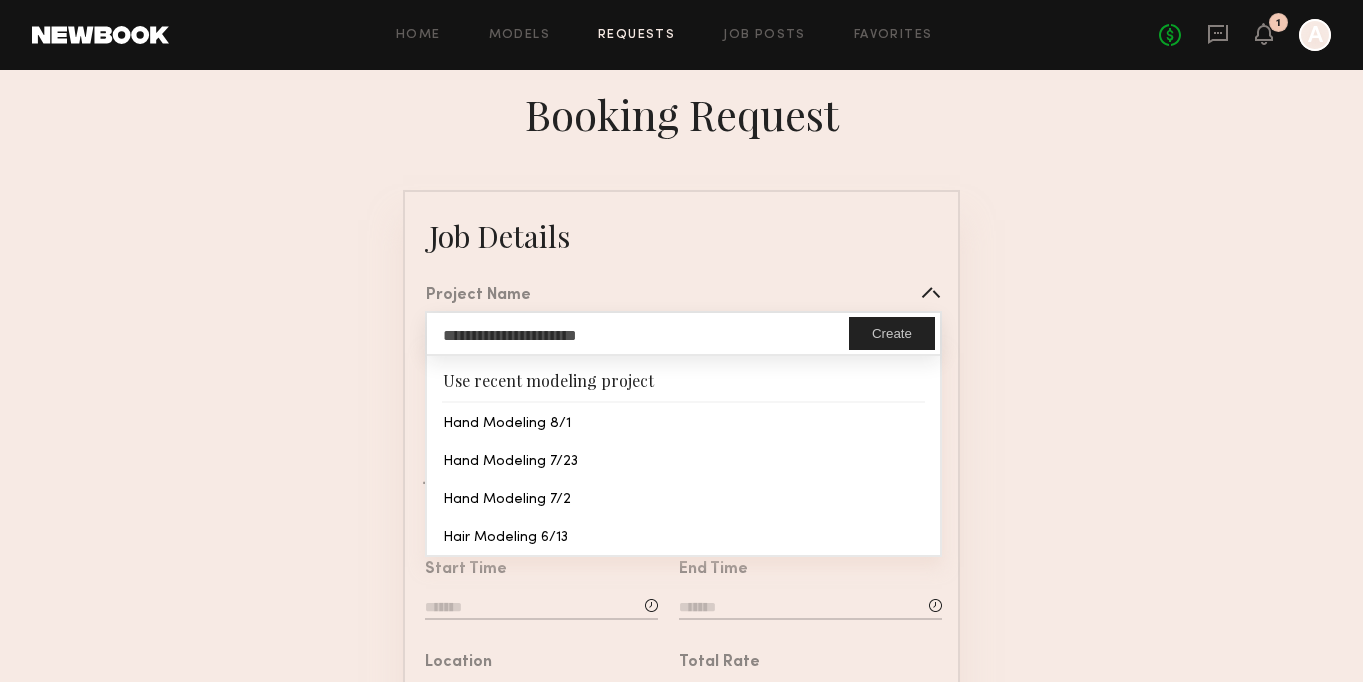 click on "Create" 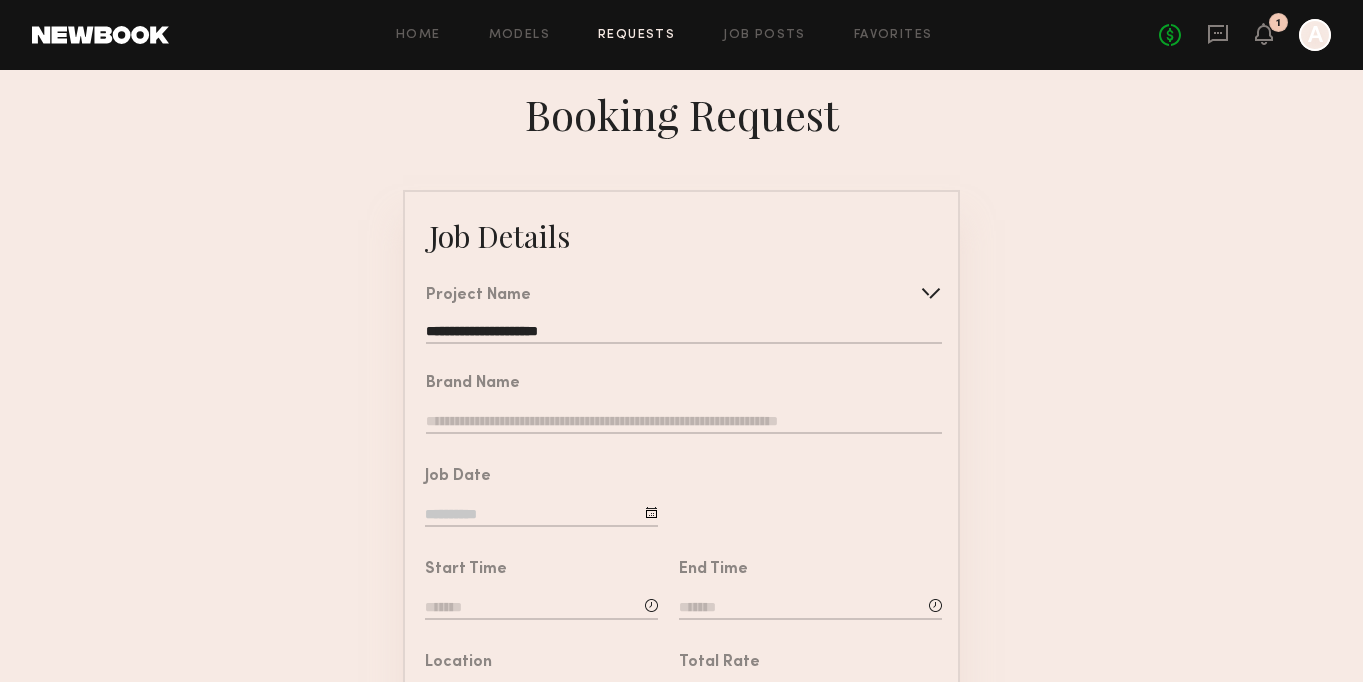click on "Brand Name" 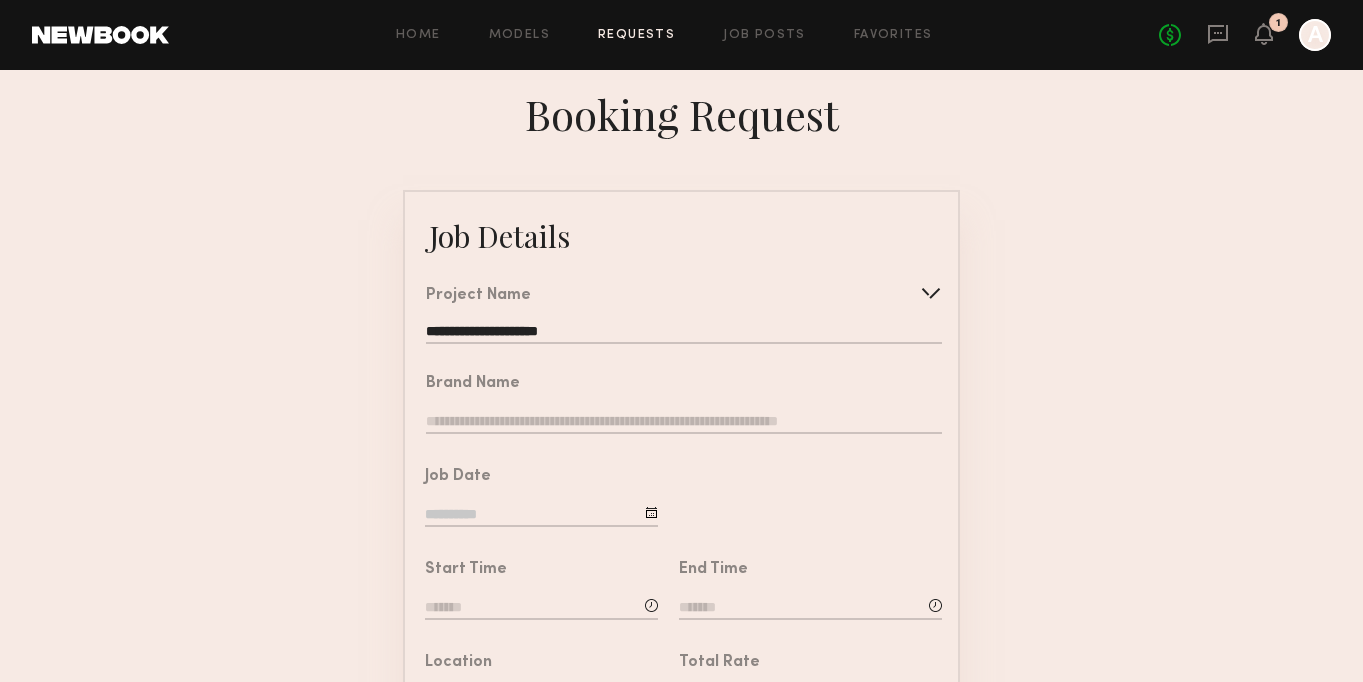 click 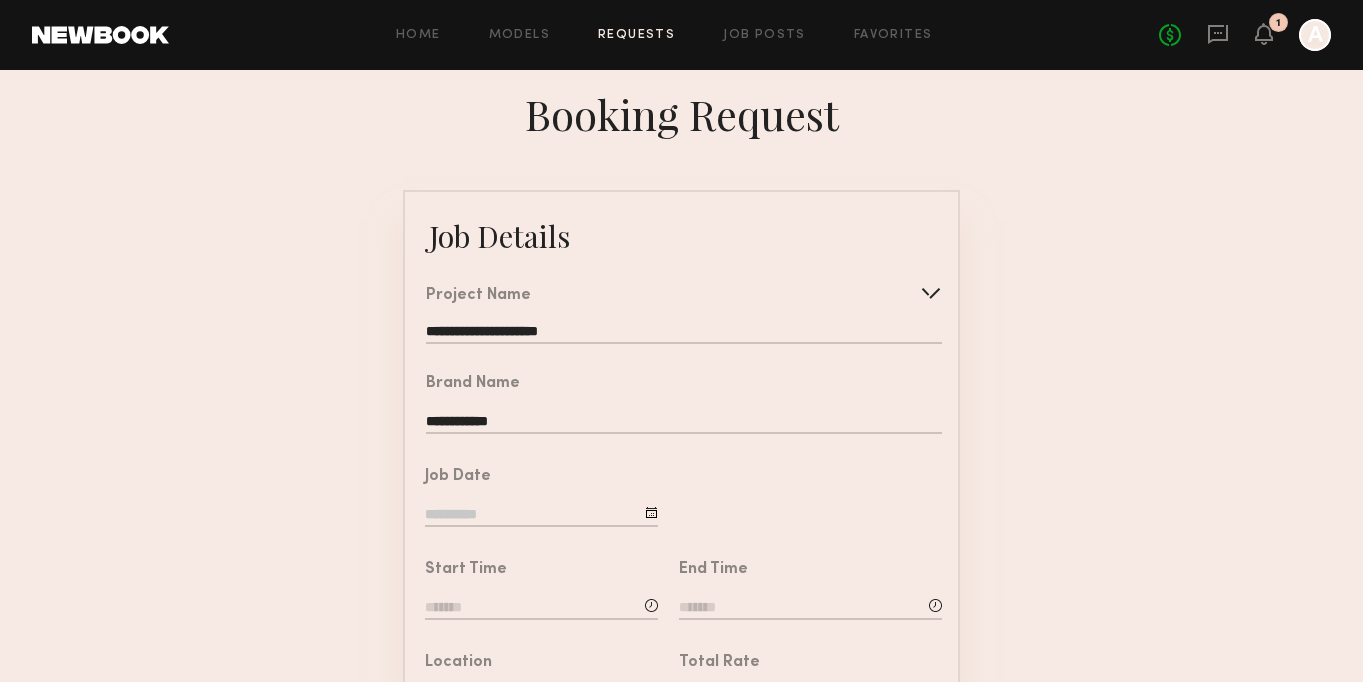 drag, startPoint x: 466, startPoint y: 416, endPoint x: 382, endPoint y: 401, distance: 85.32877 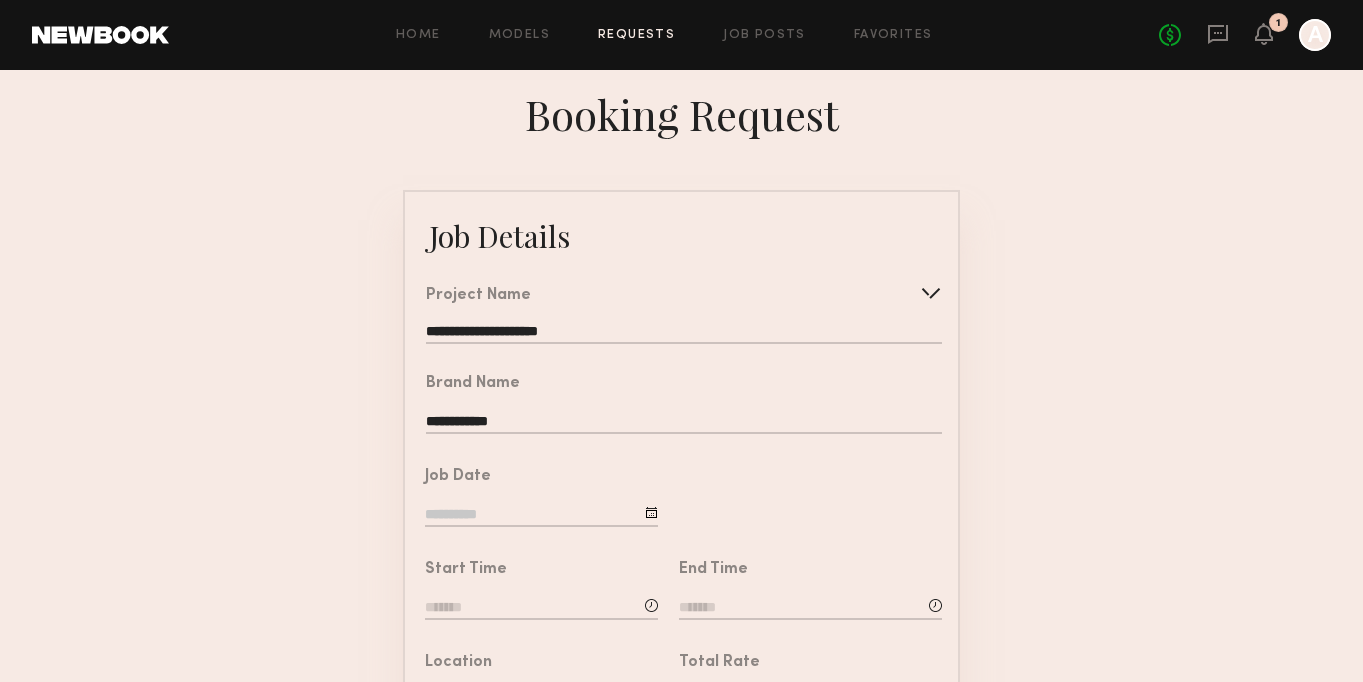click on "**********" 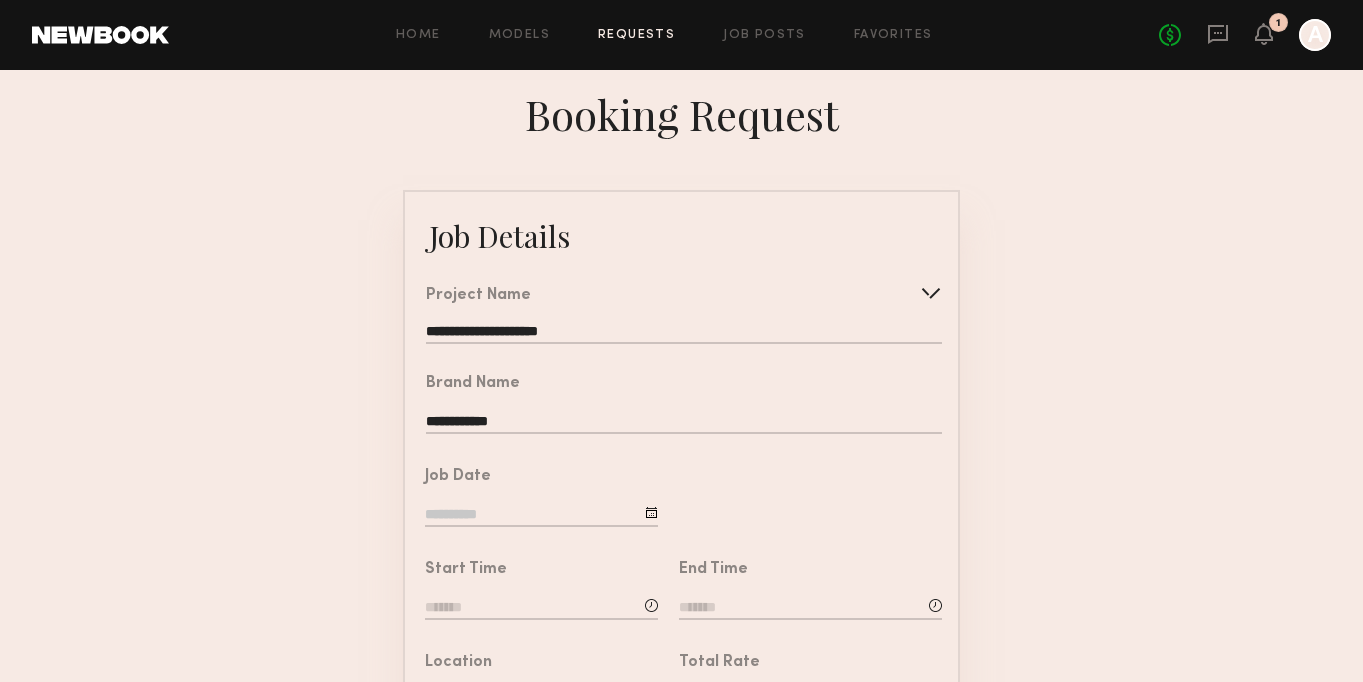 type on "**********" 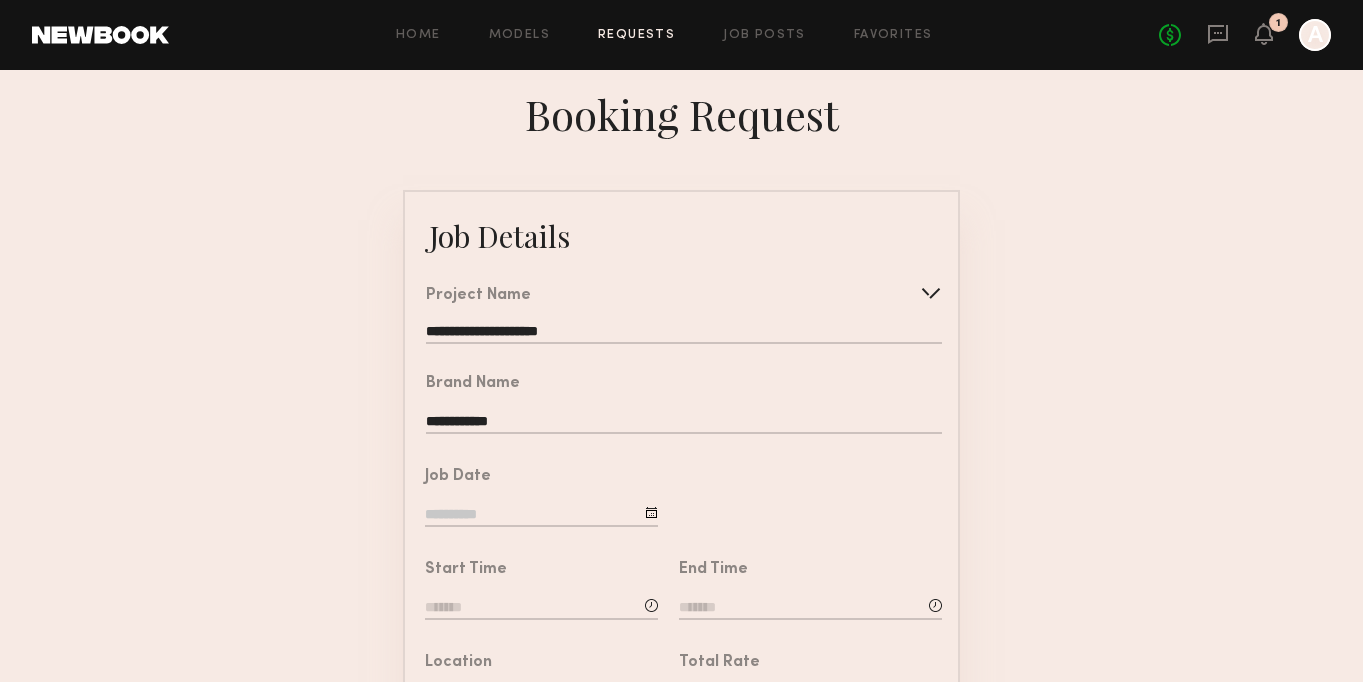 click on "Job Date" 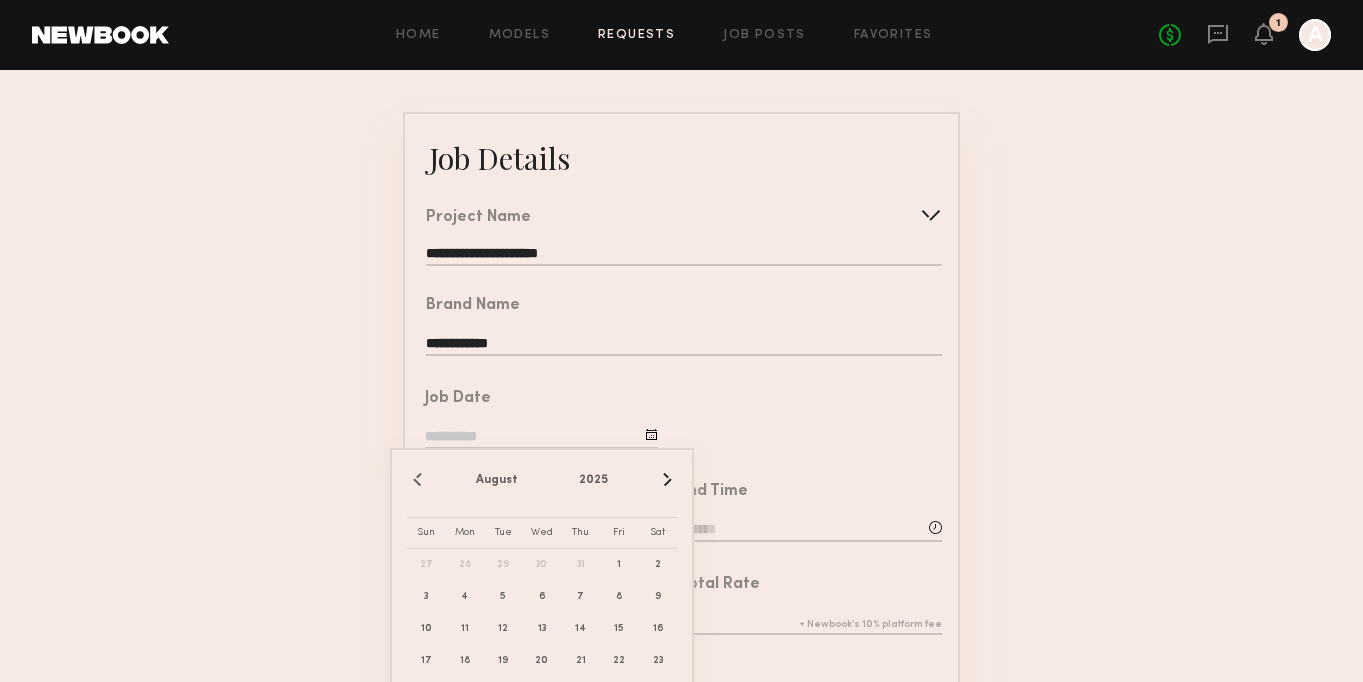 scroll, scrollTop: 80, scrollLeft: 0, axis: vertical 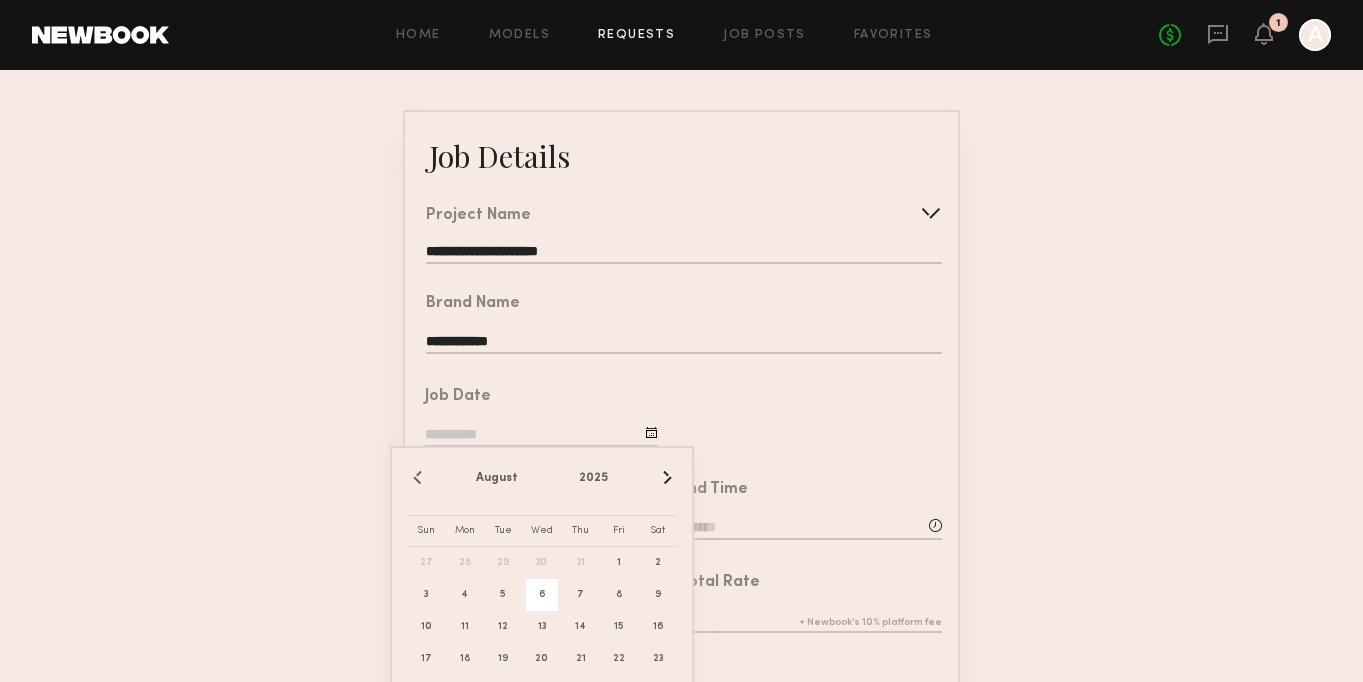 click on "6" 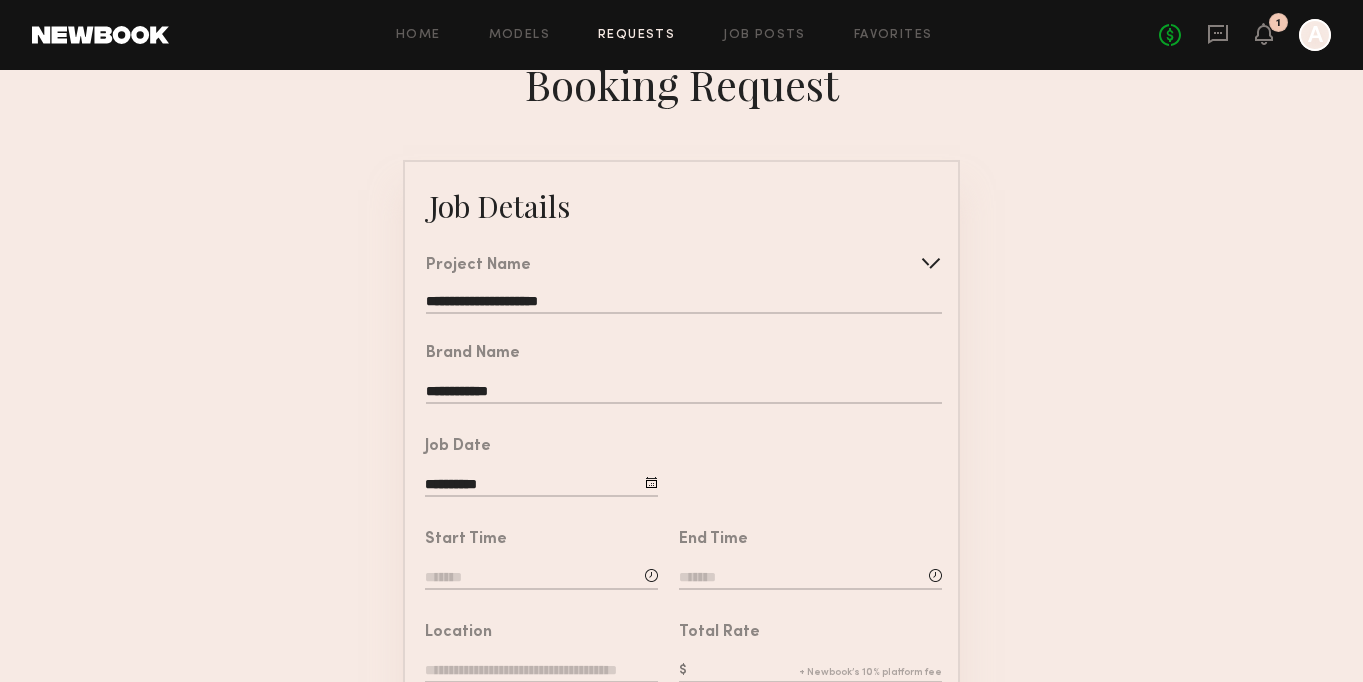 scroll, scrollTop: 0, scrollLeft: 0, axis: both 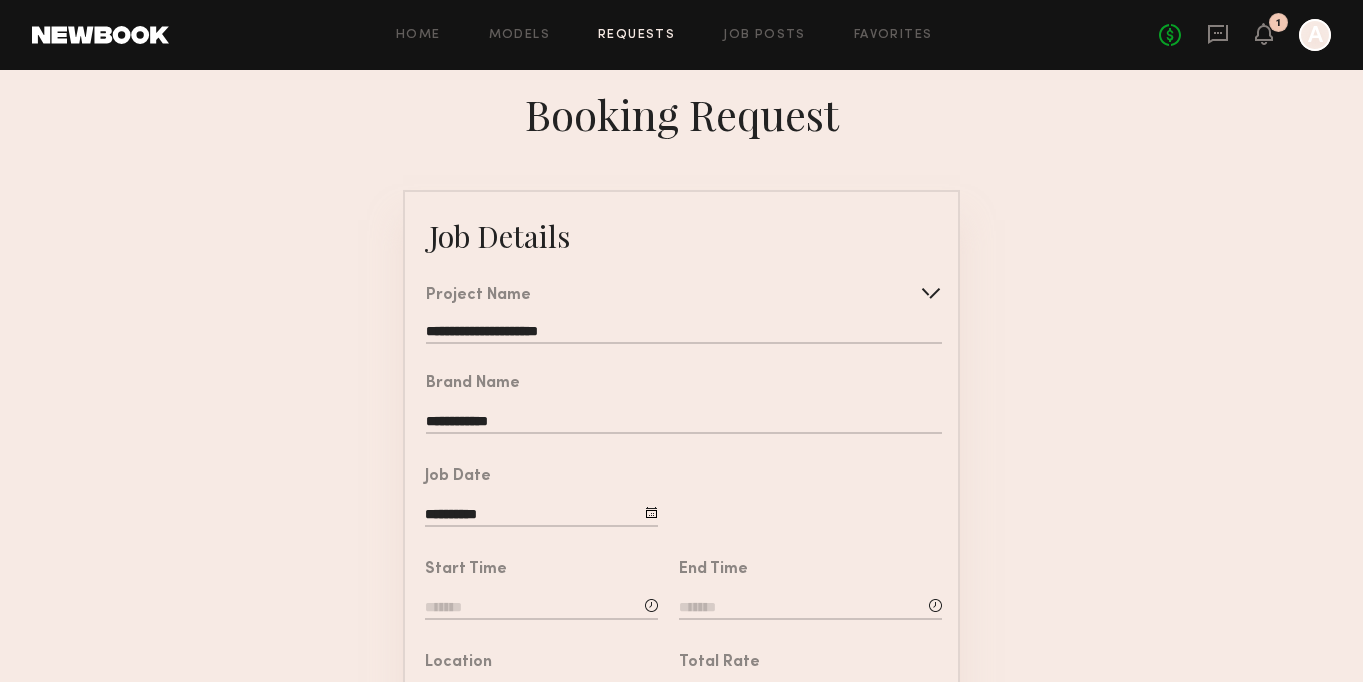 click 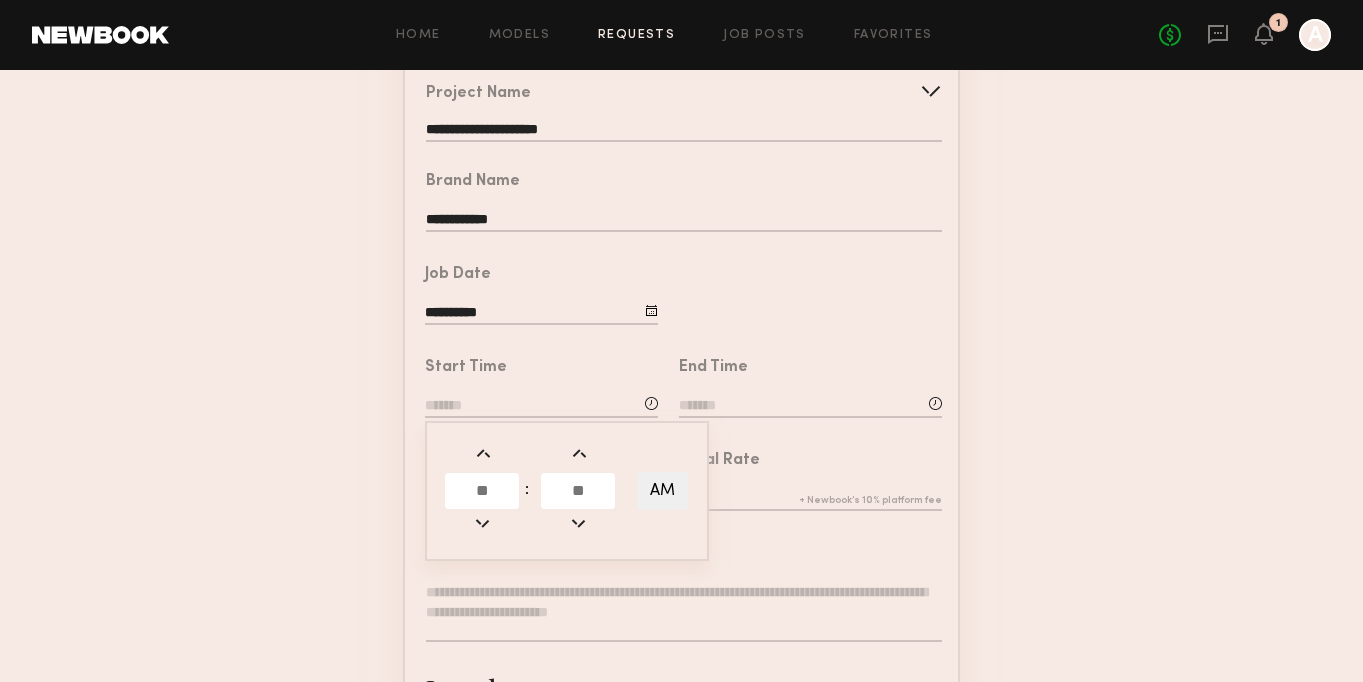 scroll, scrollTop: 216, scrollLeft: 0, axis: vertical 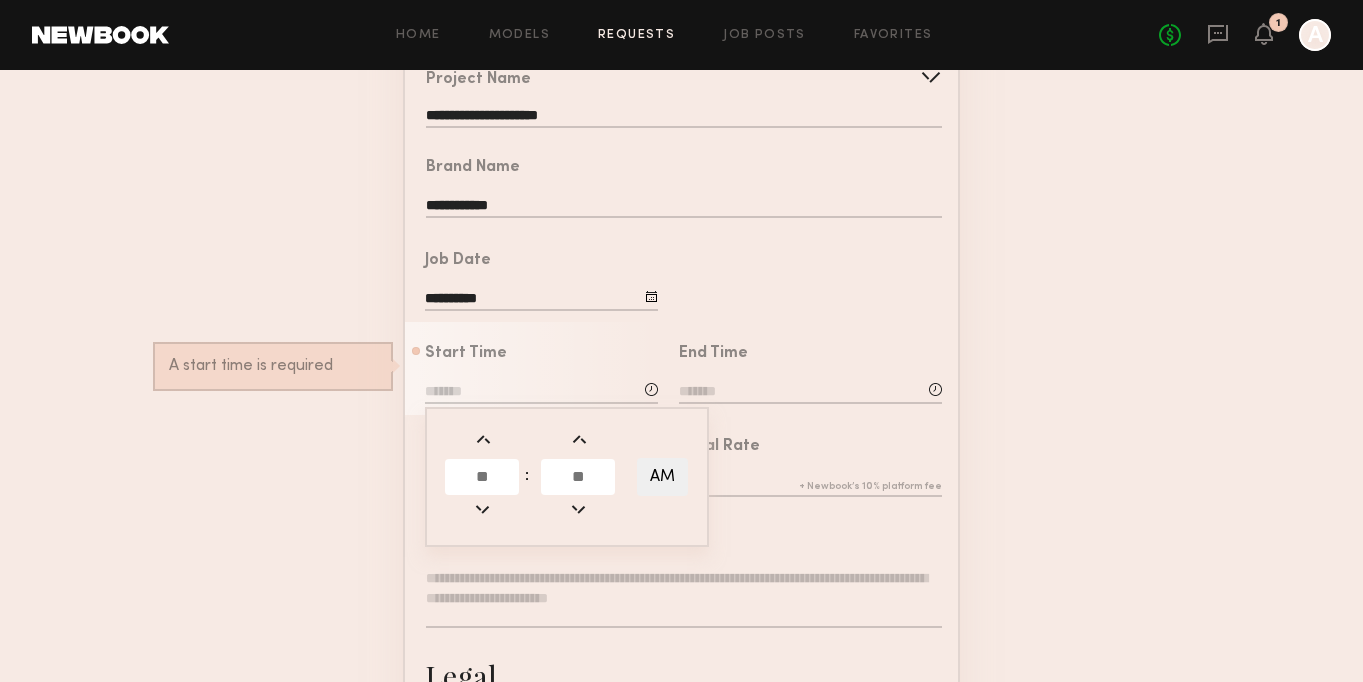 click 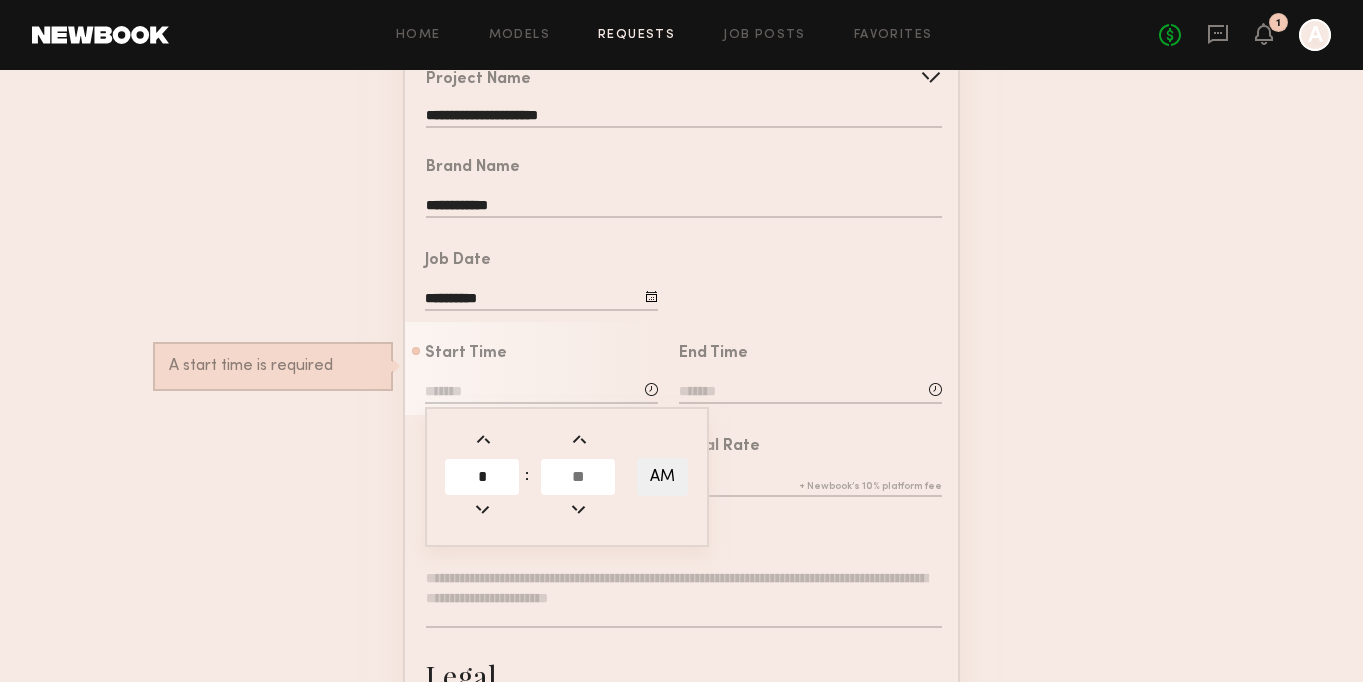 type on "*" 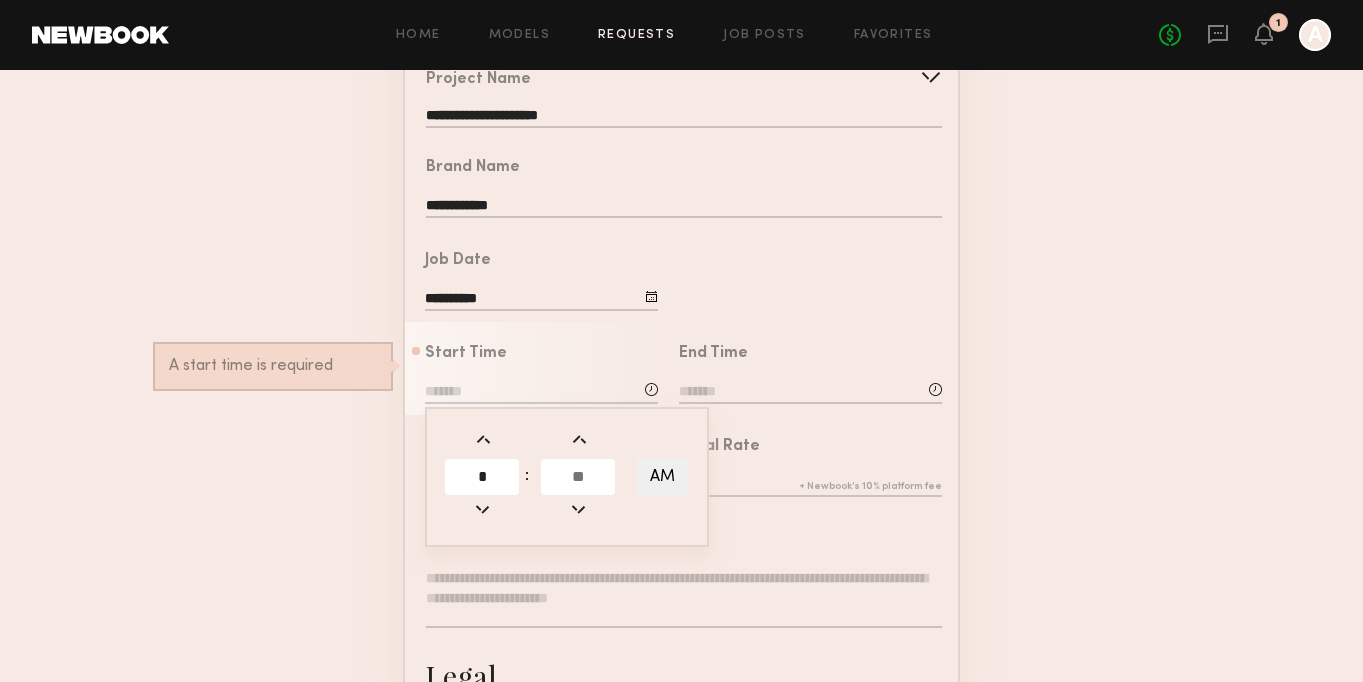 click 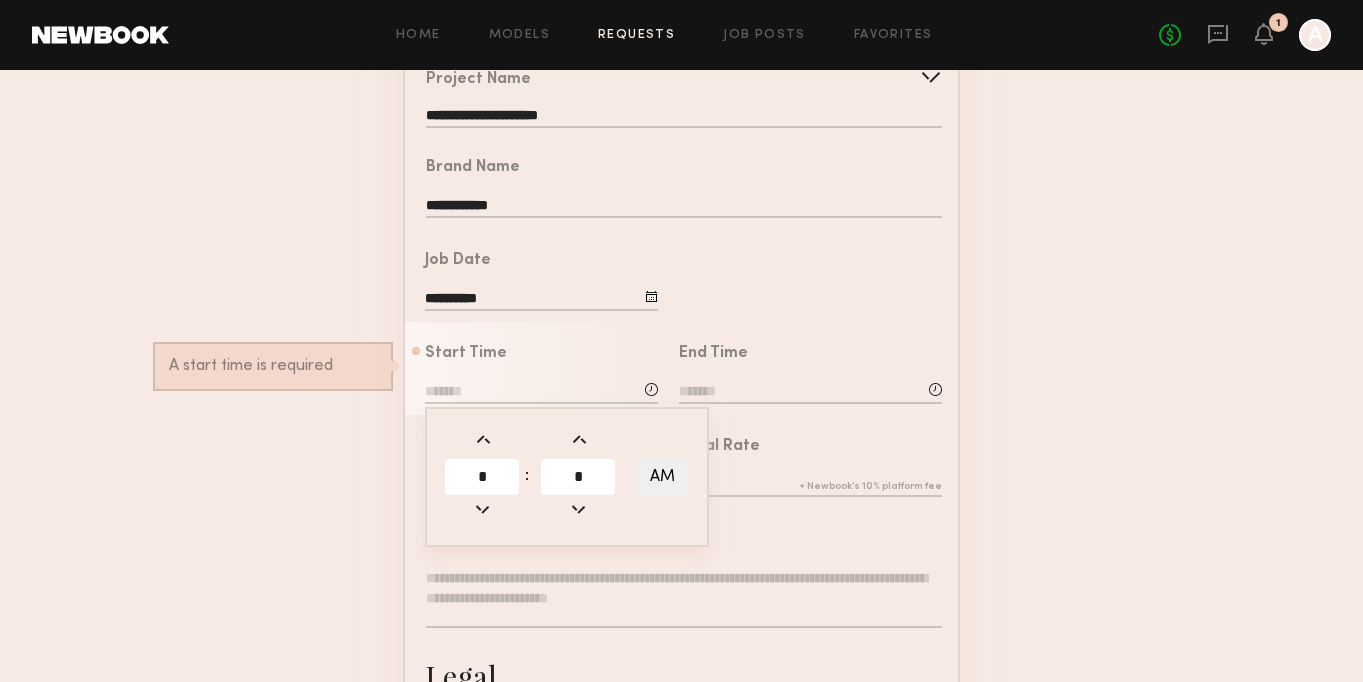 type on "*" 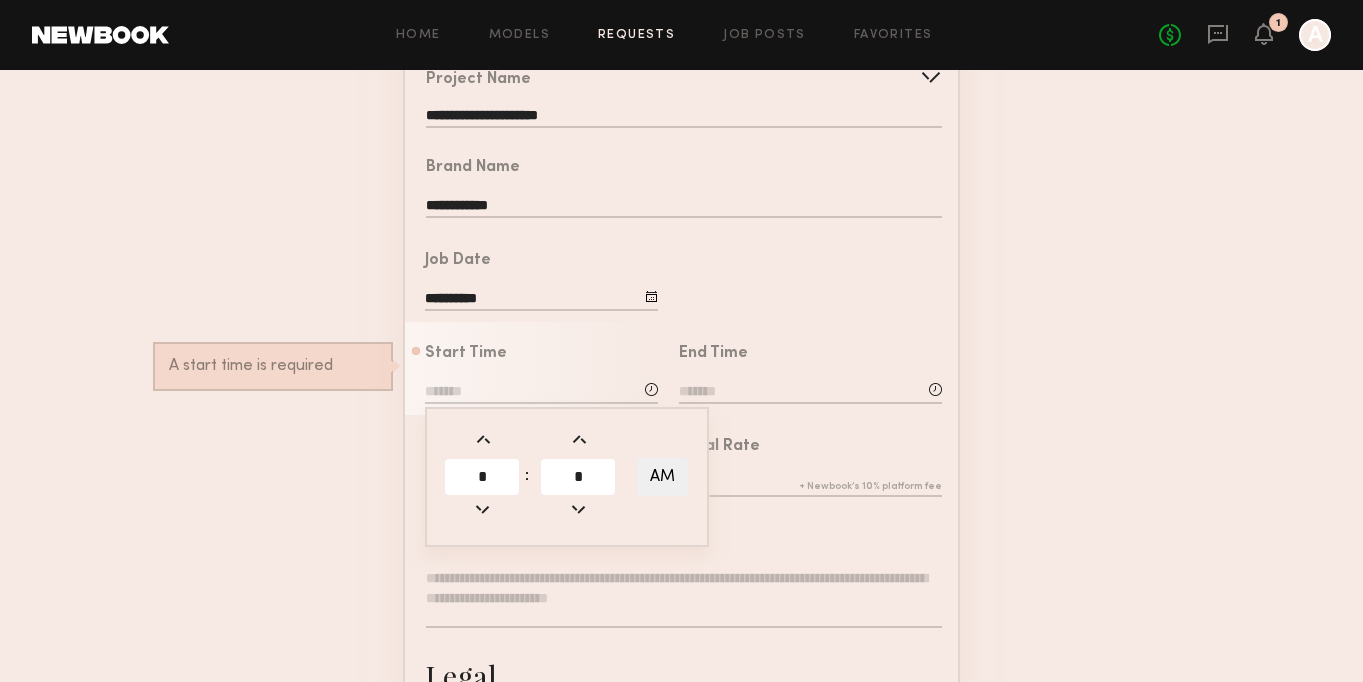 type on "*******" 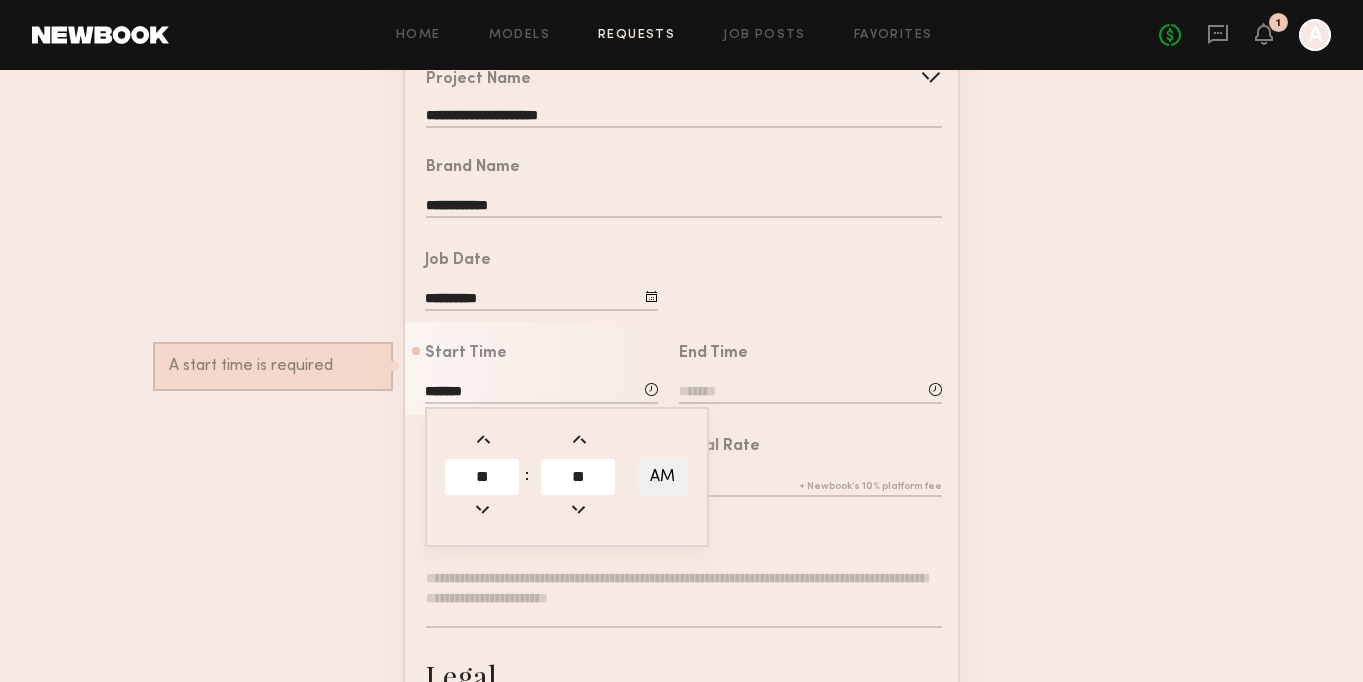 click on "**  :  **     AM" 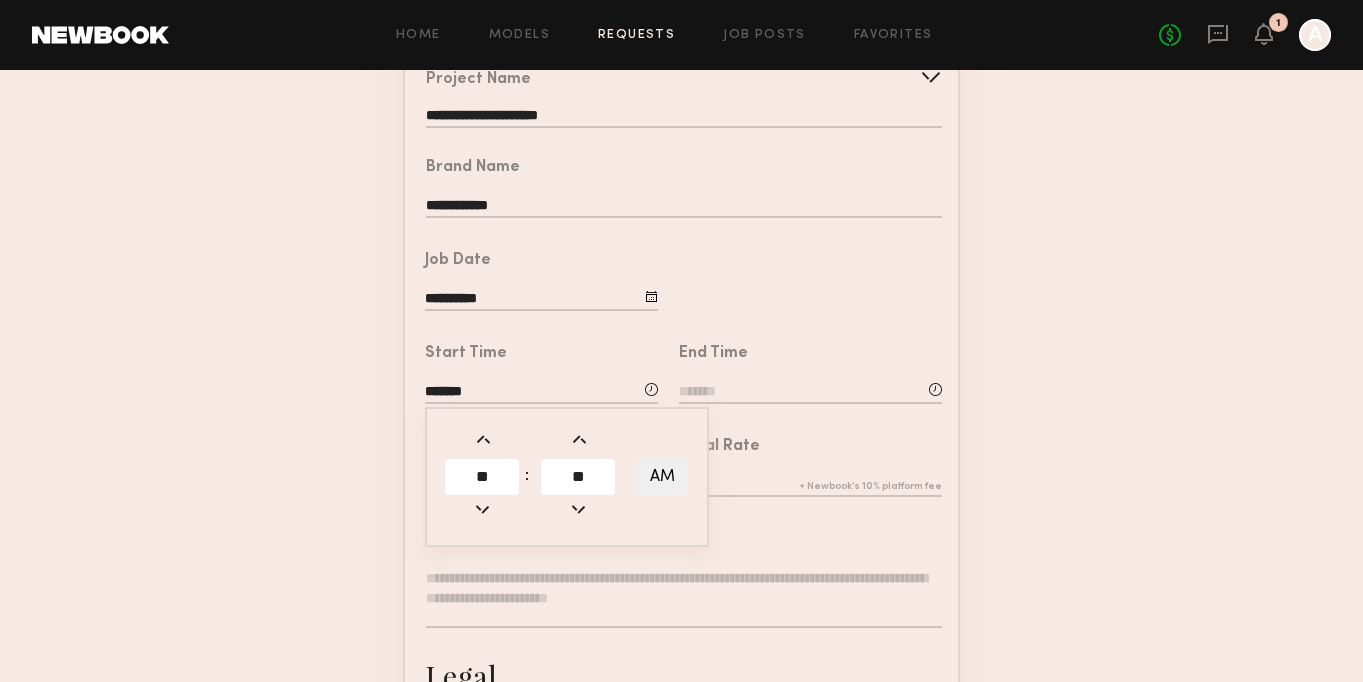 click on "AM" 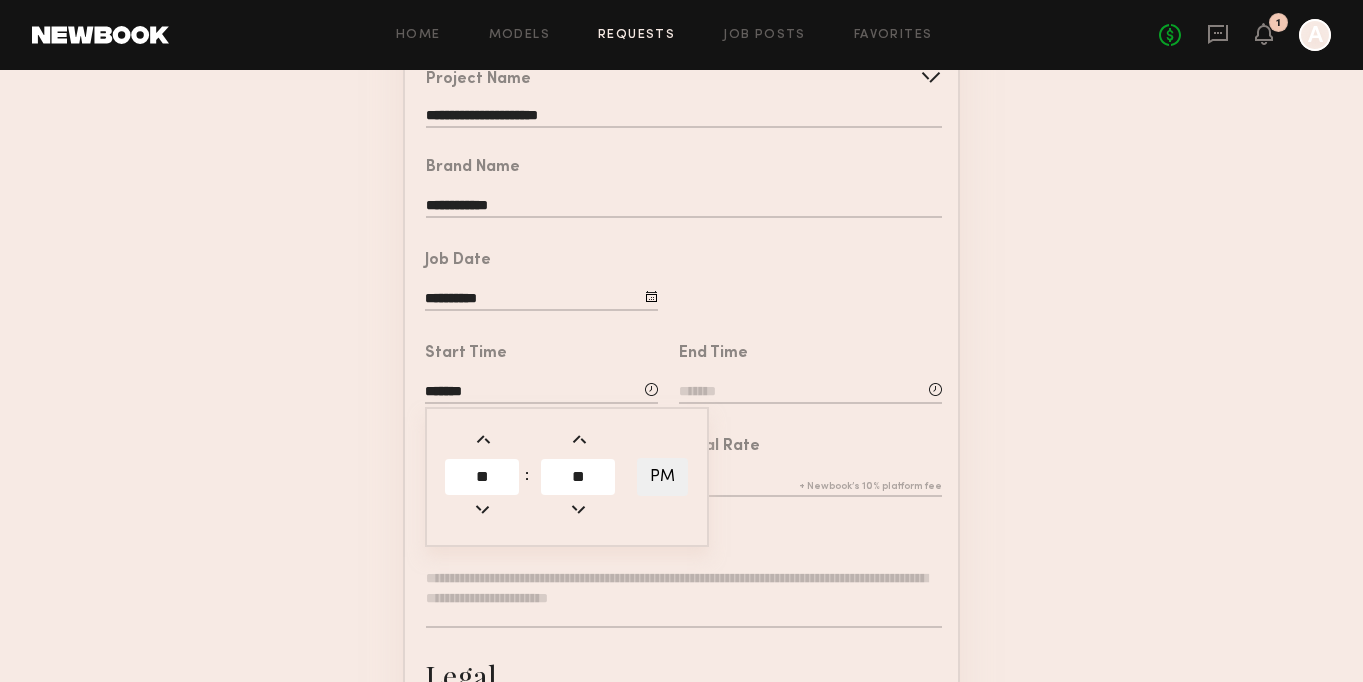 click on "Description" 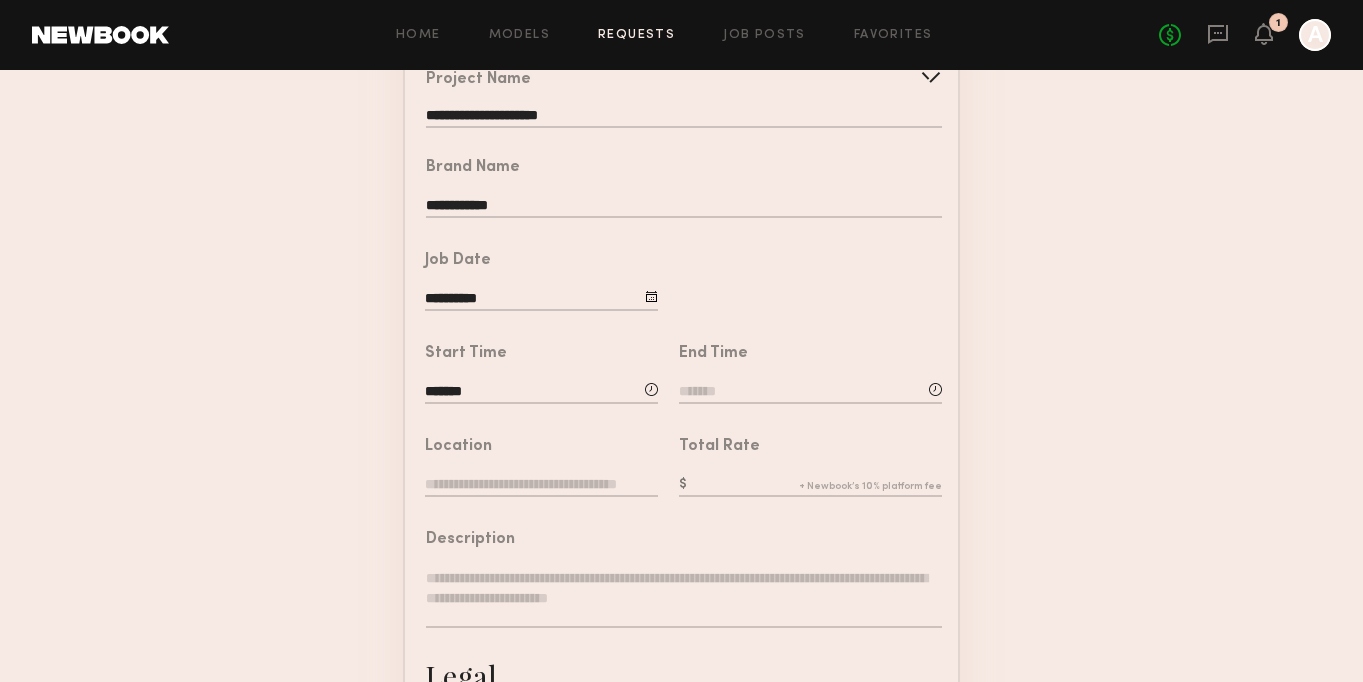 click 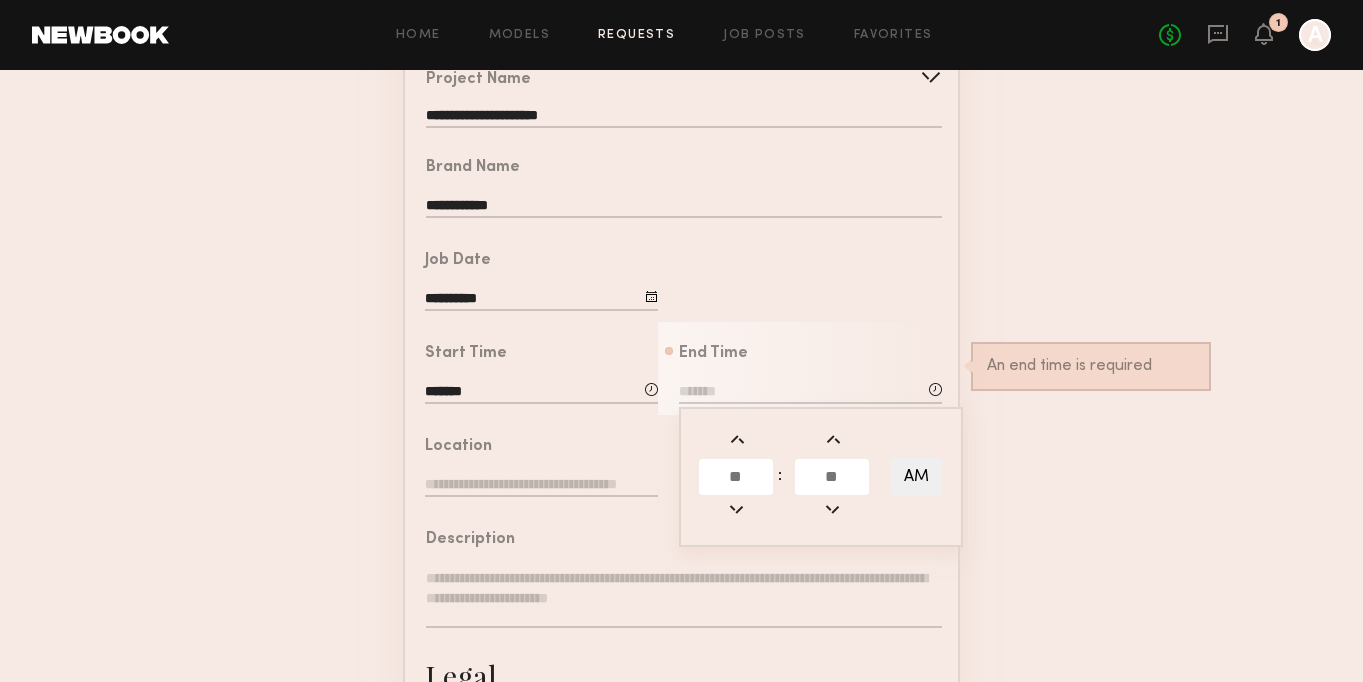 click 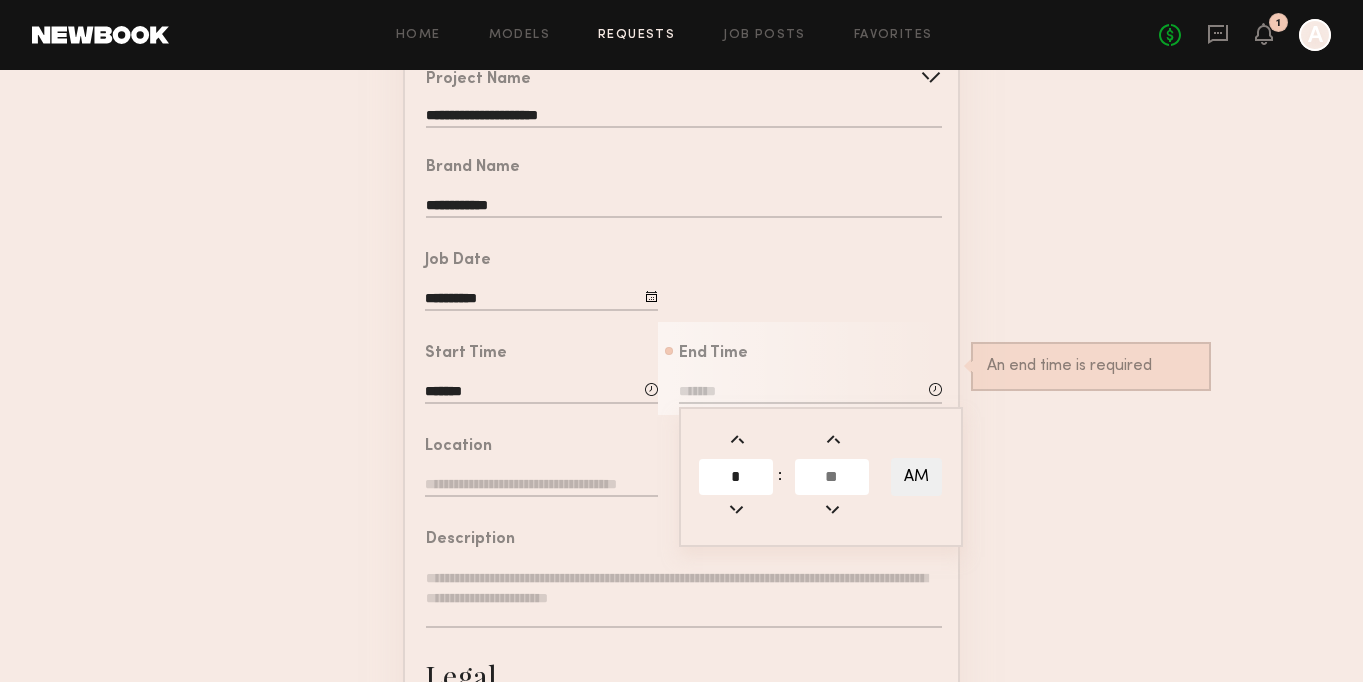 type on "*" 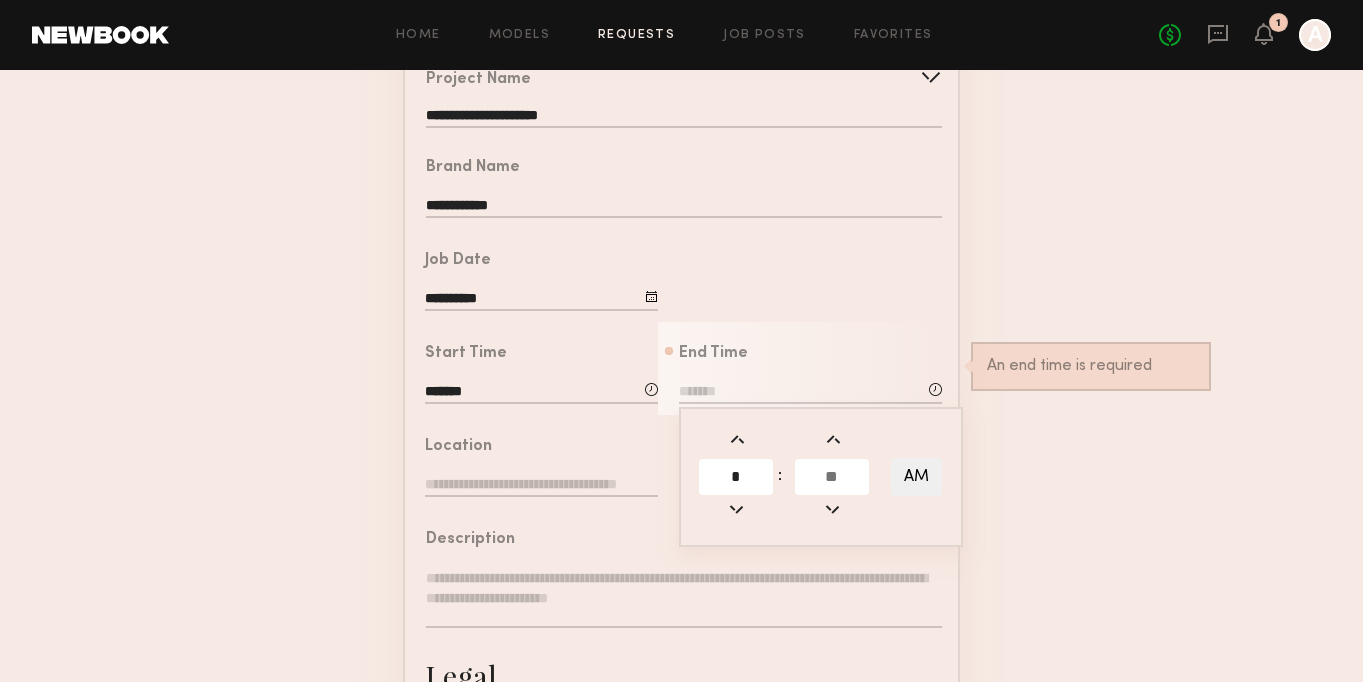 click 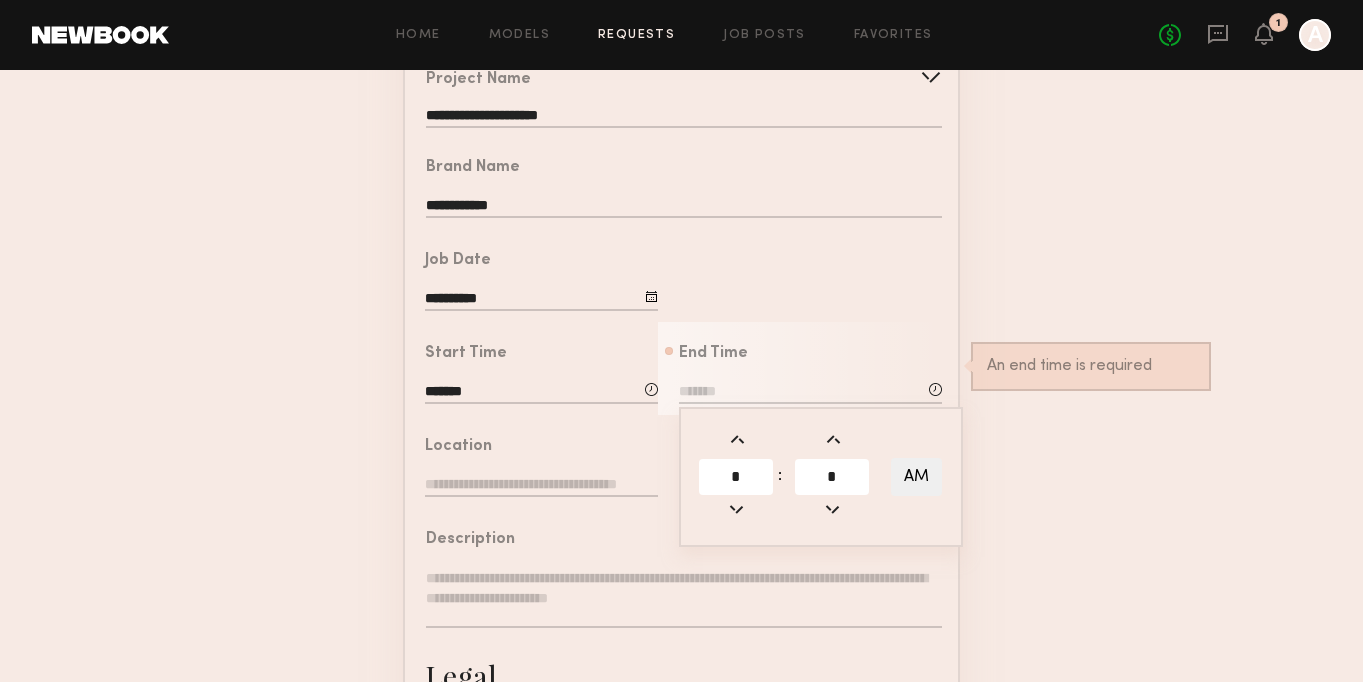 type on "*" 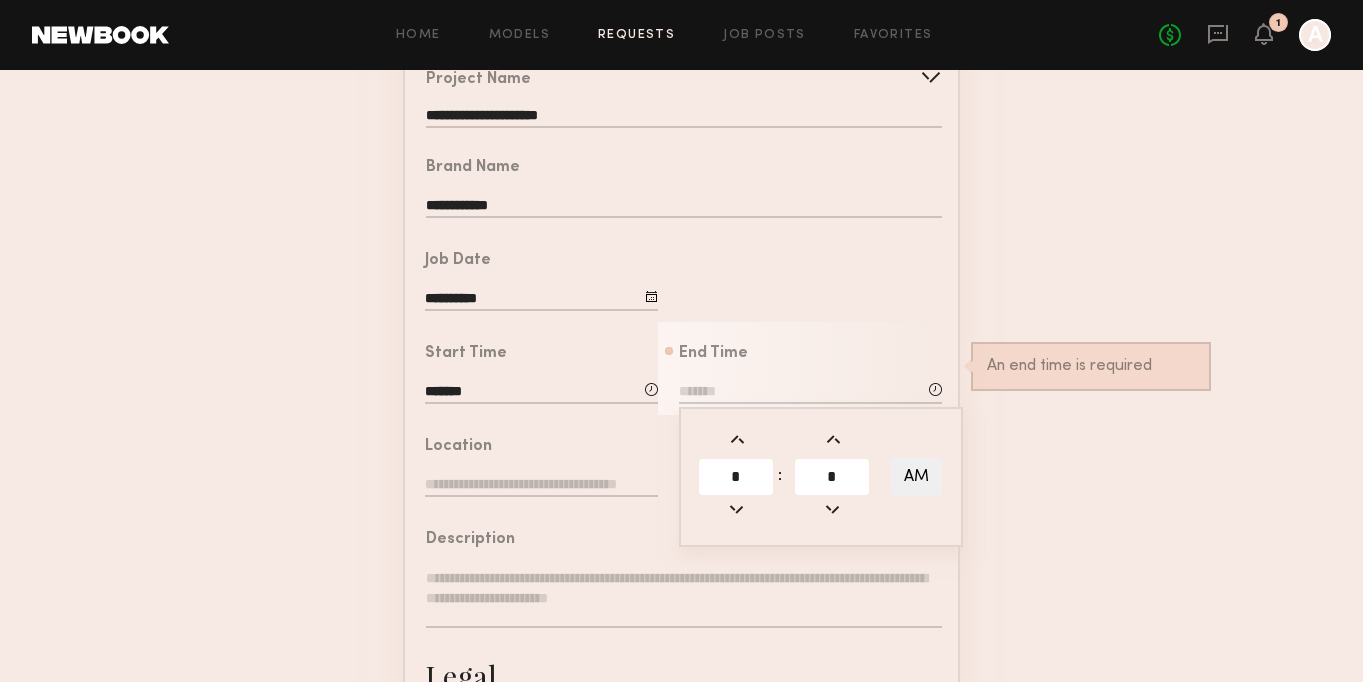 type on "*******" 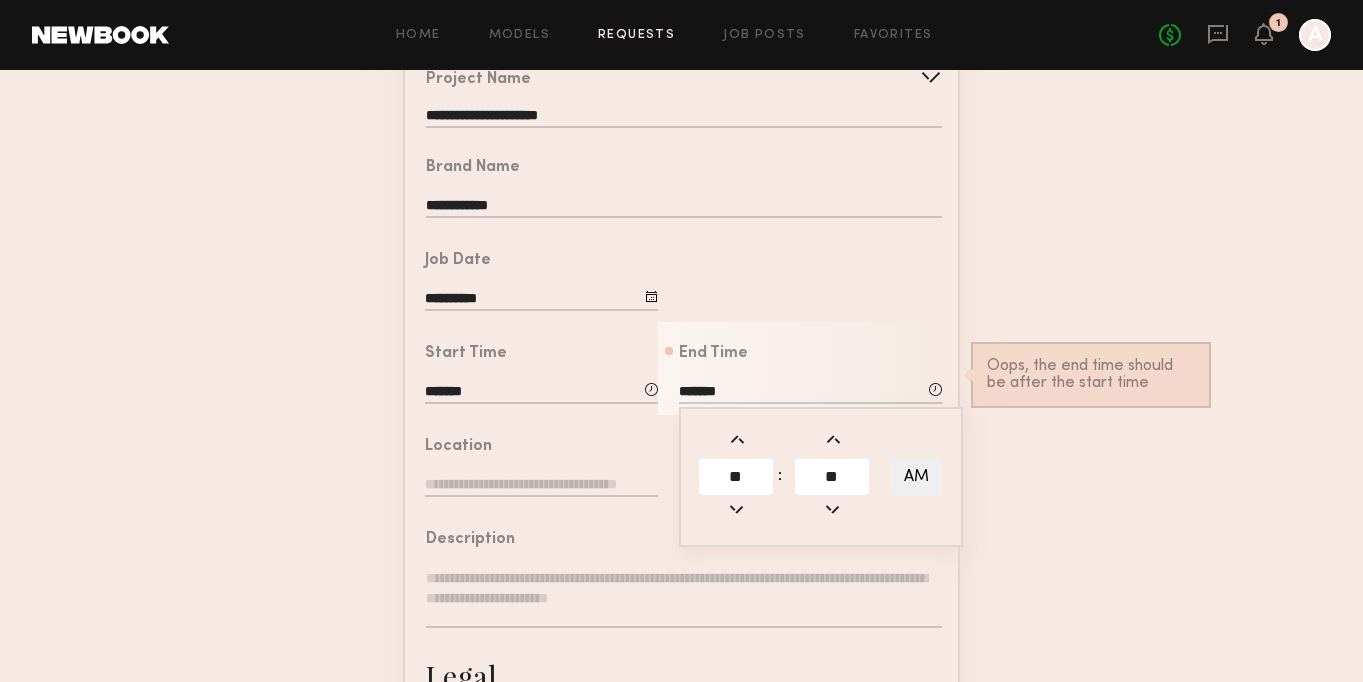 click on "AM" 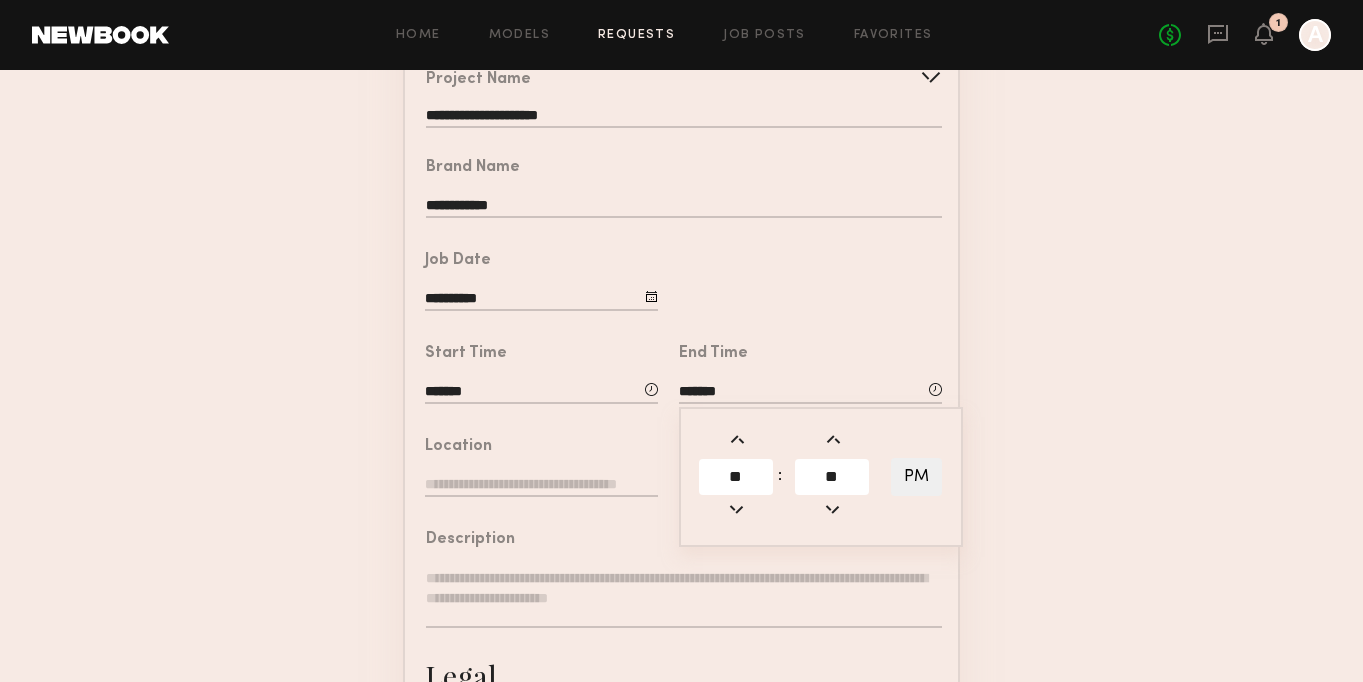 click on "**********" 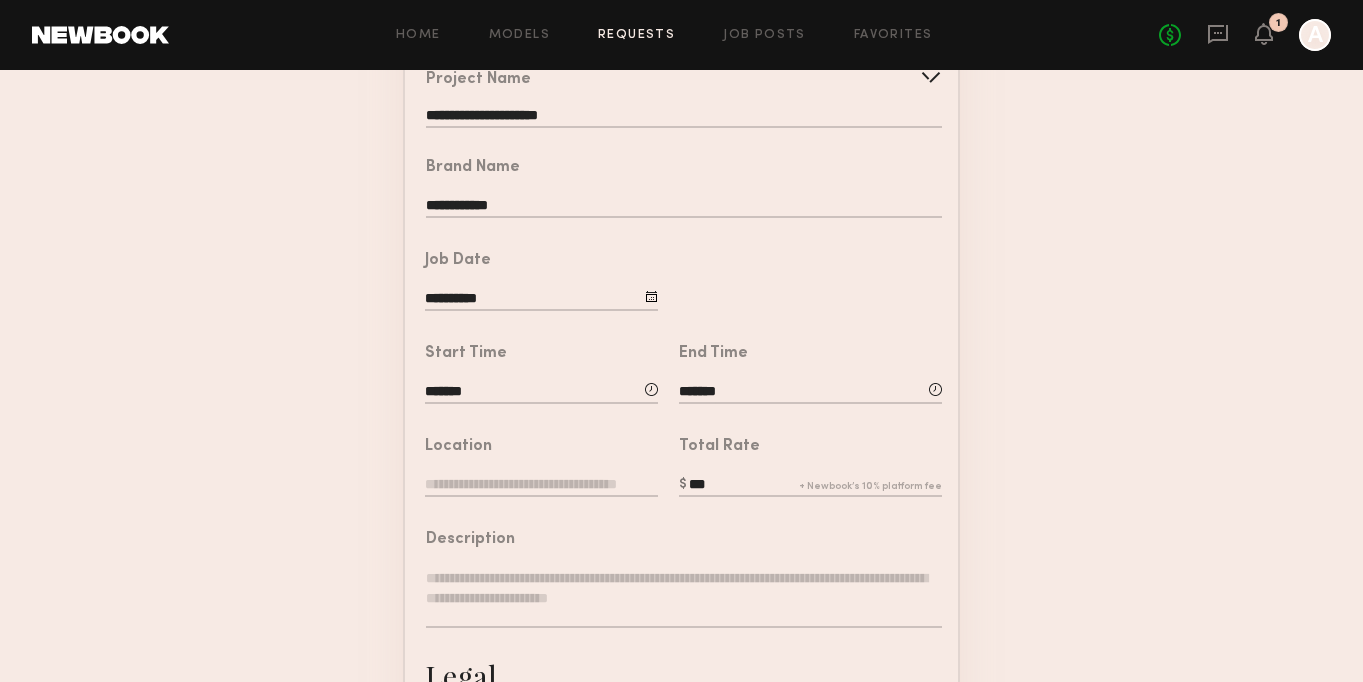 click 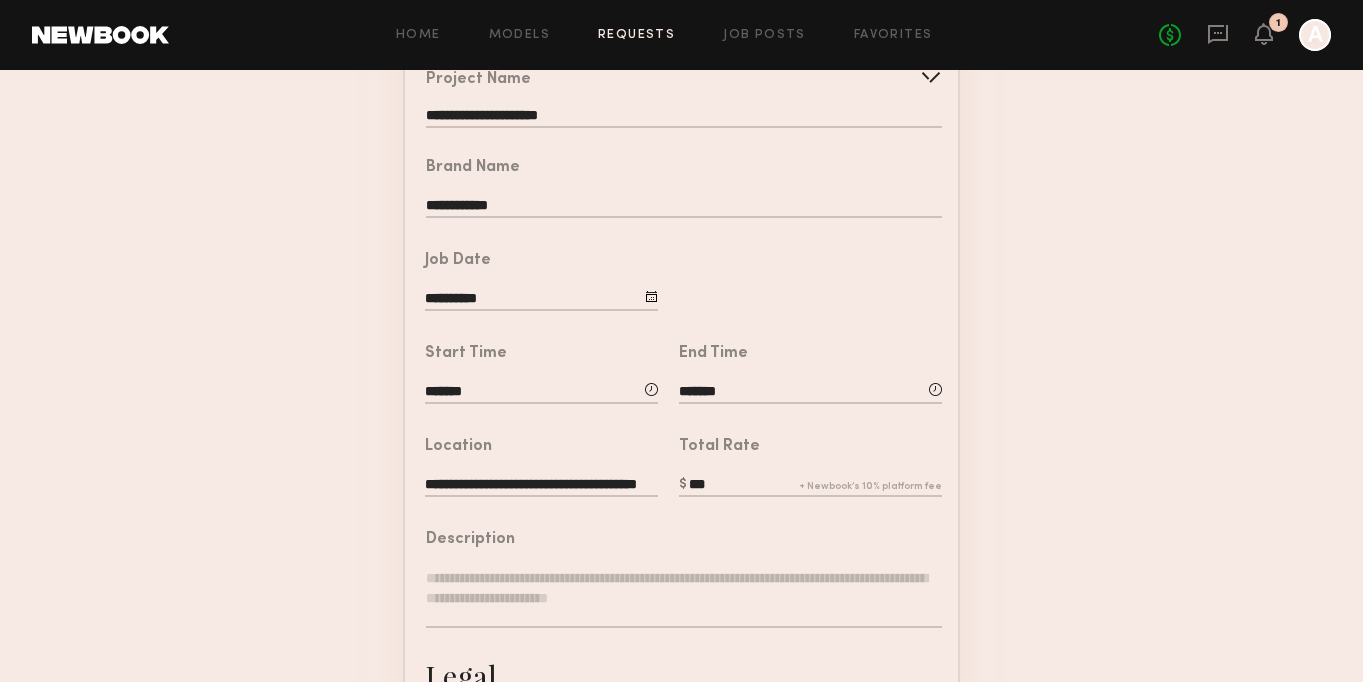 scroll, scrollTop: 0, scrollLeft: 46, axis: horizontal 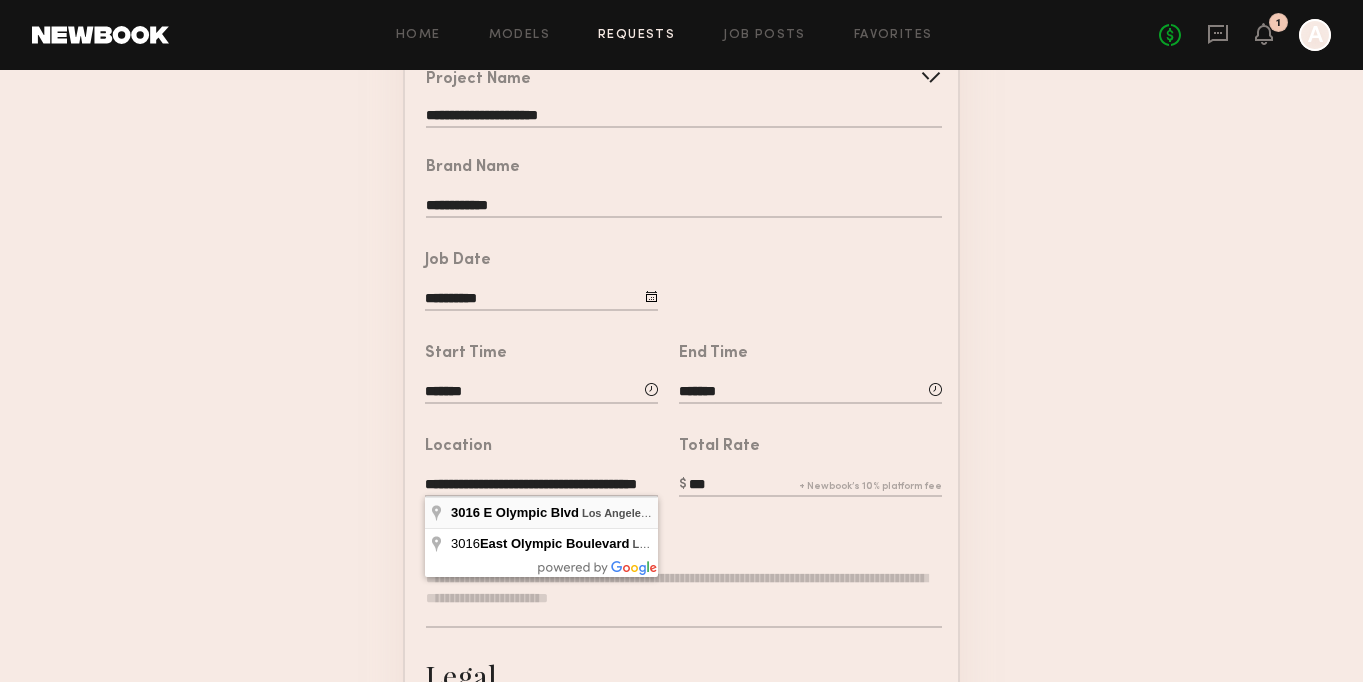 type on "**********" 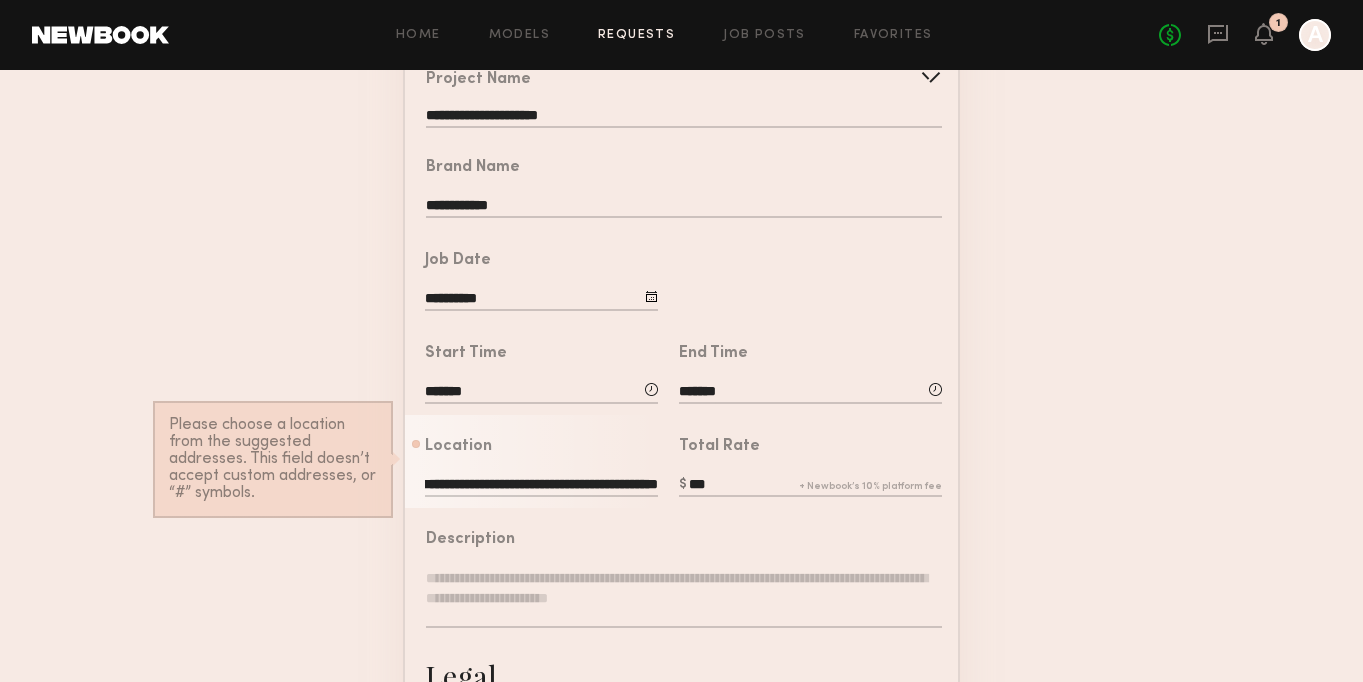 scroll, scrollTop: 0, scrollLeft: 0, axis: both 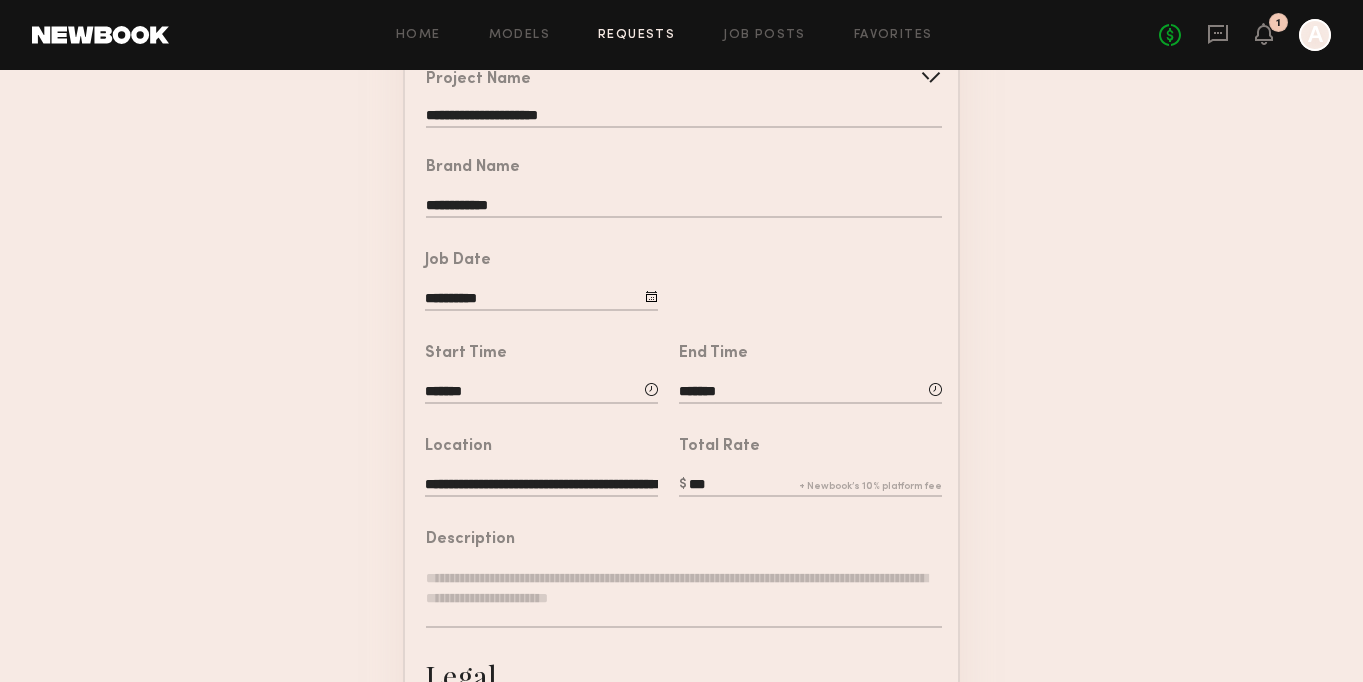 click on "***" 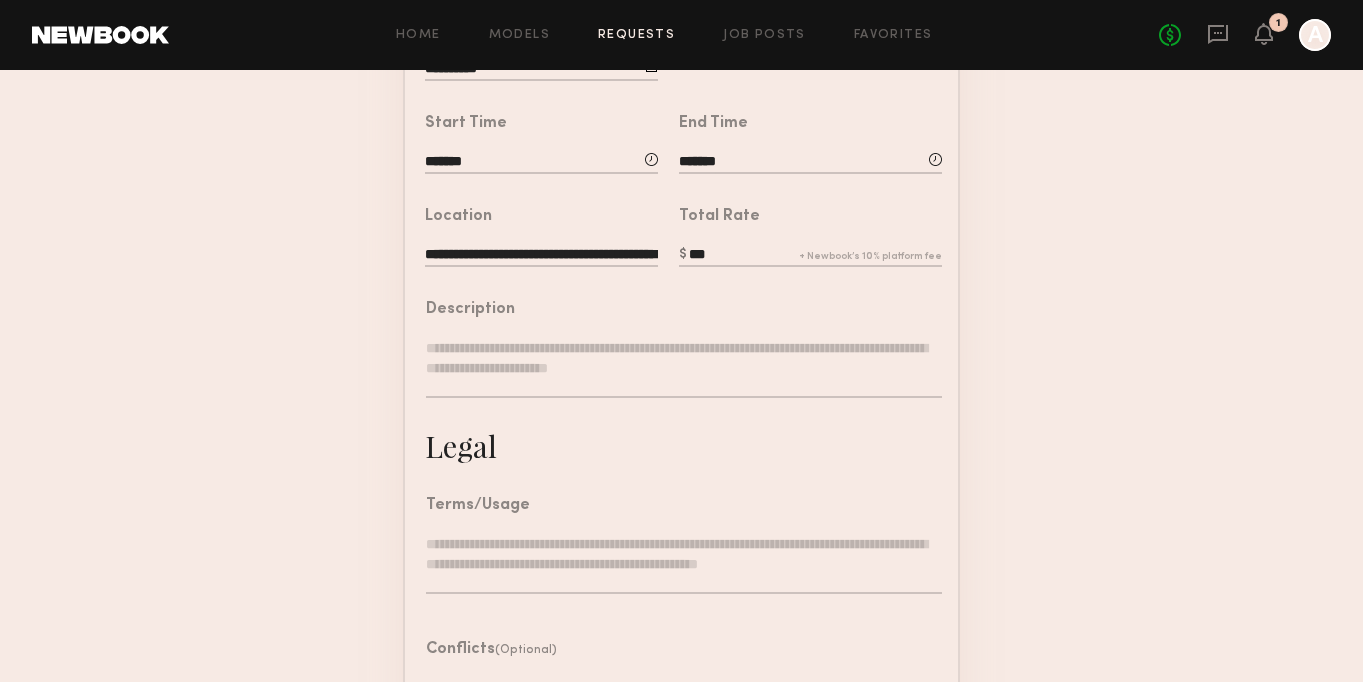scroll, scrollTop: 447, scrollLeft: 0, axis: vertical 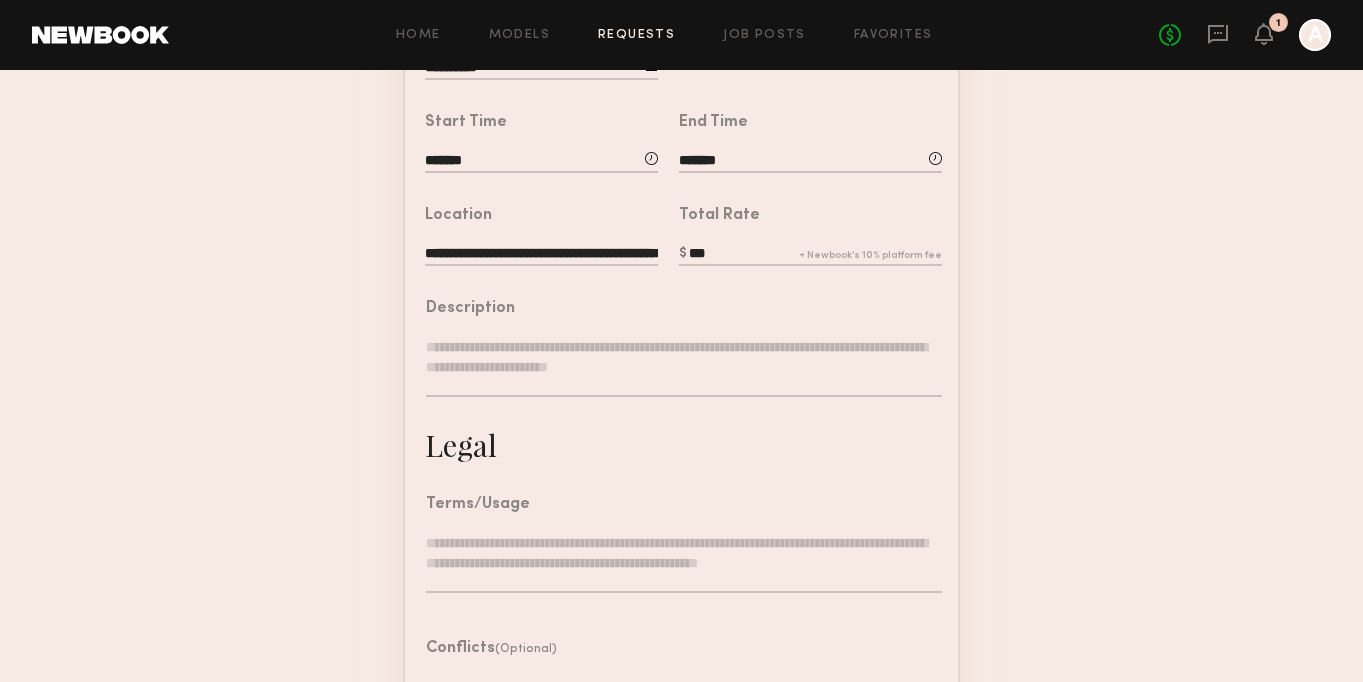 click 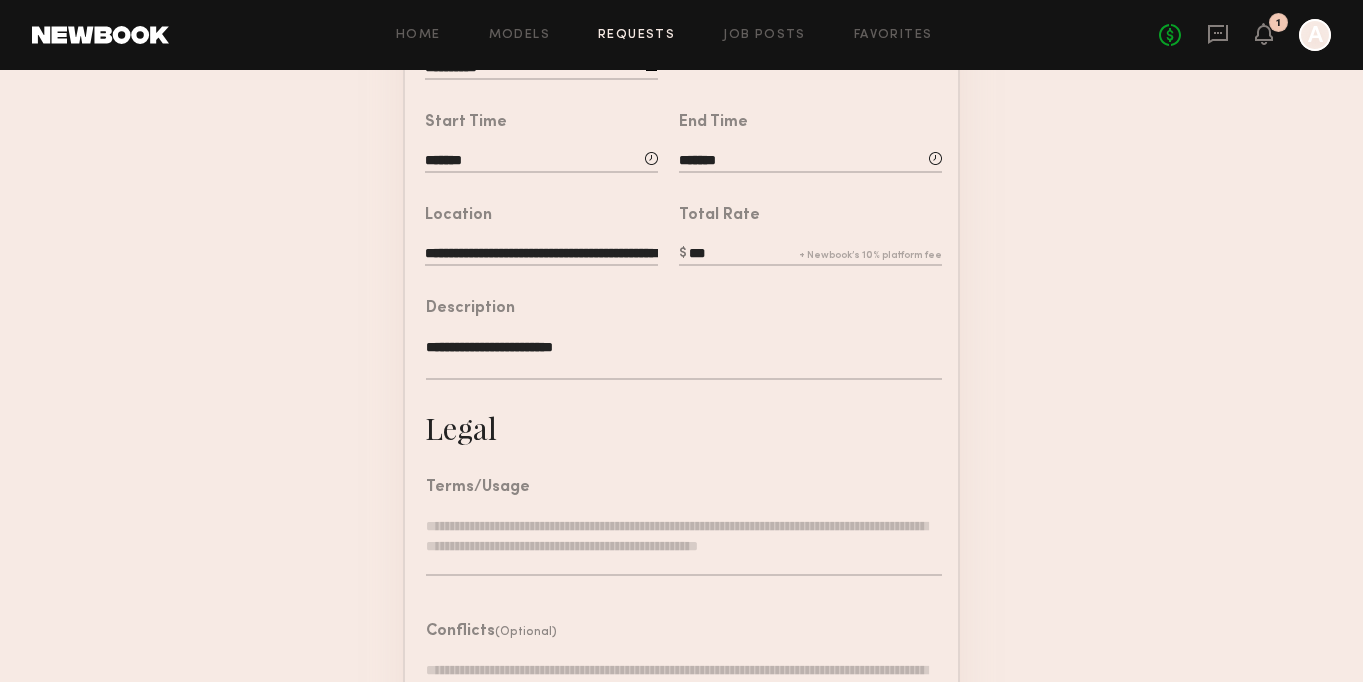 type on "**********" 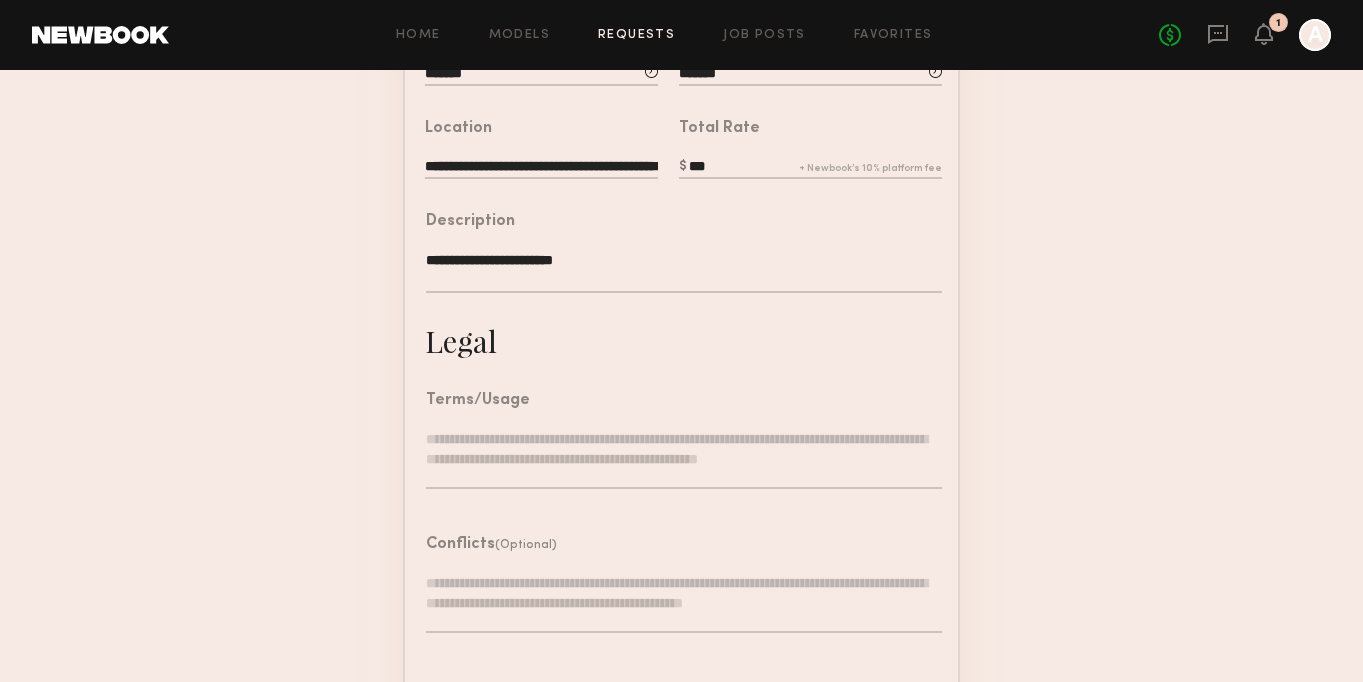 scroll, scrollTop: 532, scrollLeft: 0, axis: vertical 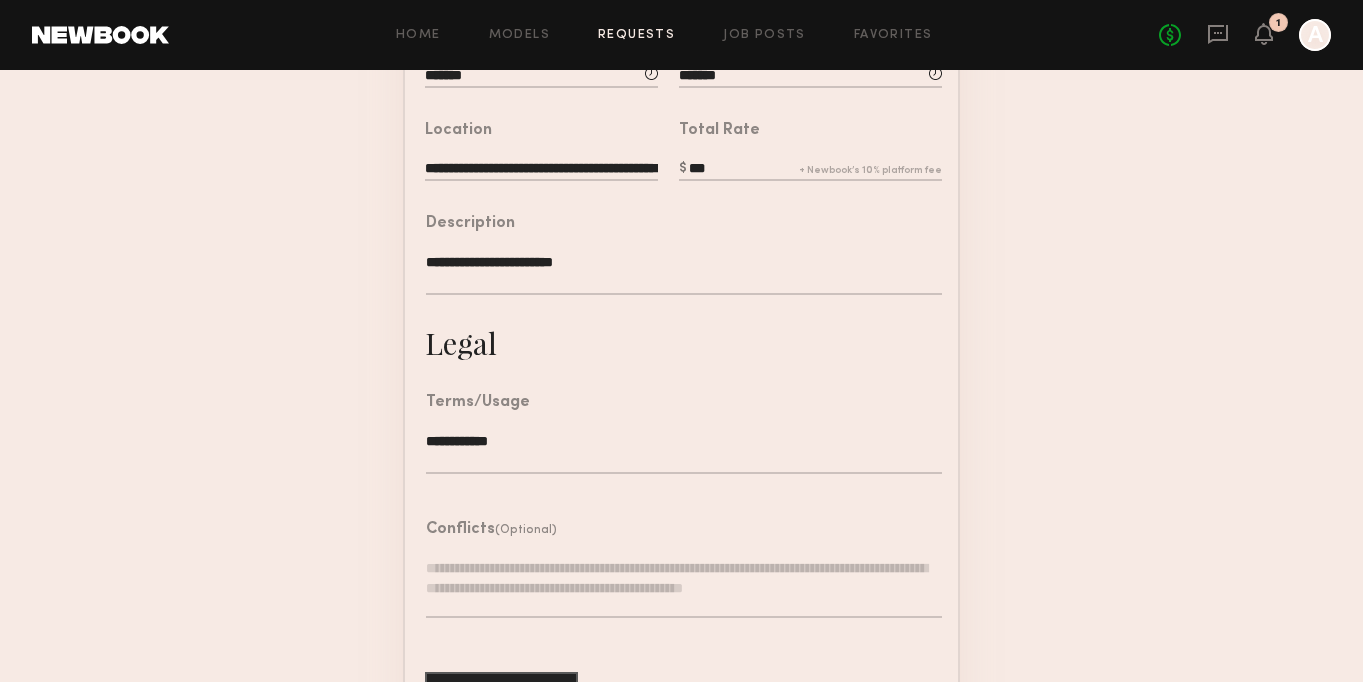 type on "**********" 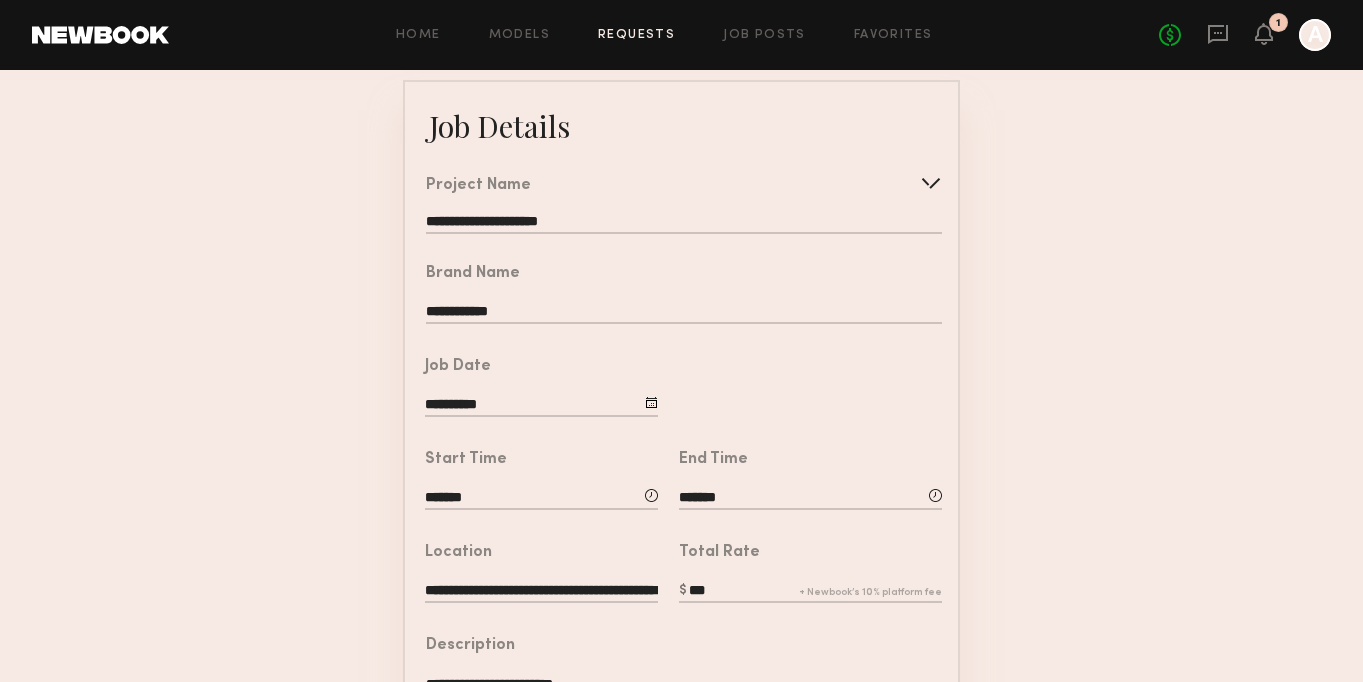 scroll, scrollTop: 111, scrollLeft: 0, axis: vertical 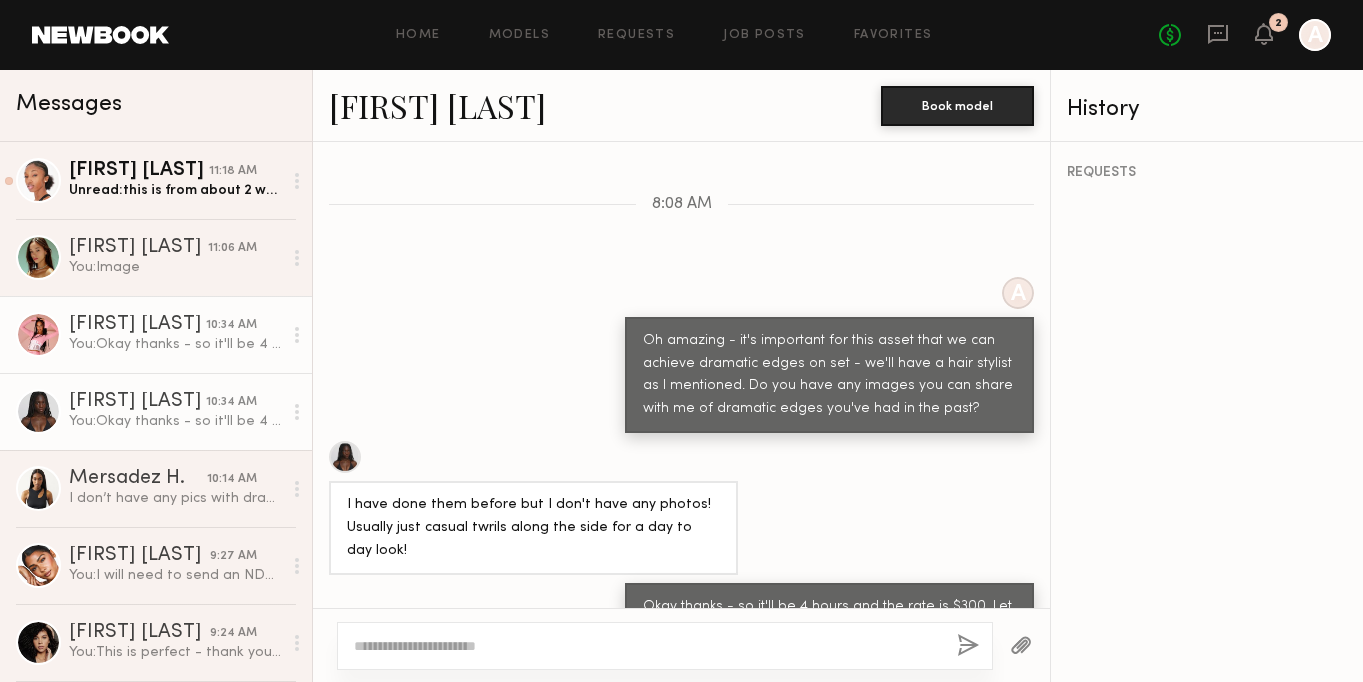 click on "You:  Okay thanks - so it'll be 4 hours and the rate is $300. Let me know if that works for you." 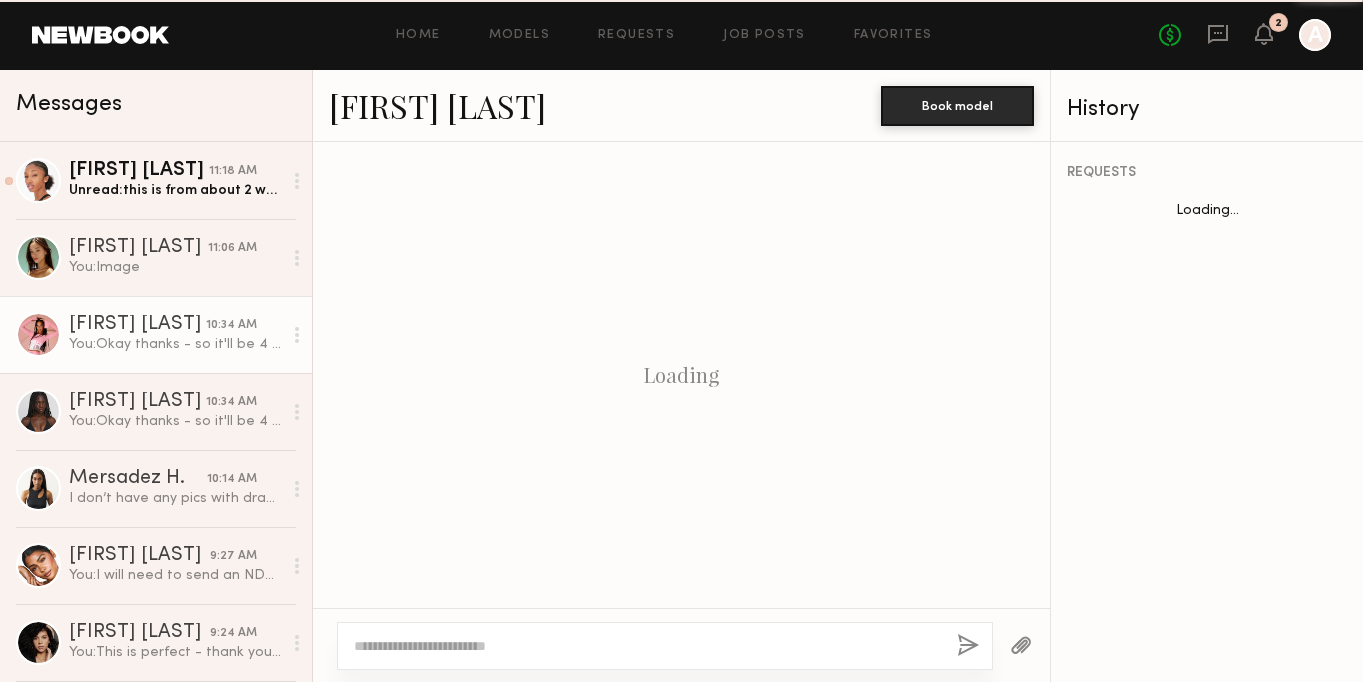 scroll, scrollTop: 1511, scrollLeft: 0, axis: vertical 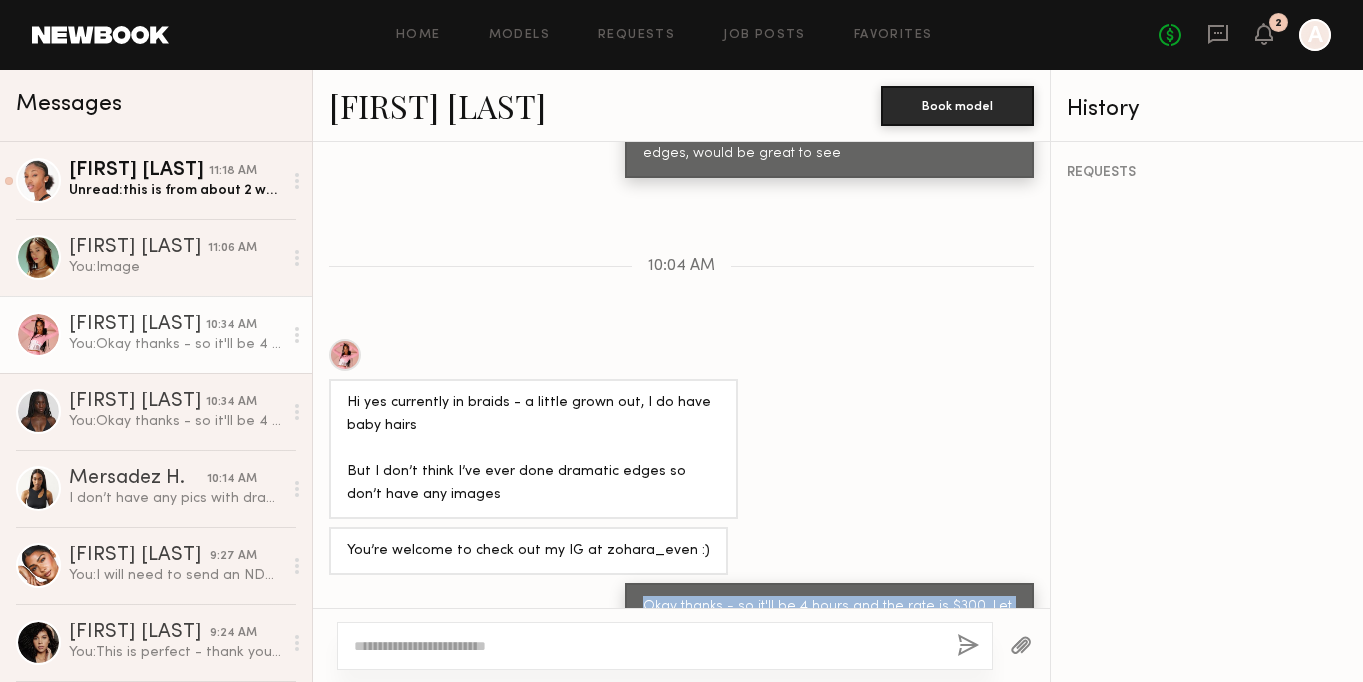 drag, startPoint x: 857, startPoint y: 578, endPoint x: 632, endPoint y: 547, distance: 227.12552 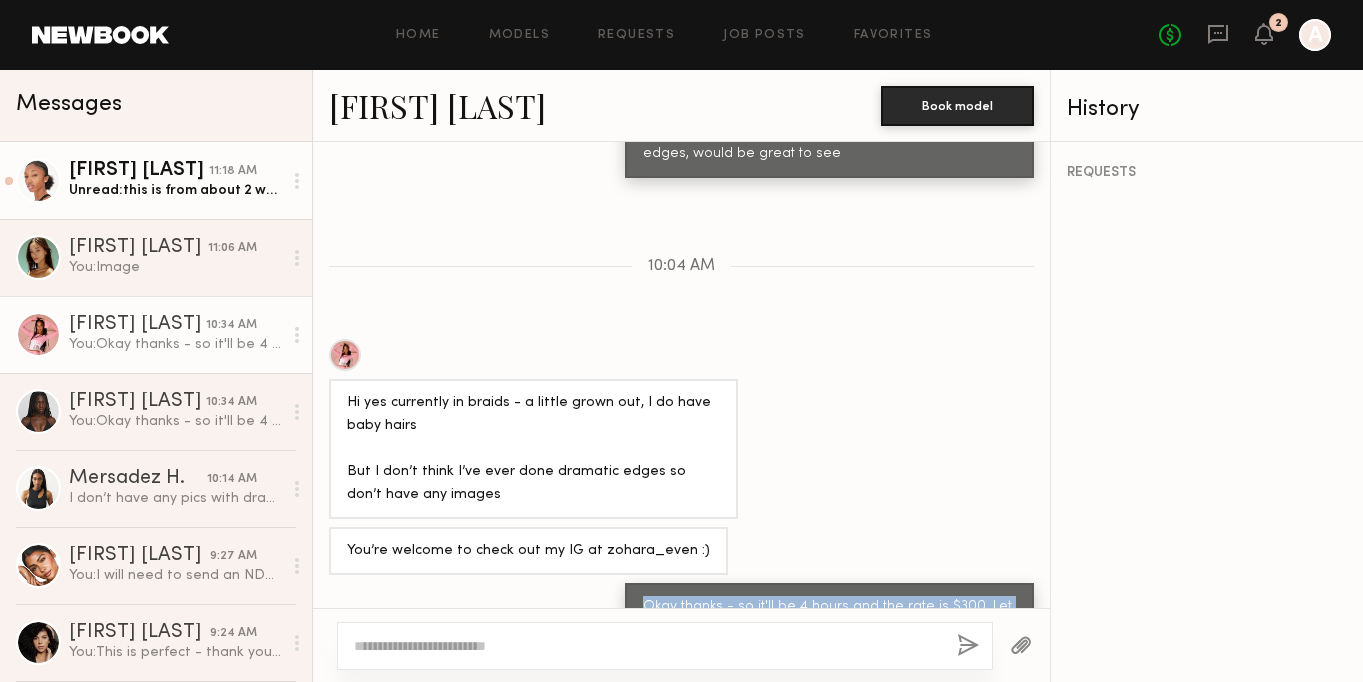 click on "[STATUS]: this is from about 2 weeks ago when I had them done by a hairstylist" 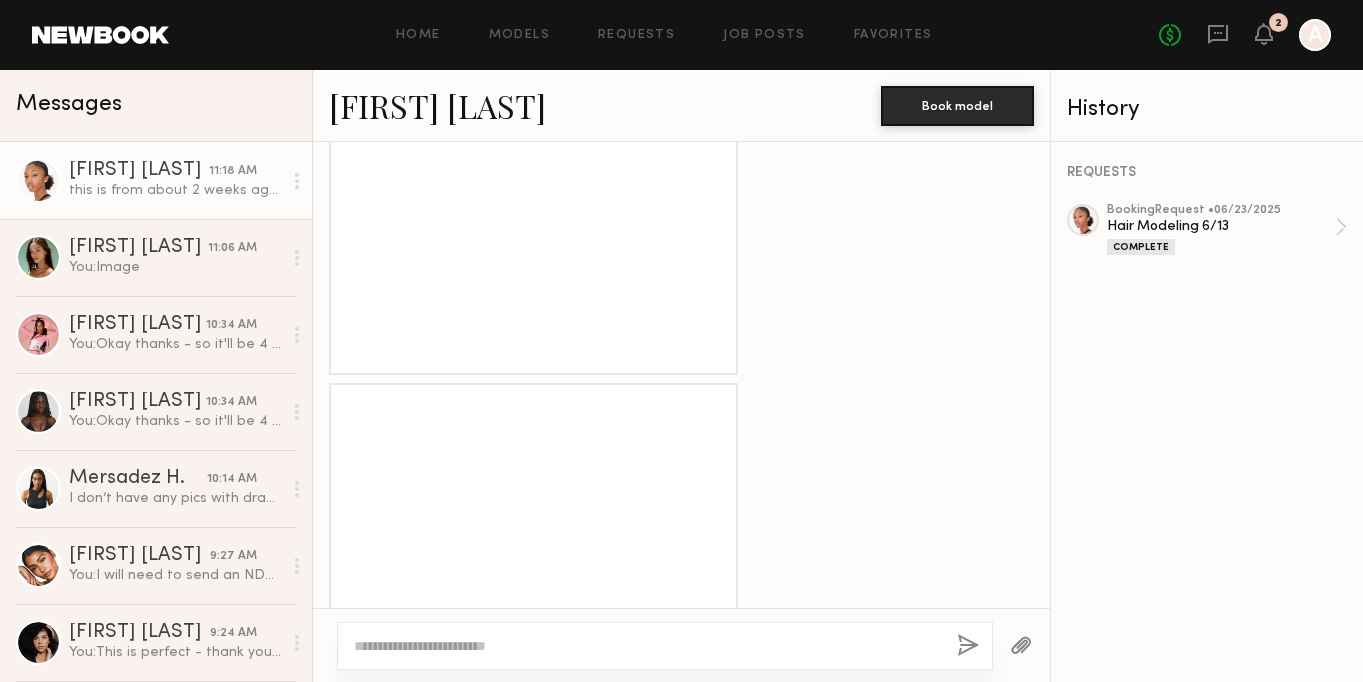 scroll, scrollTop: 2990, scrollLeft: 0, axis: vertical 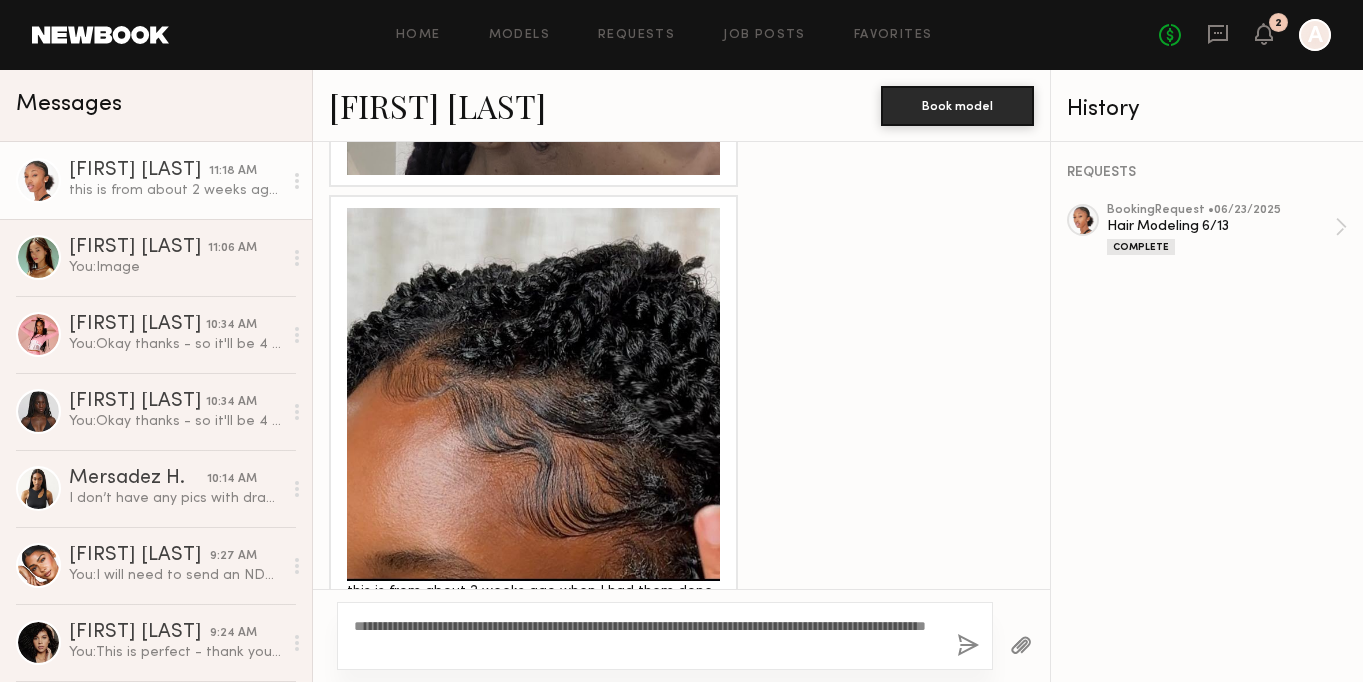drag, startPoint x: 609, startPoint y: 627, endPoint x: 525, endPoint y: 626, distance: 84.00595 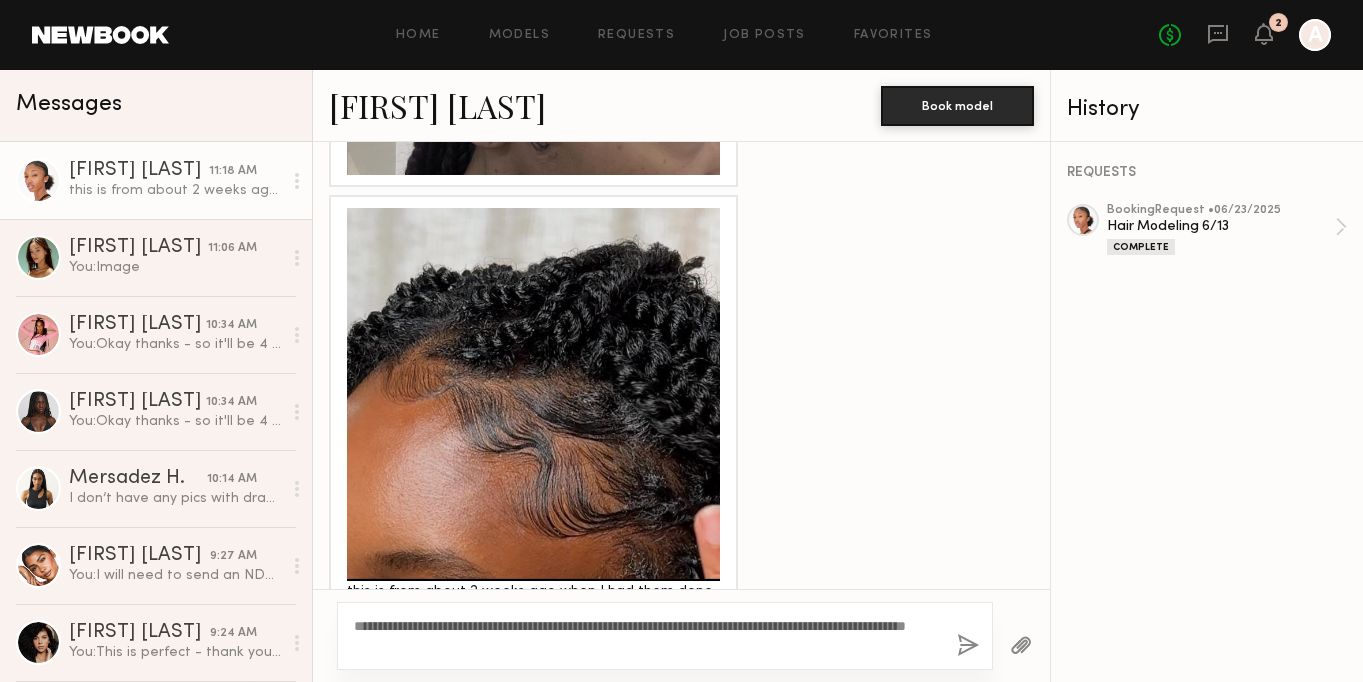 type on "**********" 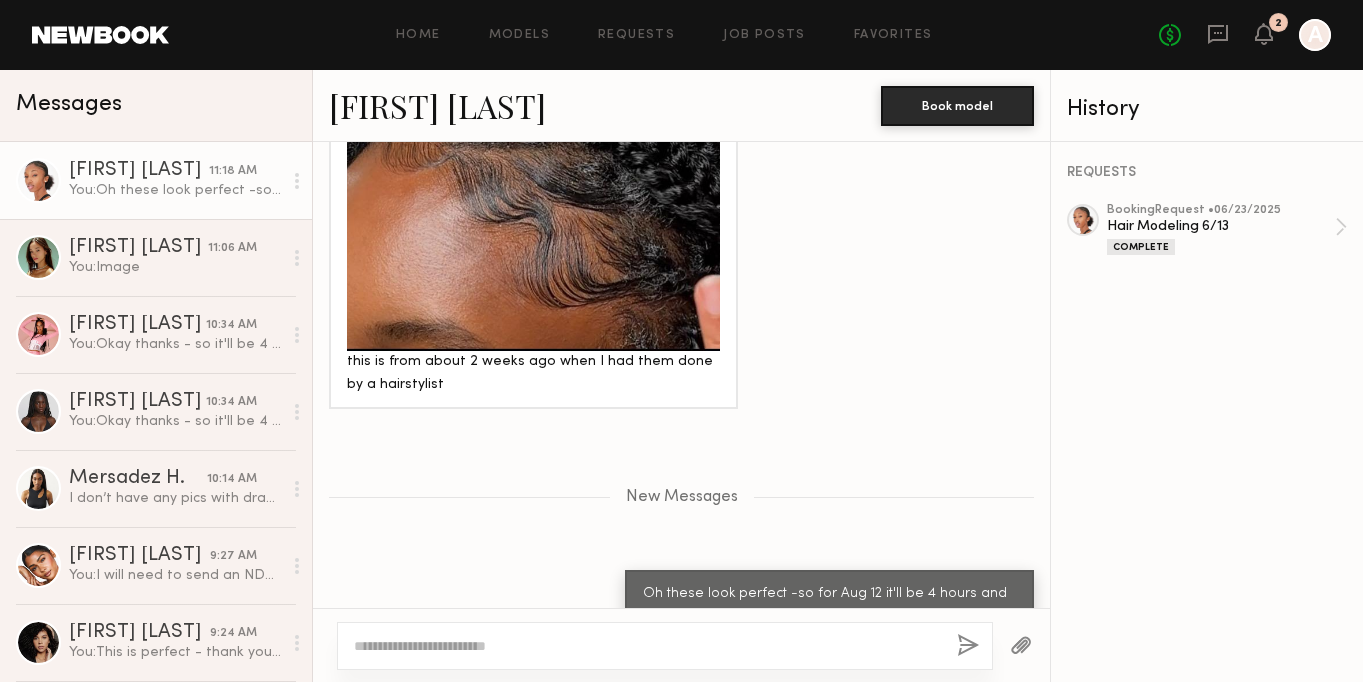 scroll, scrollTop: 3172, scrollLeft: 0, axis: vertical 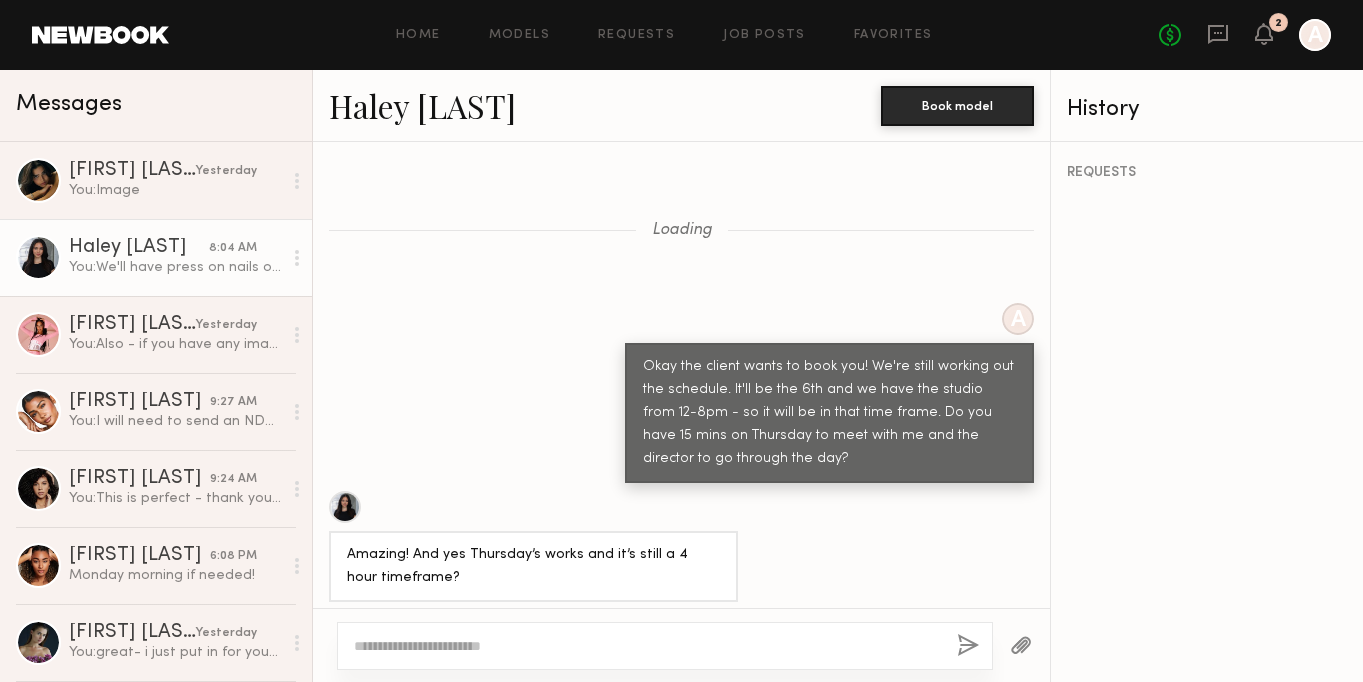 click on "You:  Image" 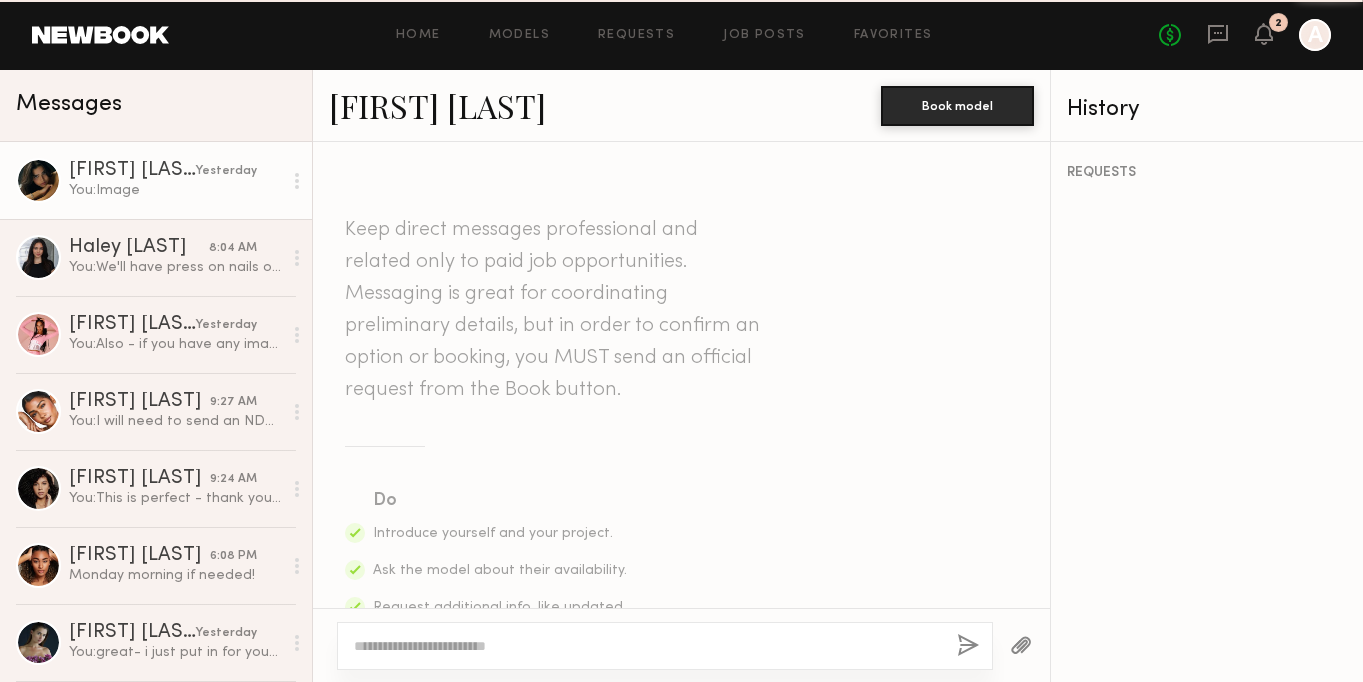 scroll, scrollTop: 0, scrollLeft: 0, axis: both 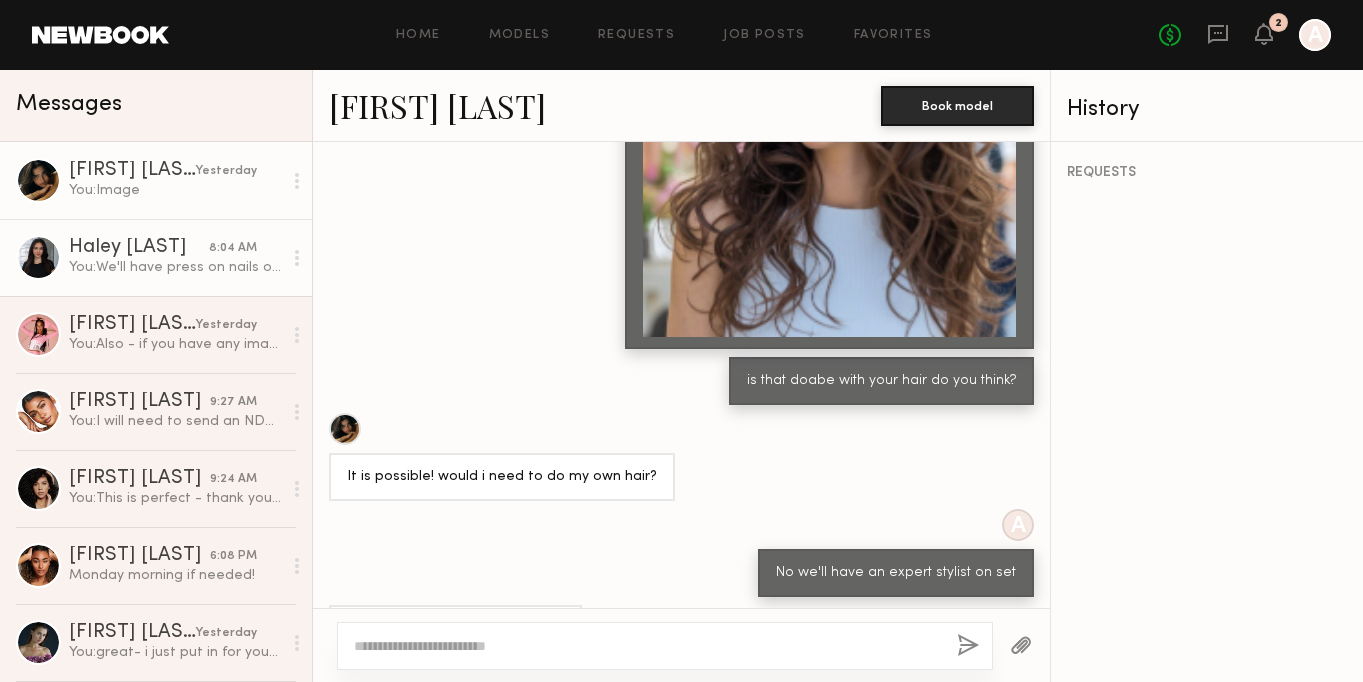 click on "You:  We'll have press on nails on set - so don't worry about that! Just come with them prepped to apply the press on & clean - thanks!" 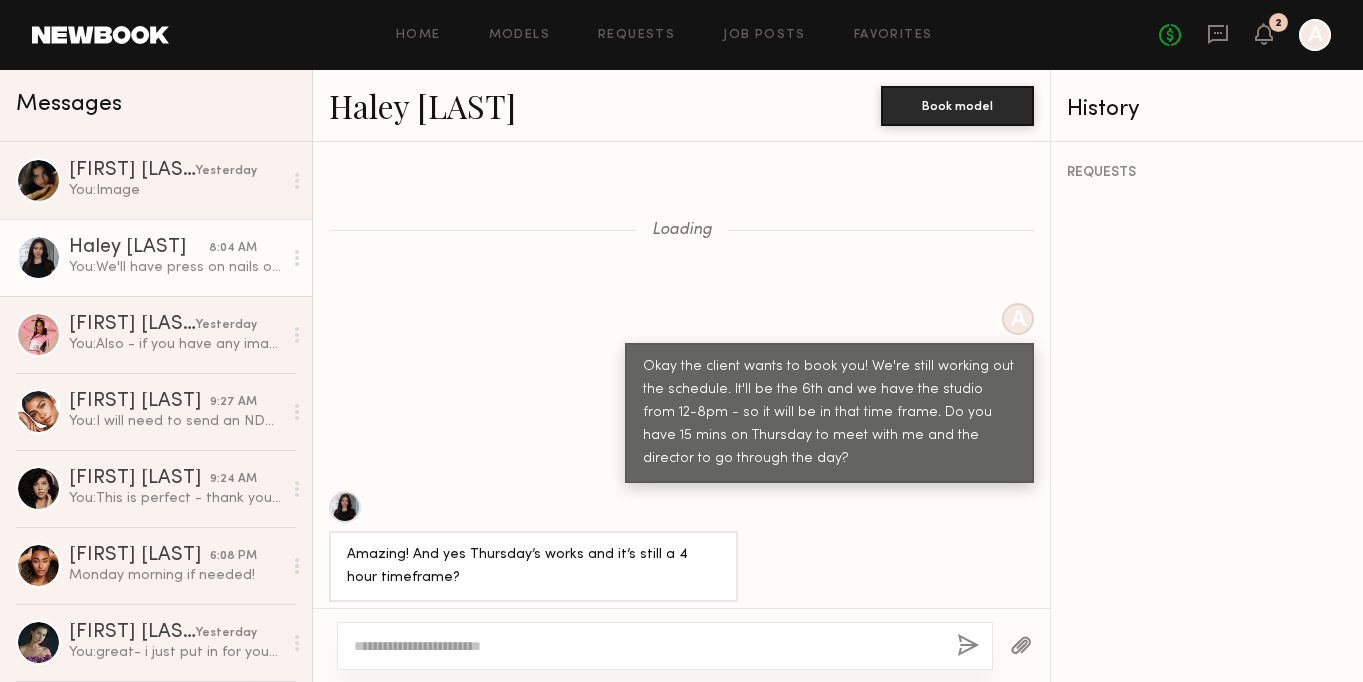 scroll, scrollTop: 1438, scrollLeft: 0, axis: vertical 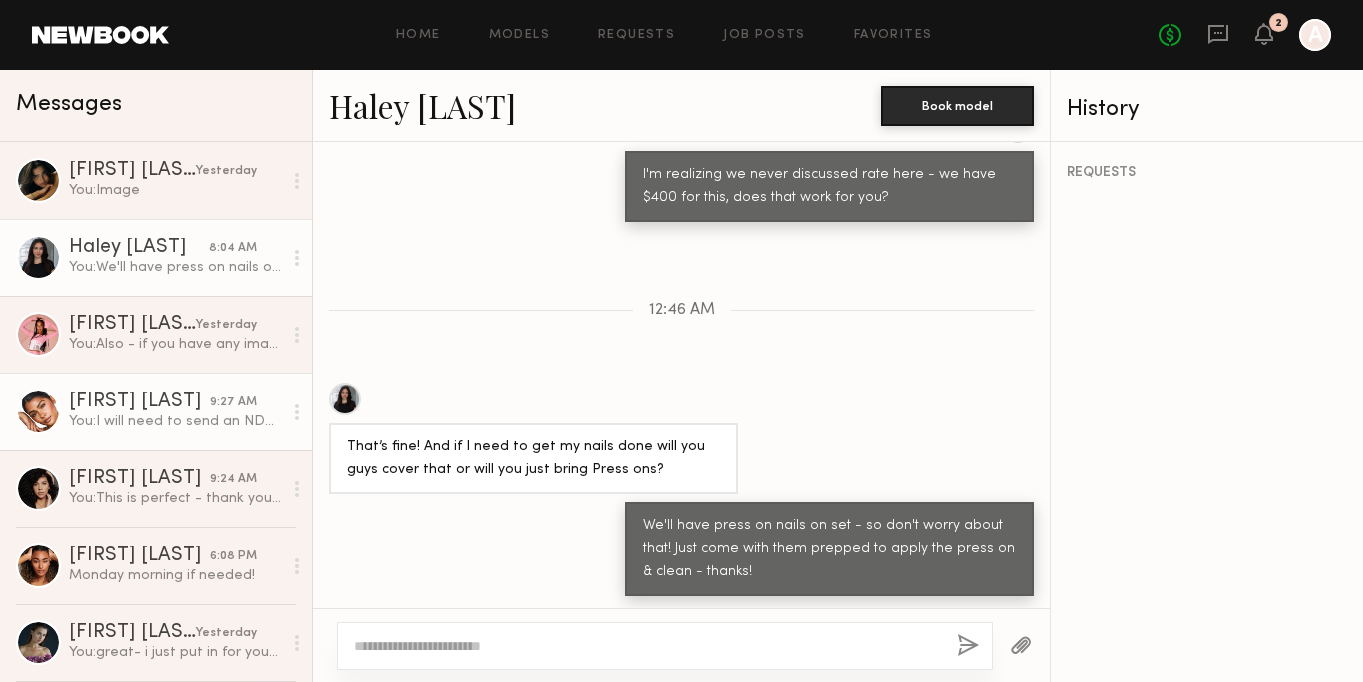 click on "[FIRST] [LAST]" 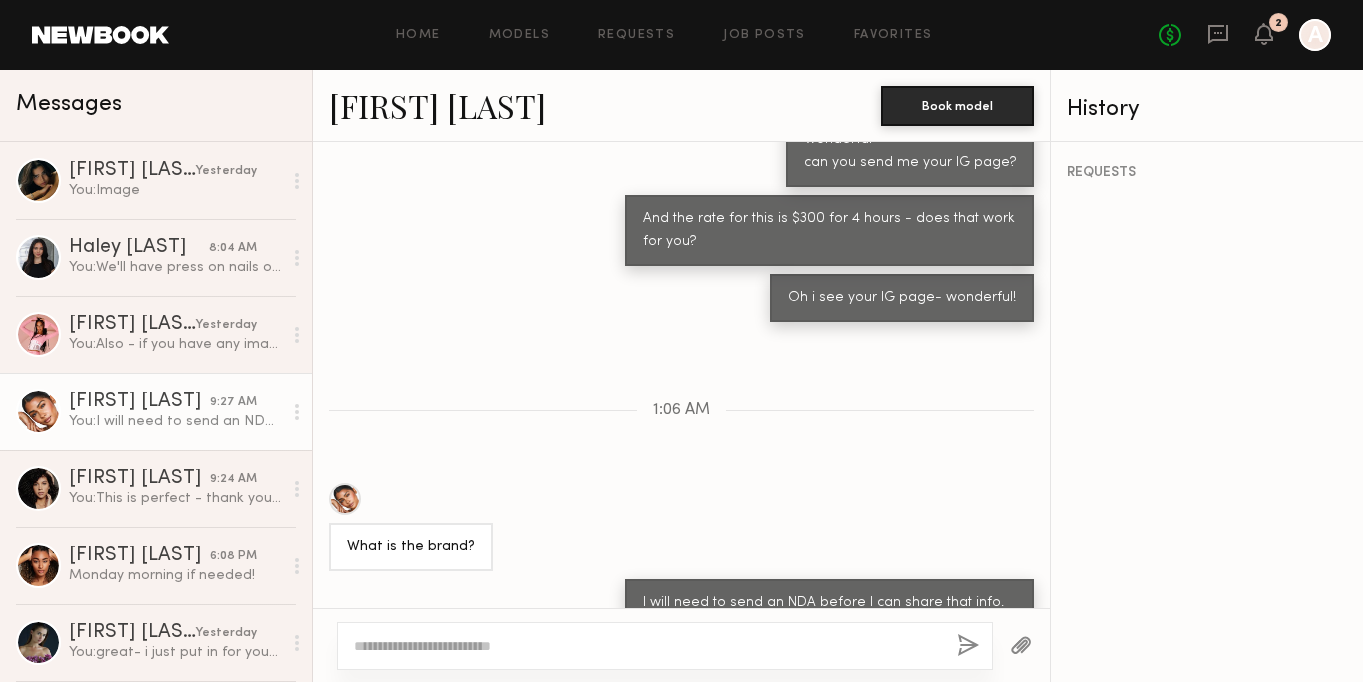 scroll, scrollTop: 3159, scrollLeft: 0, axis: vertical 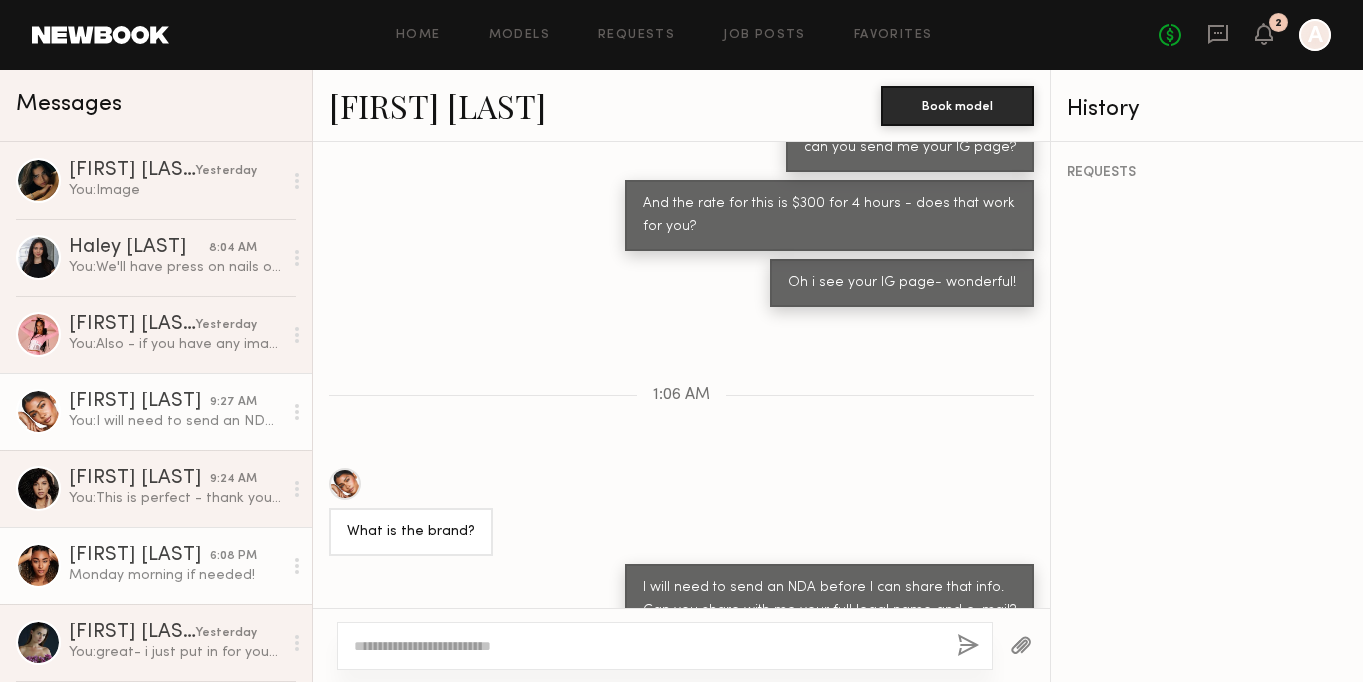 click on "[FIRST] [LAST]" 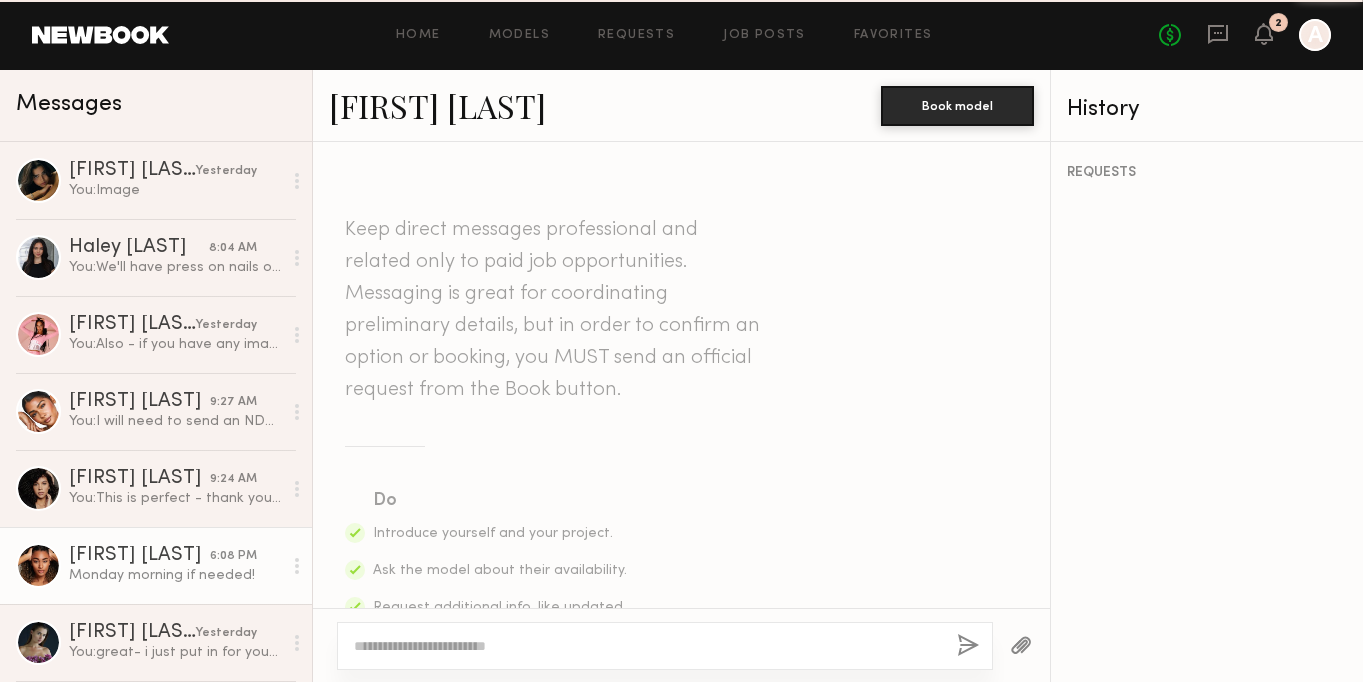 scroll, scrollTop: 1133, scrollLeft: 0, axis: vertical 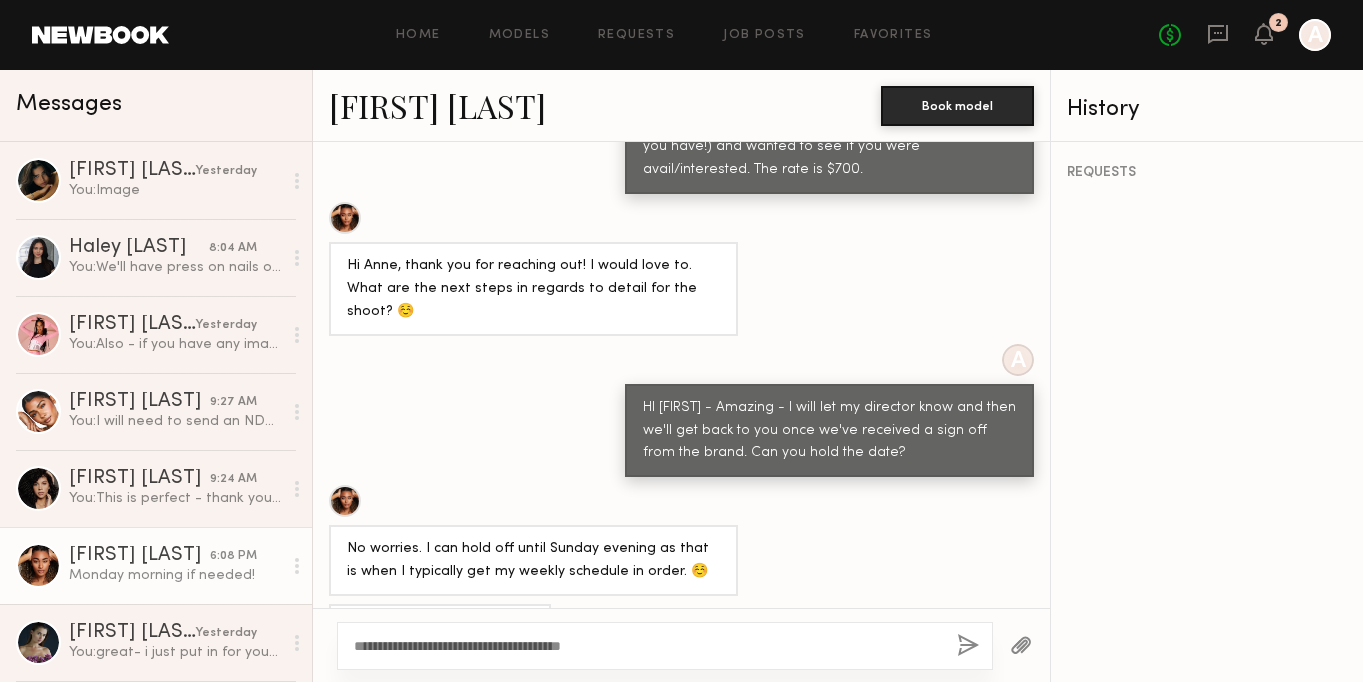 type on "**********" 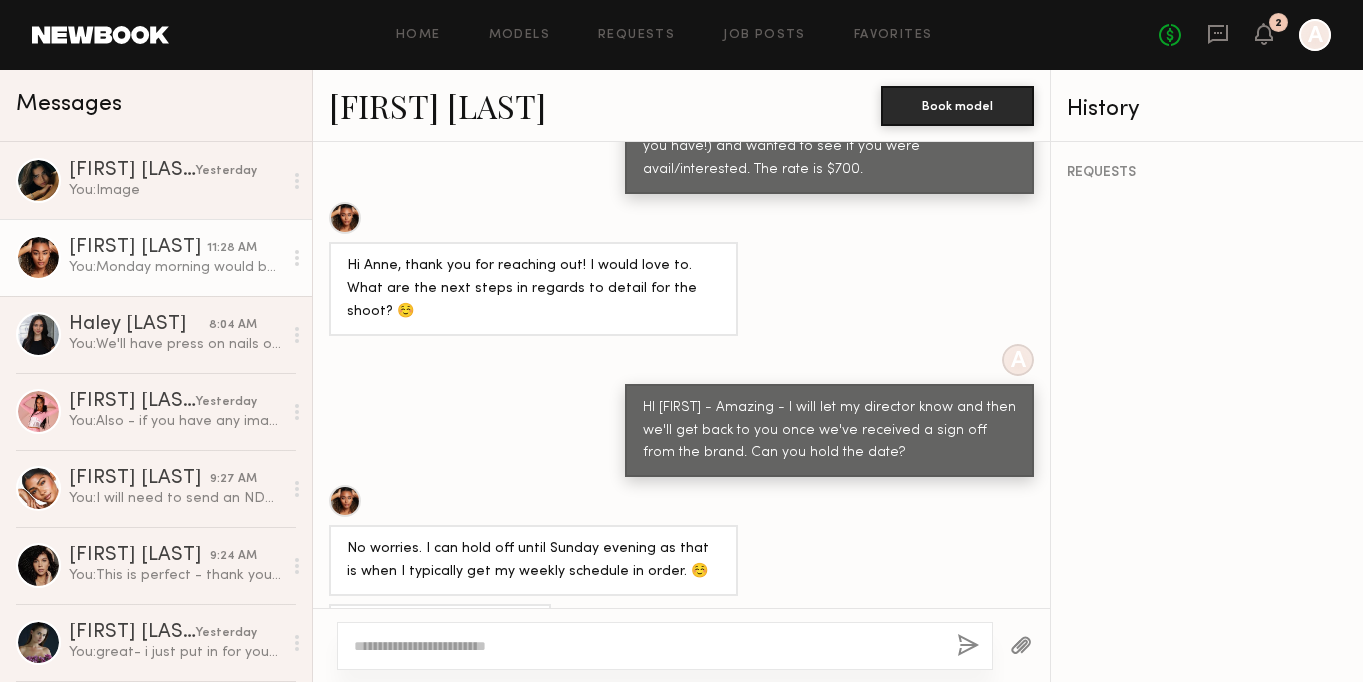 scroll, scrollTop: 1493, scrollLeft: 0, axis: vertical 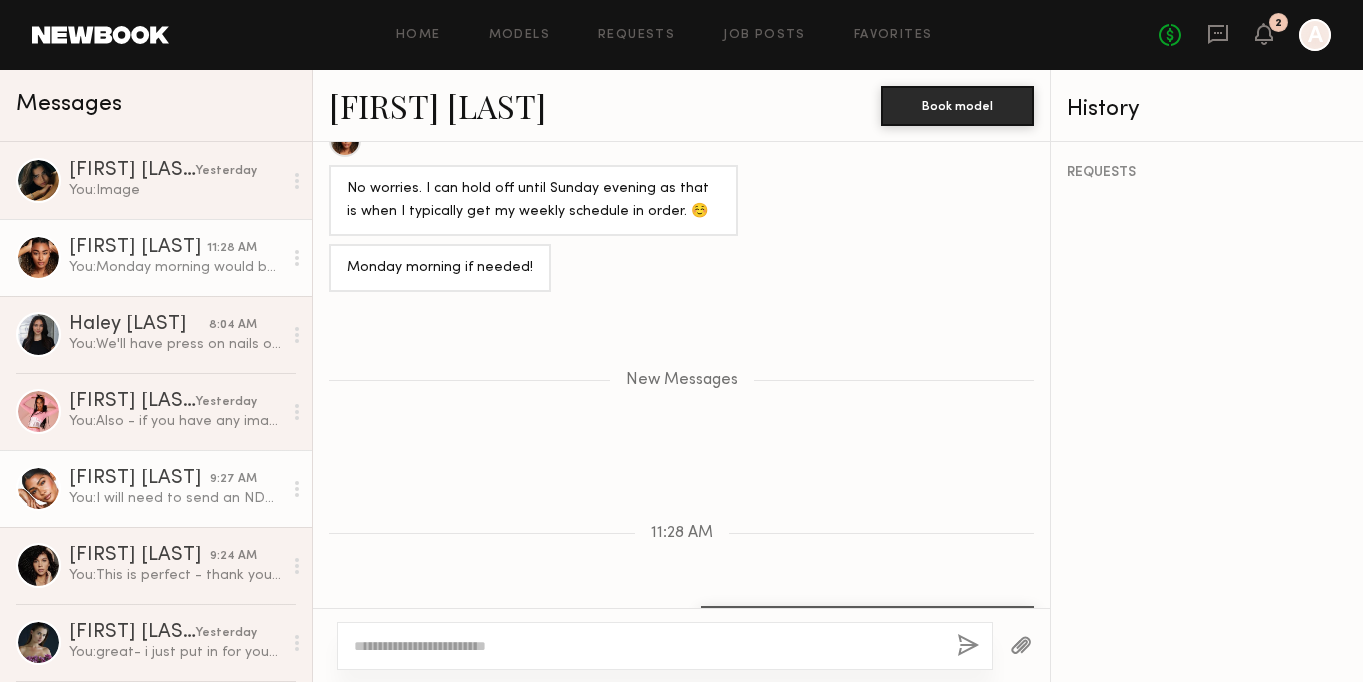 click on "[FIRST] [LAST]" 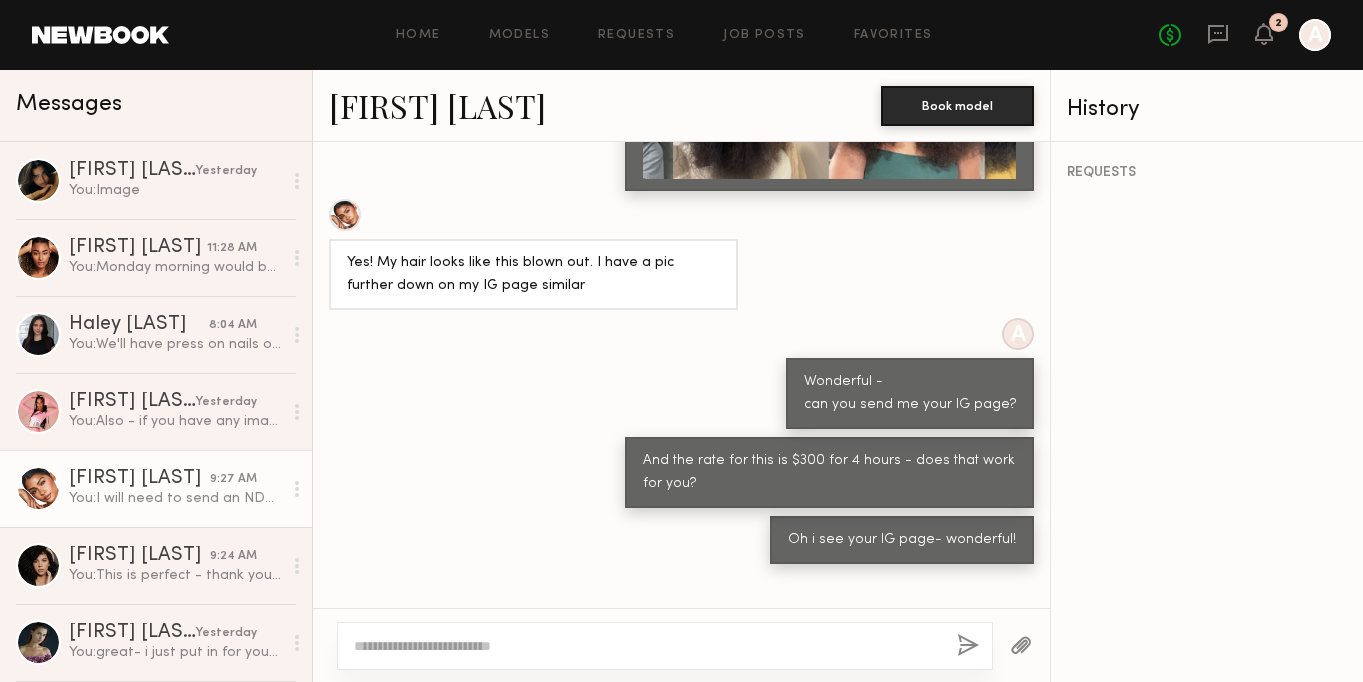 scroll, scrollTop: 3159, scrollLeft: 0, axis: vertical 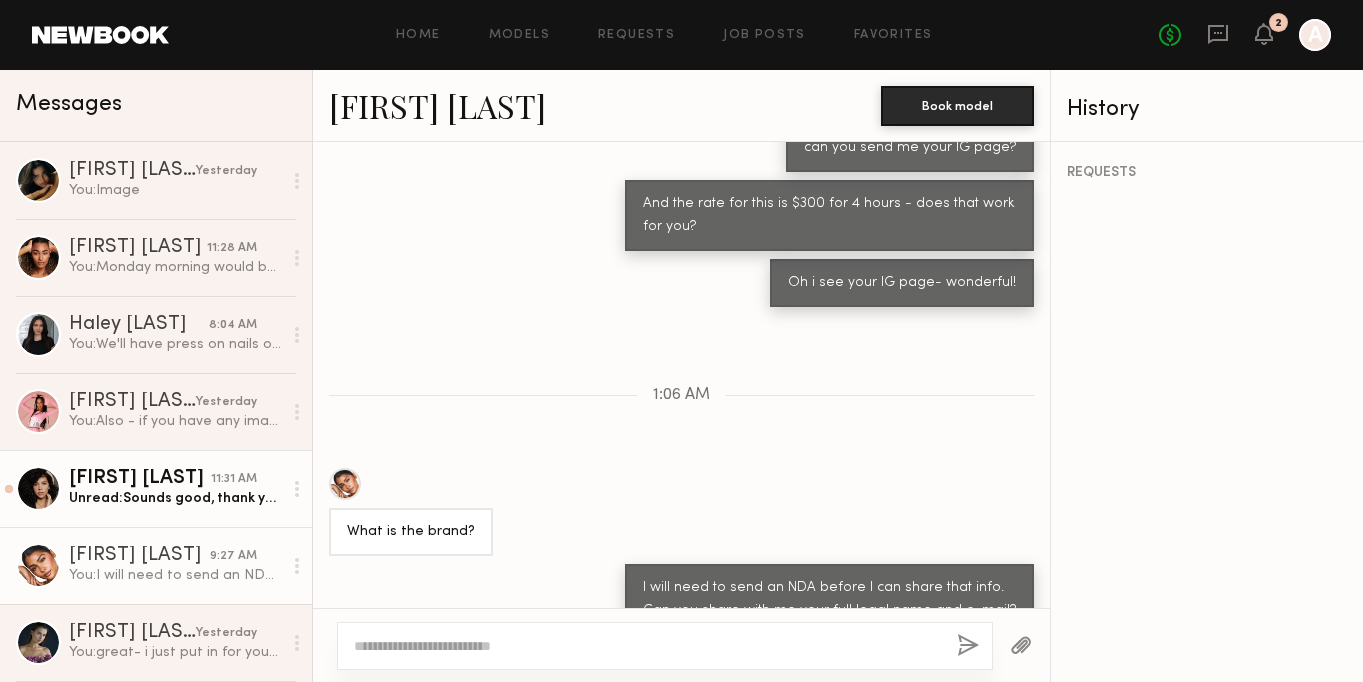 click on "[FIRST] [LAST]" 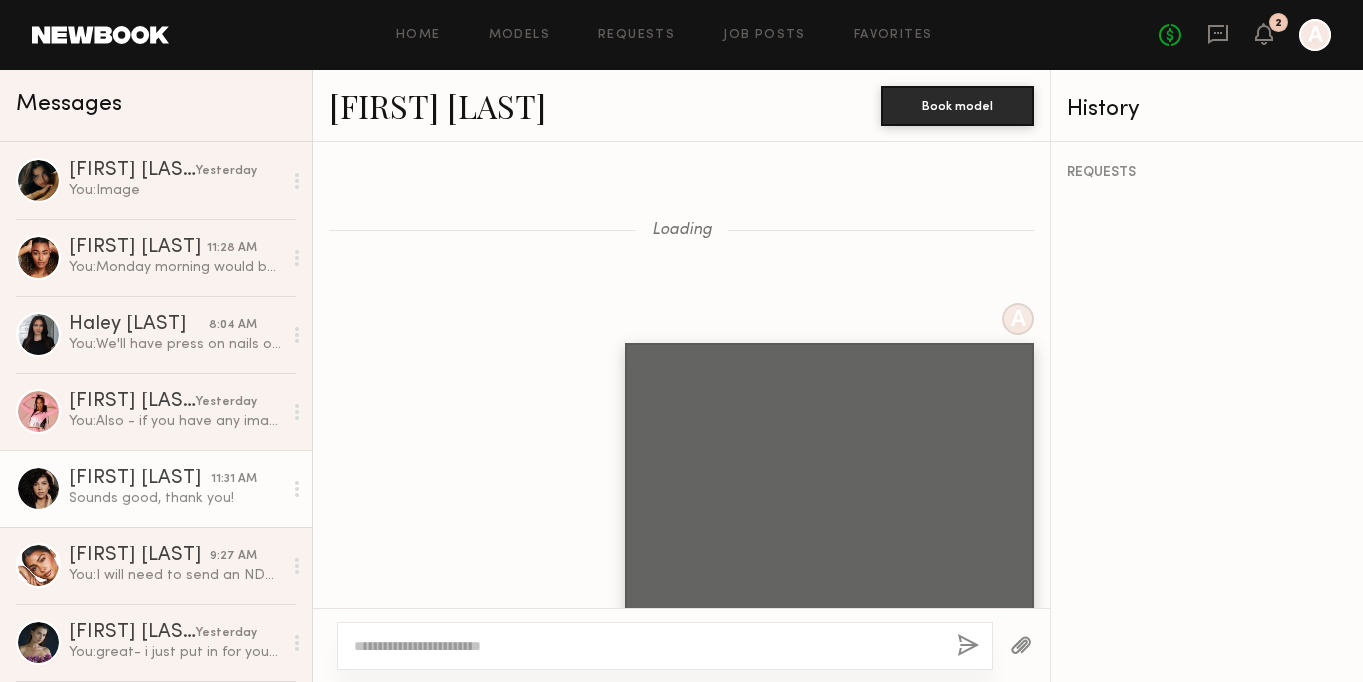 scroll, scrollTop: 2118, scrollLeft: 0, axis: vertical 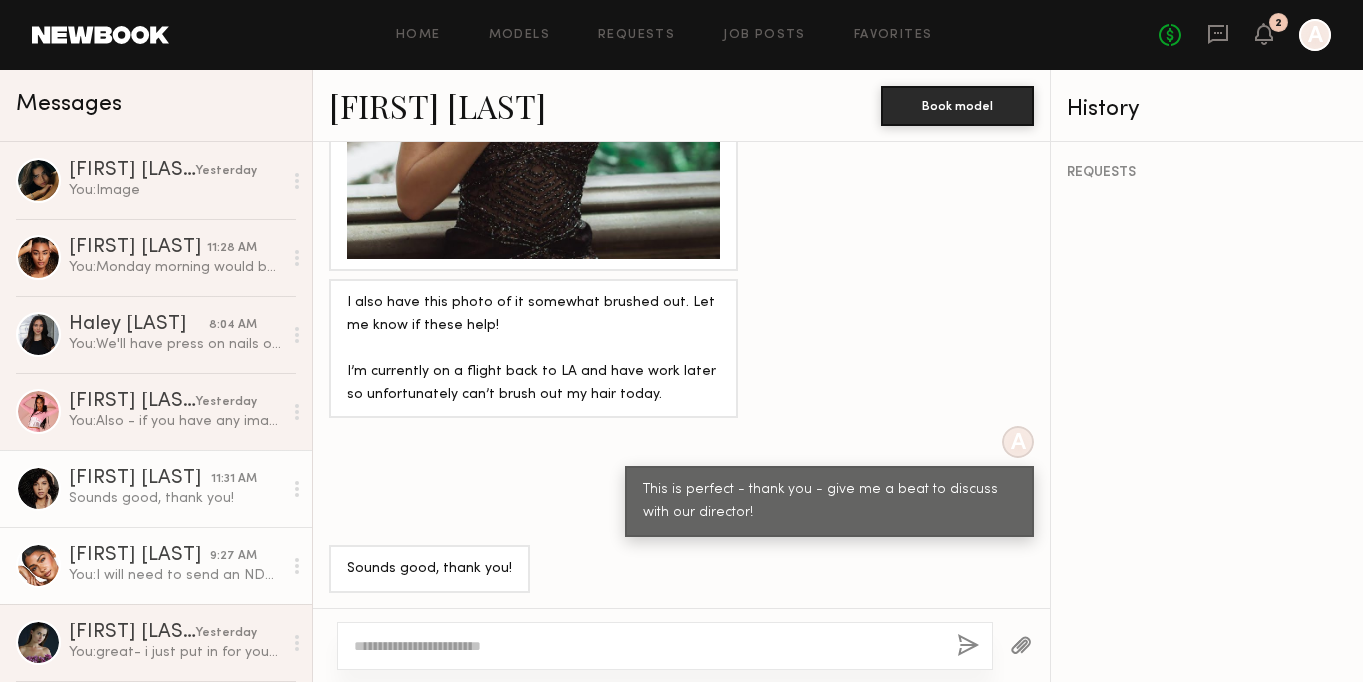 click on "[FIRST] [LAST]" 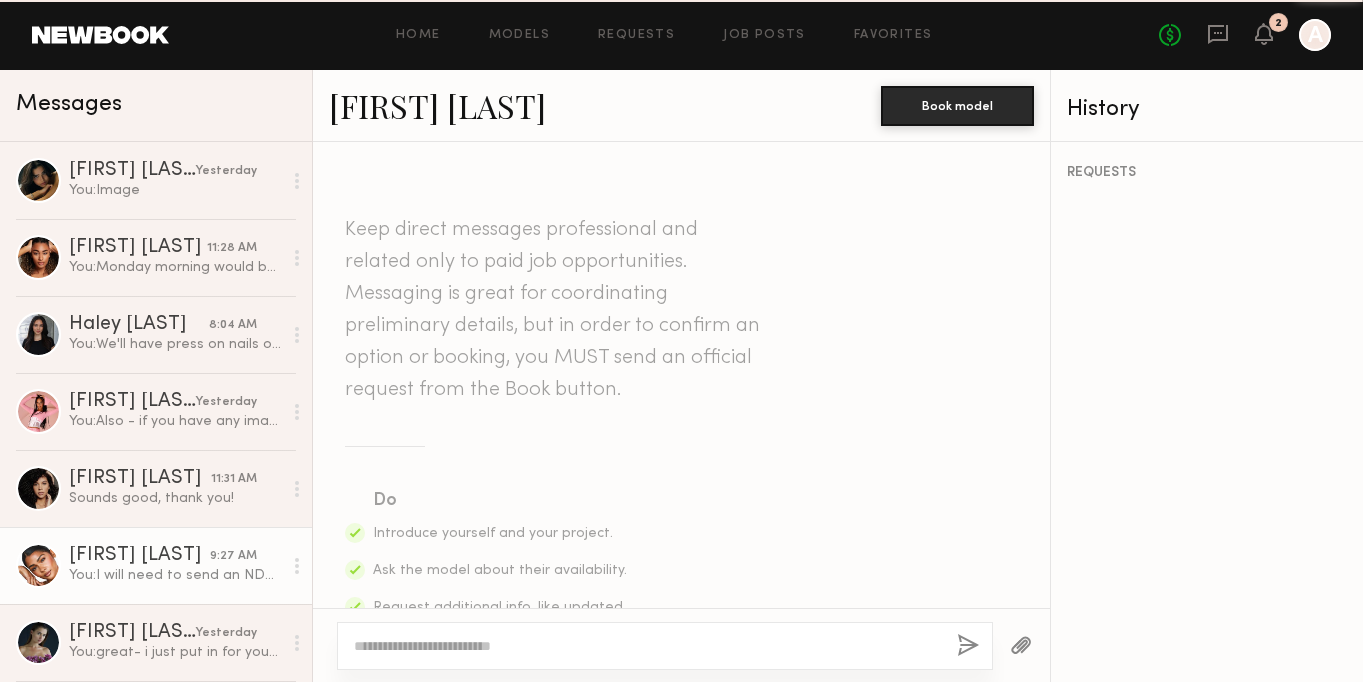 scroll, scrollTop: 3159, scrollLeft: 0, axis: vertical 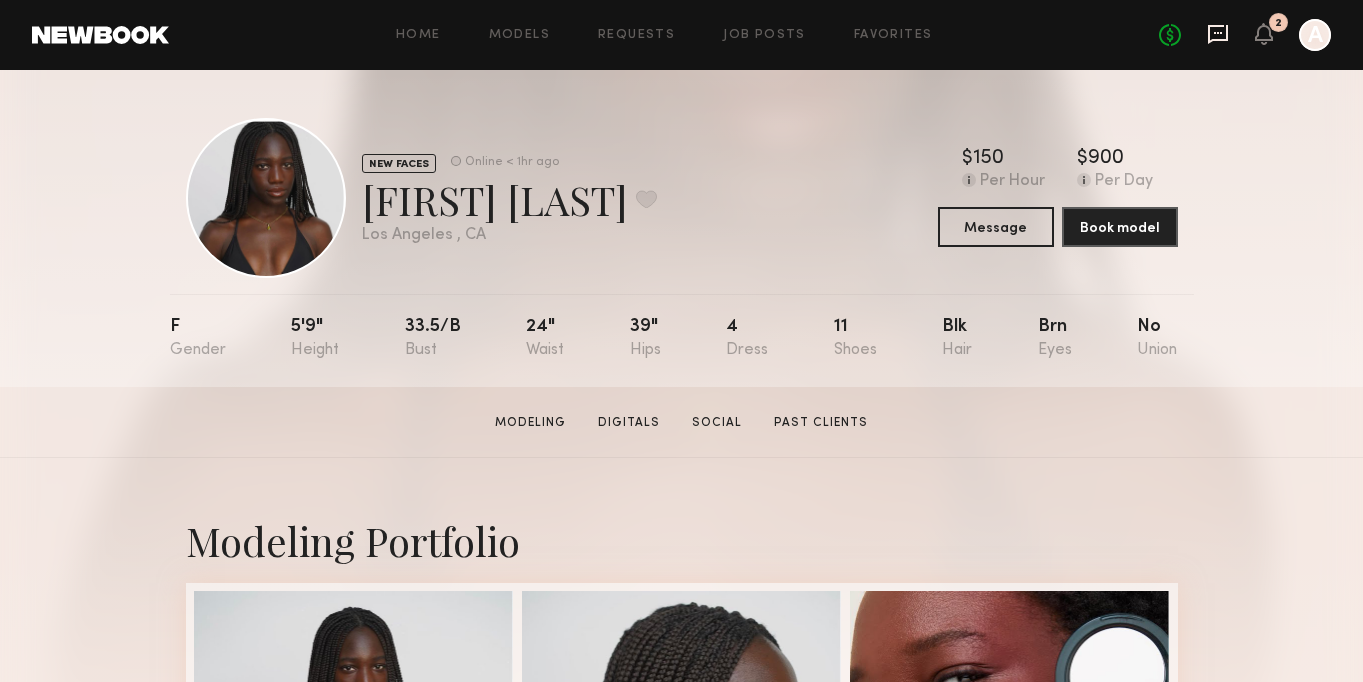 click 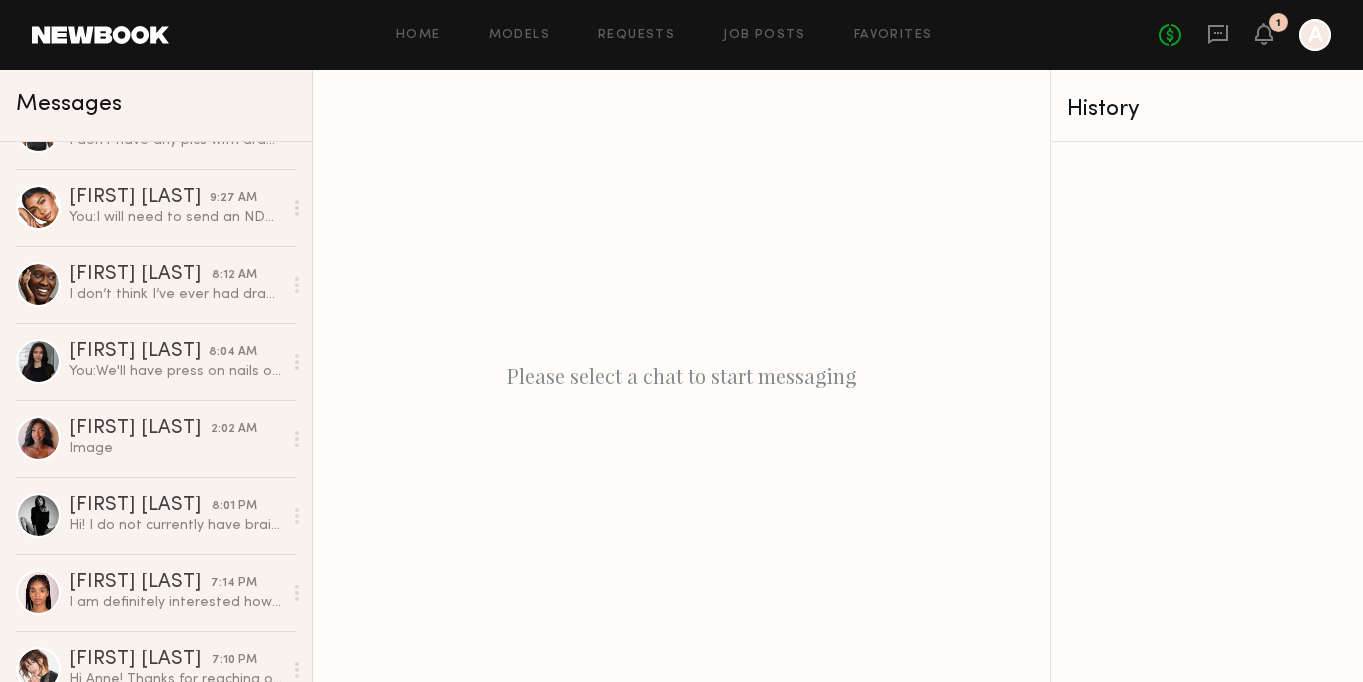 scroll, scrollTop: 514, scrollLeft: 0, axis: vertical 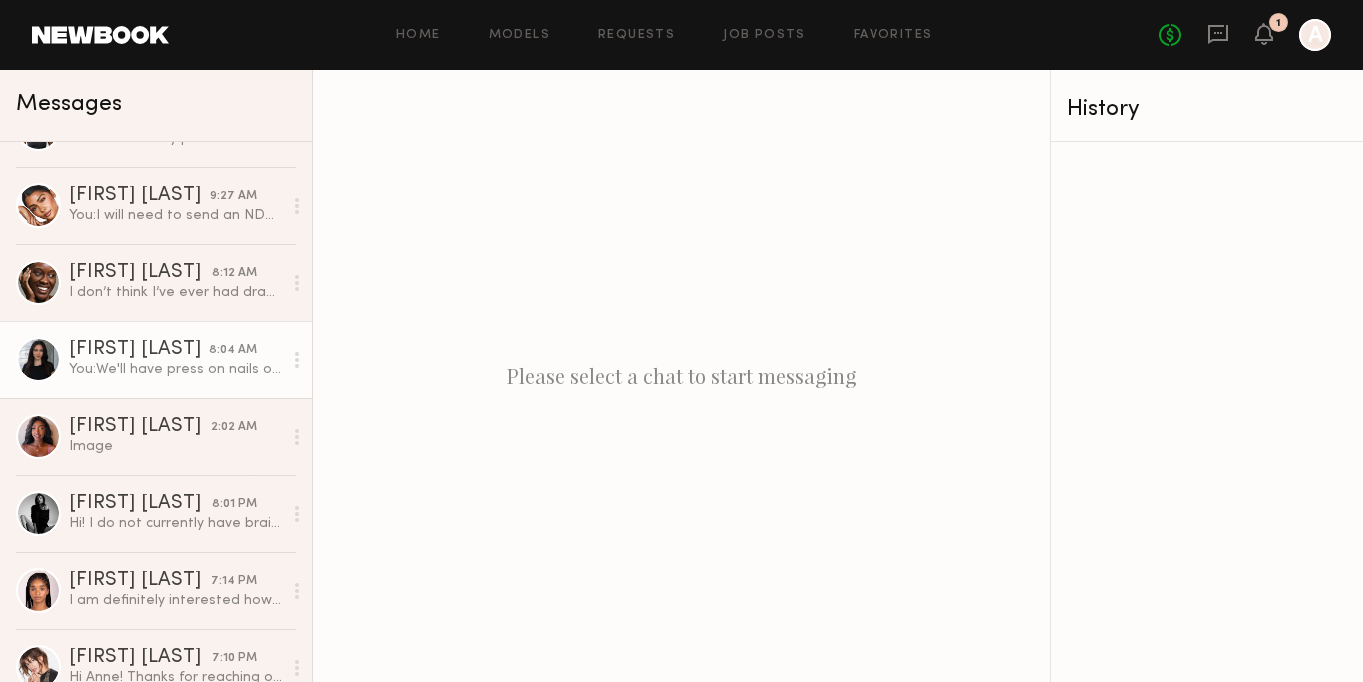 click on "You:  We'll have press on nails on set - so don't worry about that! Just come with them prepped to apply the press on & clean - thanks!" 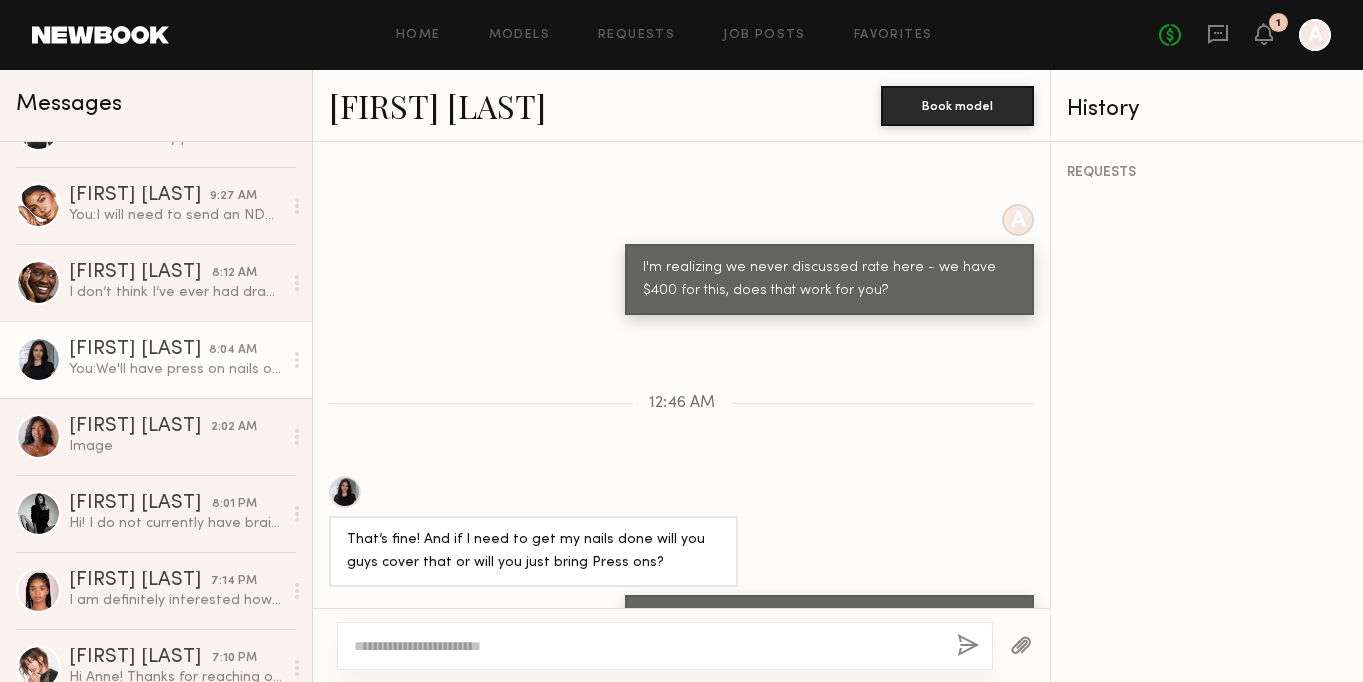 scroll, scrollTop: 1130, scrollLeft: 0, axis: vertical 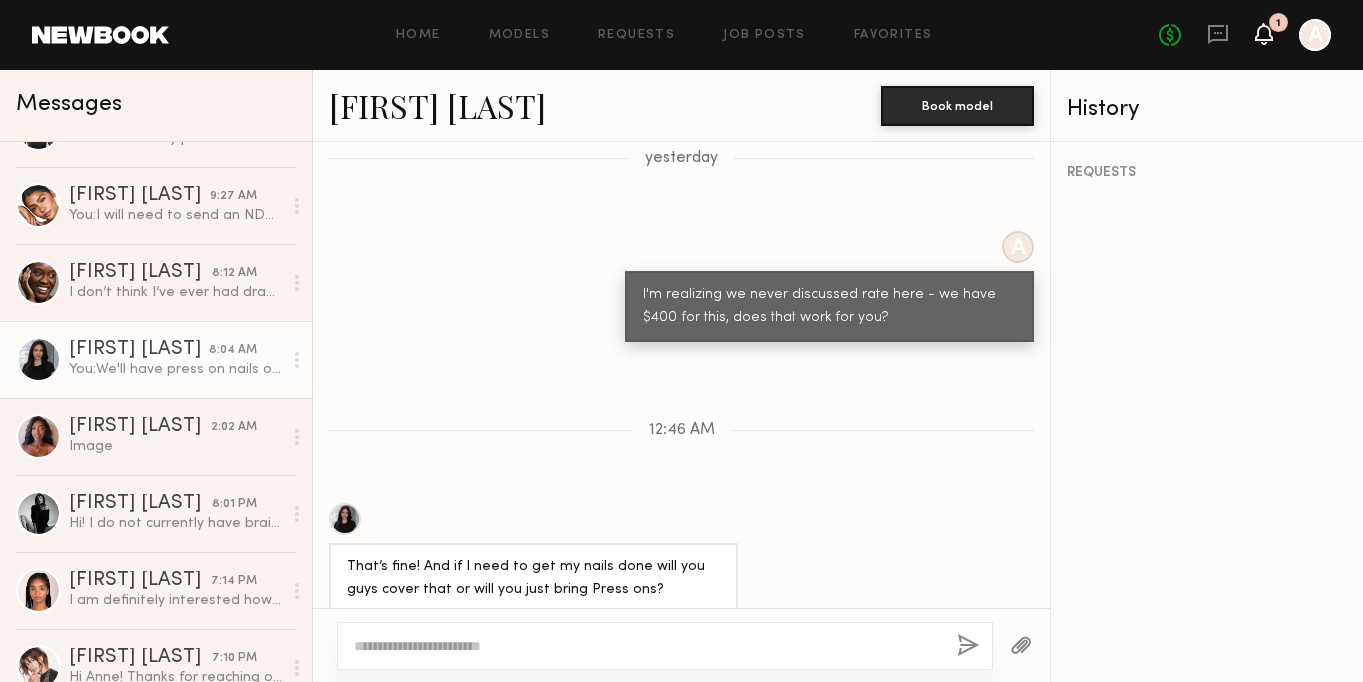 click 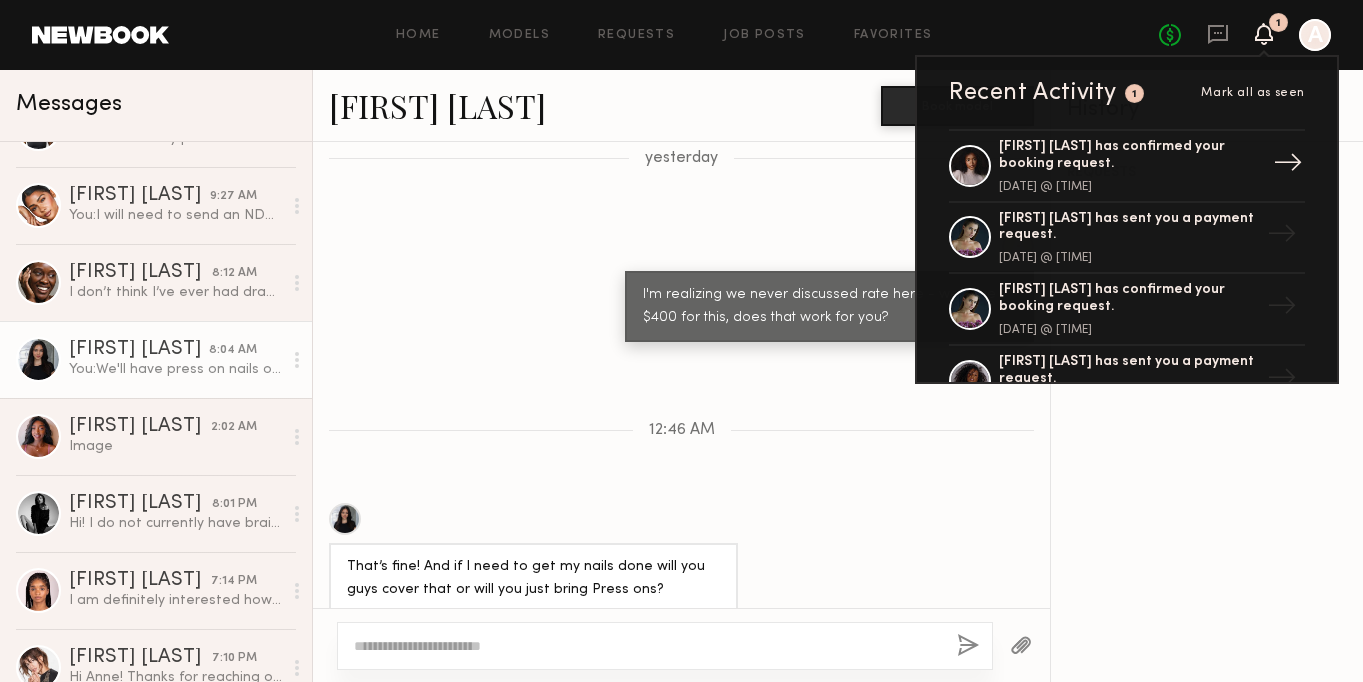 click on "Jade B. has confirmed your booking request." 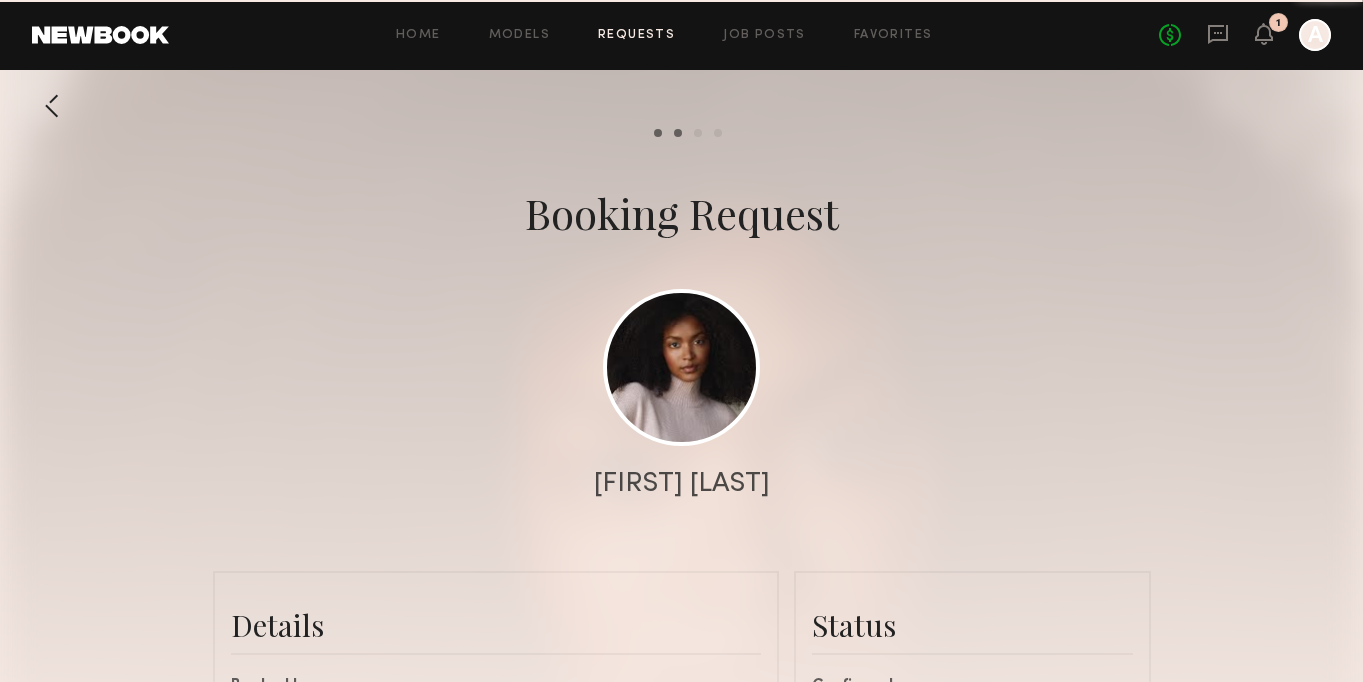 scroll, scrollTop: 824, scrollLeft: 0, axis: vertical 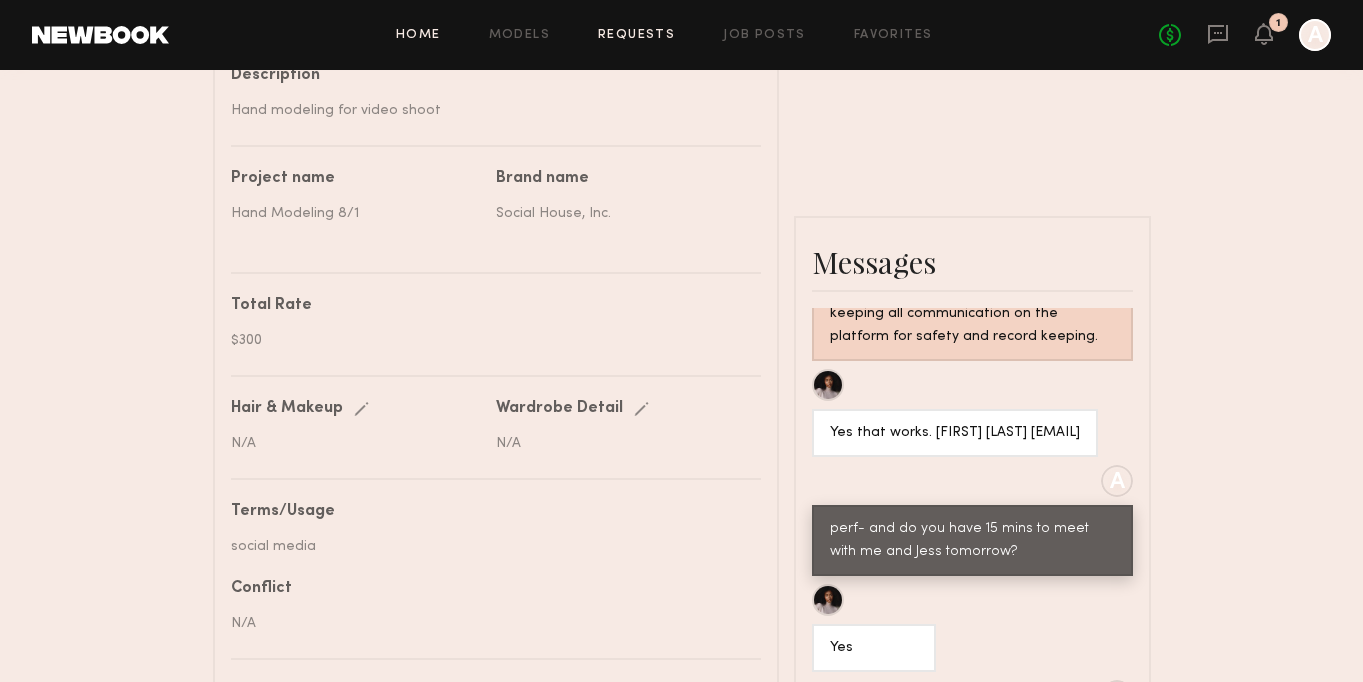 click on "Home" 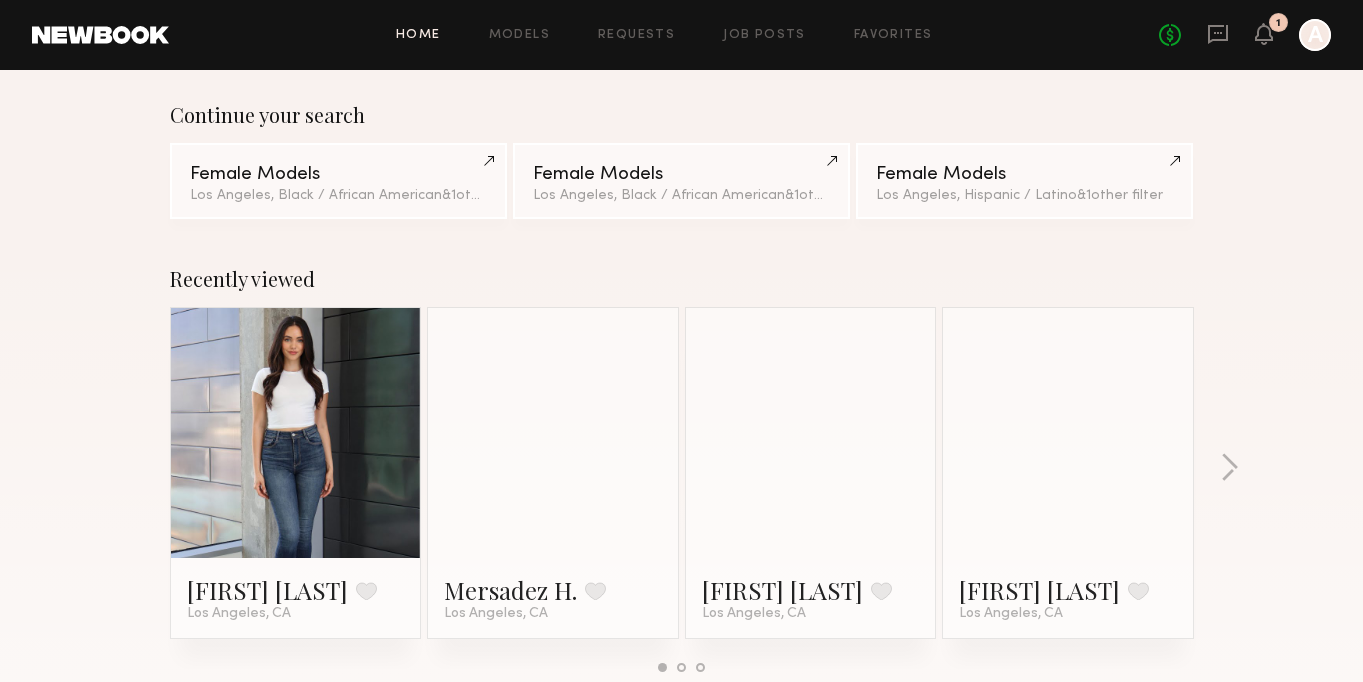 scroll, scrollTop: 146, scrollLeft: 0, axis: vertical 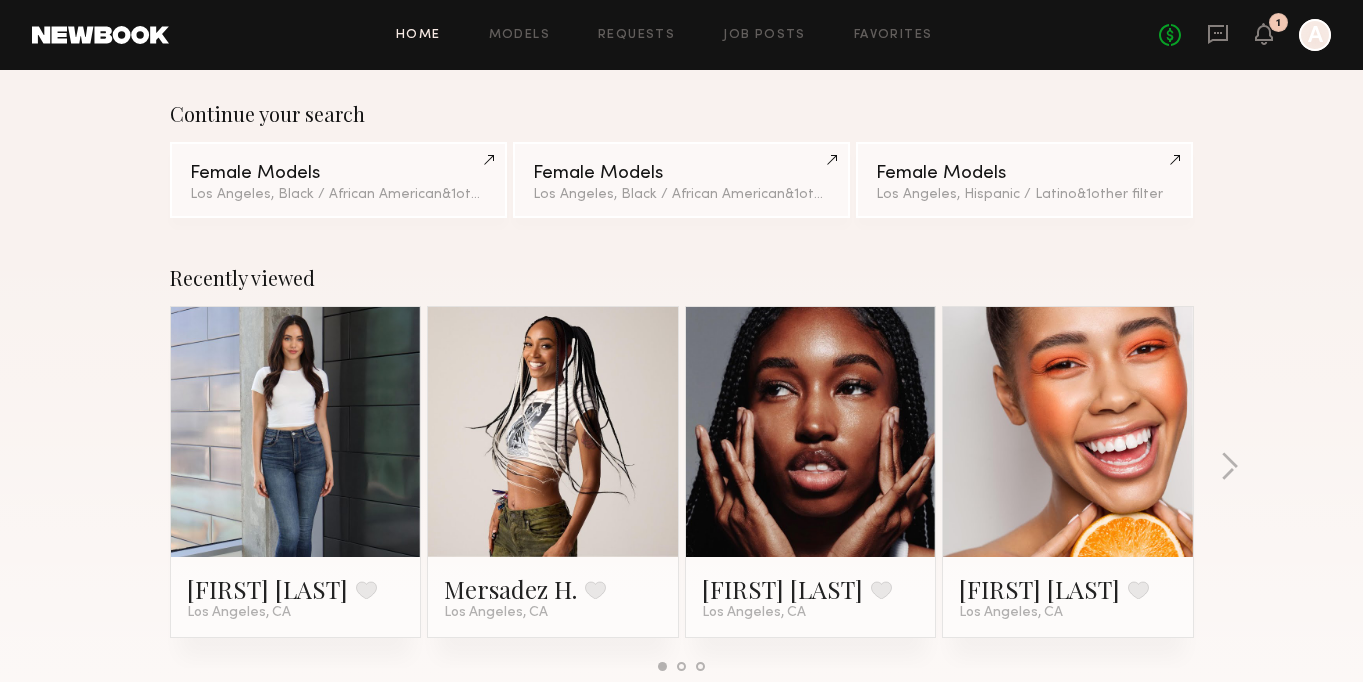 click 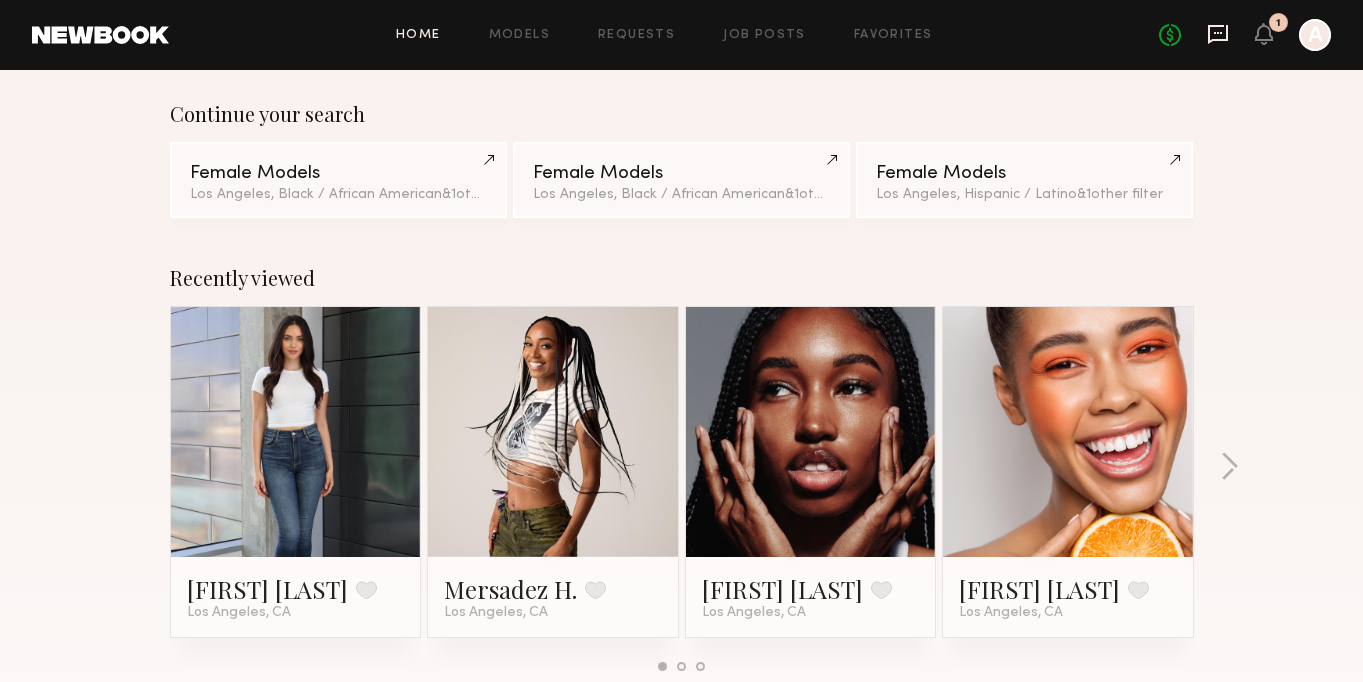click 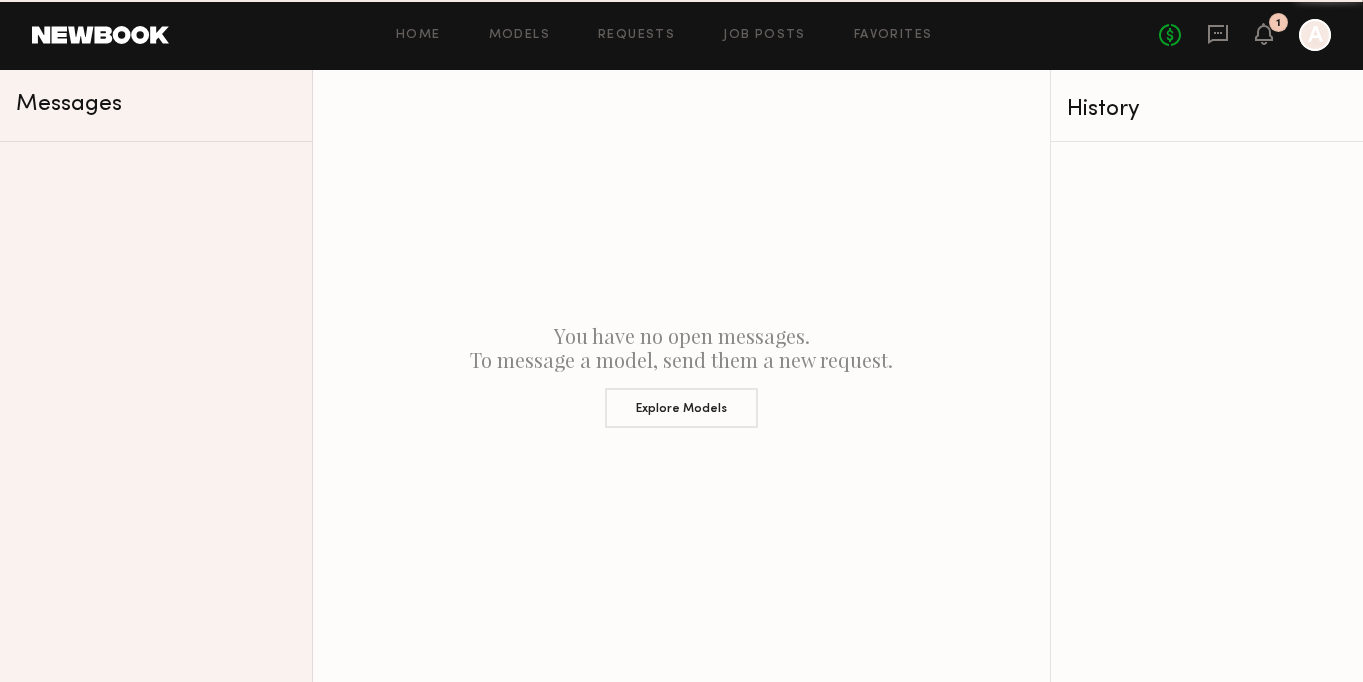 scroll, scrollTop: 0, scrollLeft: 0, axis: both 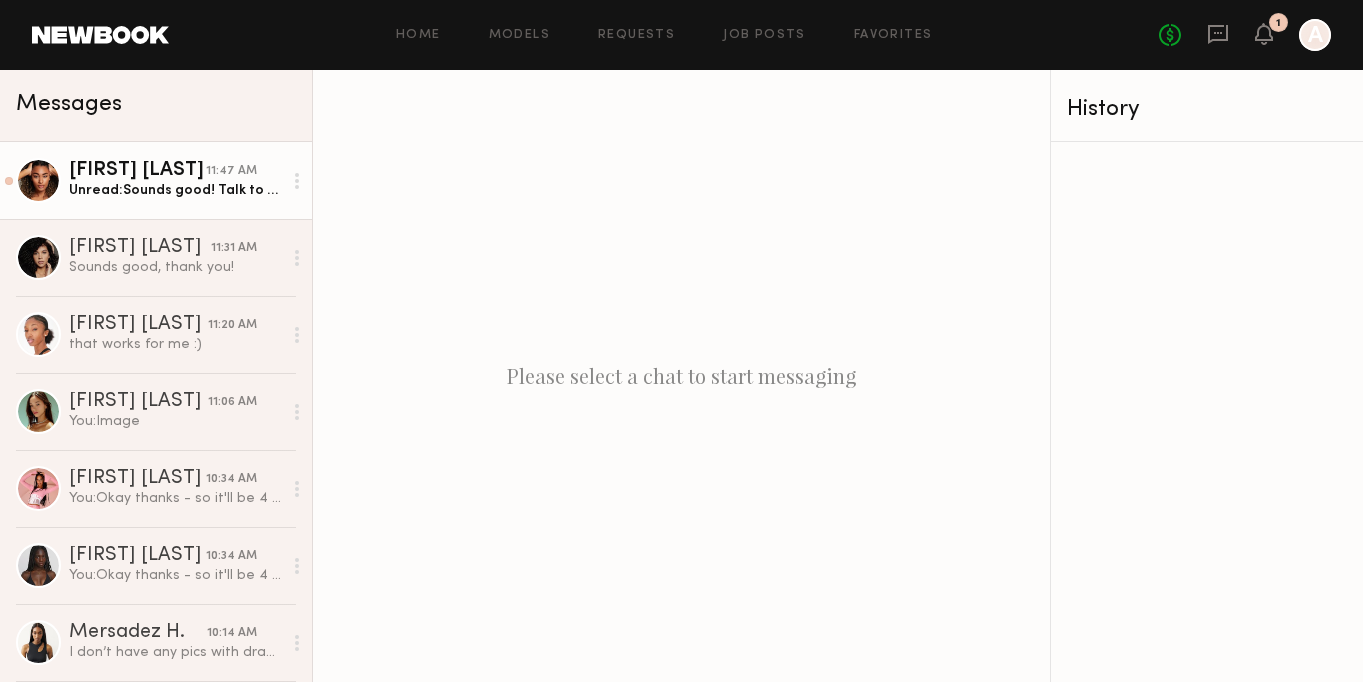 click on "Unread:  Sounds good! Talk to you then" 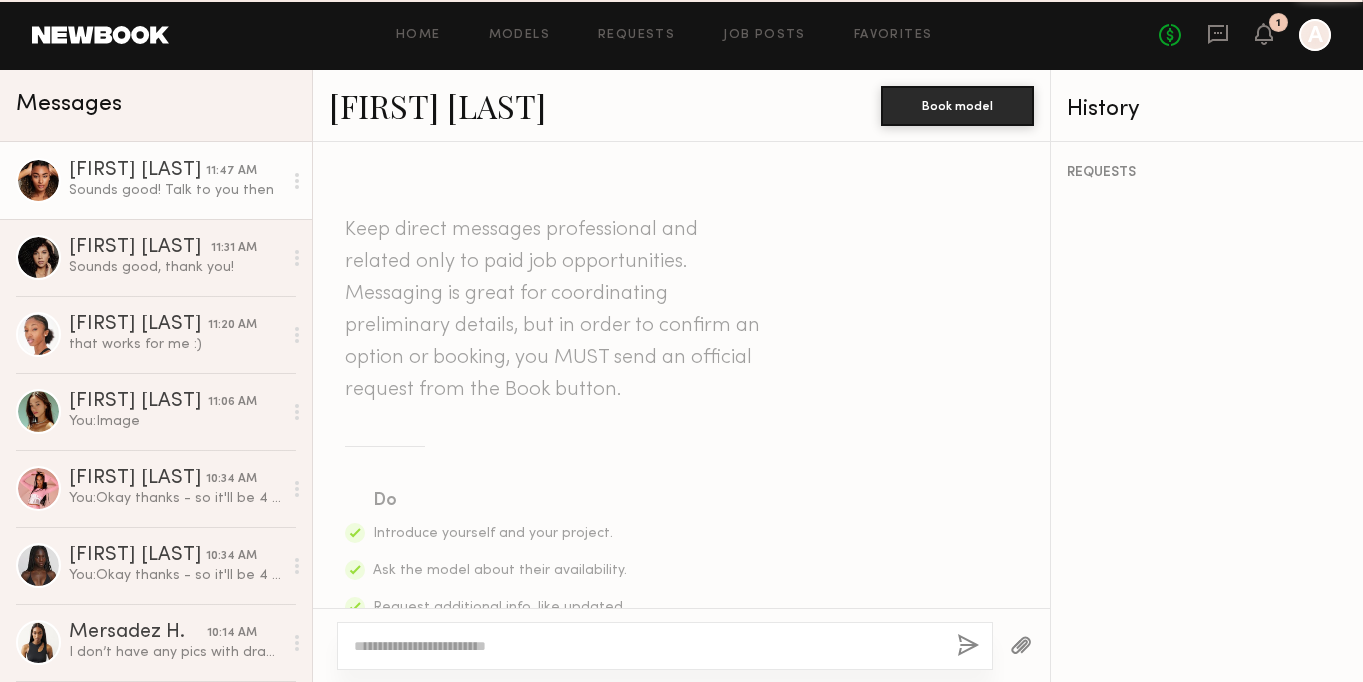 scroll, scrollTop: 1437, scrollLeft: 0, axis: vertical 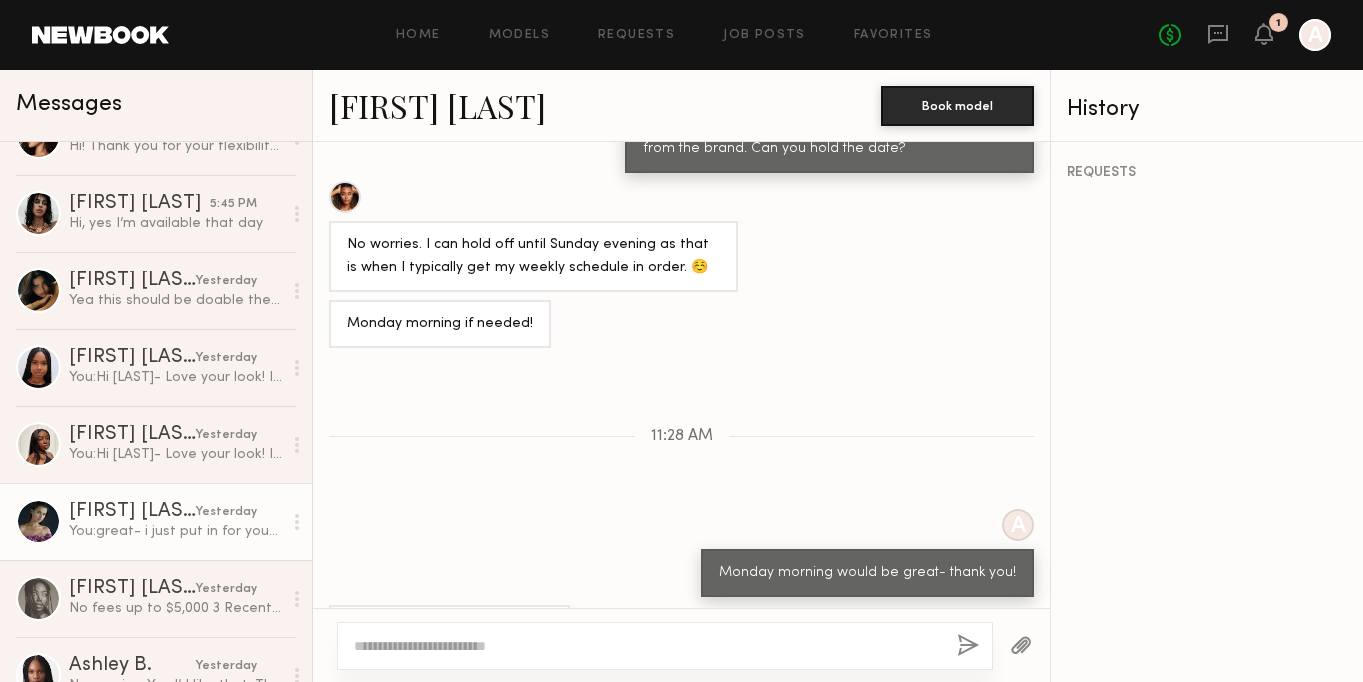 click on "Liv M. yesterday You:  great- i just put in for your paperwork - we have you for 12pm-4pm on 8/6" 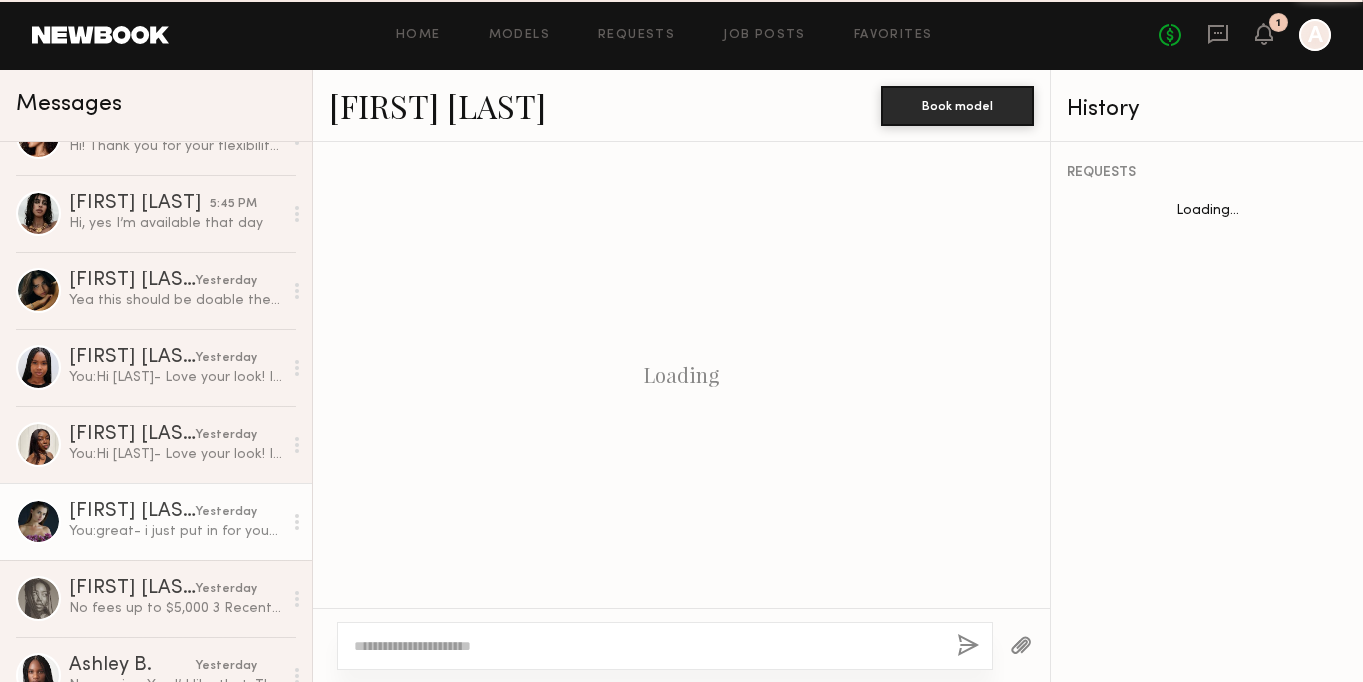 scroll, scrollTop: 723, scrollLeft: 0, axis: vertical 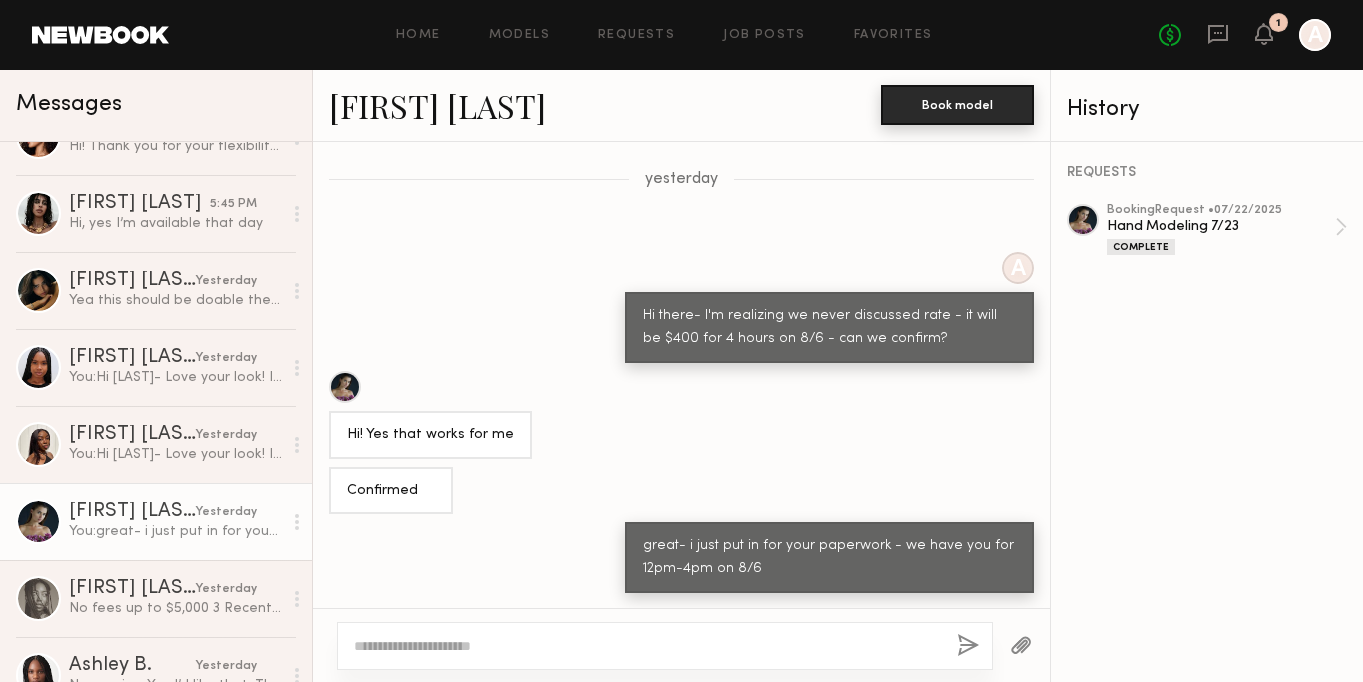 click on "Book model" 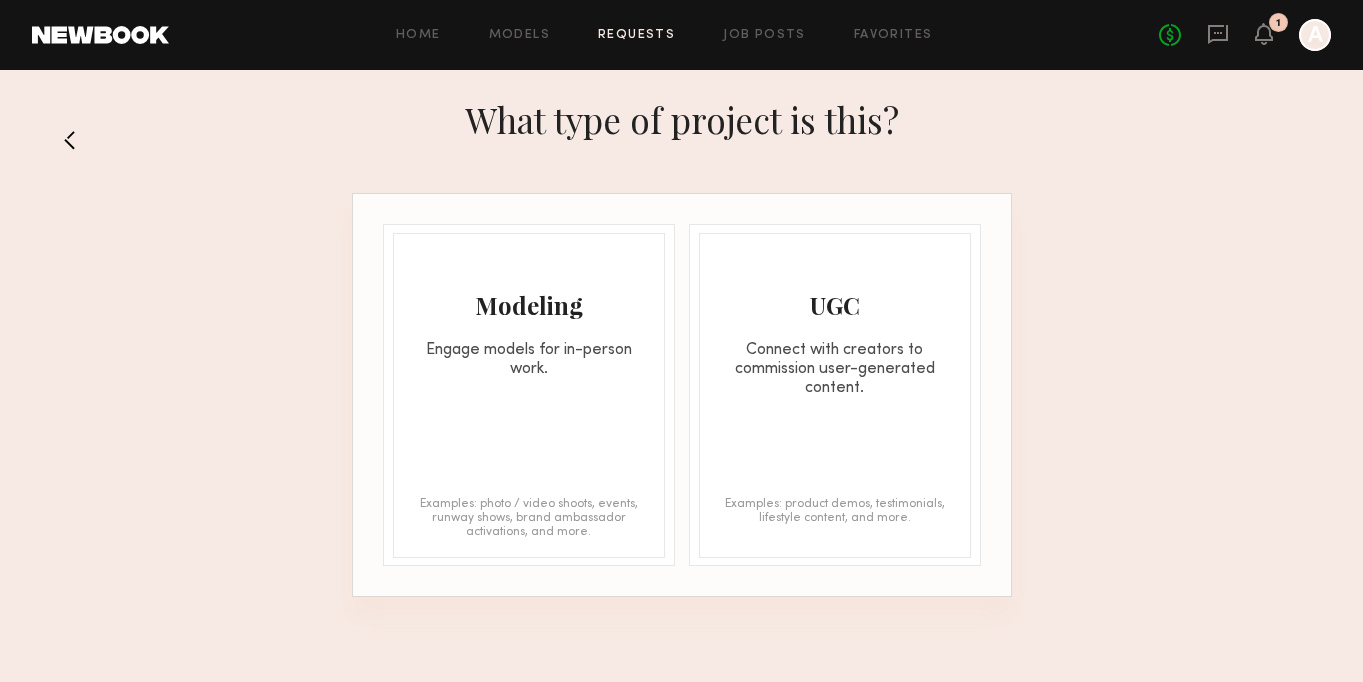 click on "Modeling Engage models for in-person work." 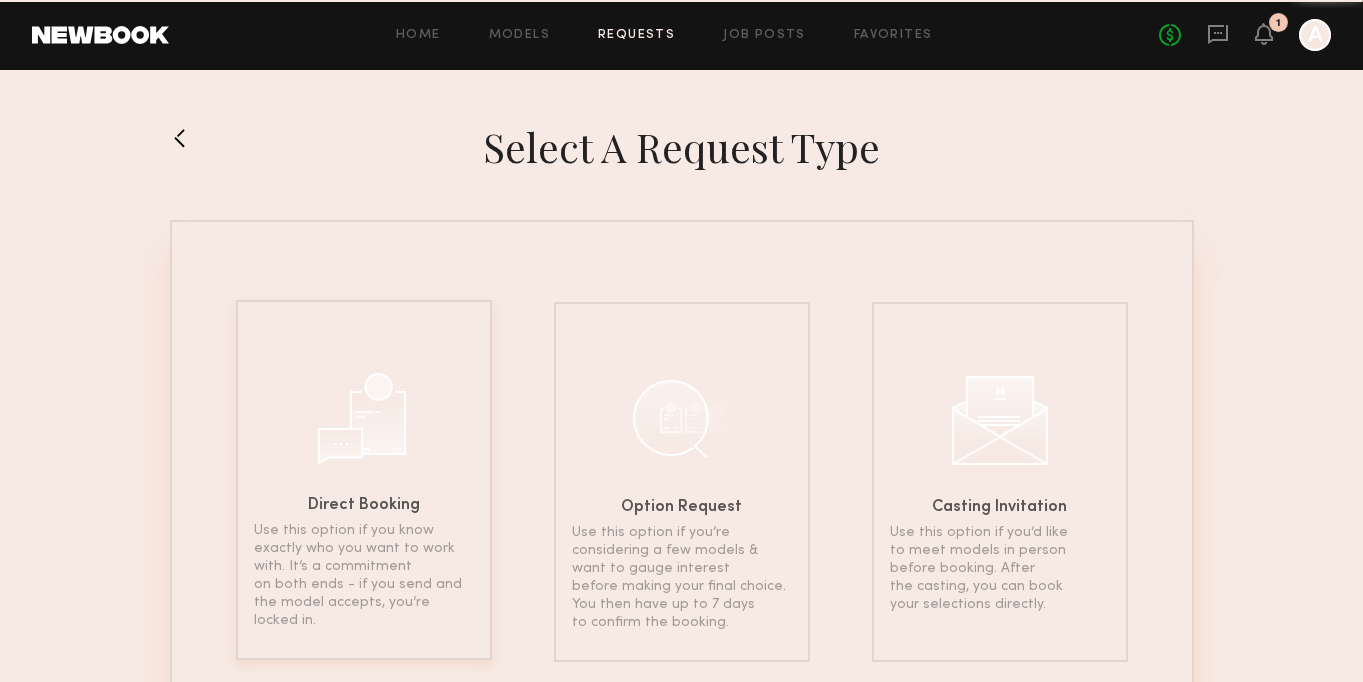 click on "Direct Booking Use this option if you know exactly who you want to work with. It’s a commitment on both ends - if you send and the model accepts, you’re locked in." 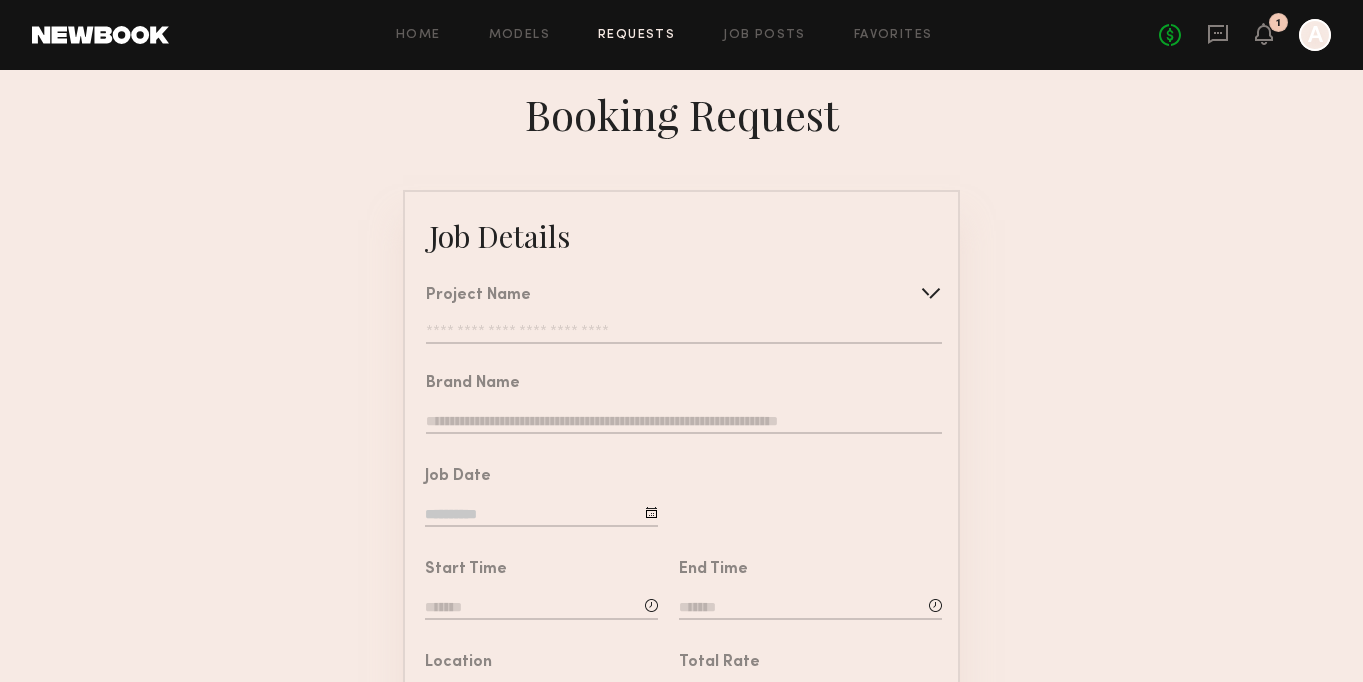 click 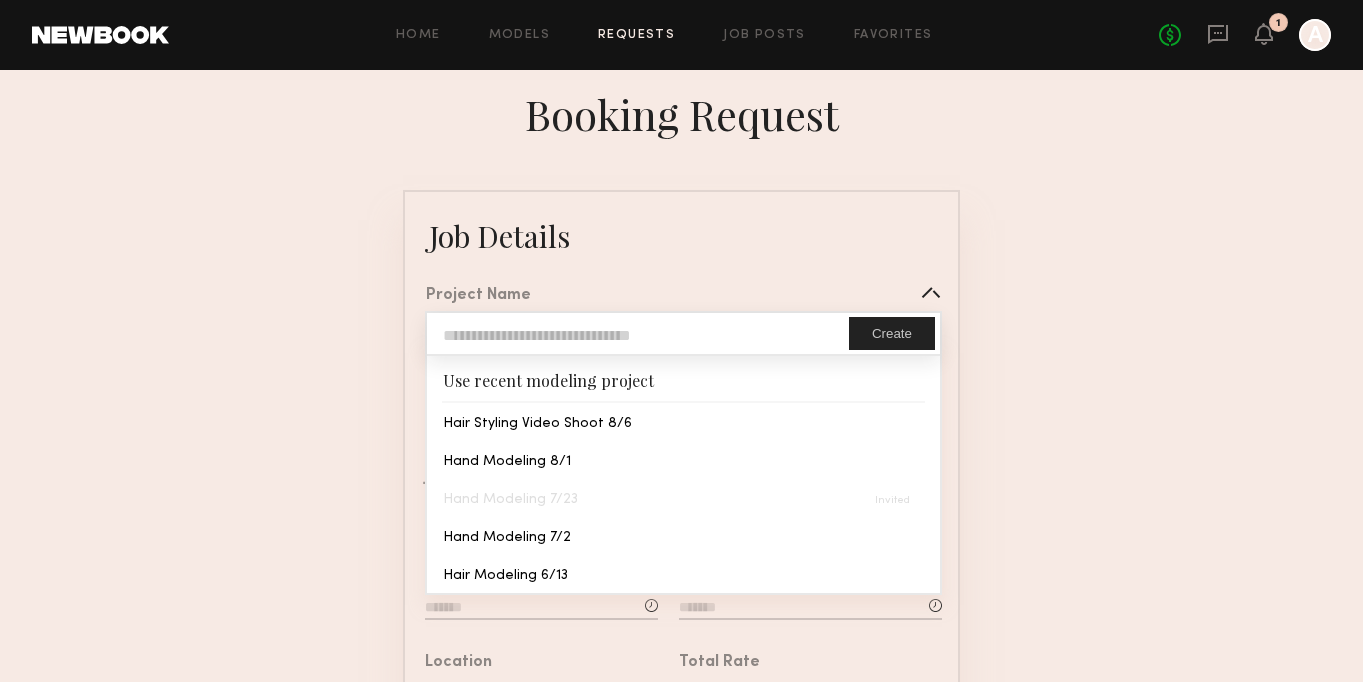 type on "**********" 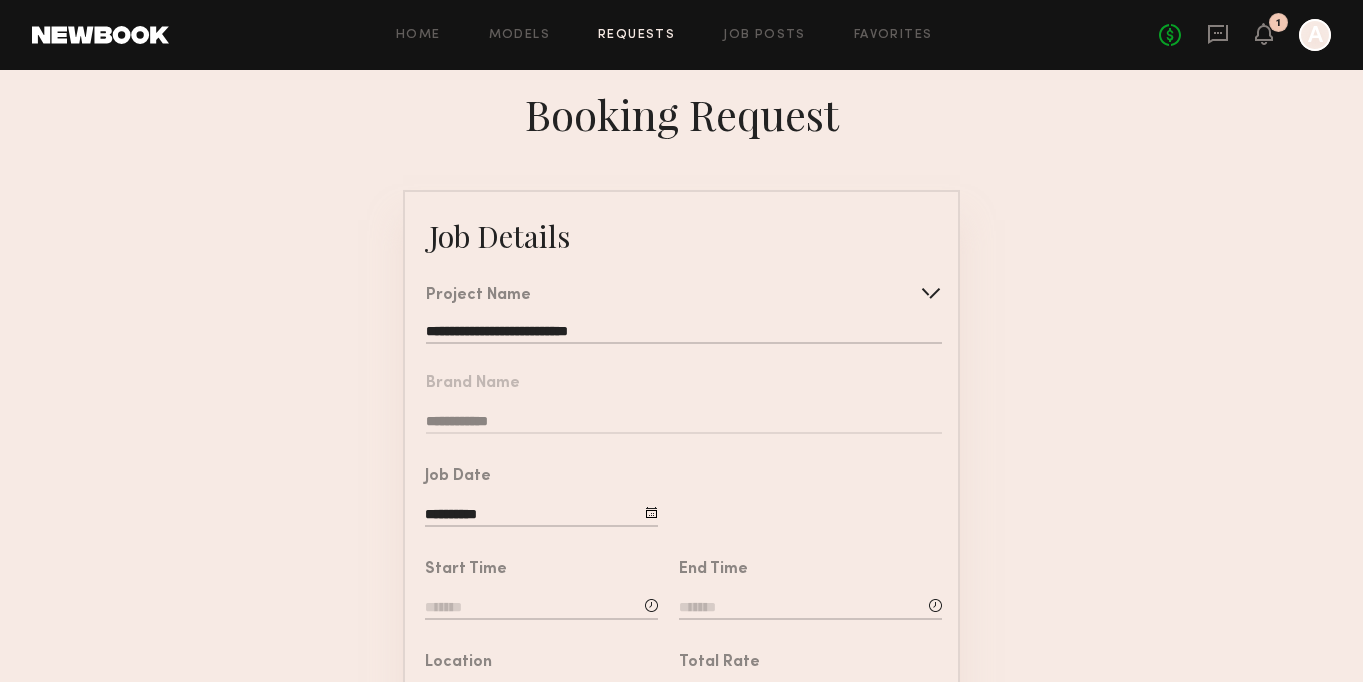click on "**********" 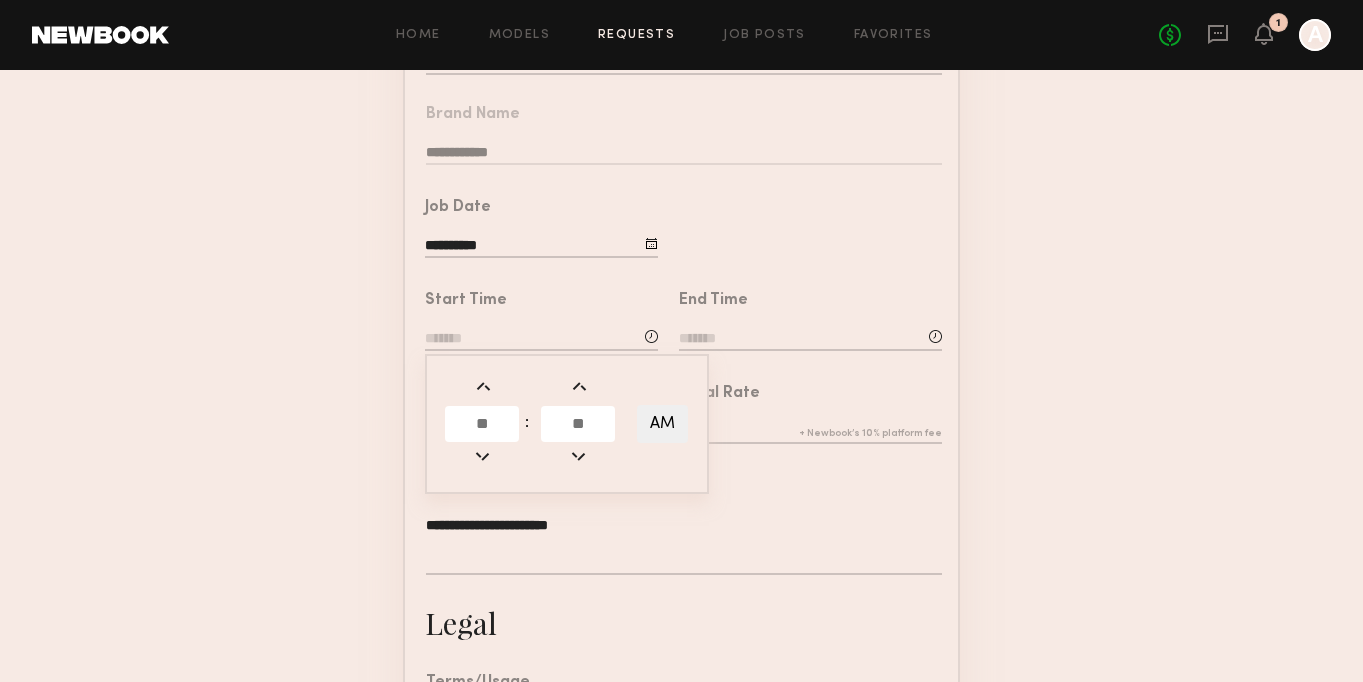 scroll, scrollTop: 370, scrollLeft: 0, axis: vertical 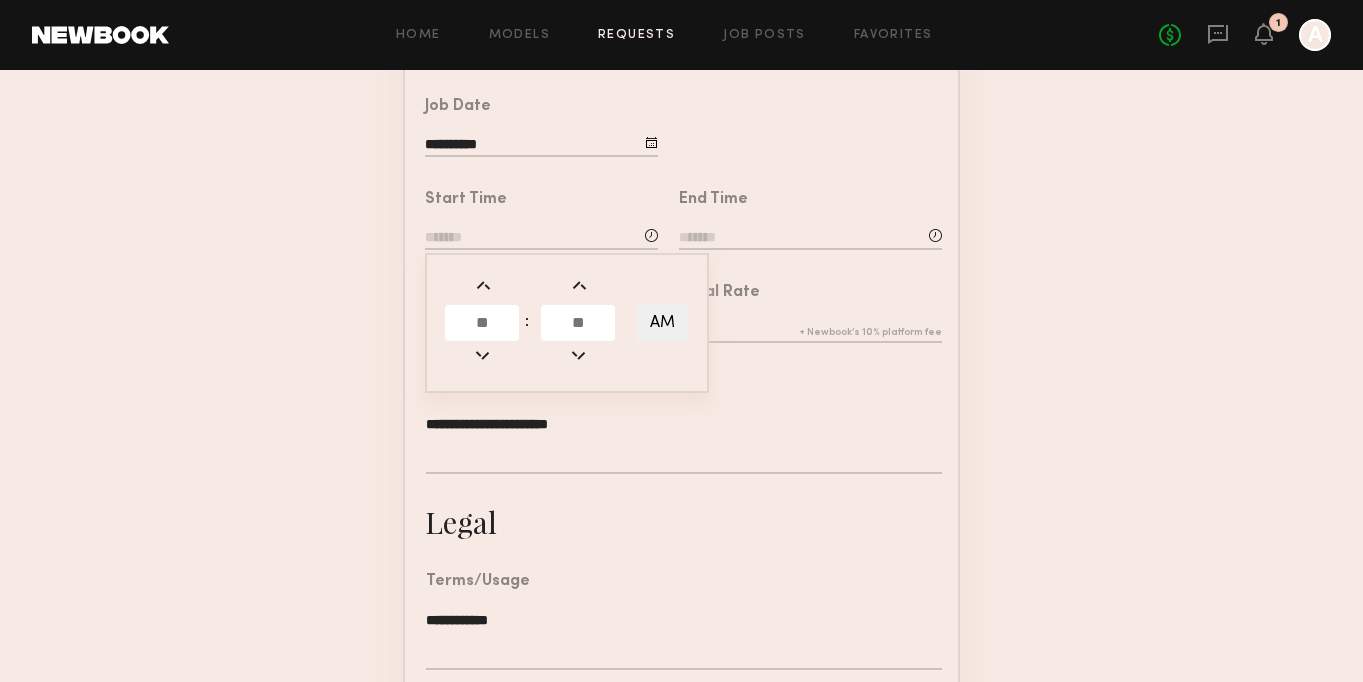 click 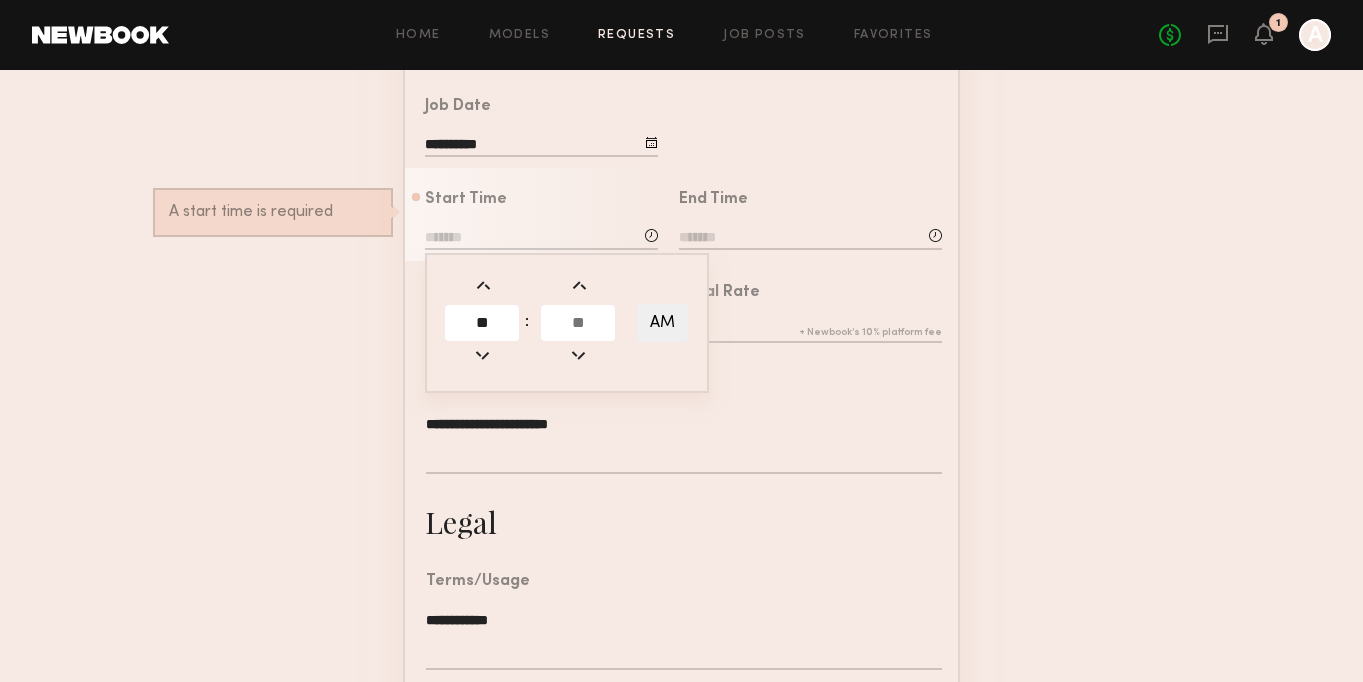 type on "**" 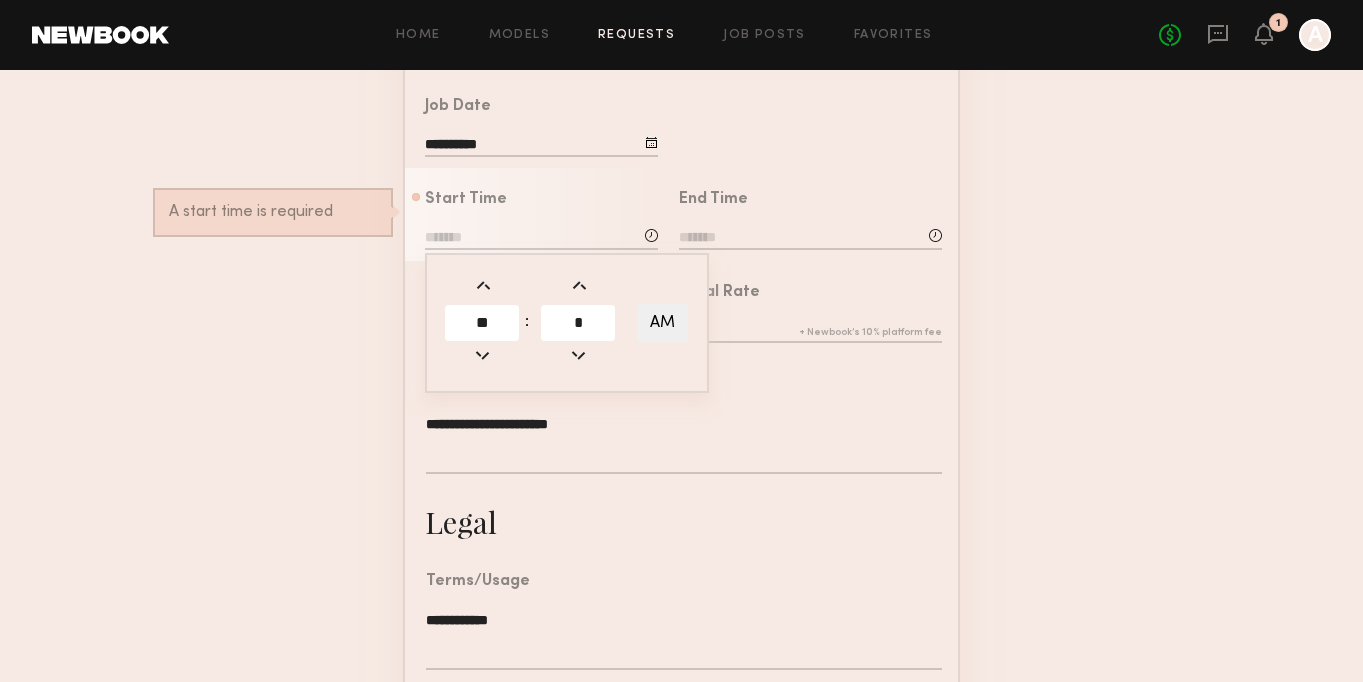 type on "*" 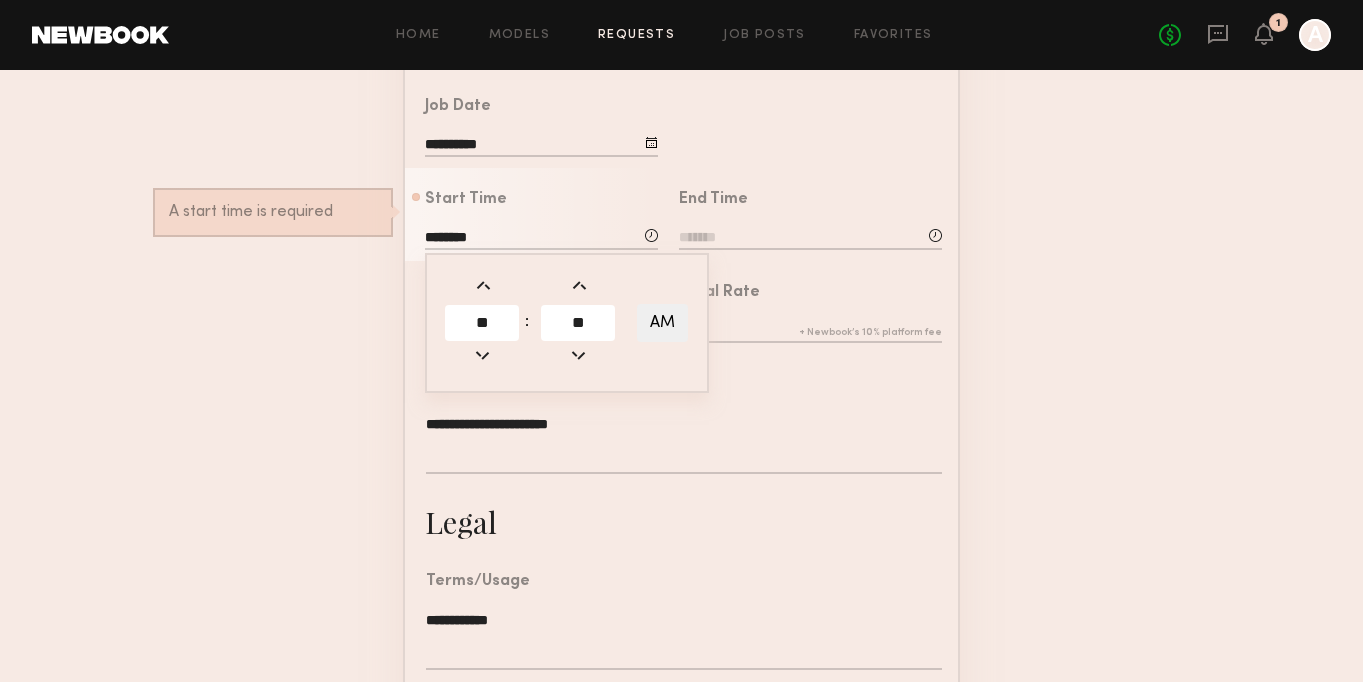 type 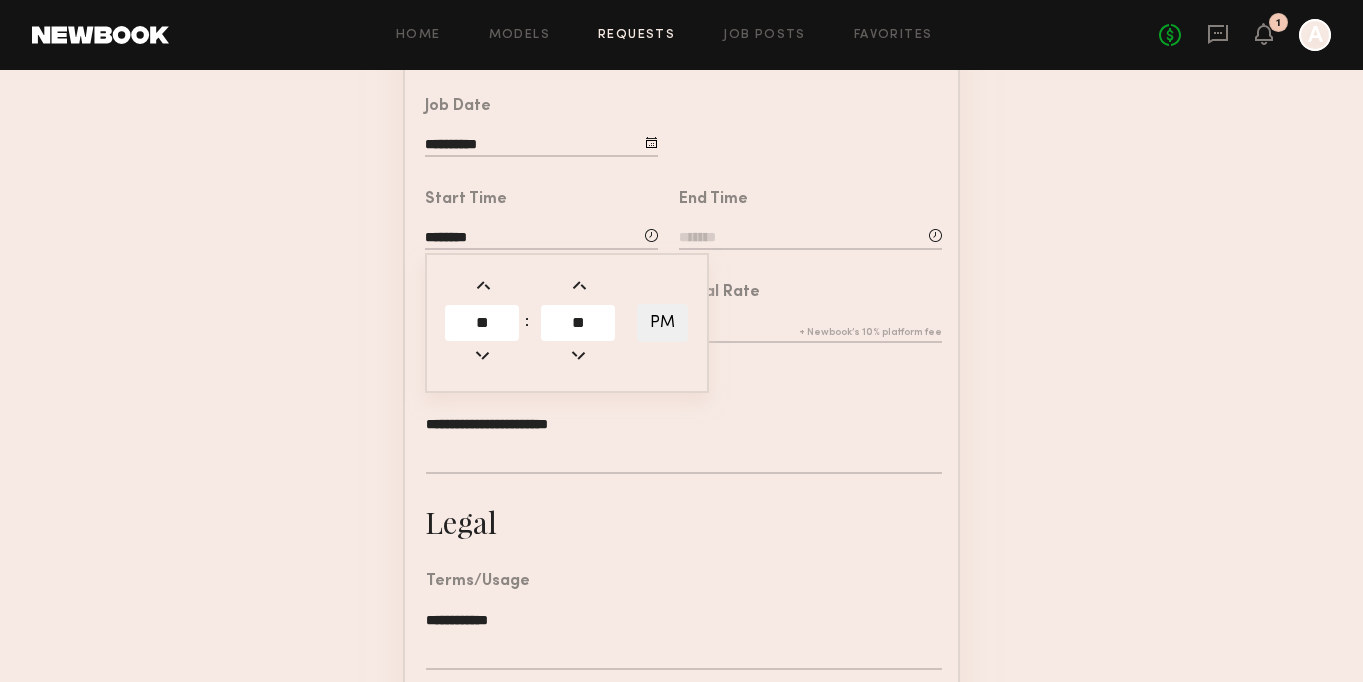 click on "PM" 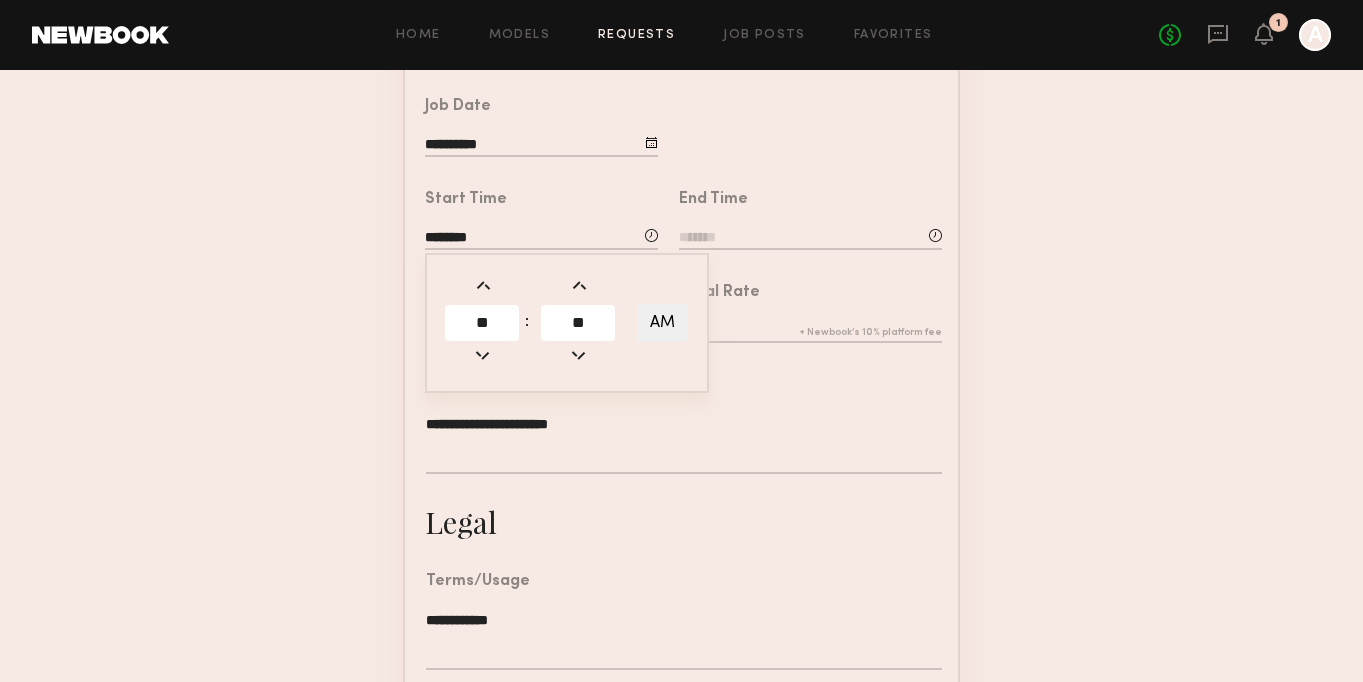 click on "AM" 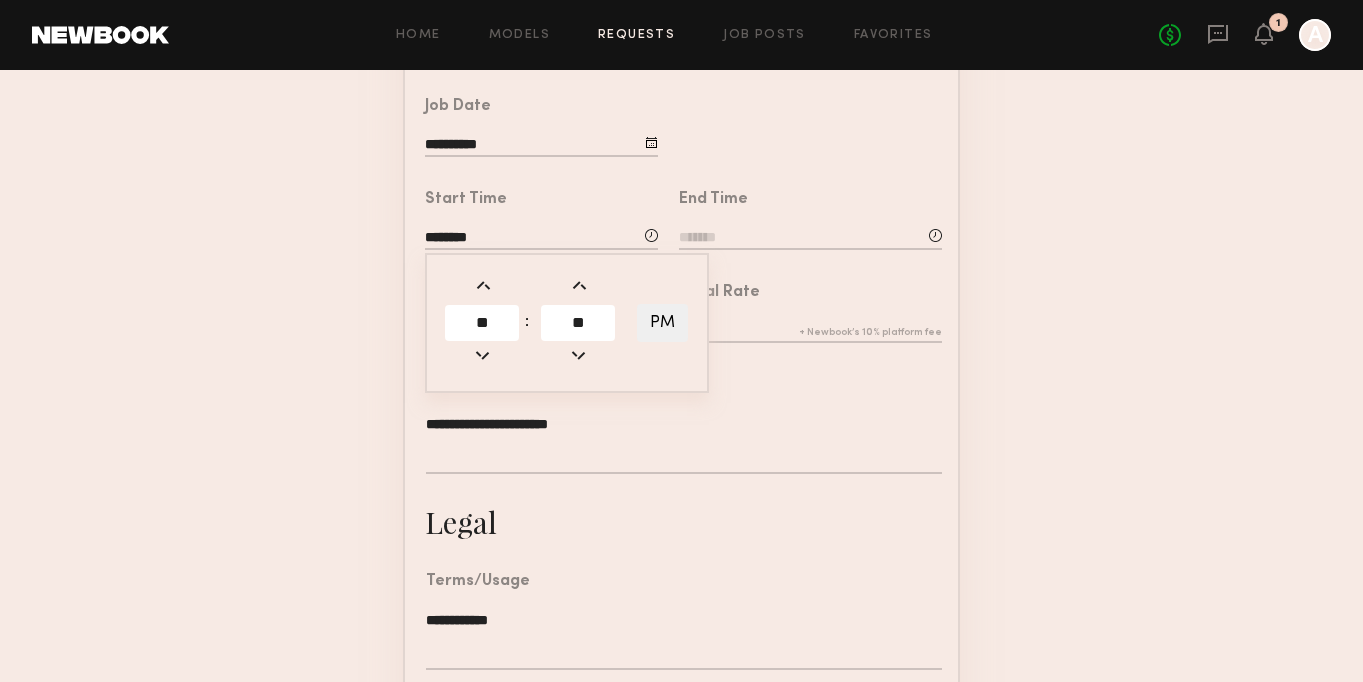 click 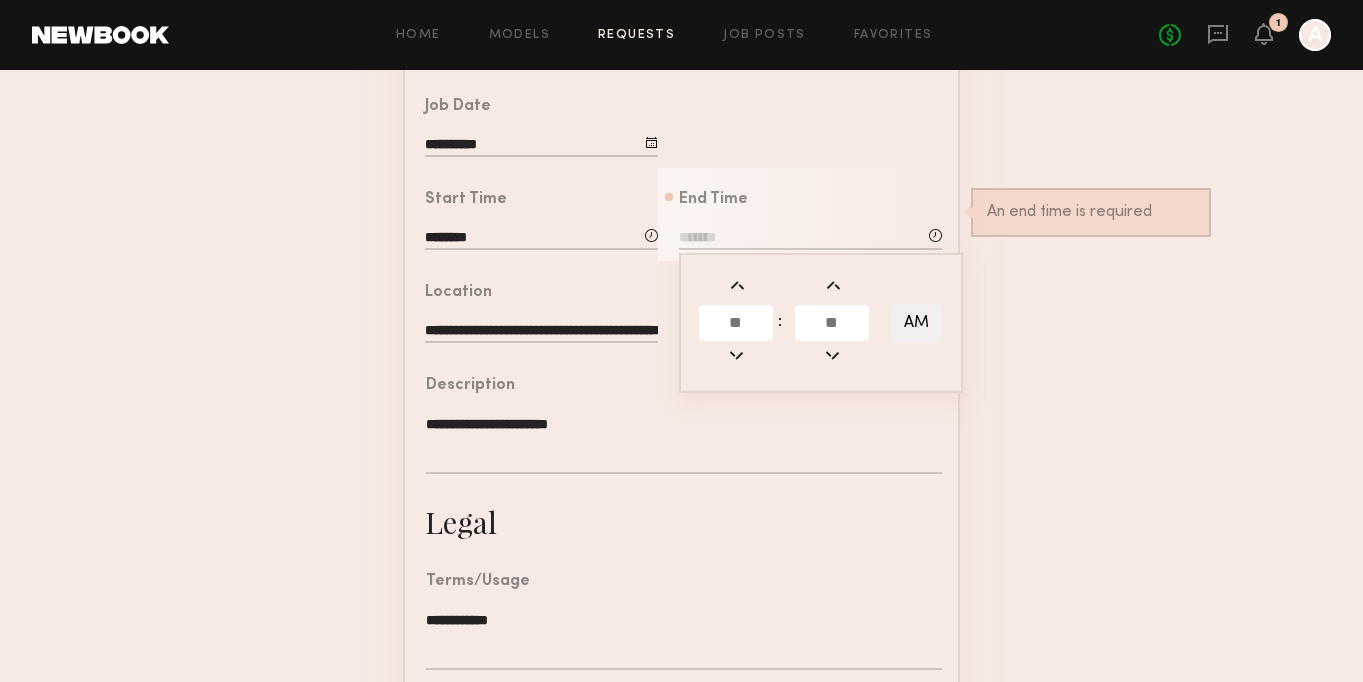 click 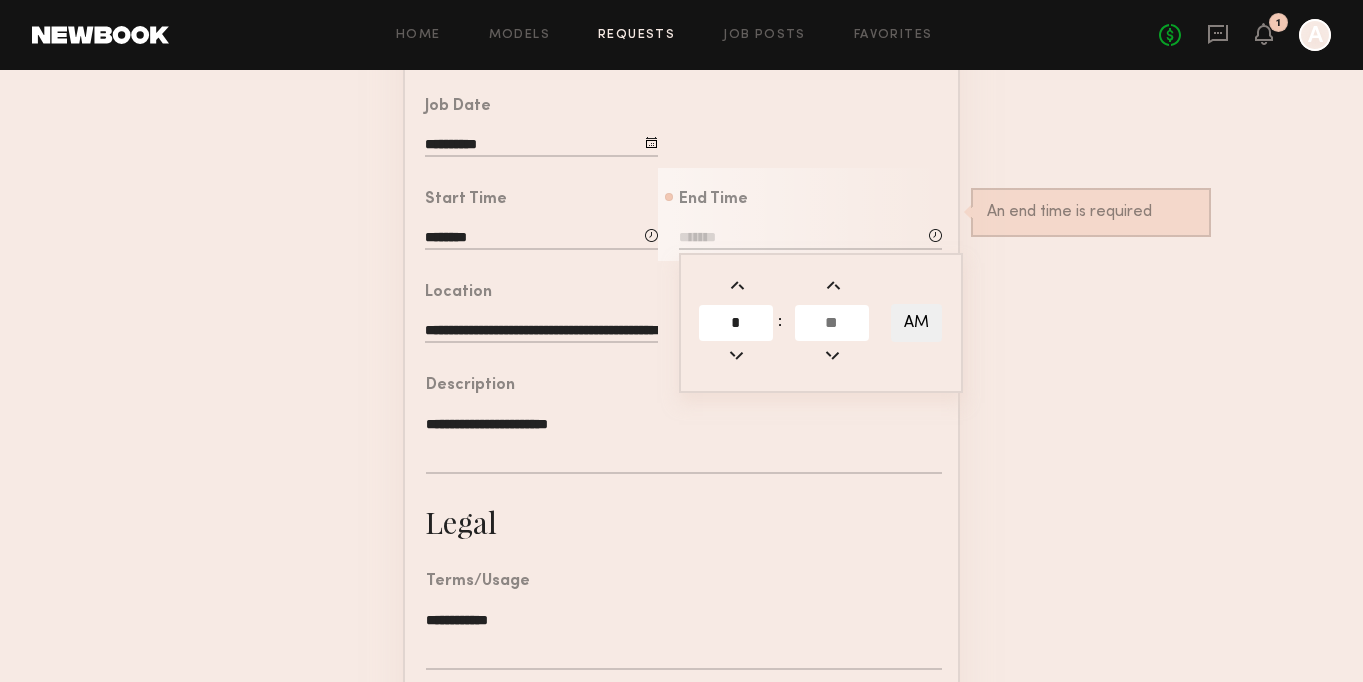 type on "*" 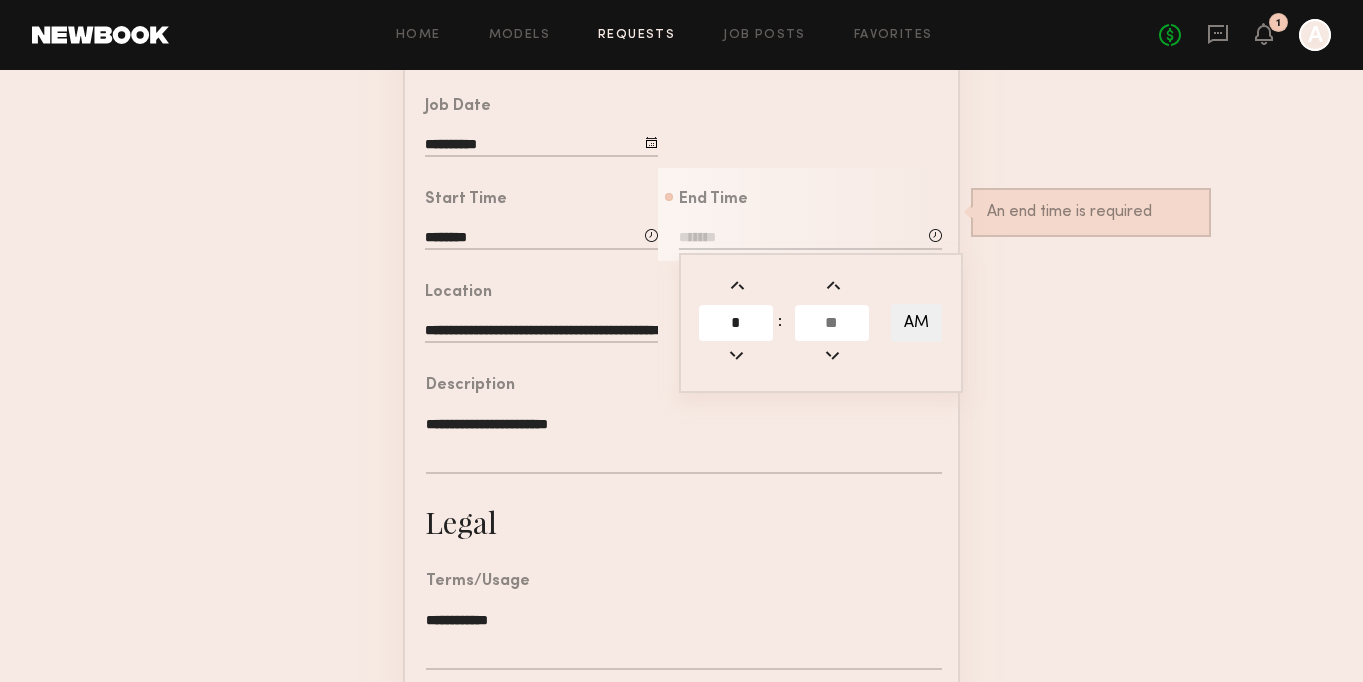 click 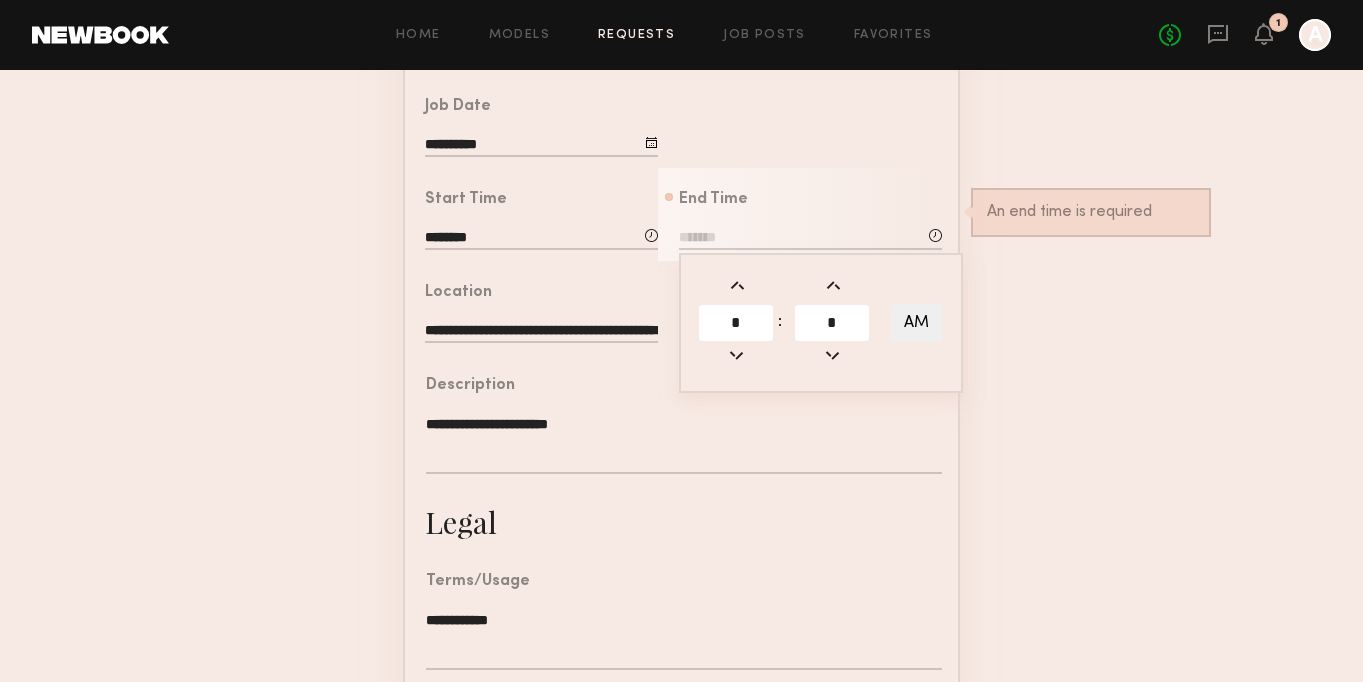 type on "*" 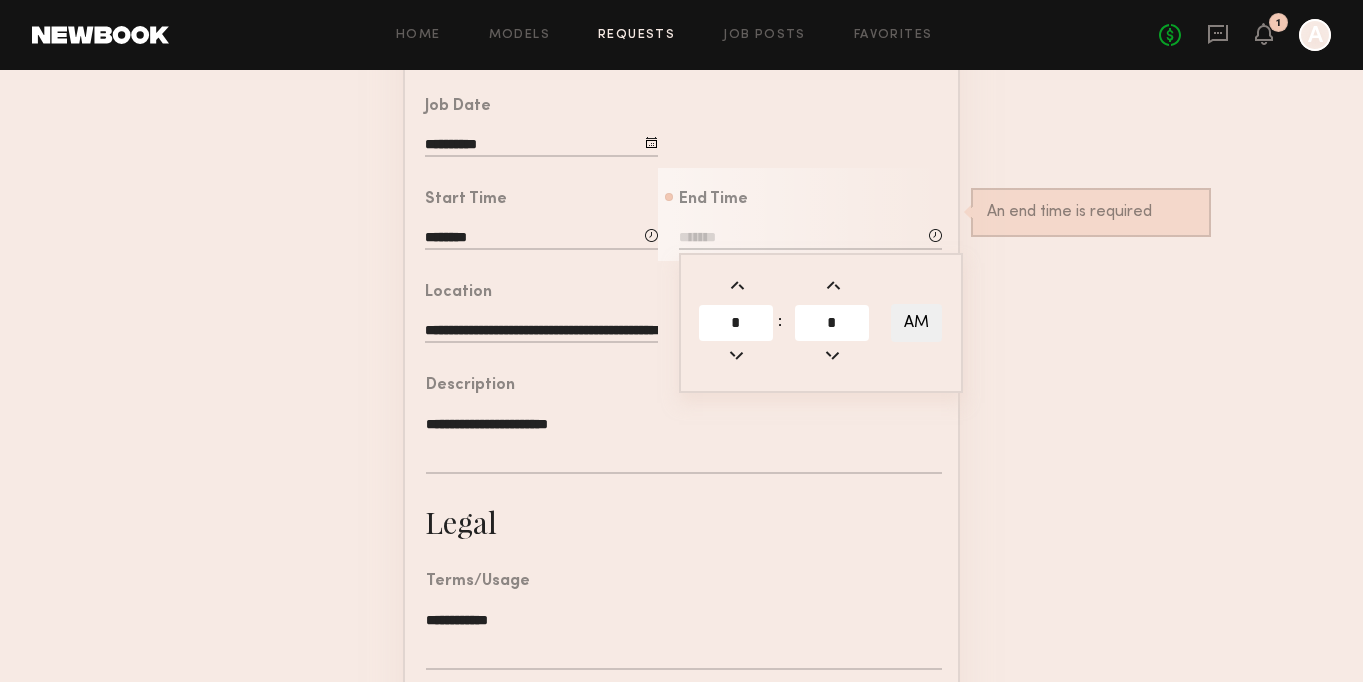 type on "*******" 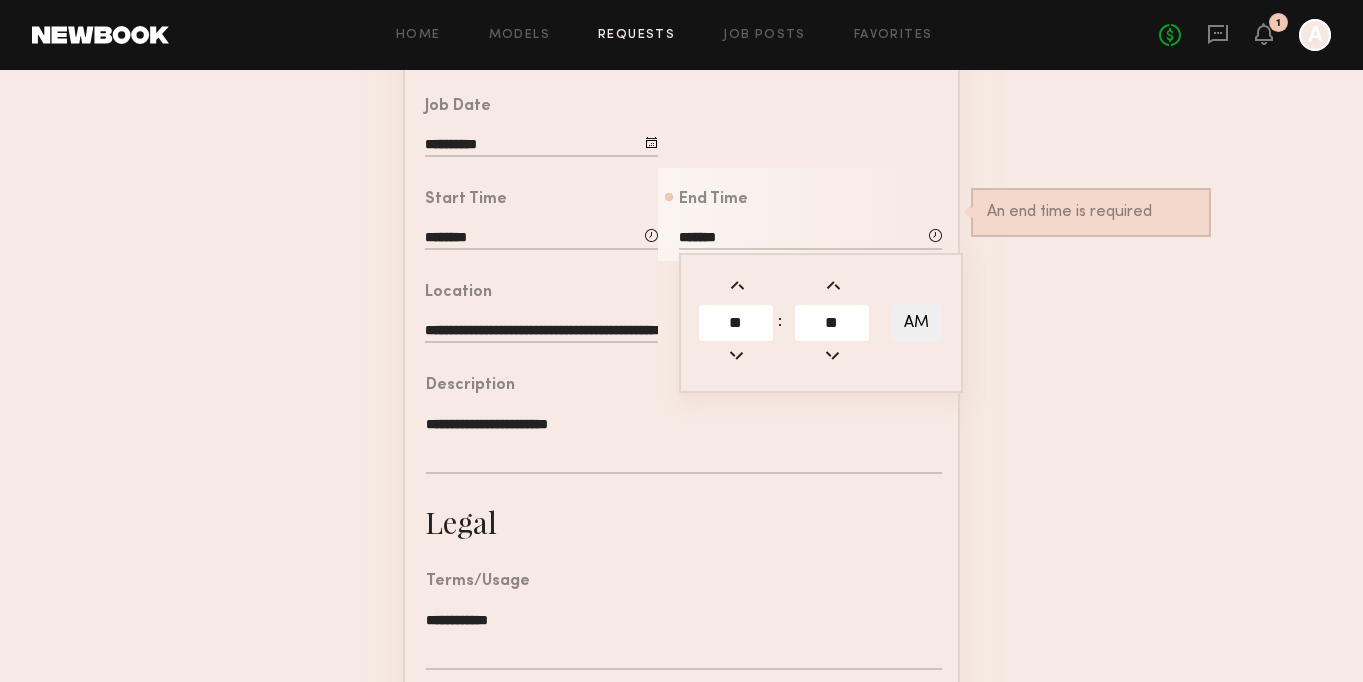 click on "AM" 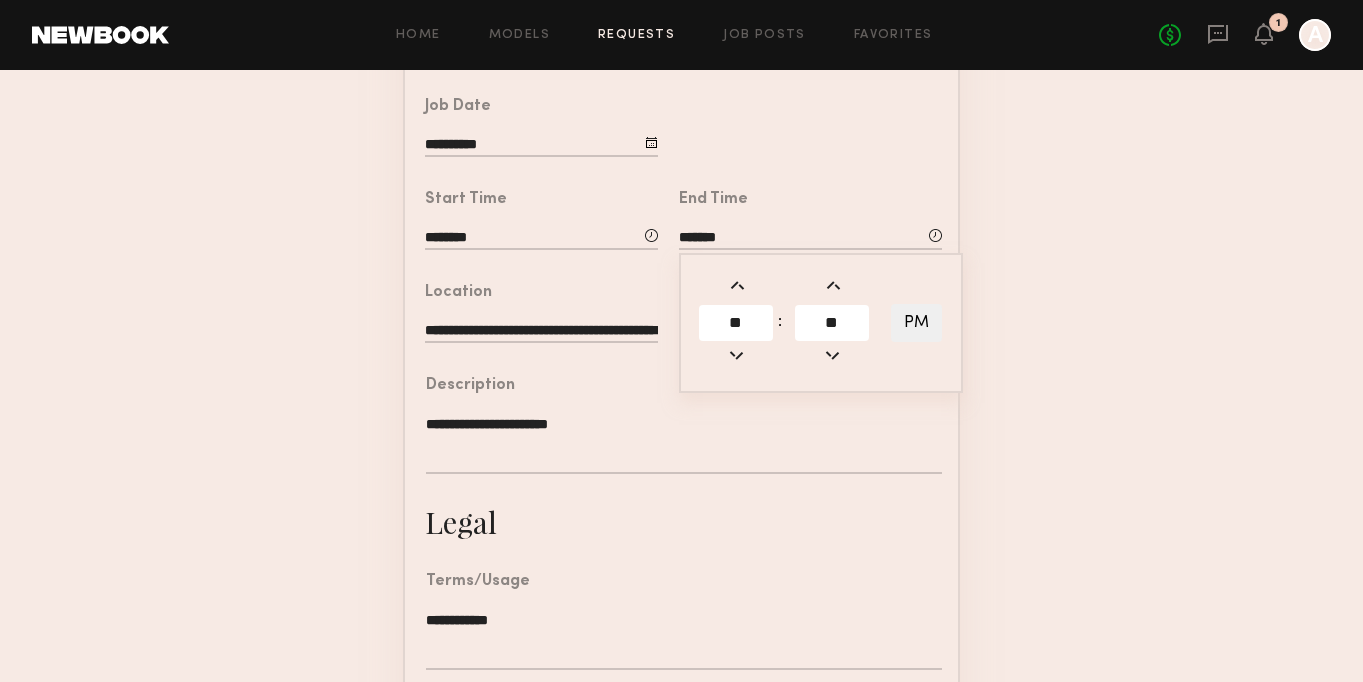 click on "**********" 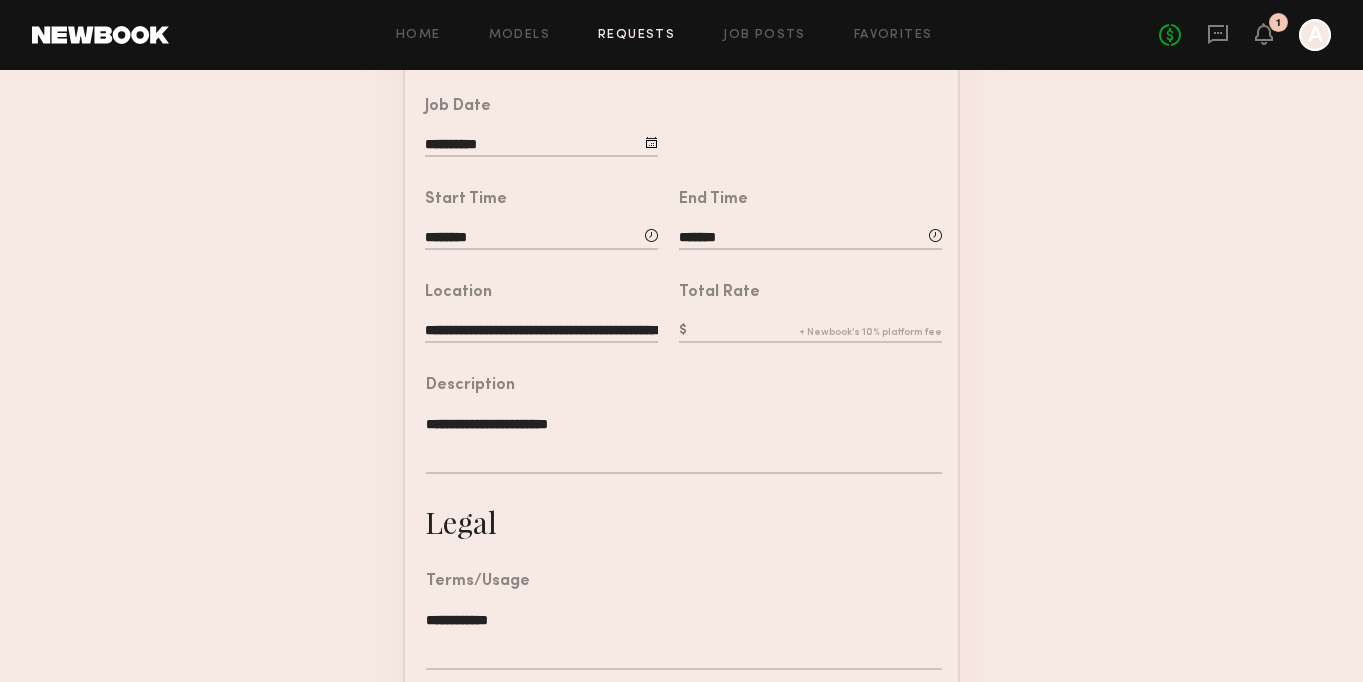 click on "Total Rate" 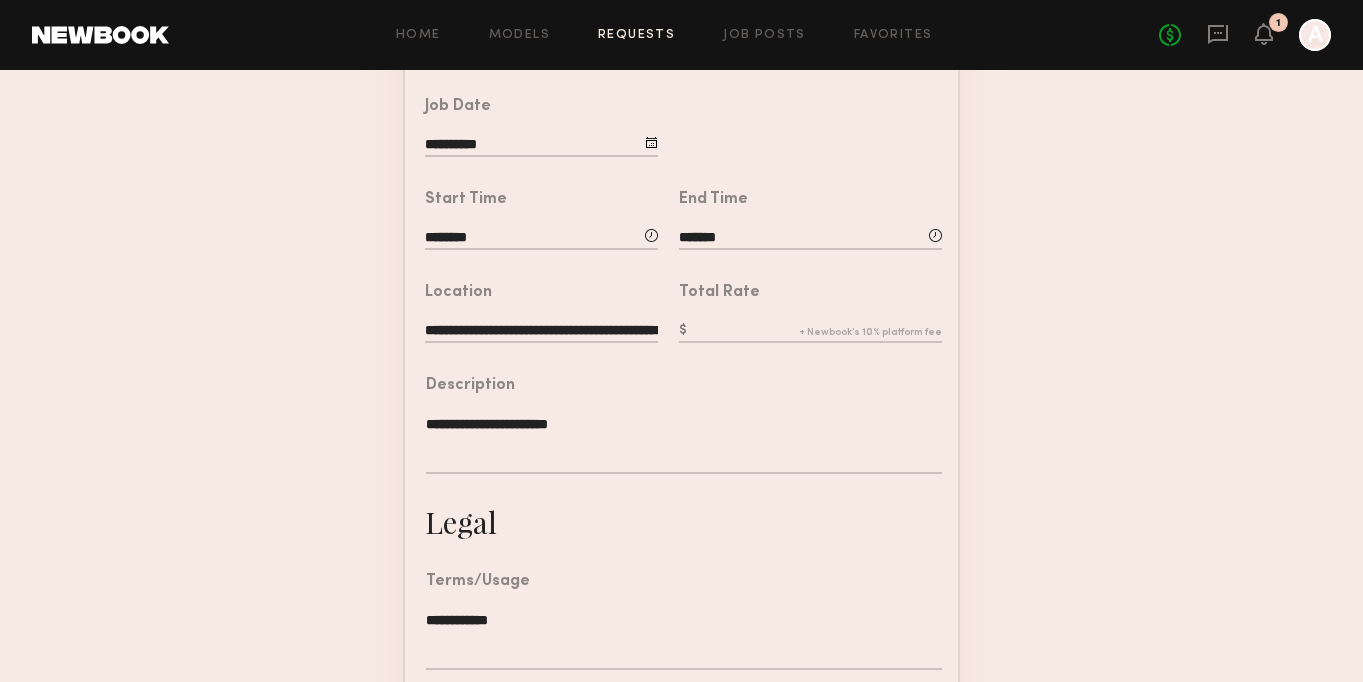 click 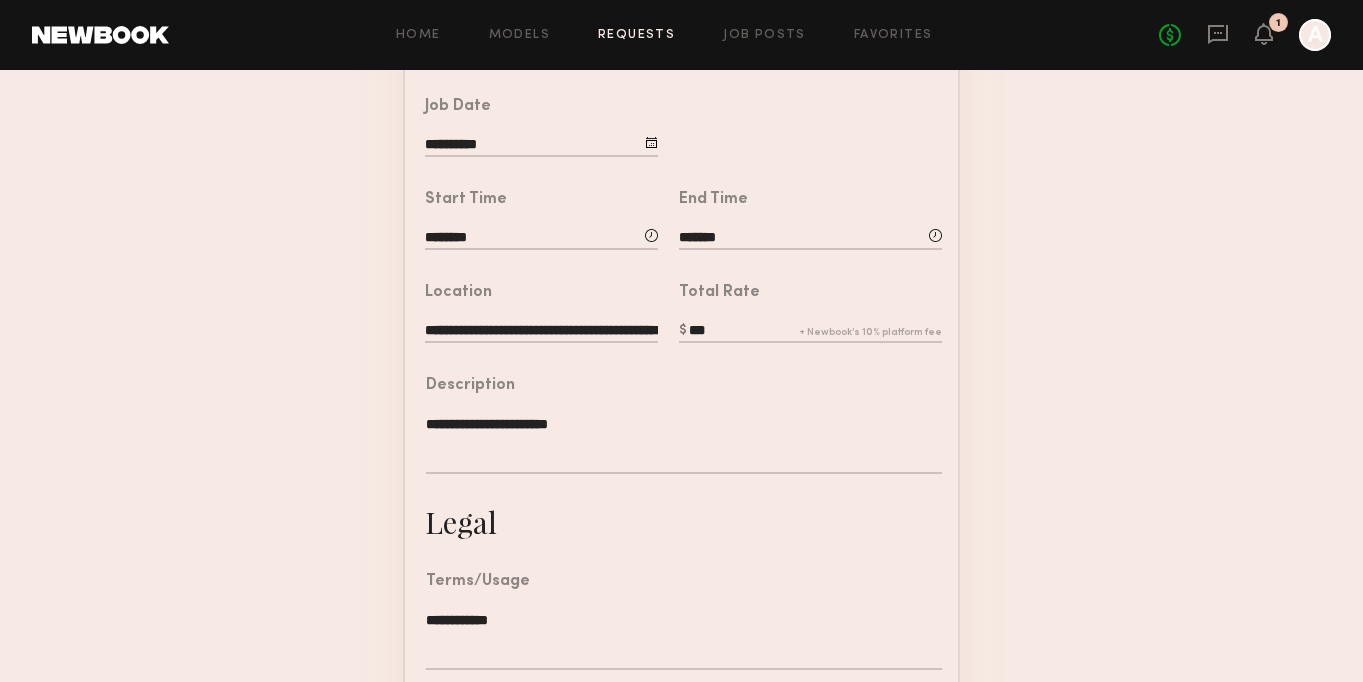 type on "***" 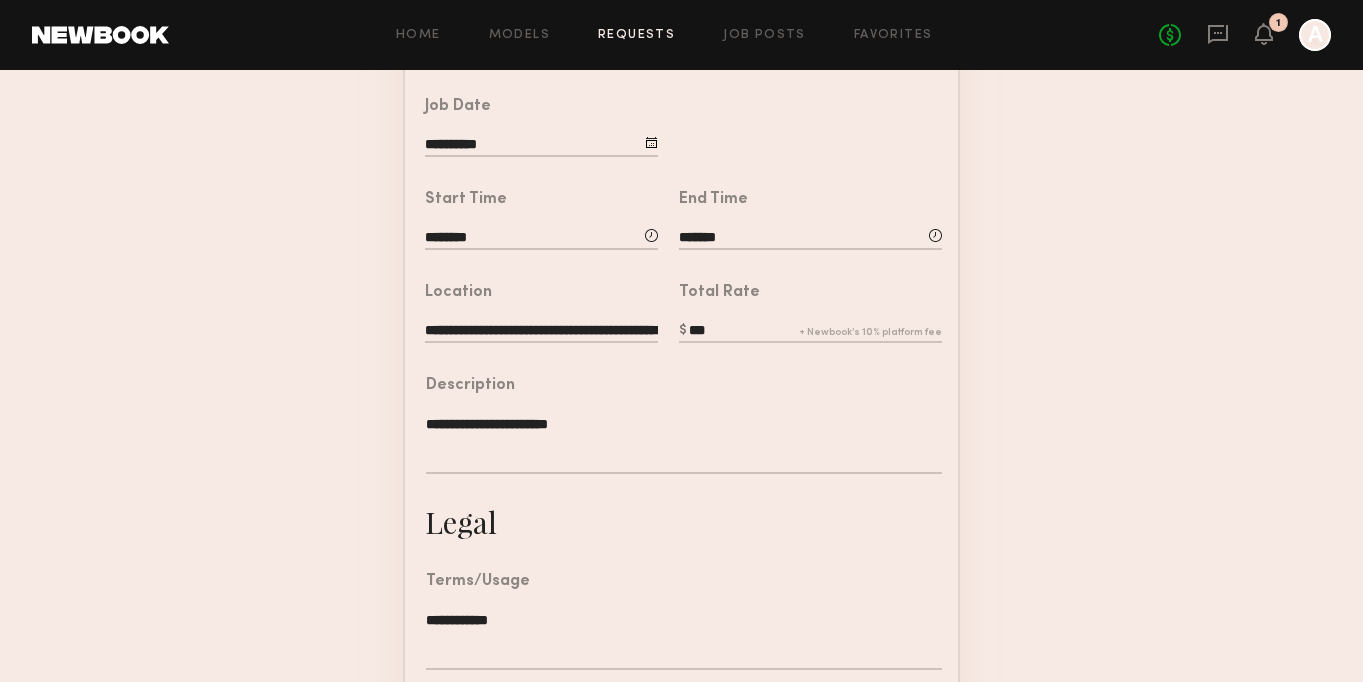 click on "**********" 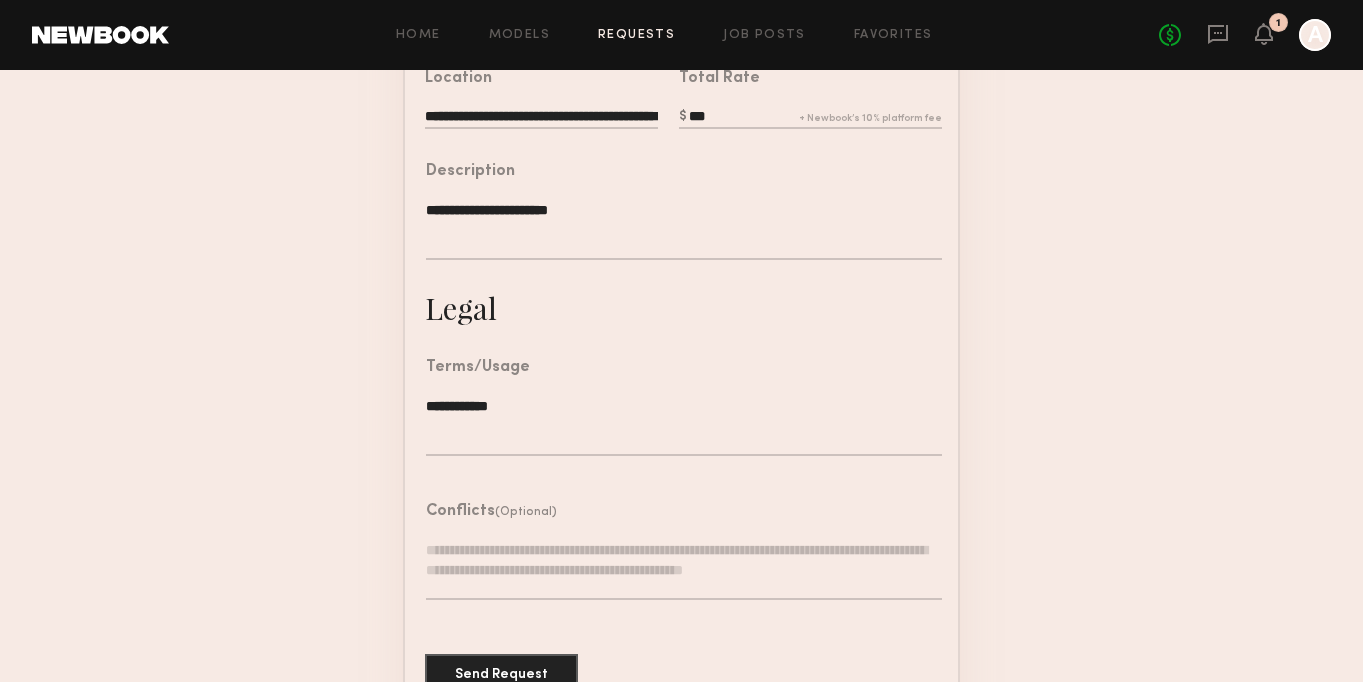 scroll, scrollTop: 634, scrollLeft: 0, axis: vertical 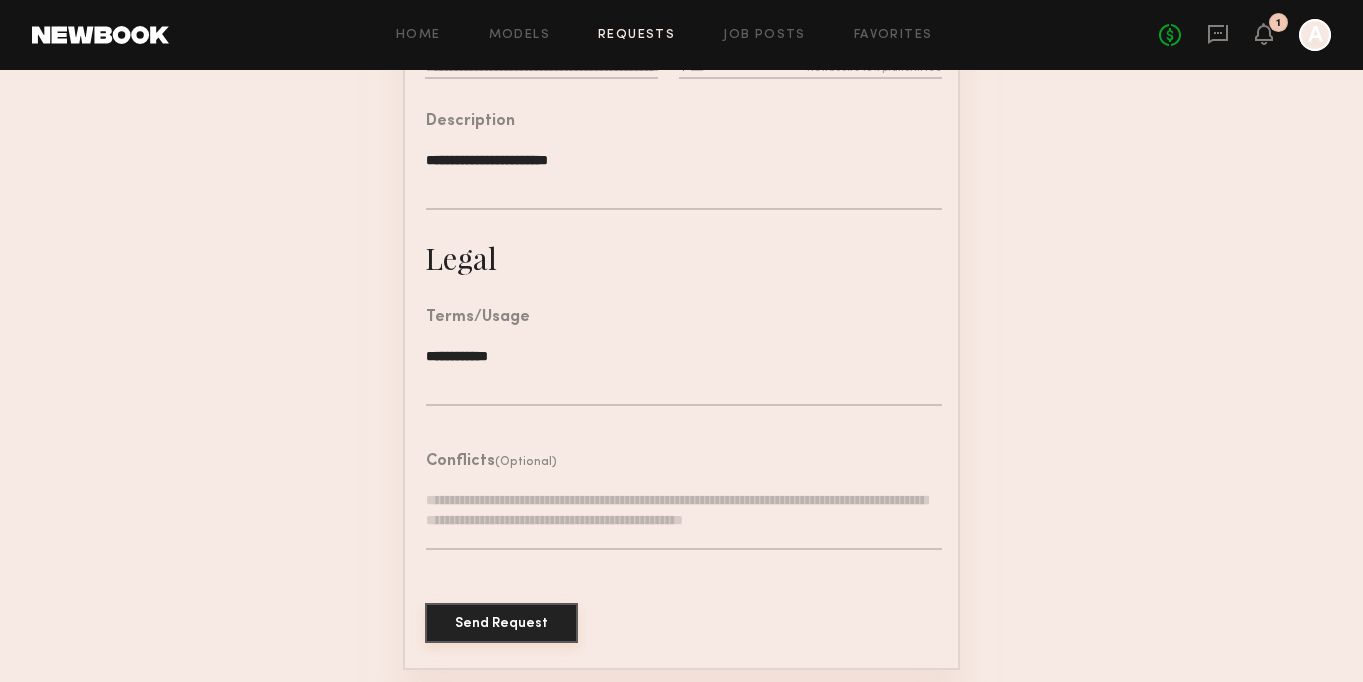 click on "Send Request" 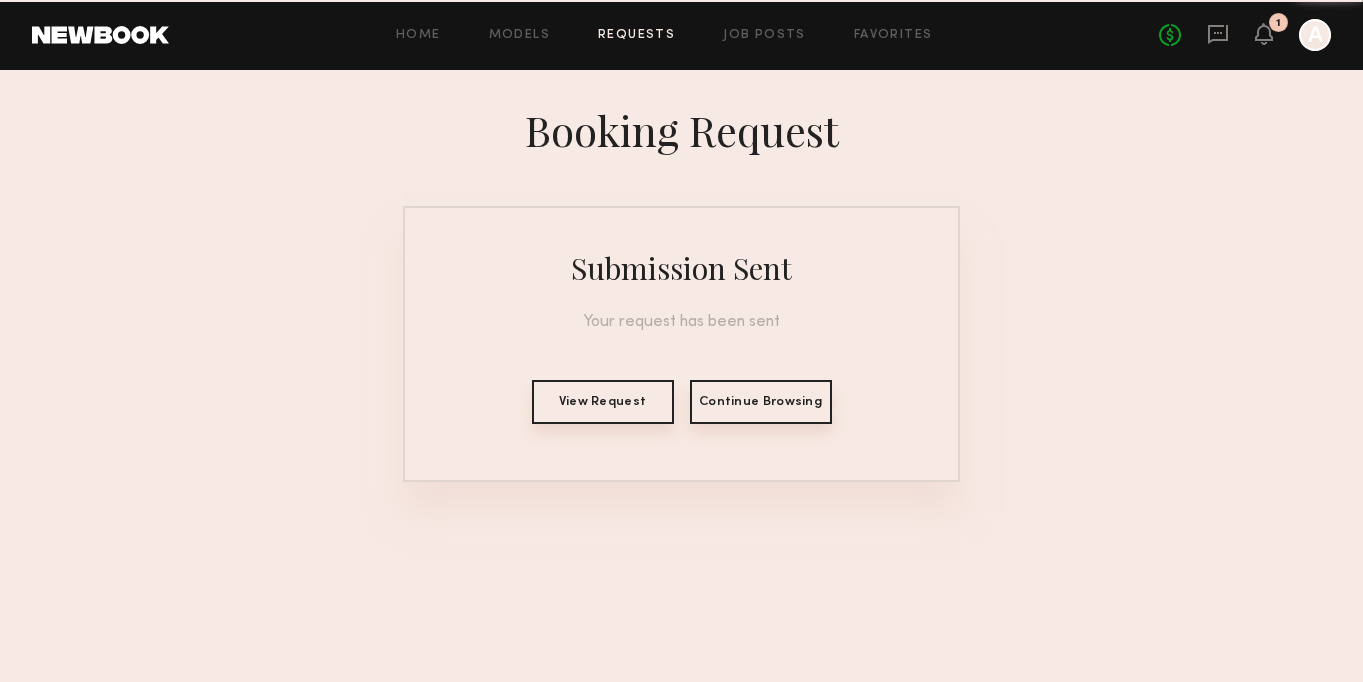 scroll, scrollTop: 0, scrollLeft: 0, axis: both 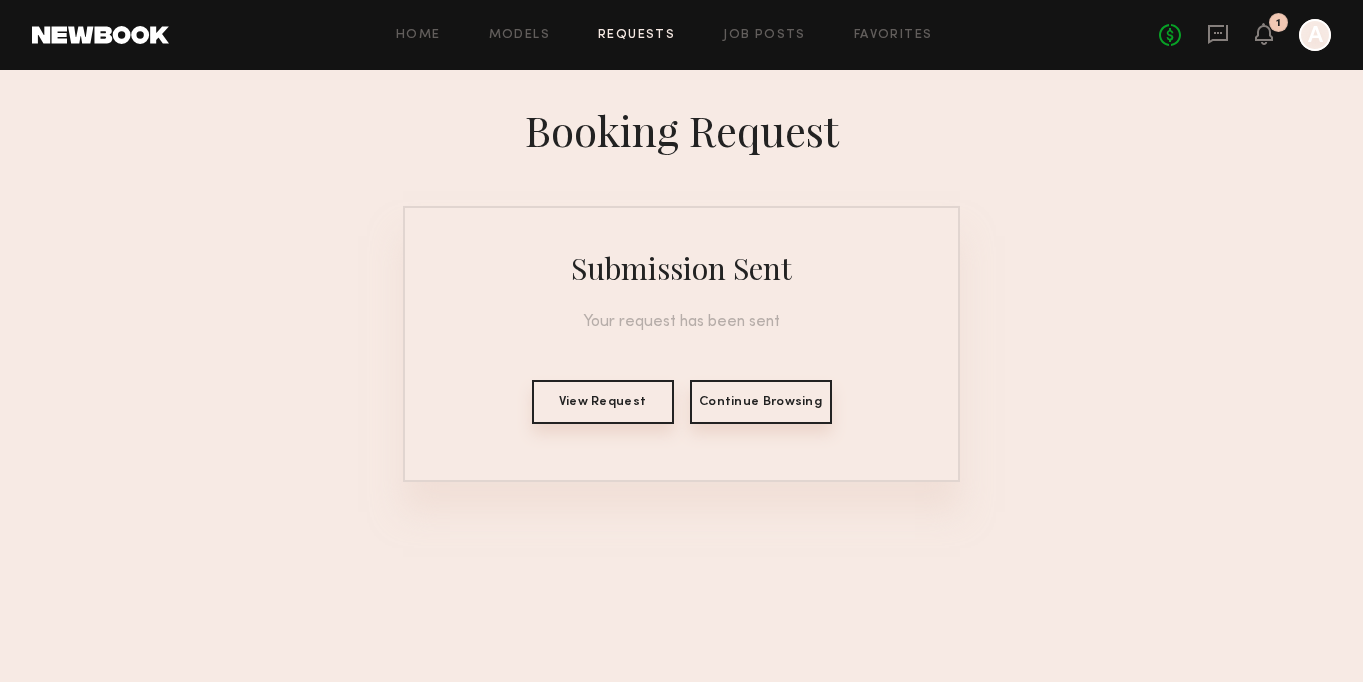 click on "View Request" 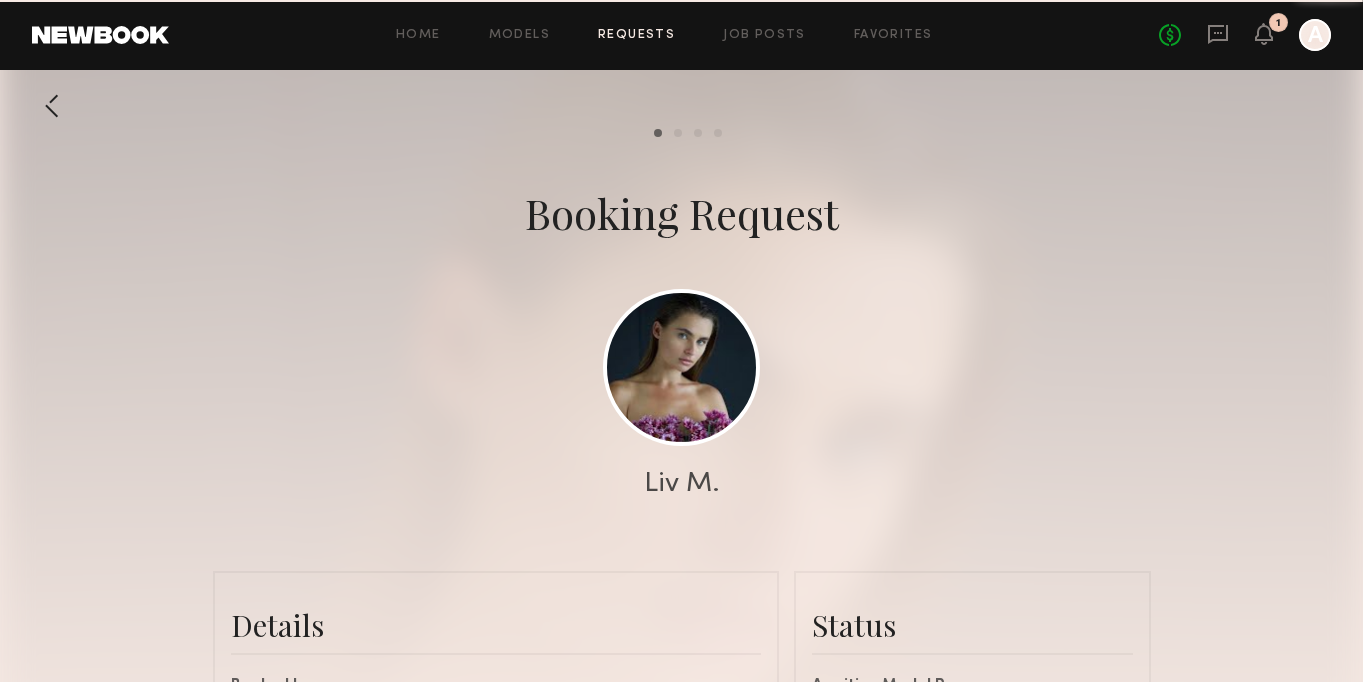 scroll, scrollTop: 703, scrollLeft: 0, axis: vertical 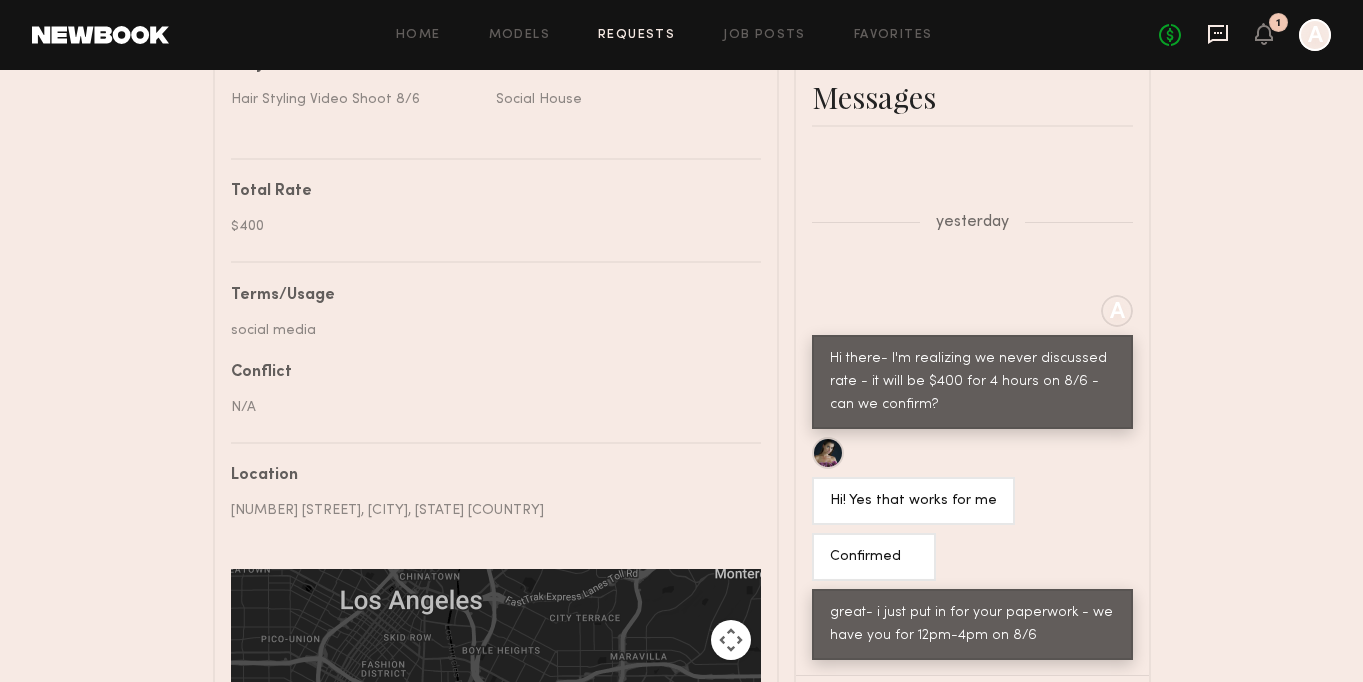 click 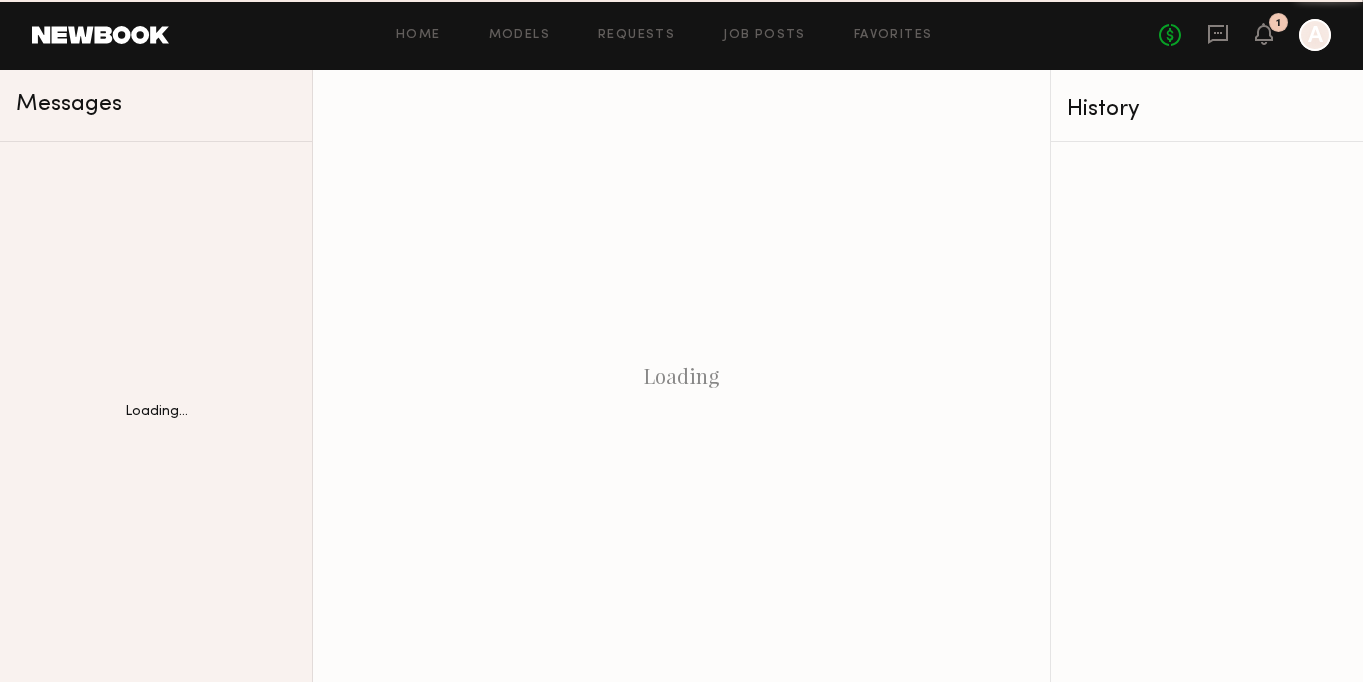 scroll, scrollTop: 0, scrollLeft: 0, axis: both 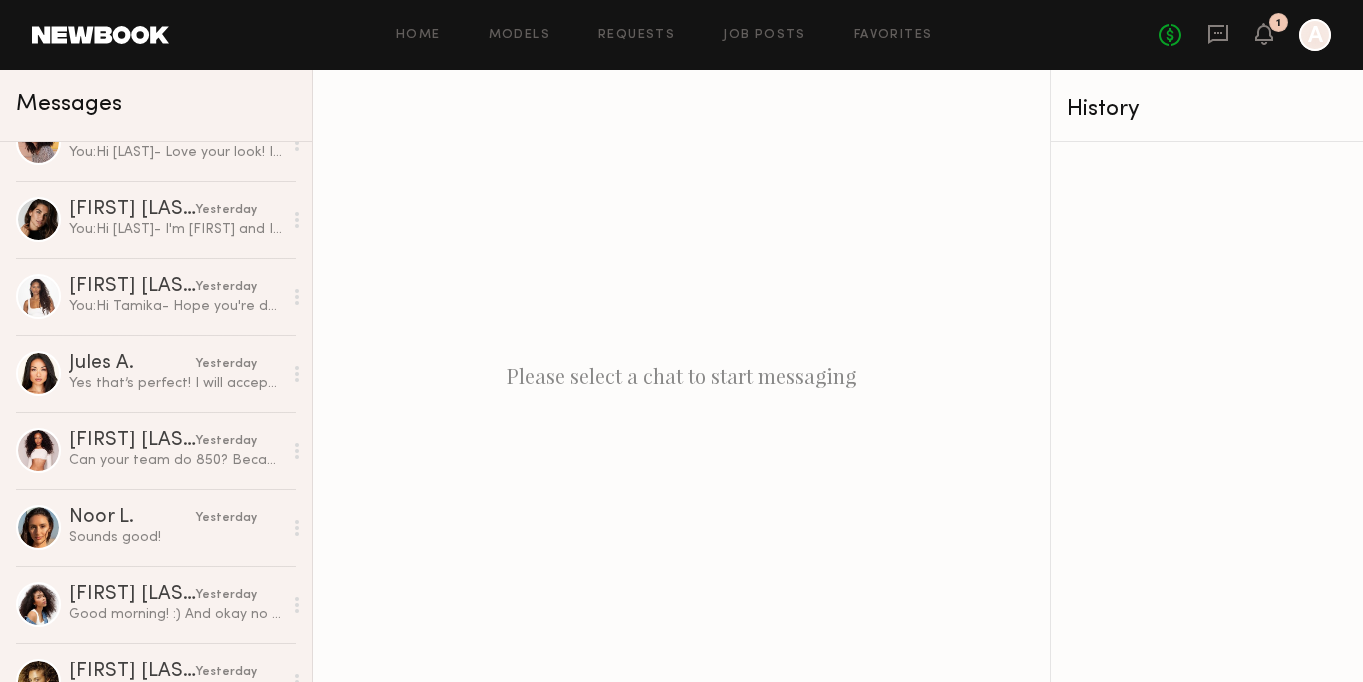 click on "Jules A." 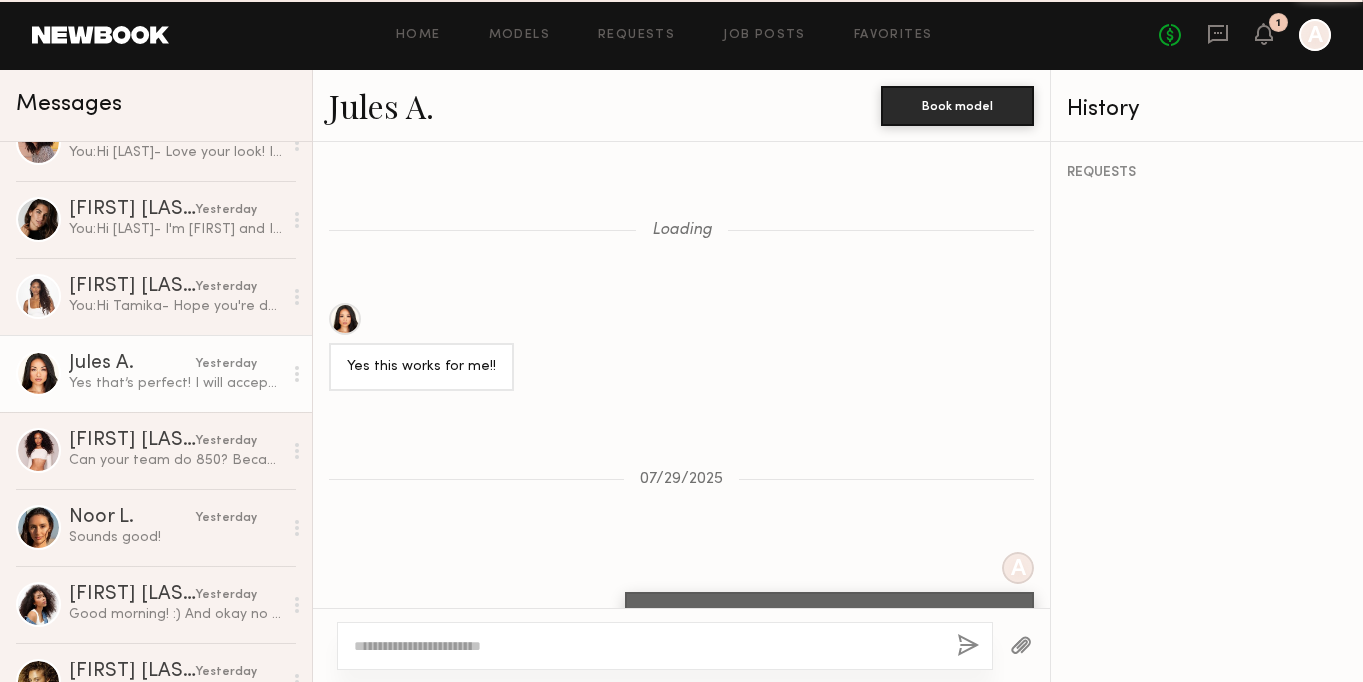 scroll, scrollTop: 1253, scrollLeft: 0, axis: vertical 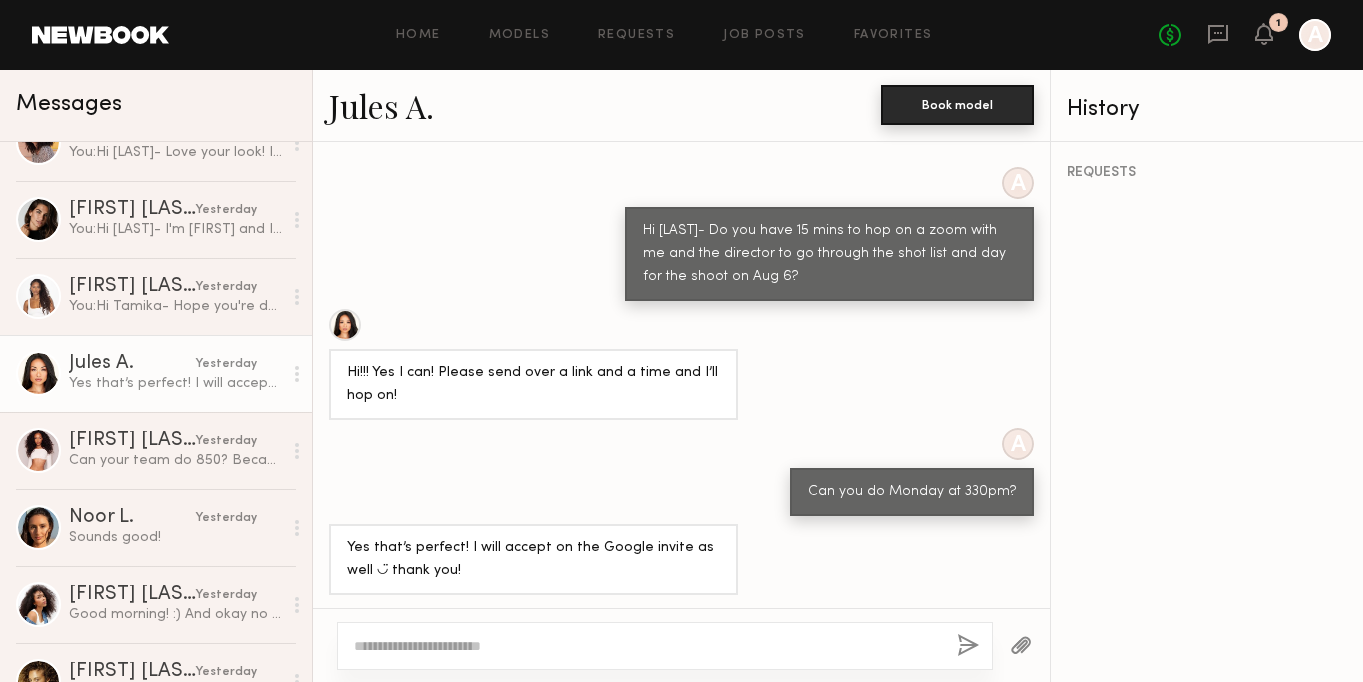click on "Book model" 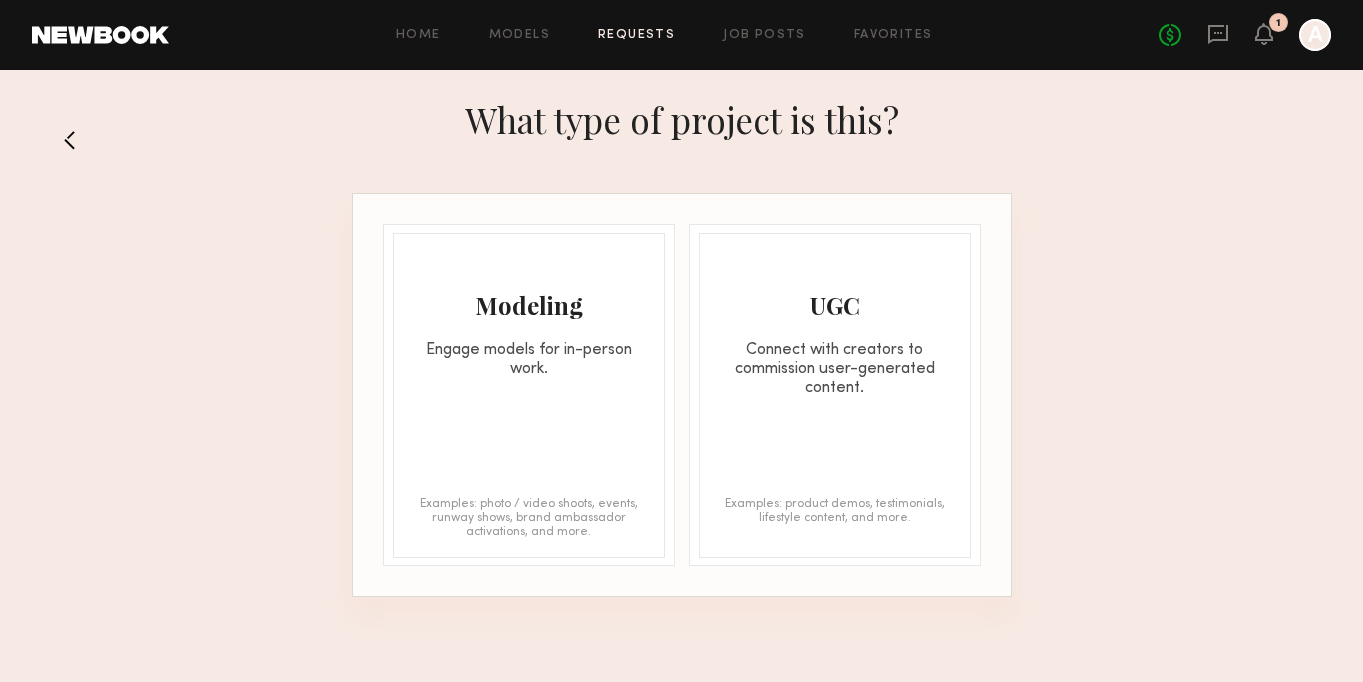 click on "Engage models for in-person work." 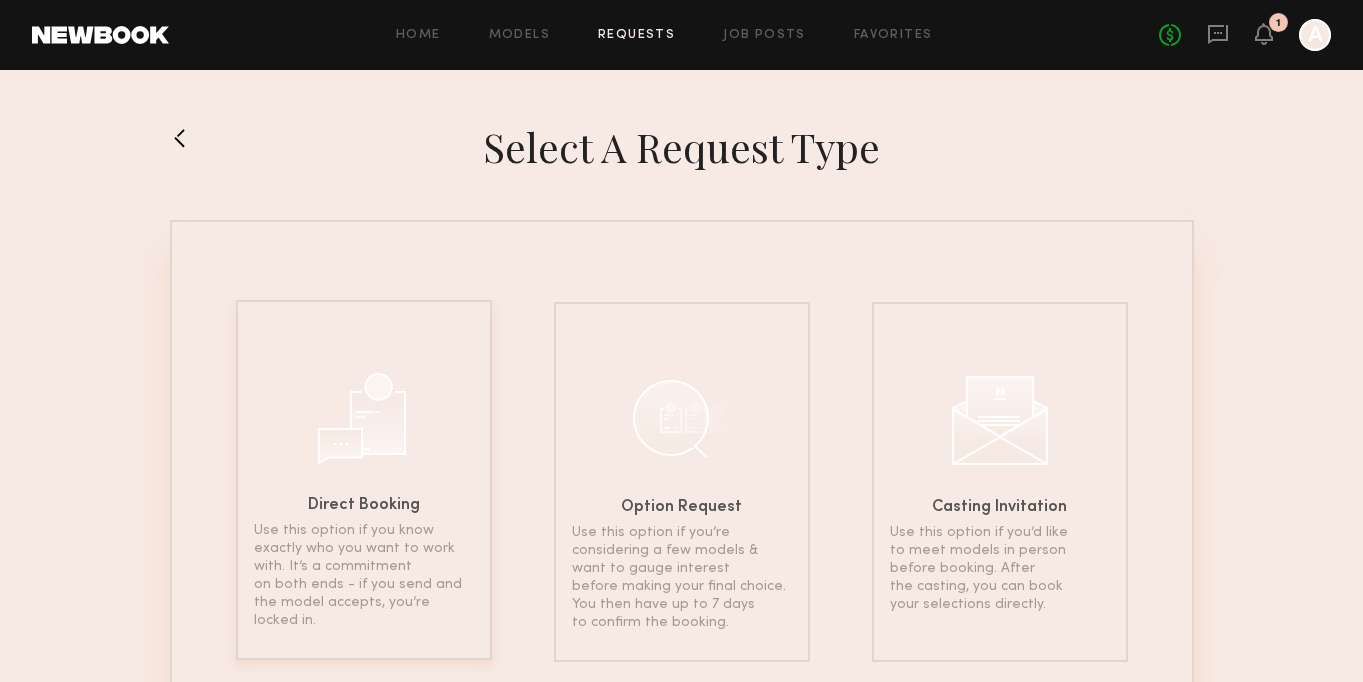 click 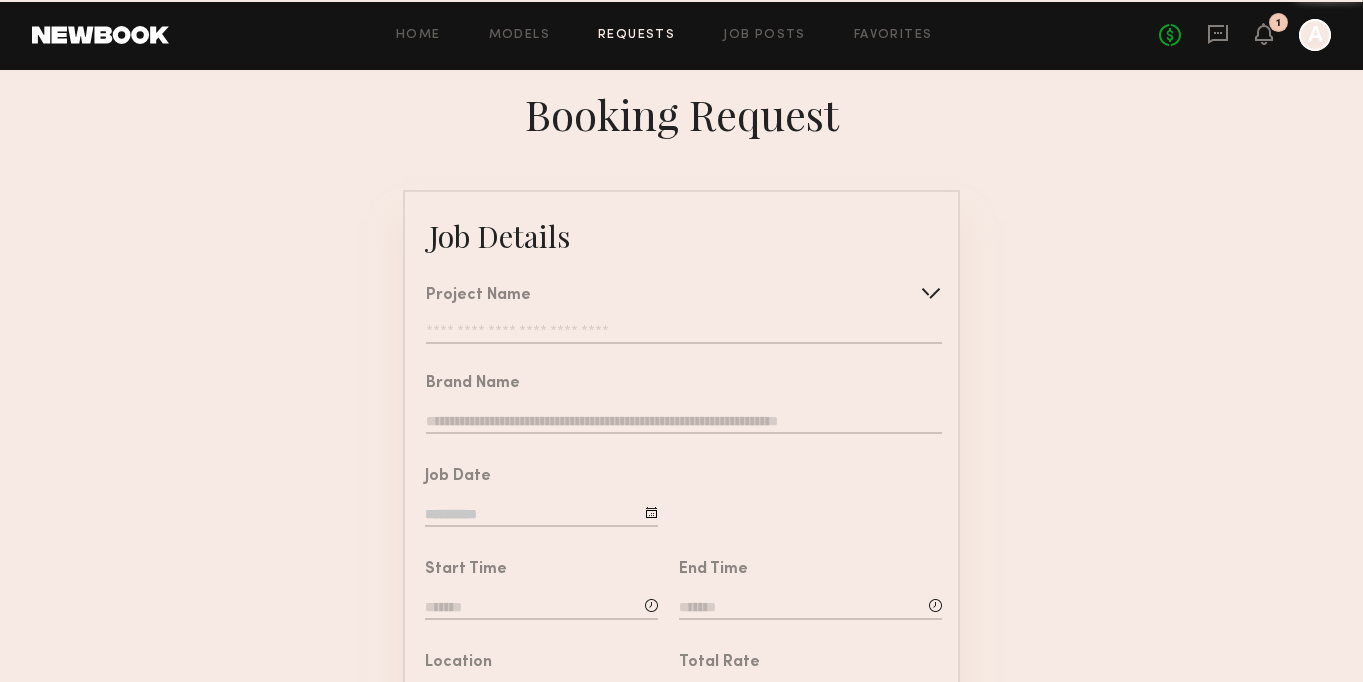click 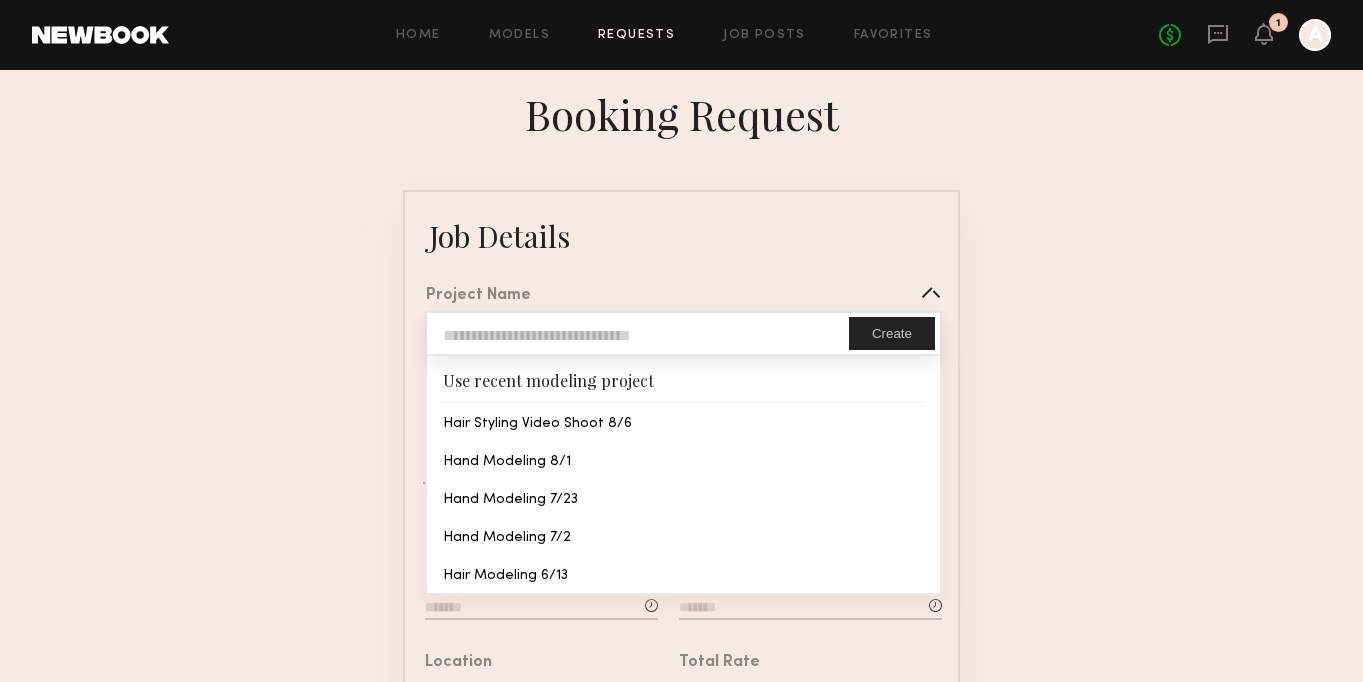 type on "**********" 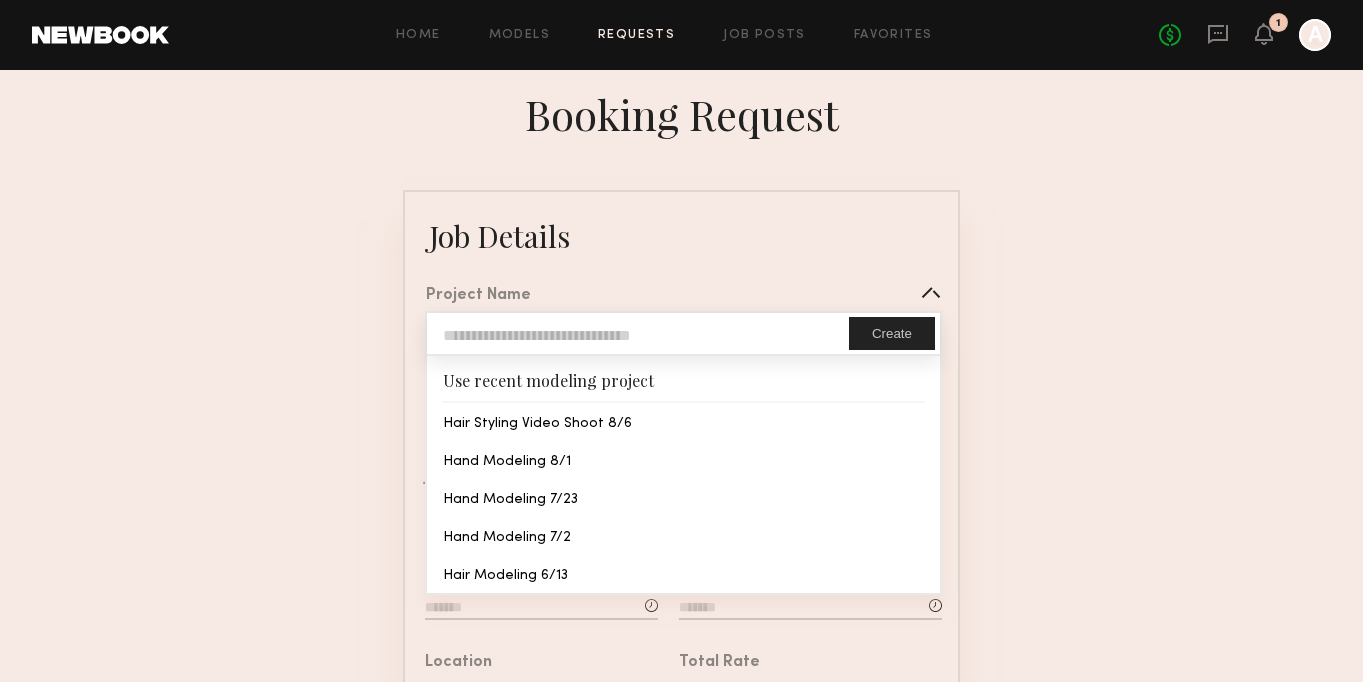 type on "**********" 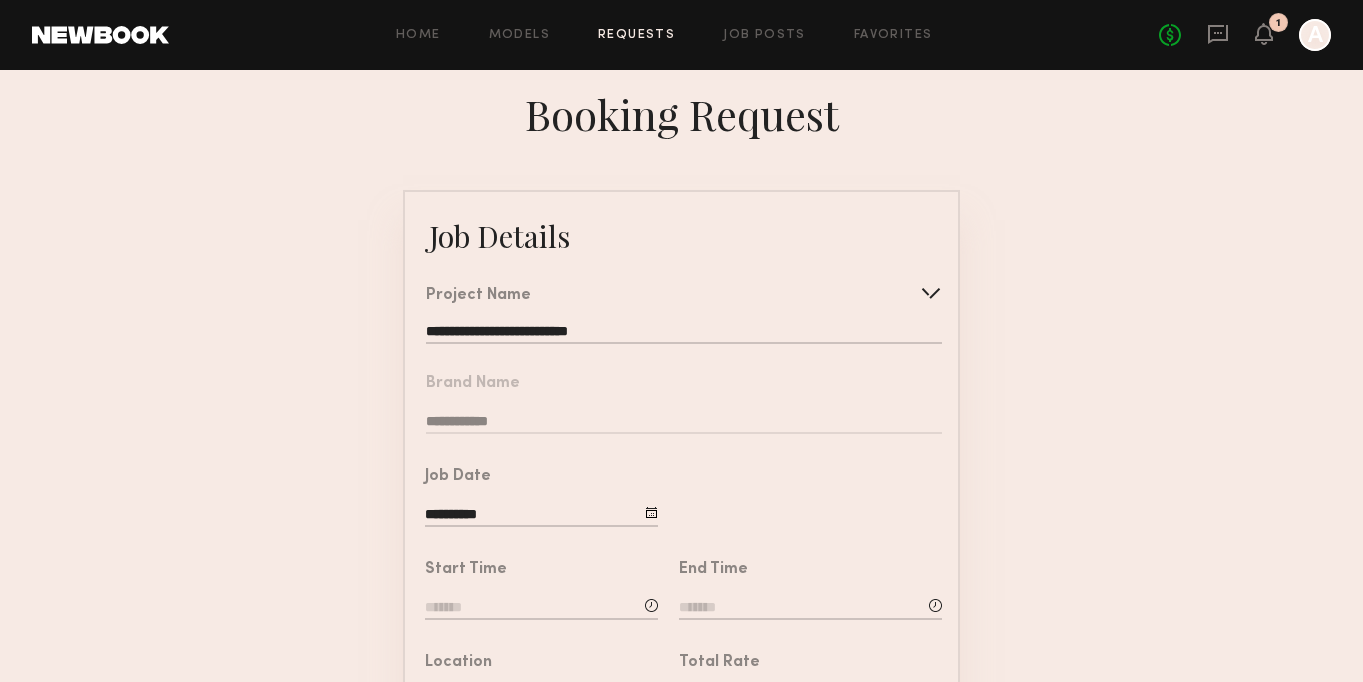 click 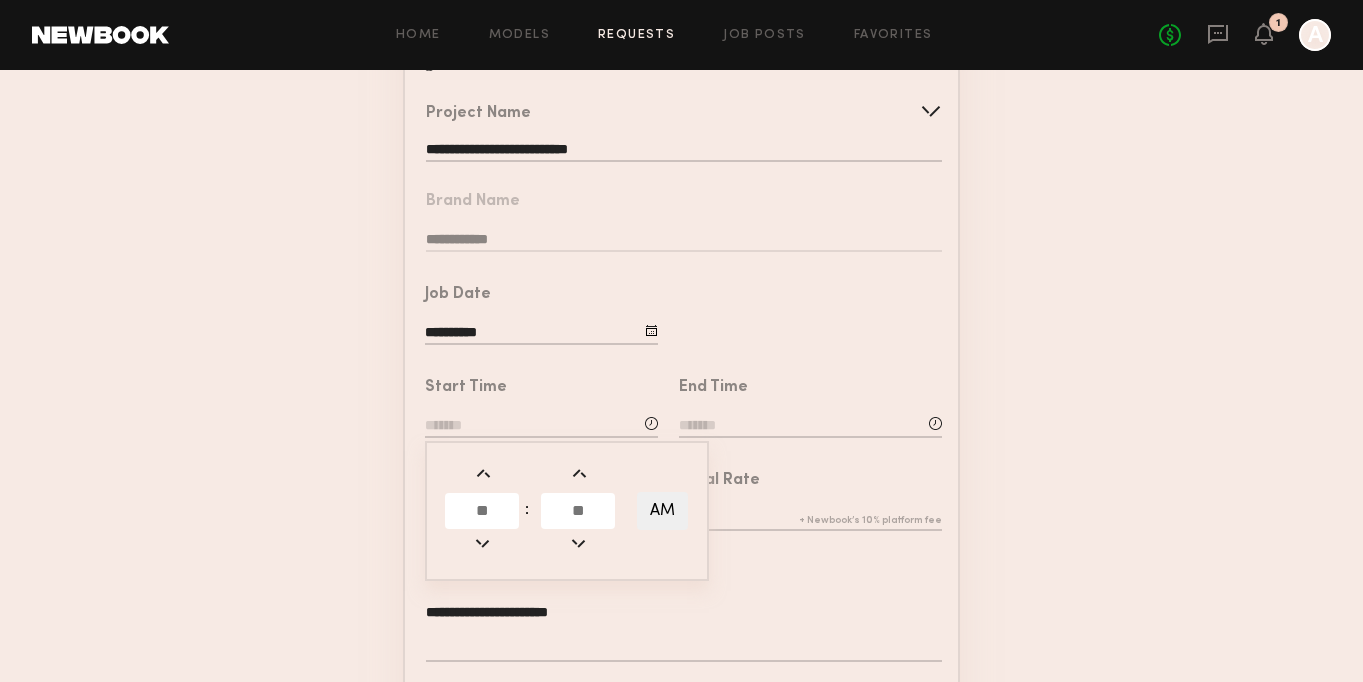 scroll, scrollTop: 206, scrollLeft: 0, axis: vertical 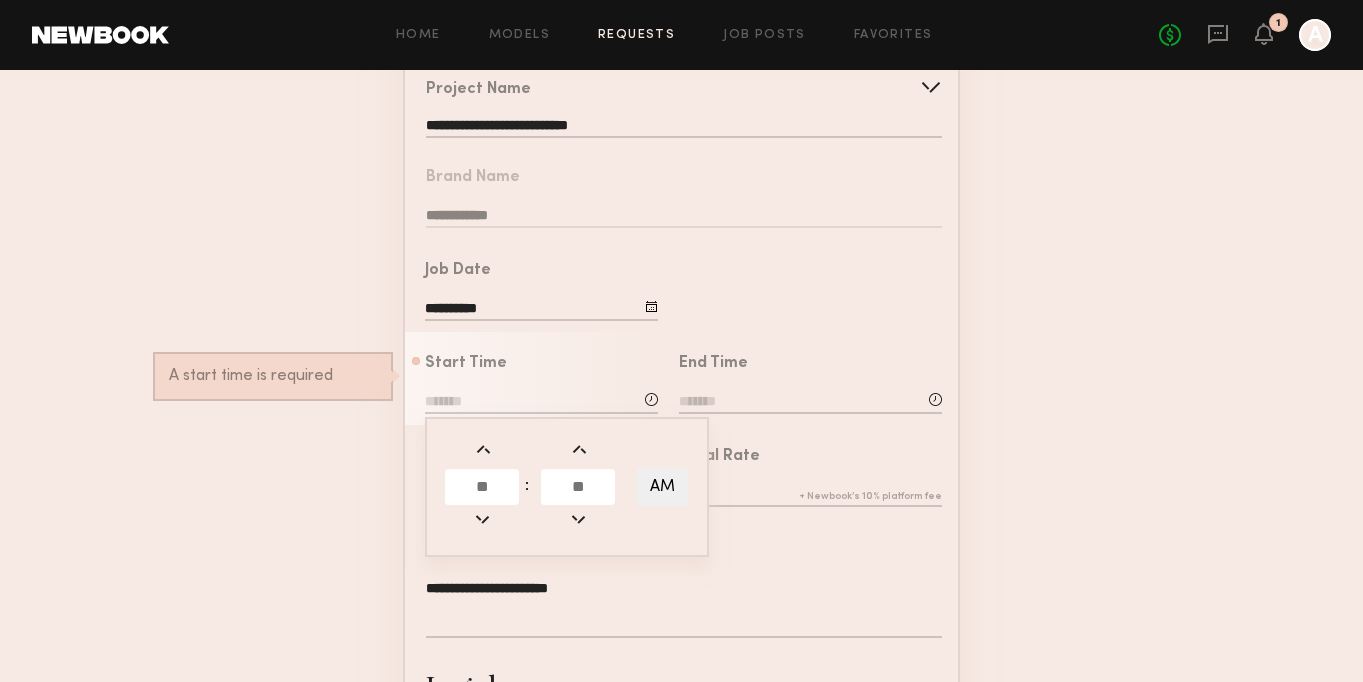 click 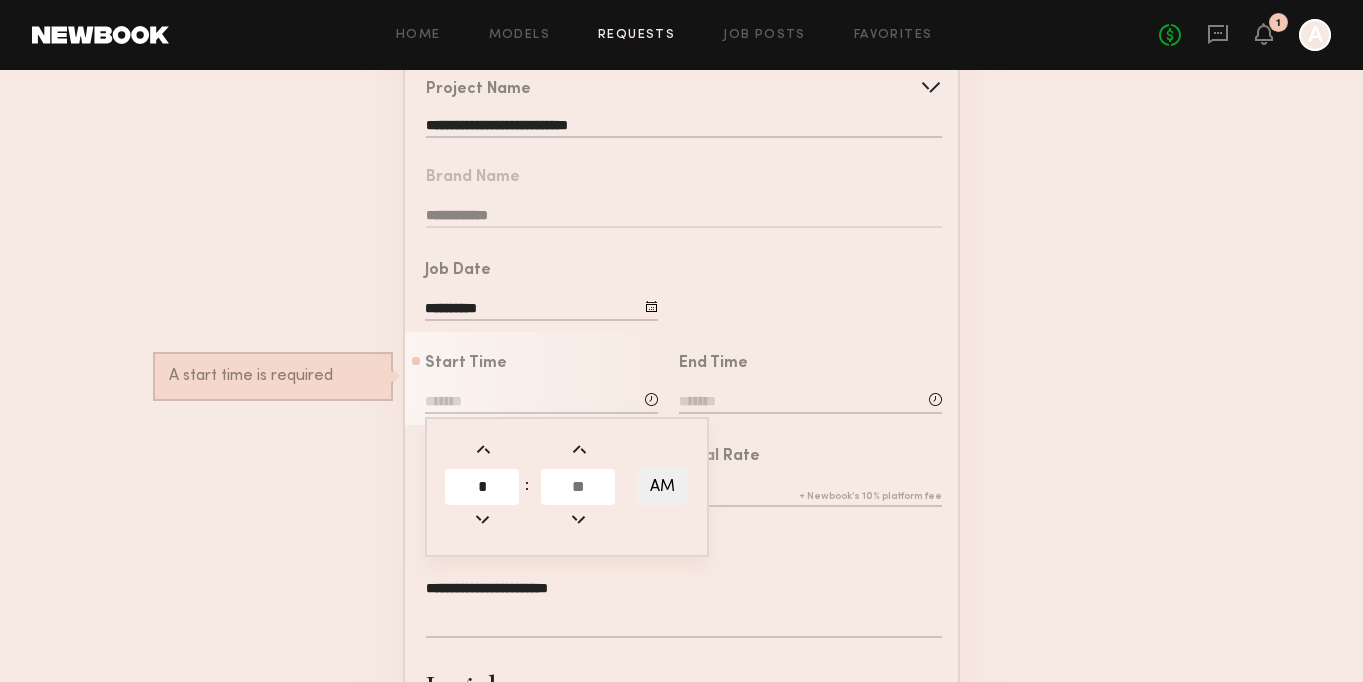type on "*" 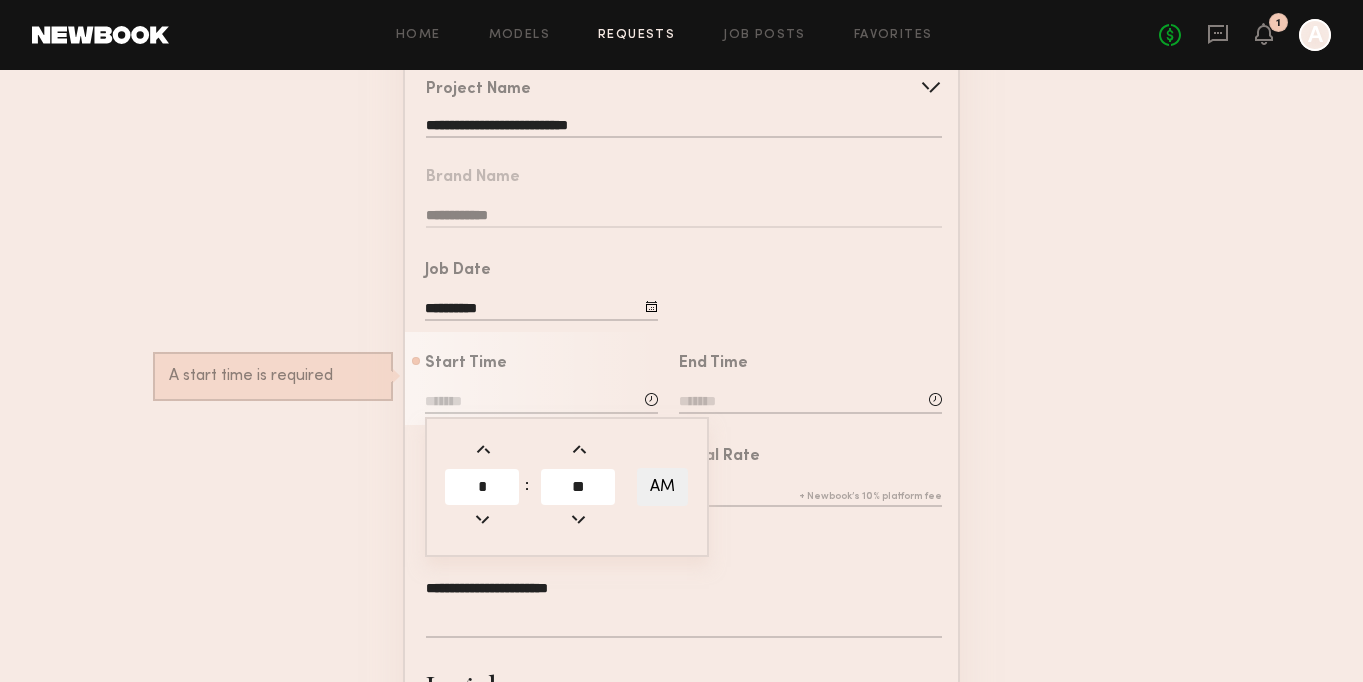 type on "**" 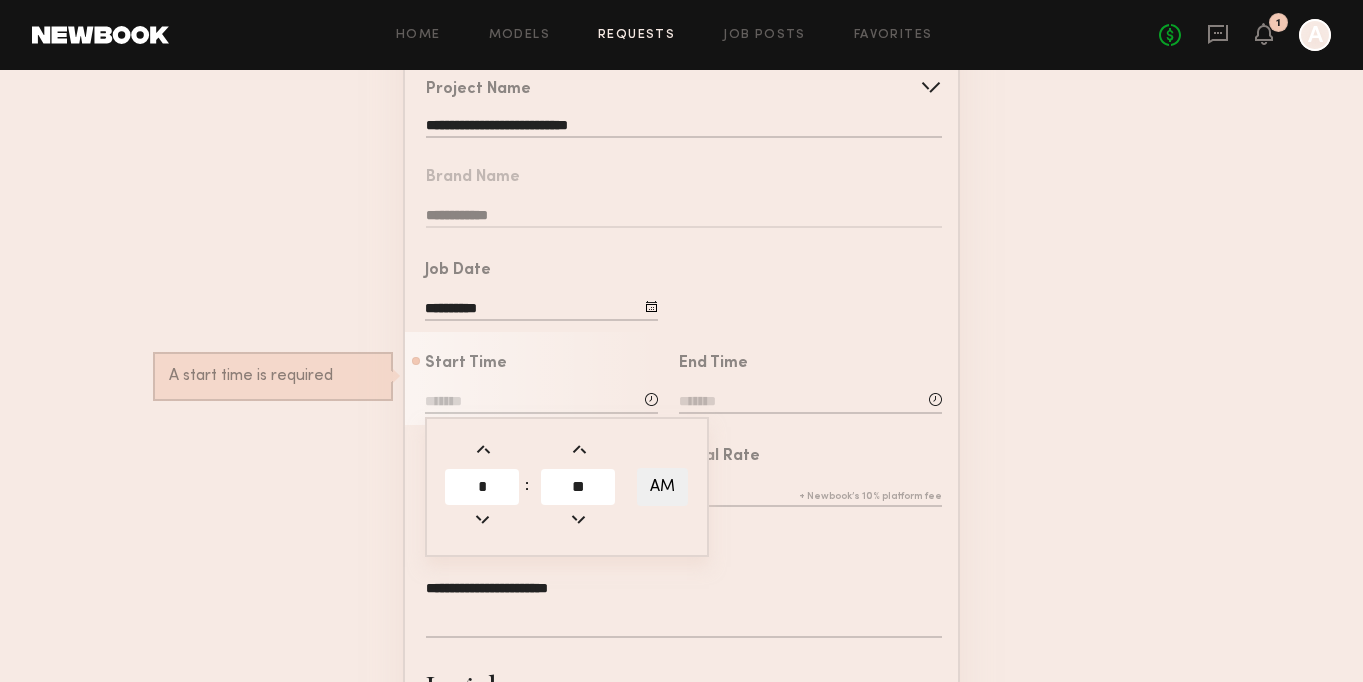 type on "*******" 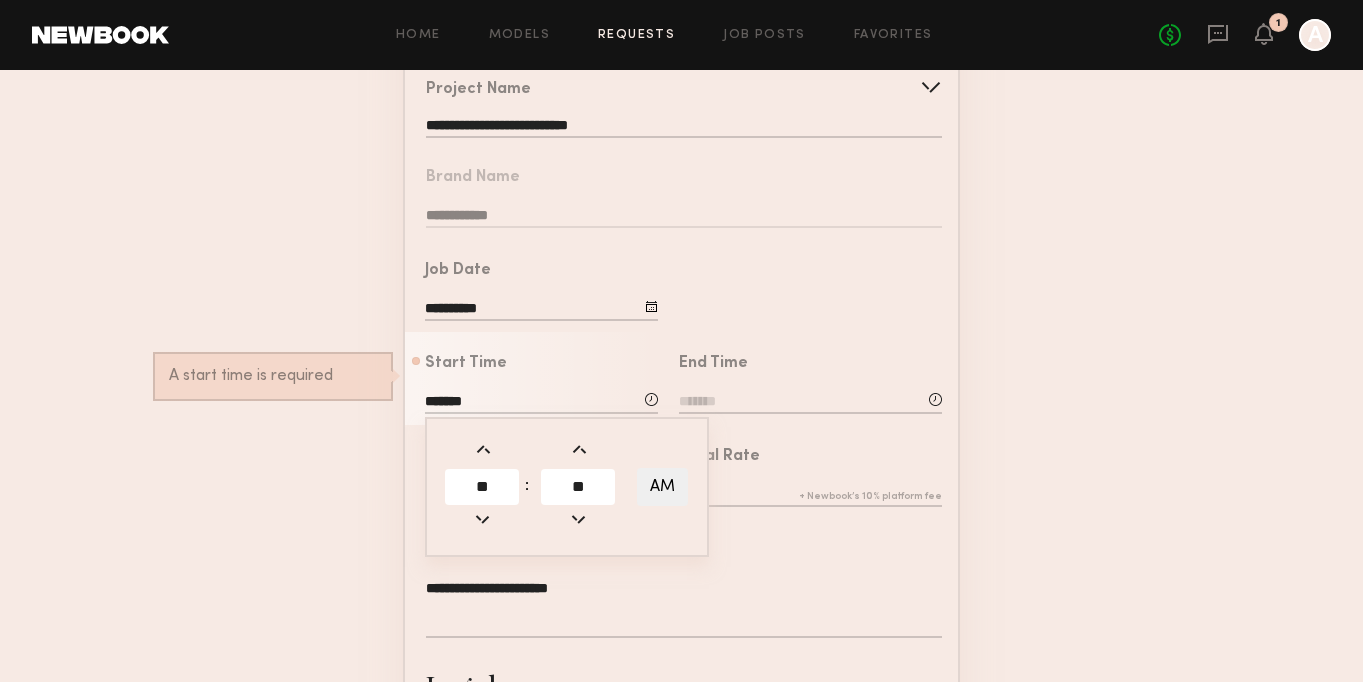 click on "AM" 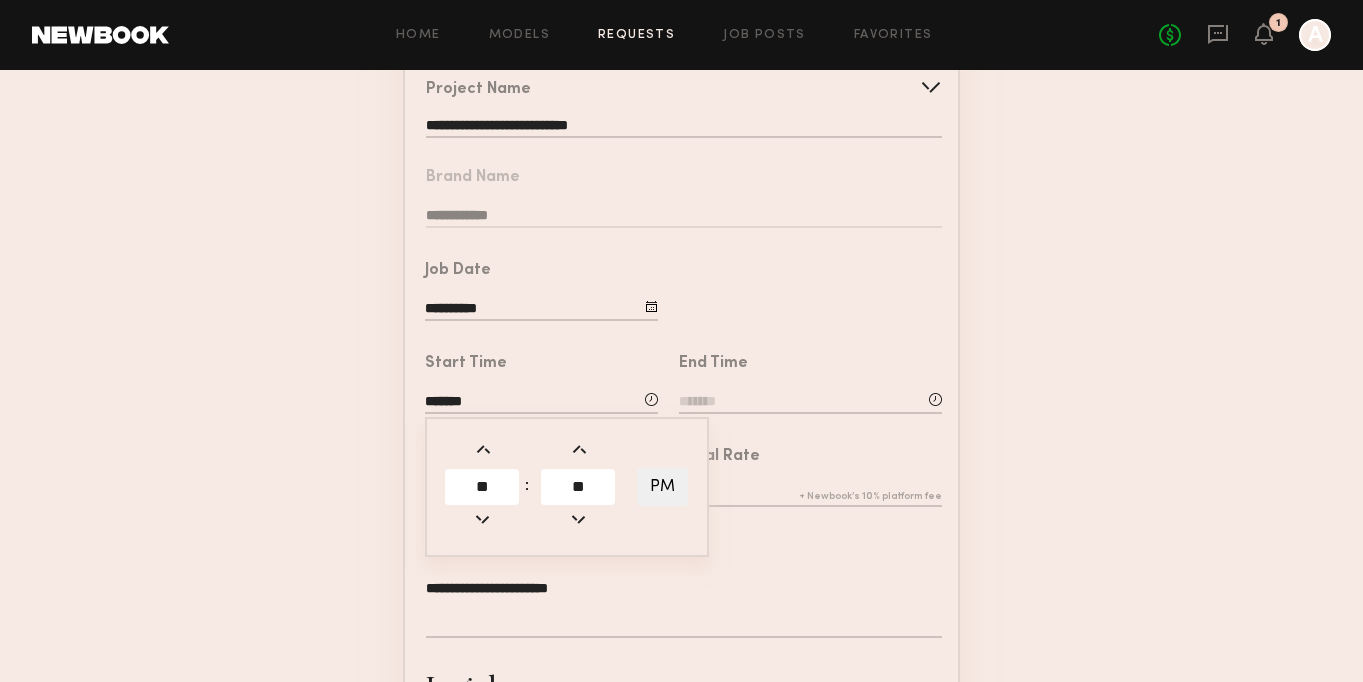click 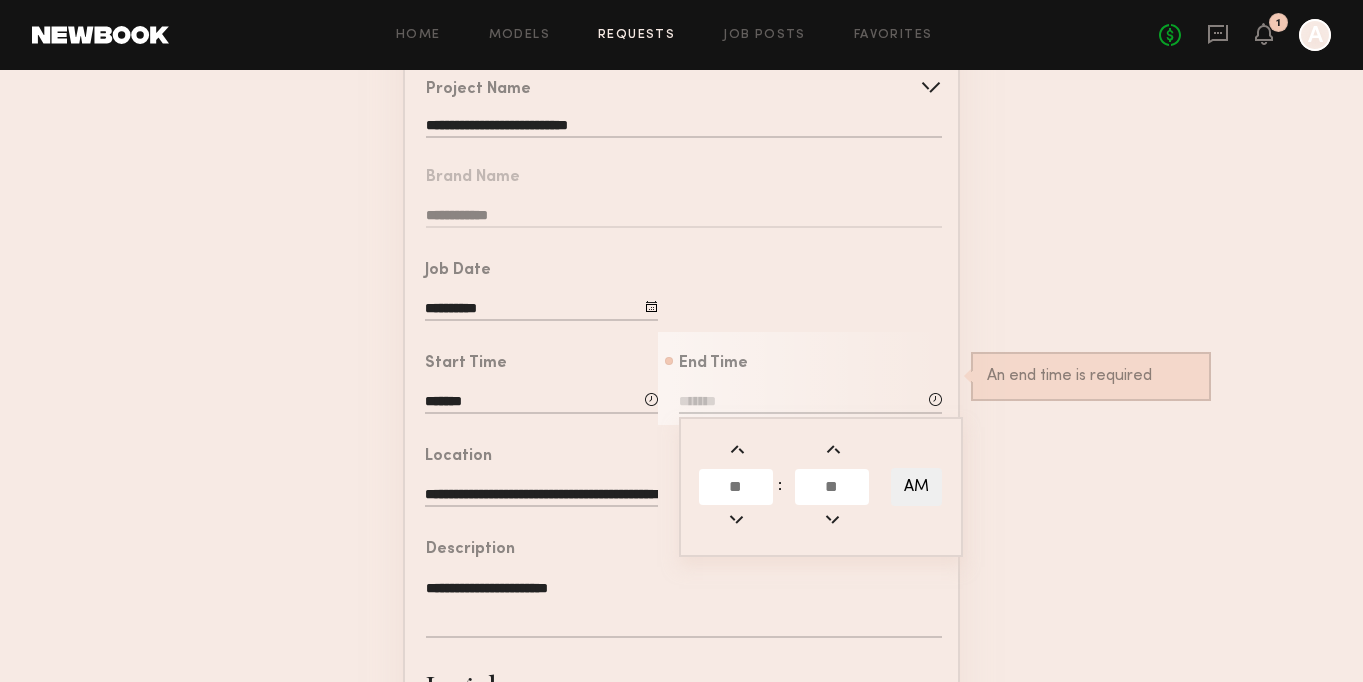 click 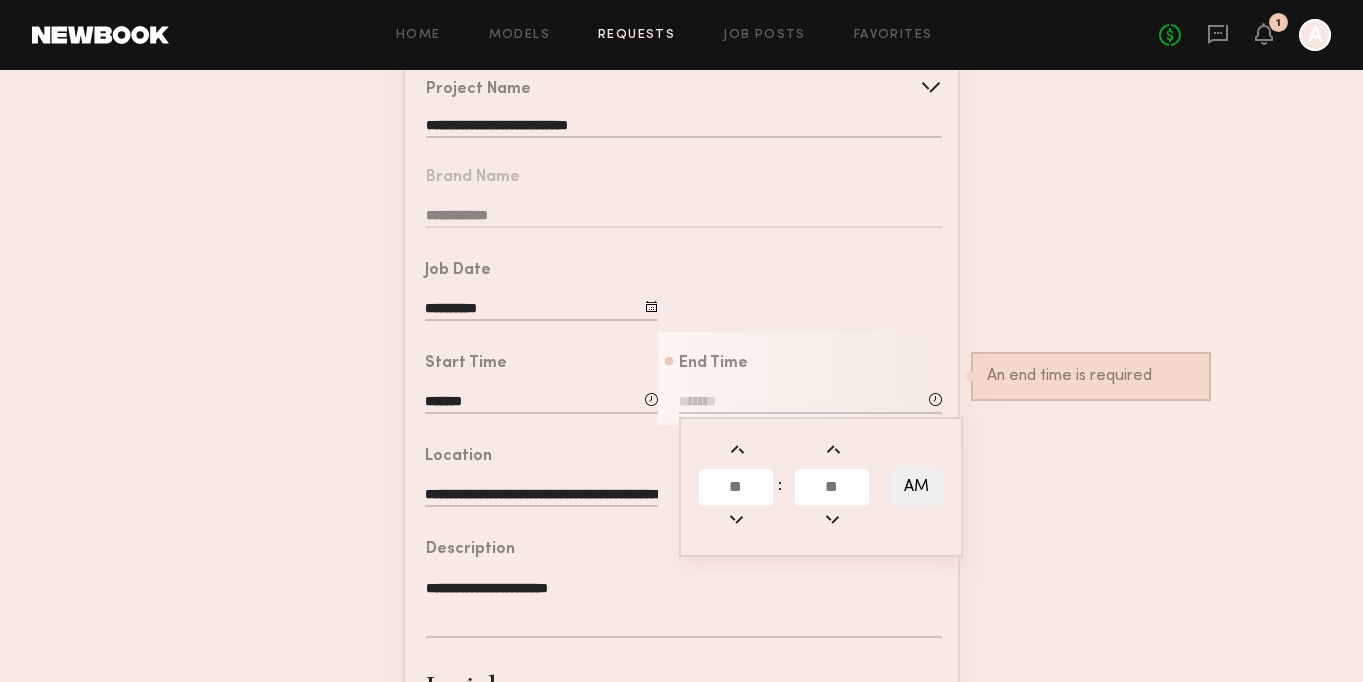 type on "*" 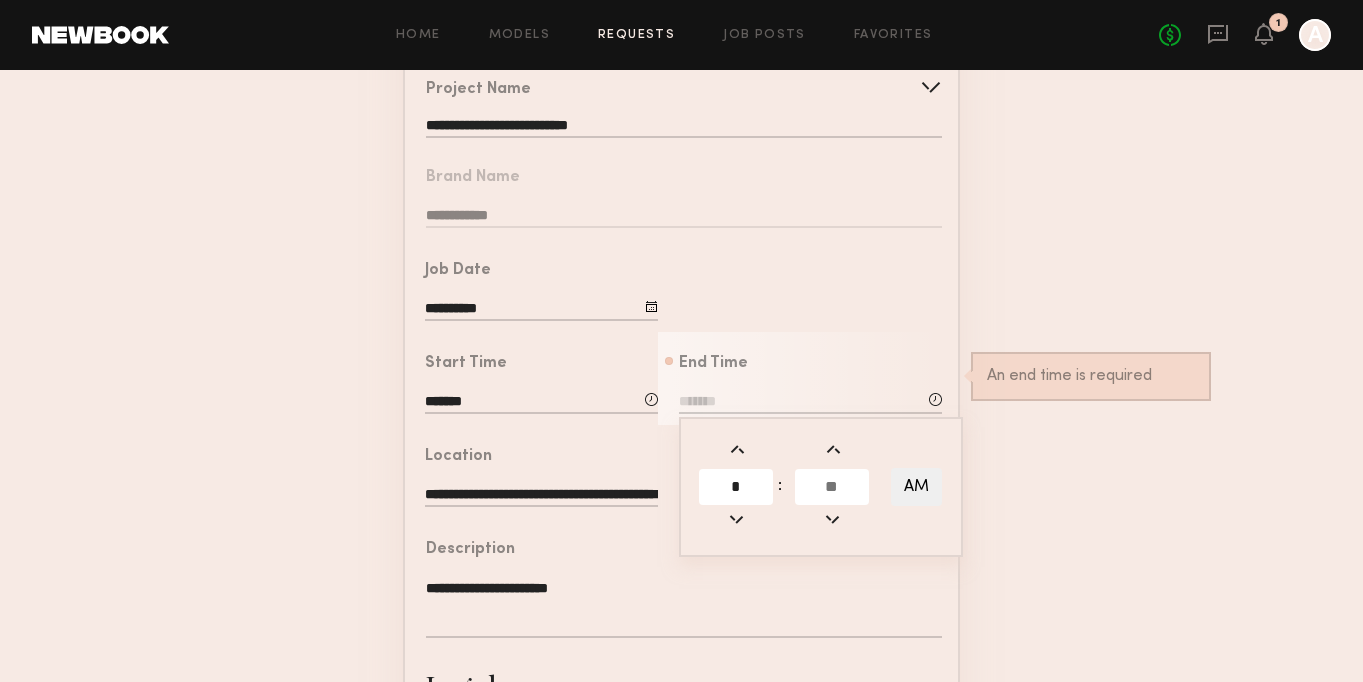 type on "*" 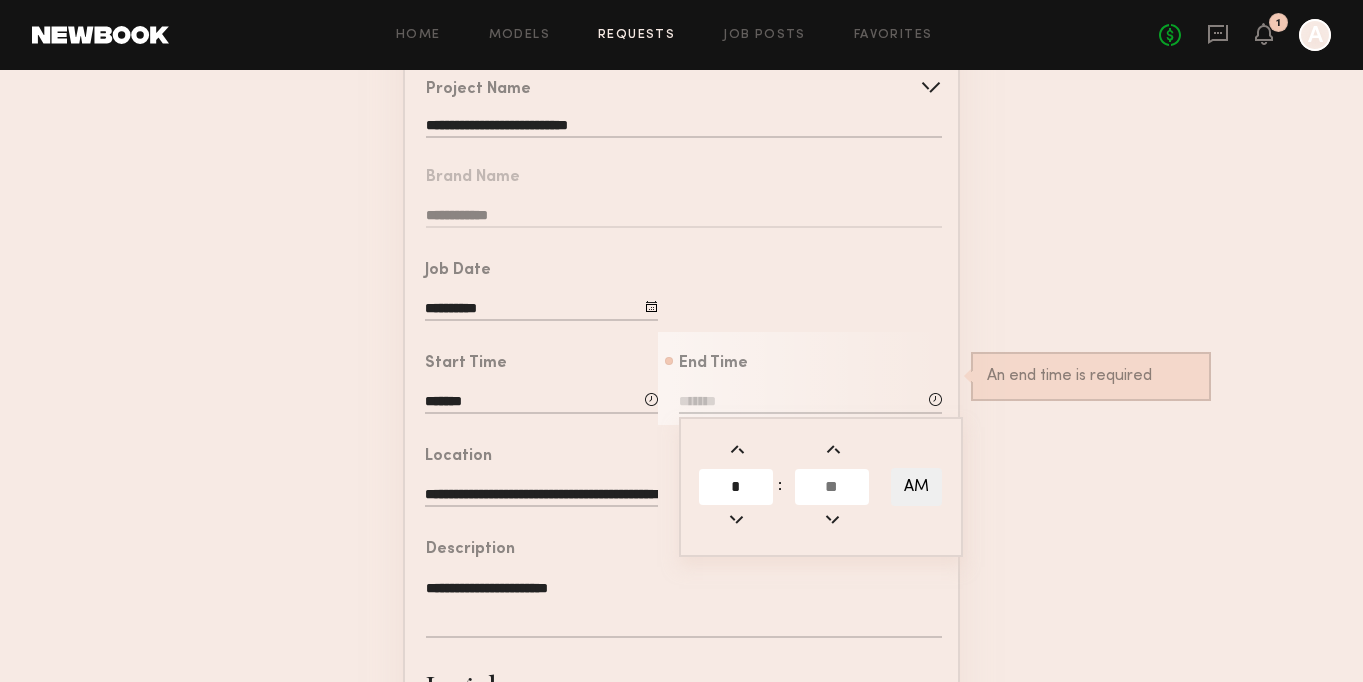 click 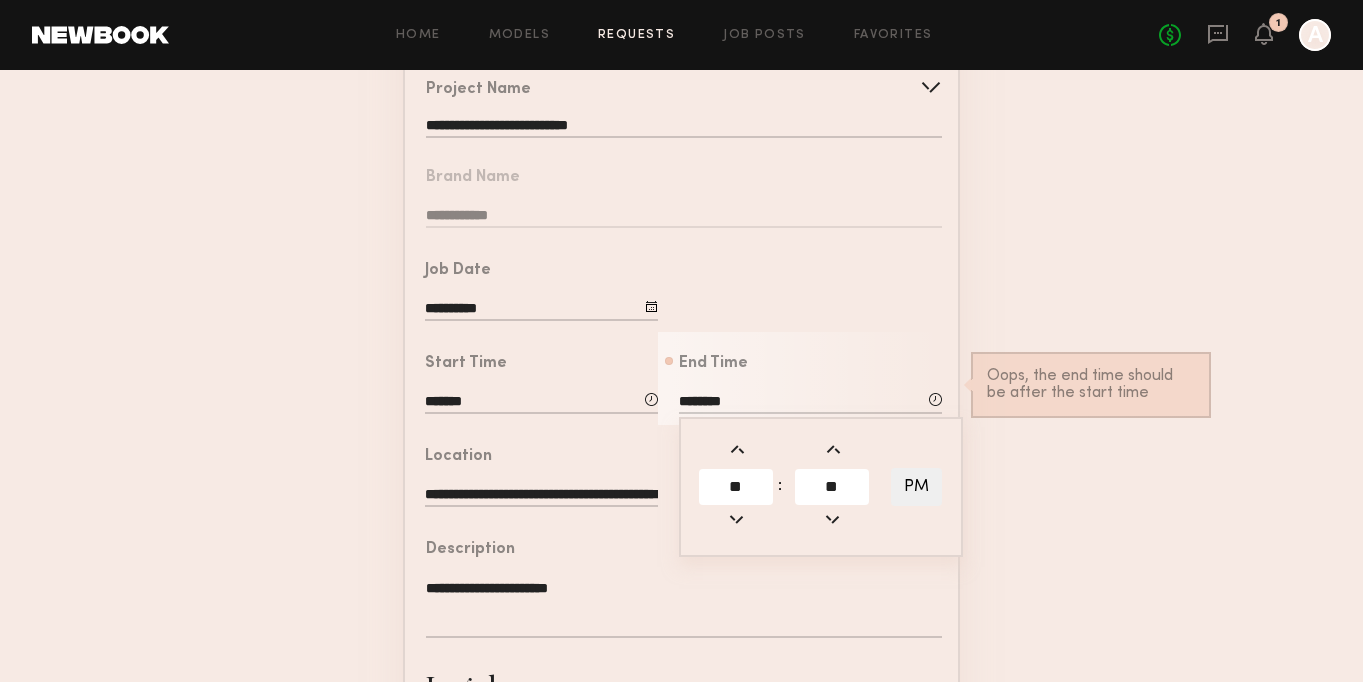 click on "**********" 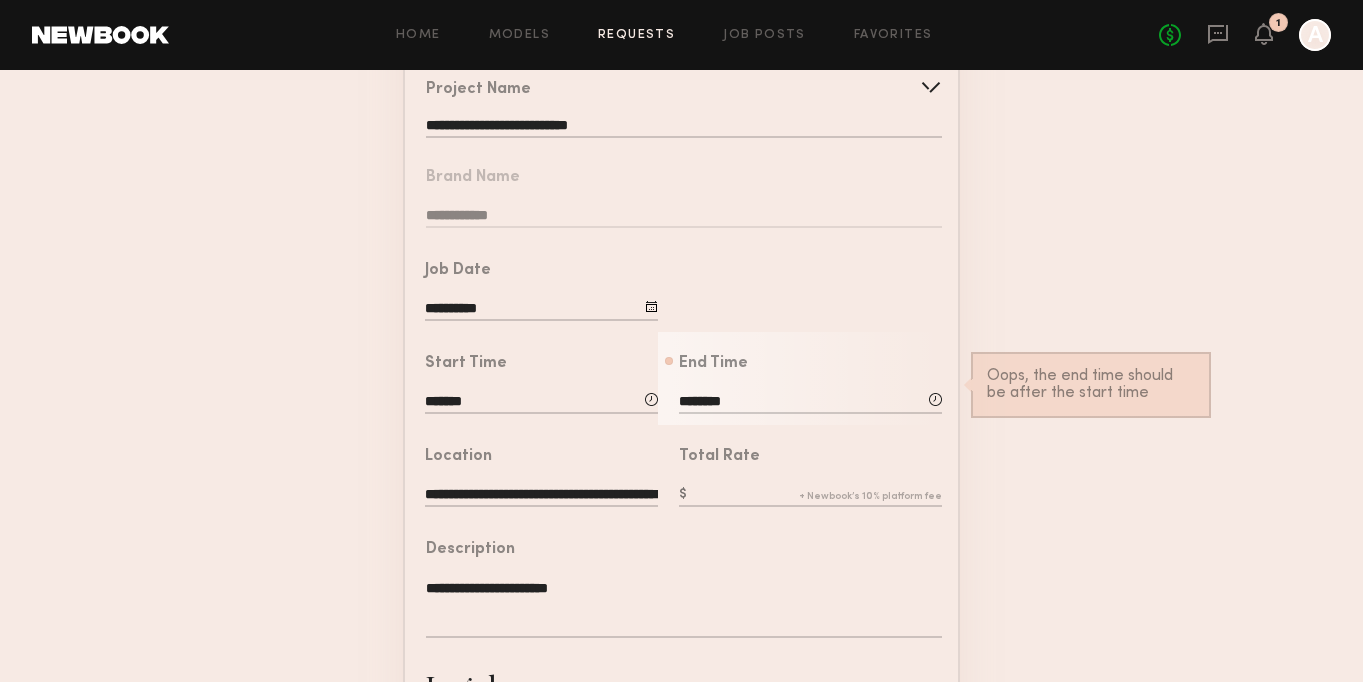 click on "********" 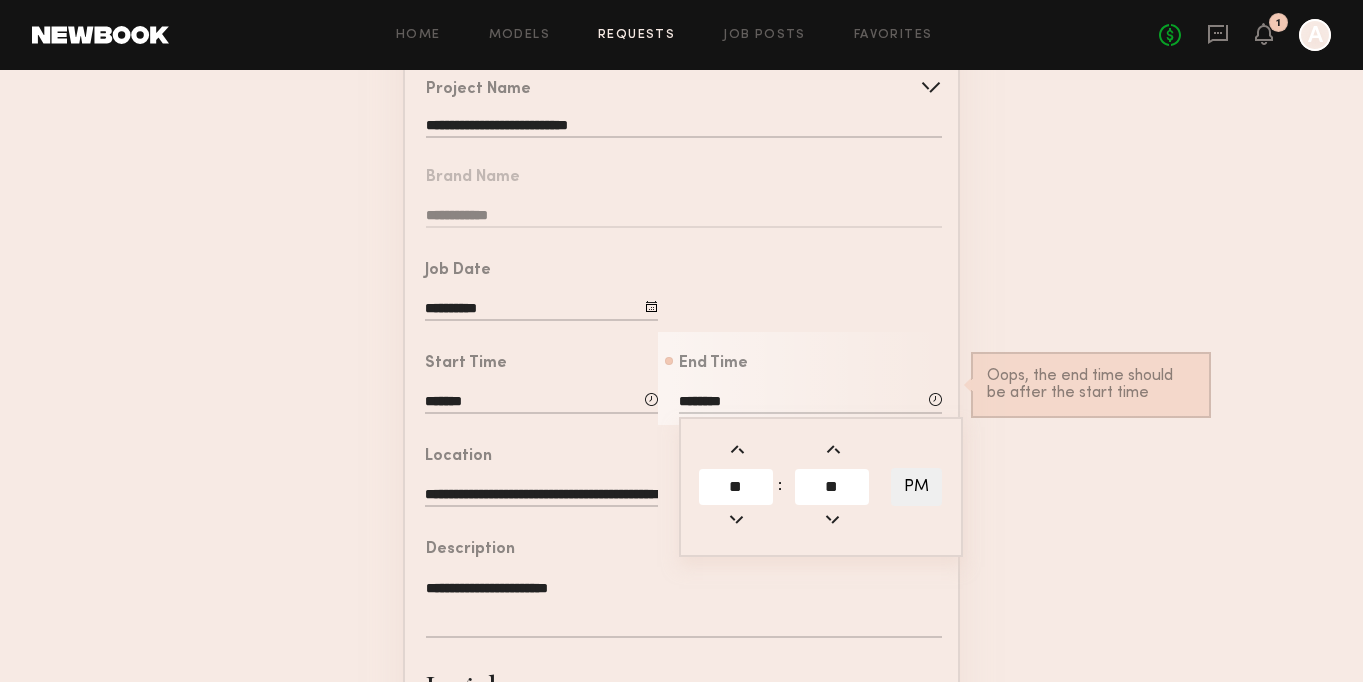 click on "**" 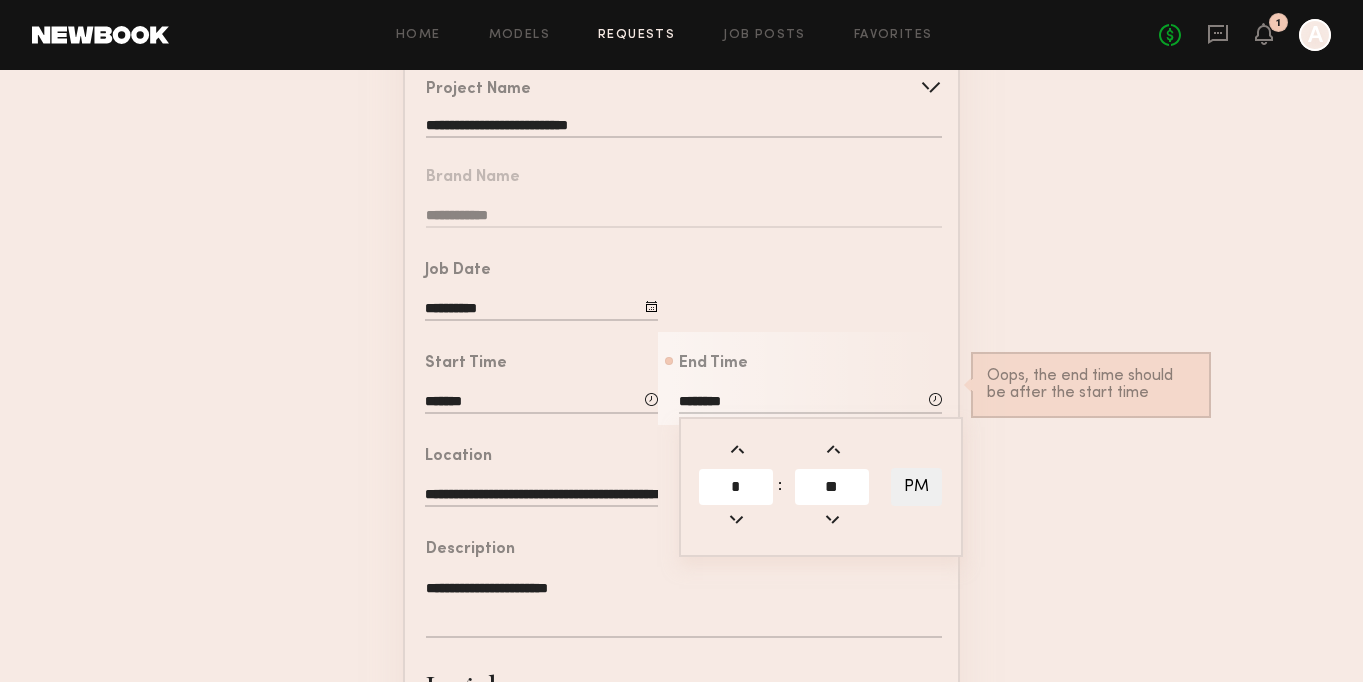 type on "*" 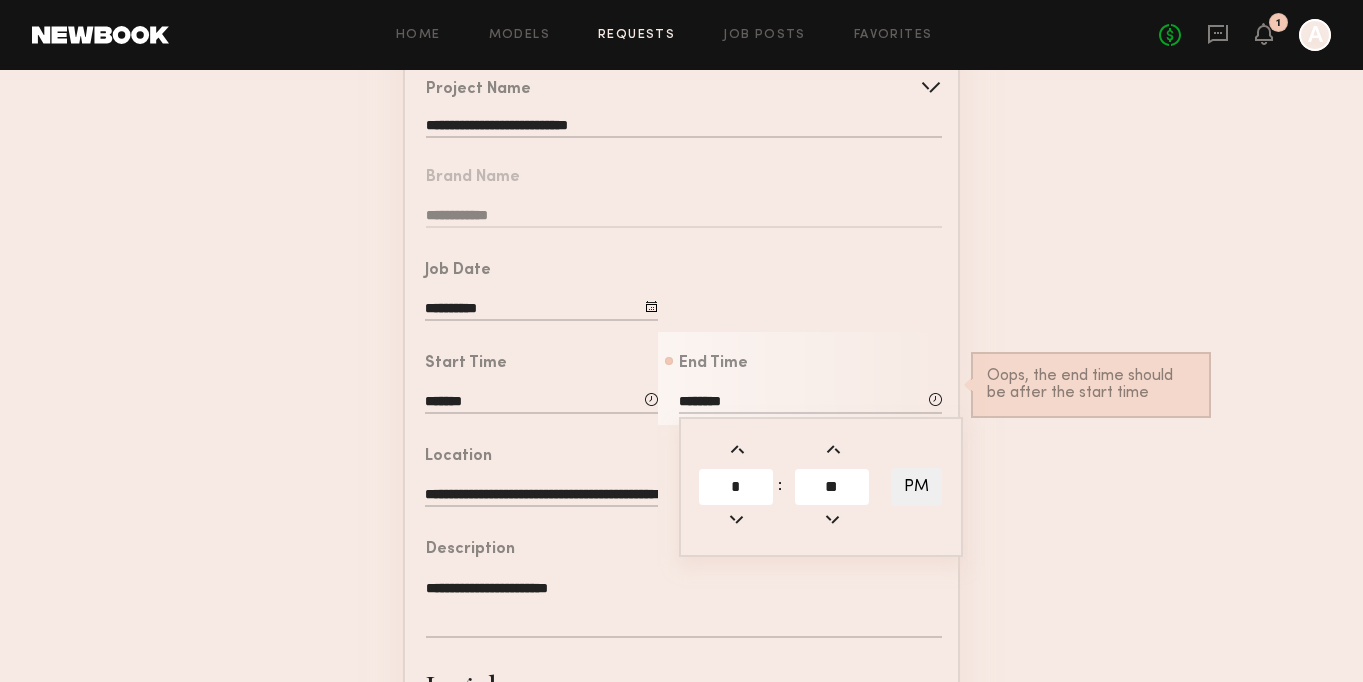type on "*******" 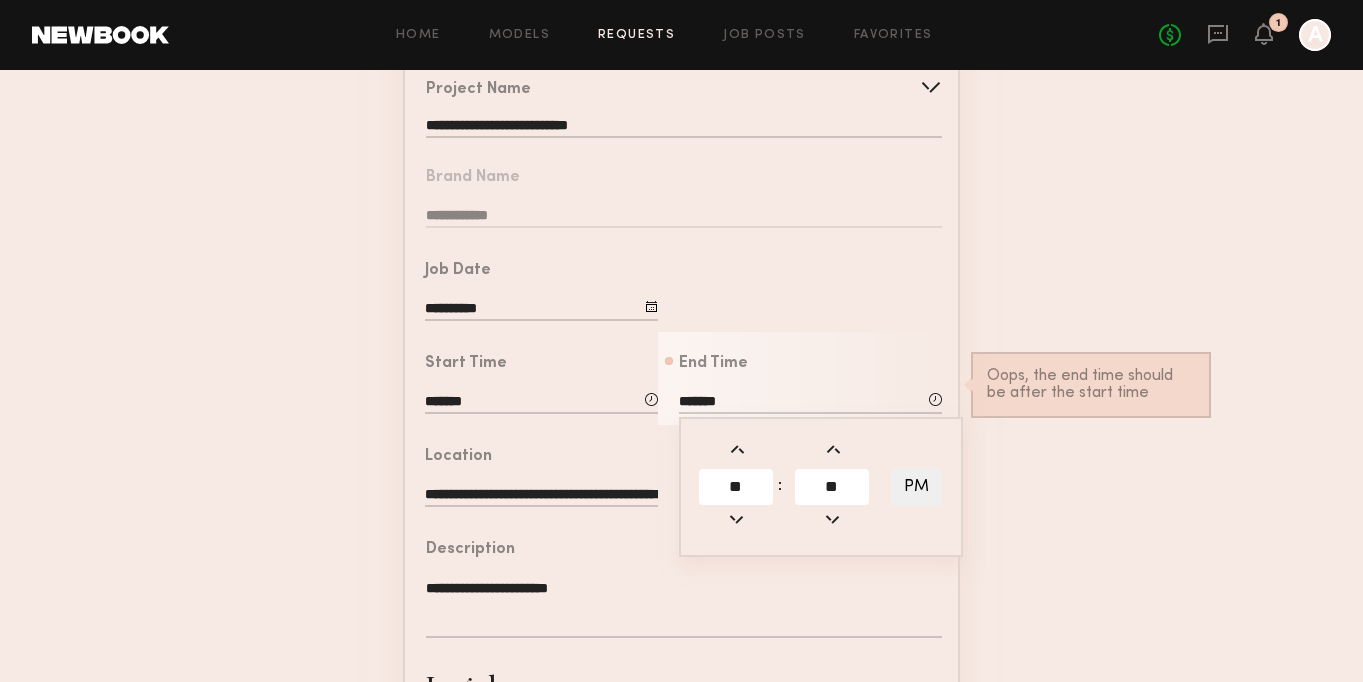 click on "PM" 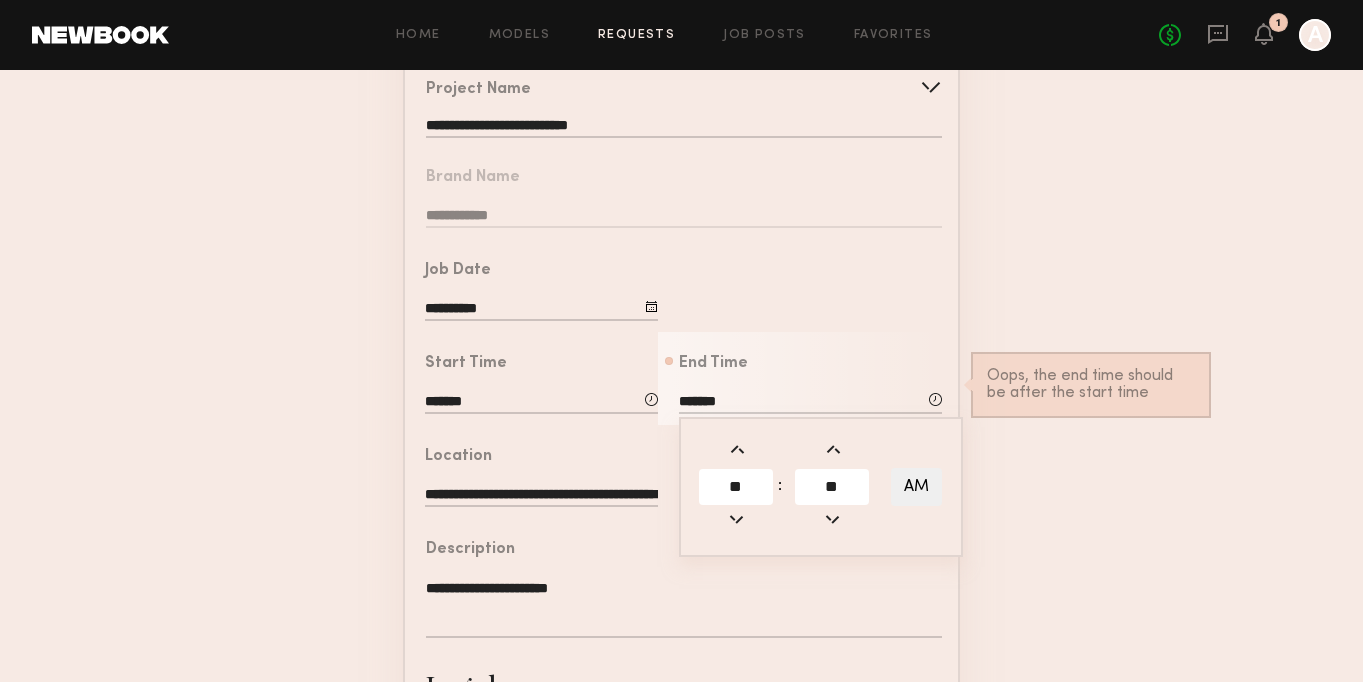 click on "AM" 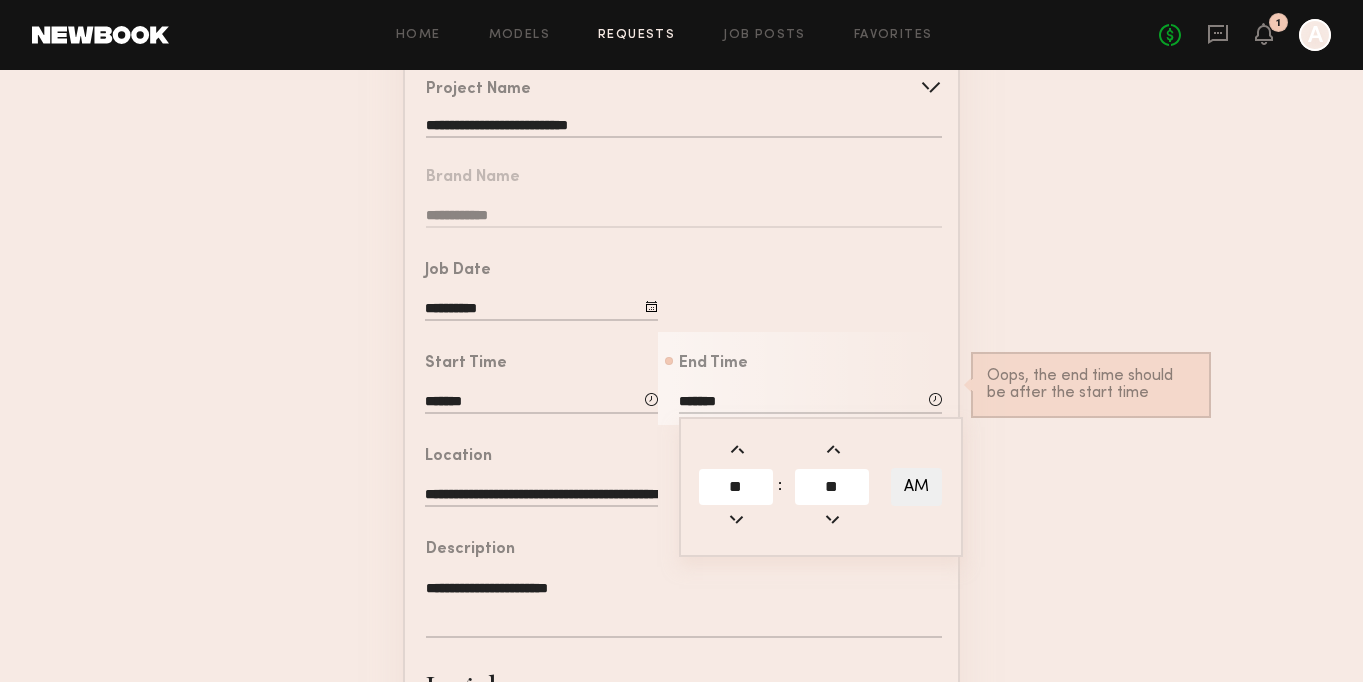 type on "*******" 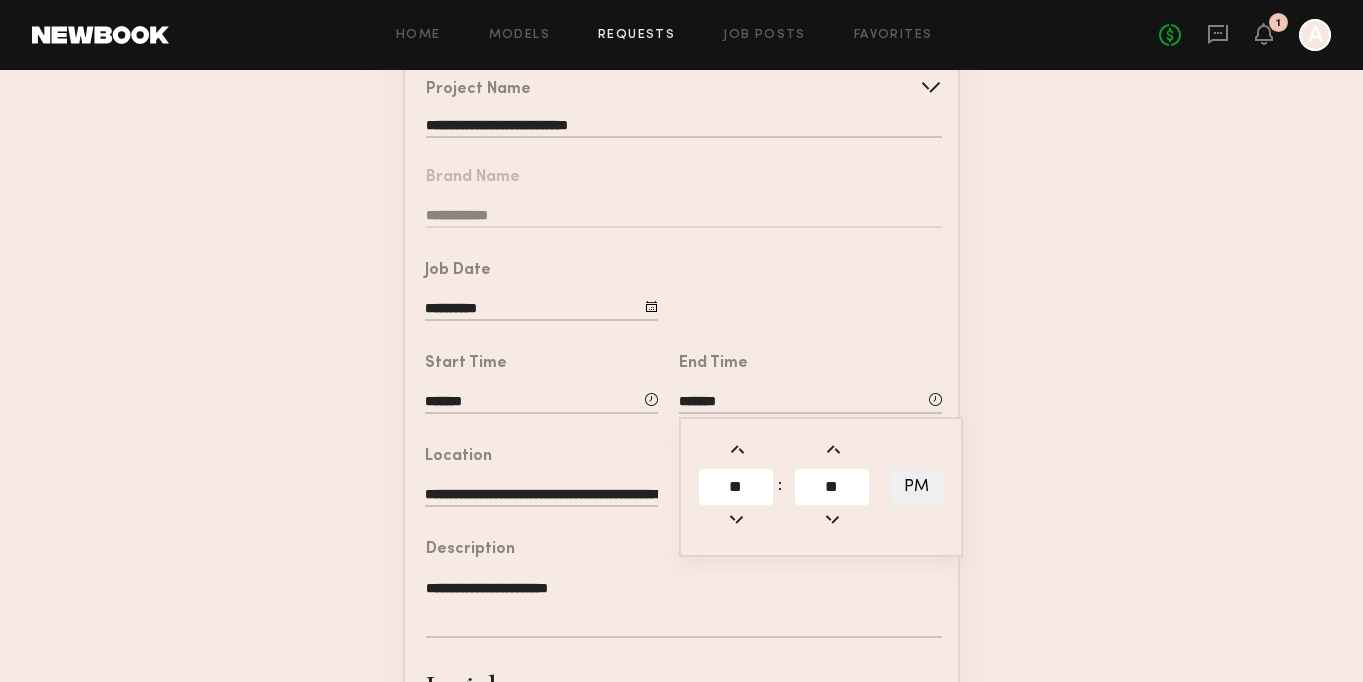 click on "**********" 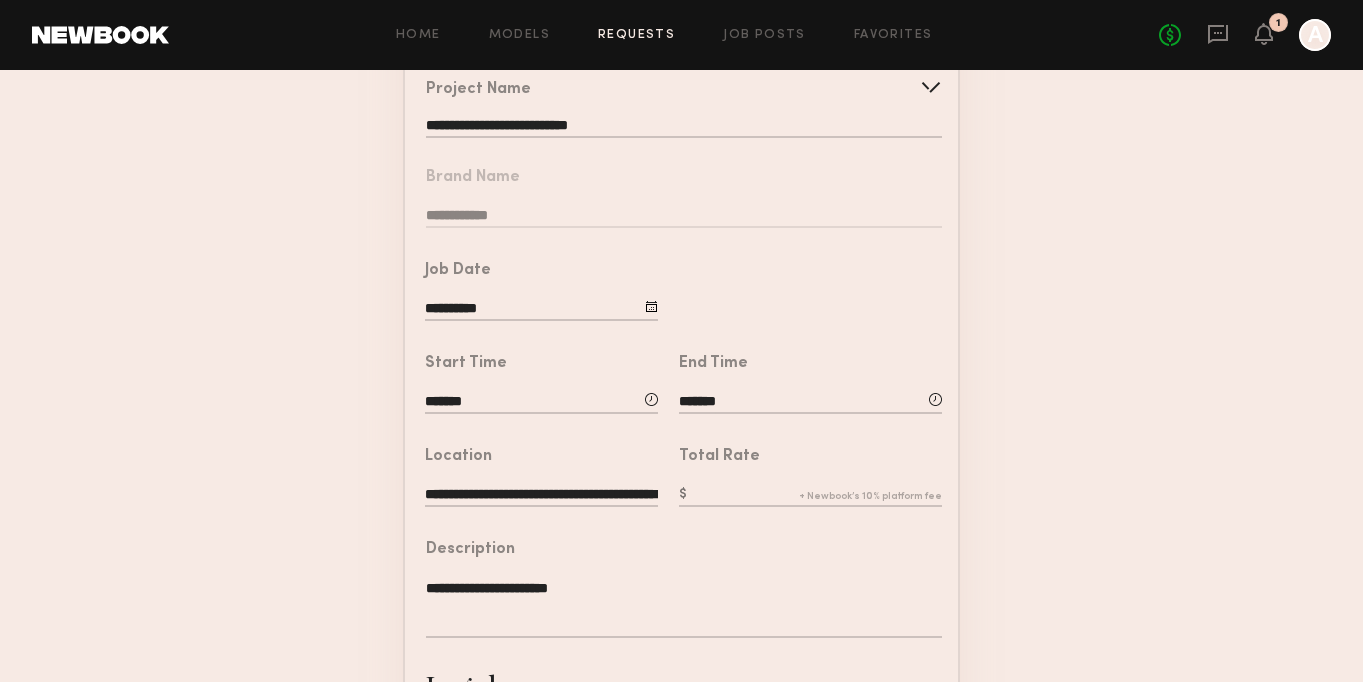 click 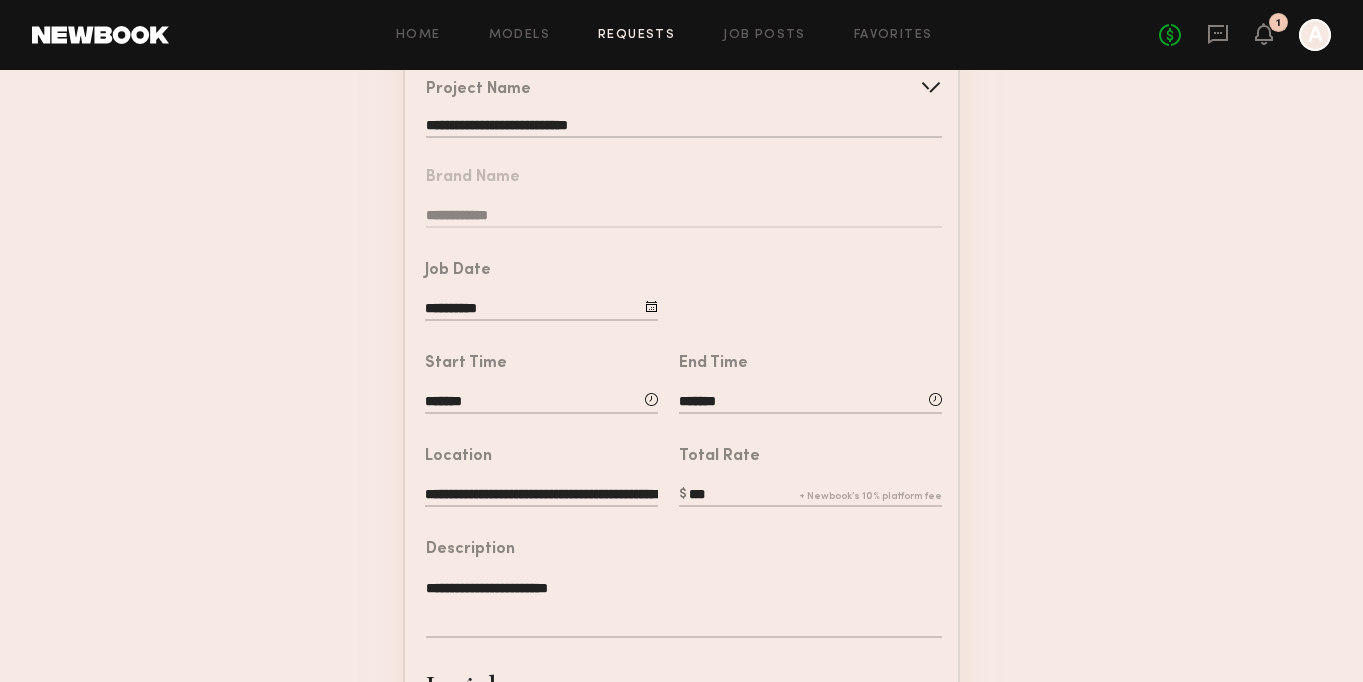 type on "***" 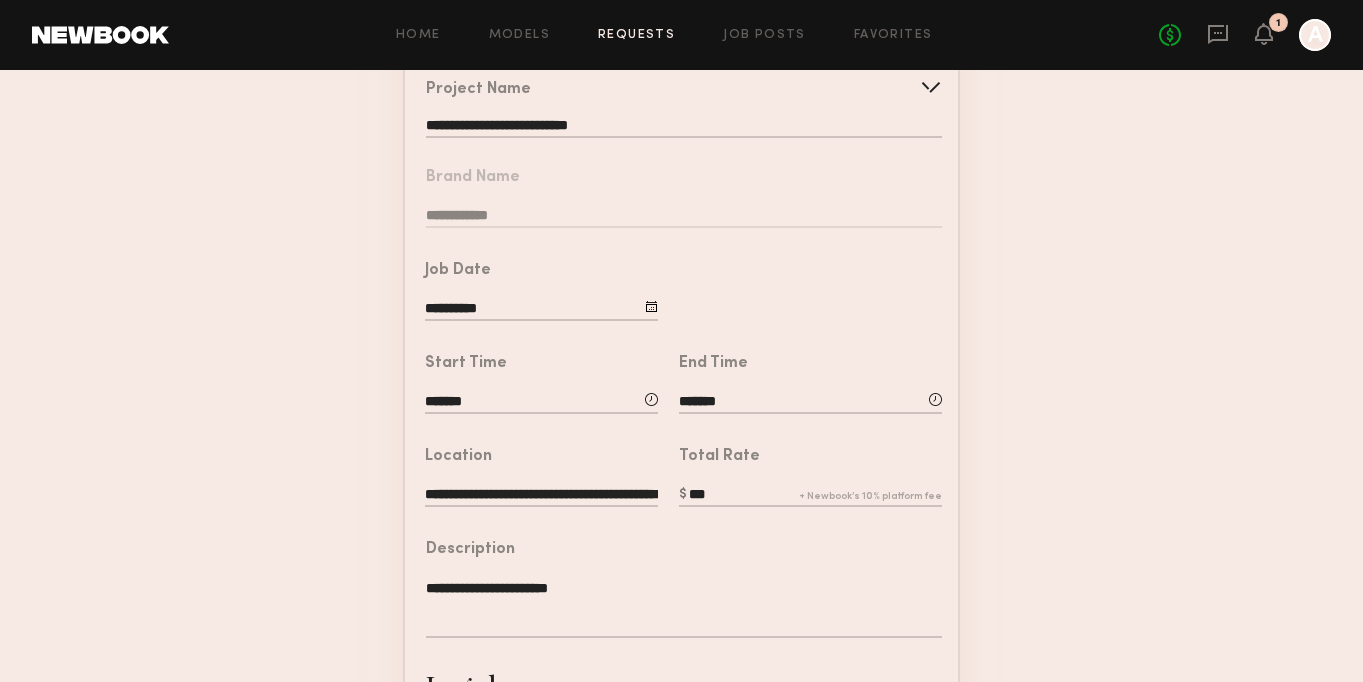 click on "**********" 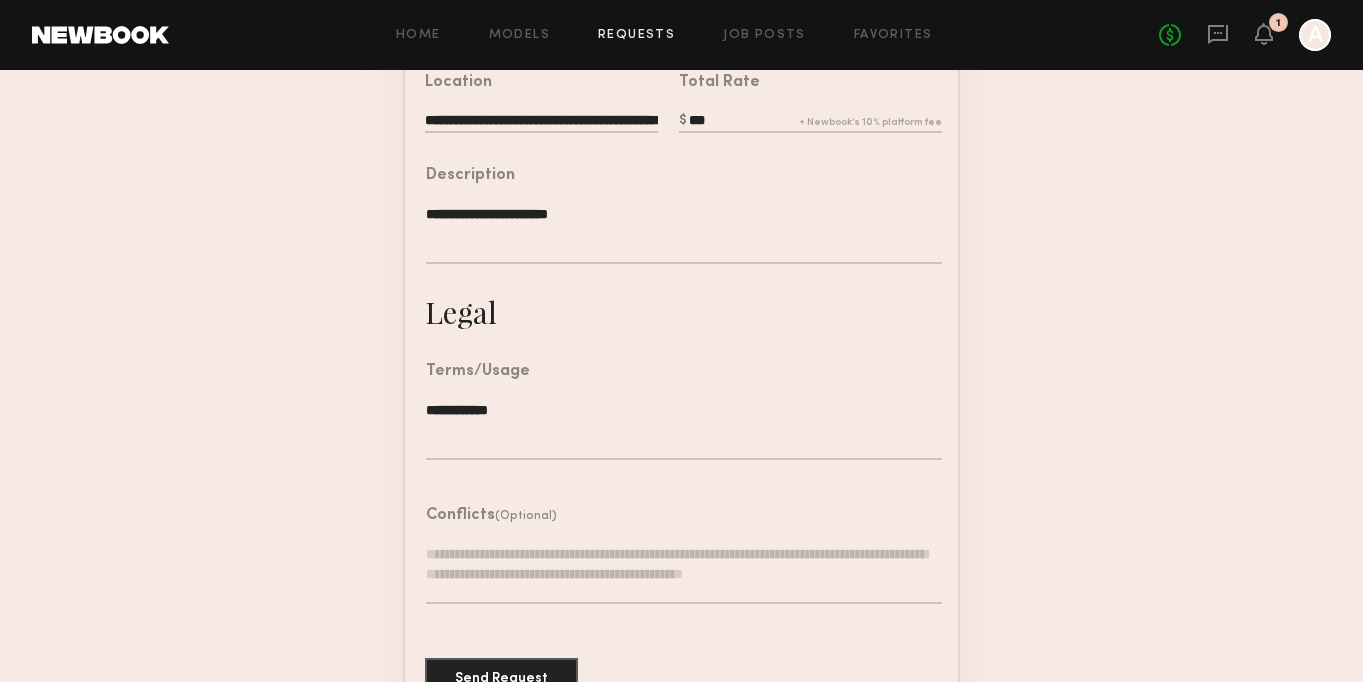 scroll, scrollTop: 634, scrollLeft: 0, axis: vertical 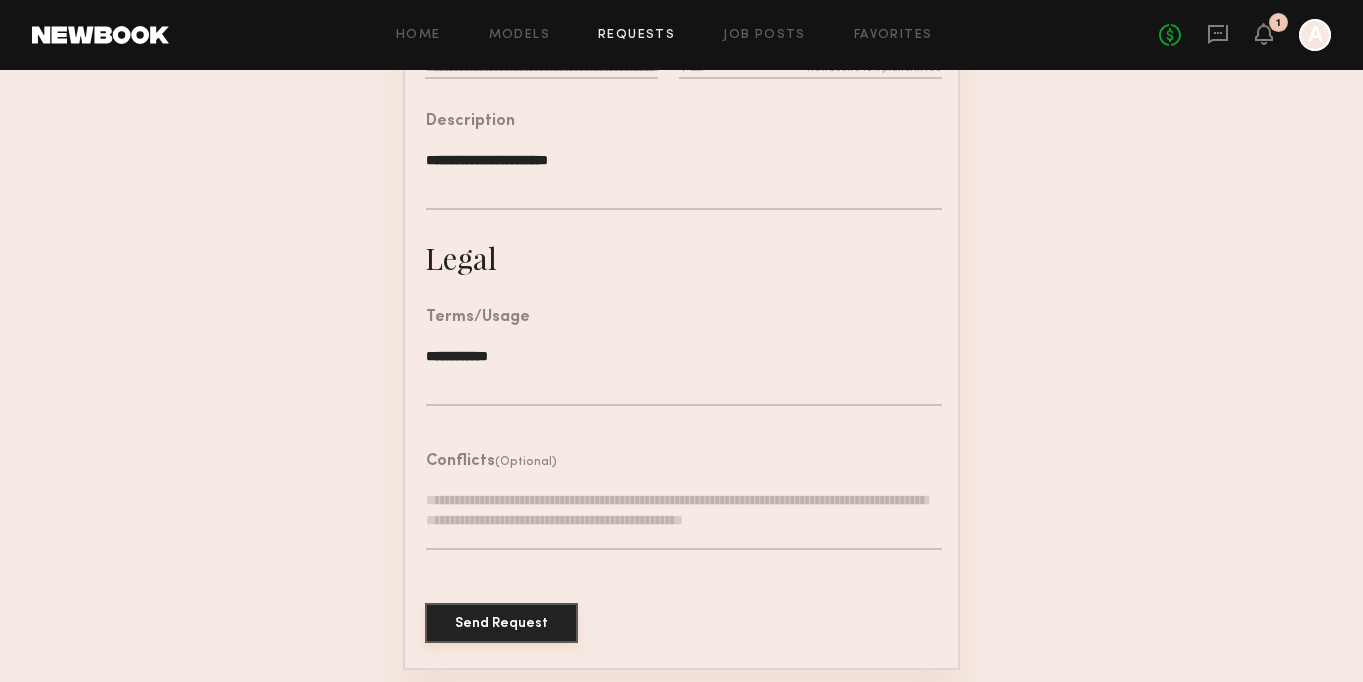 click on "Send Request" 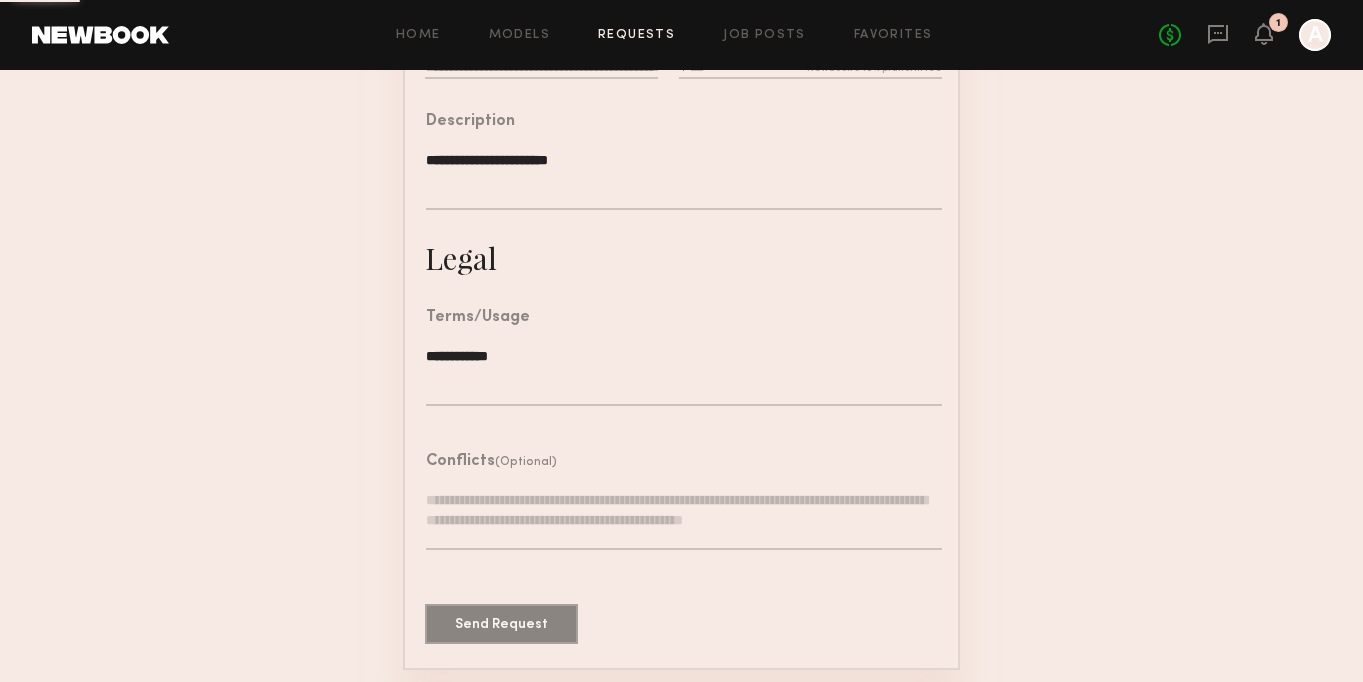 scroll, scrollTop: 0, scrollLeft: 0, axis: both 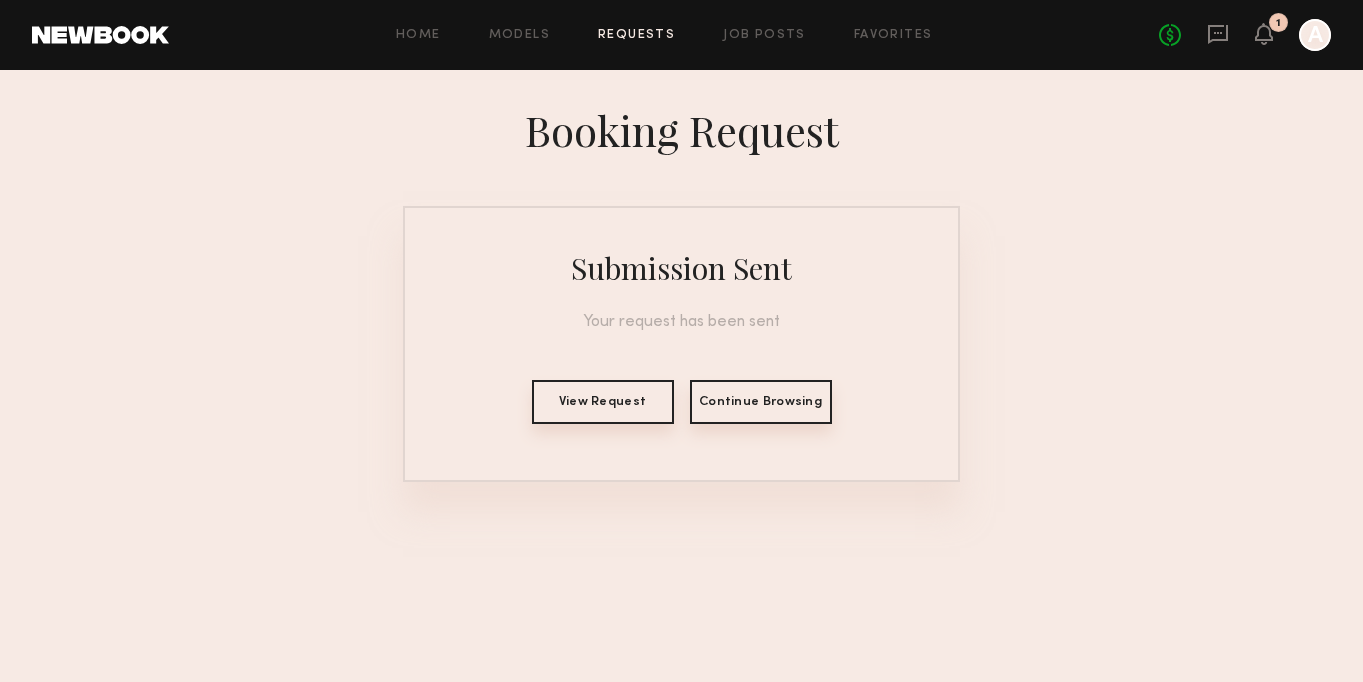 click on "View Request" 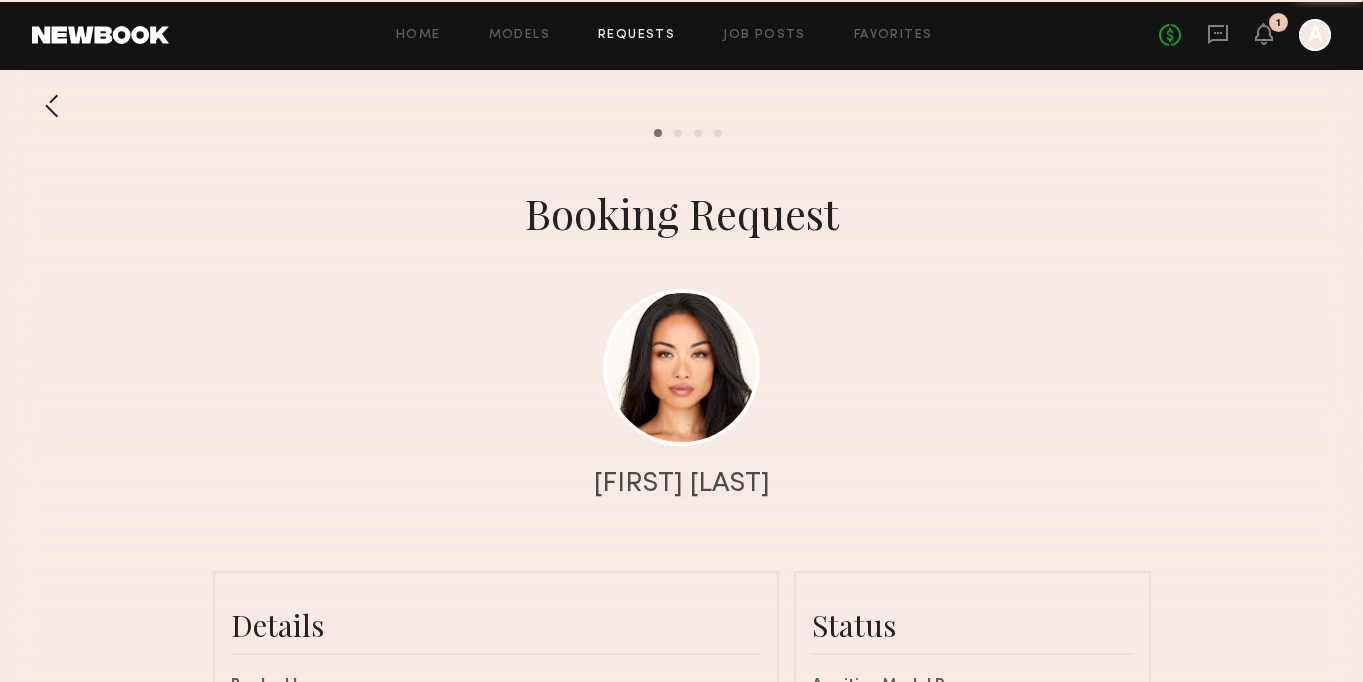 scroll, scrollTop: 1233, scrollLeft: 0, axis: vertical 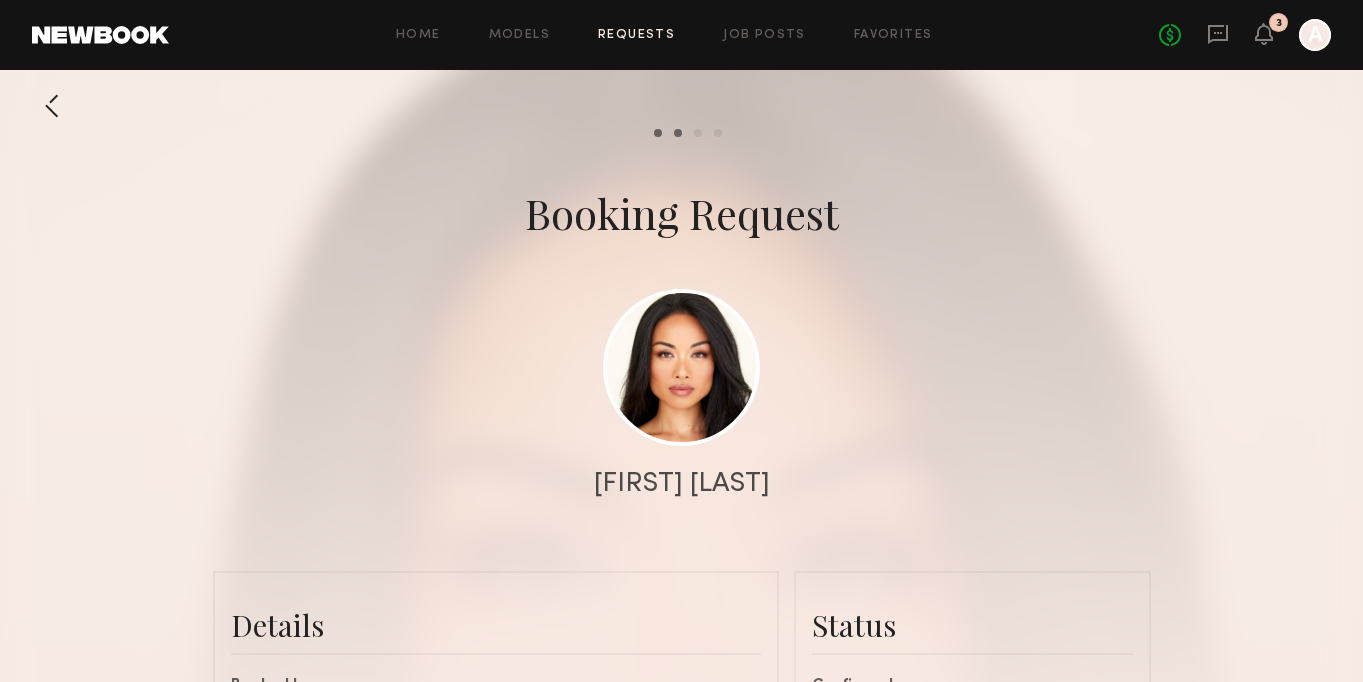 click on "Home Models Requests Job Posts Favorites Sign Out No fees up to $5,000 3 A" 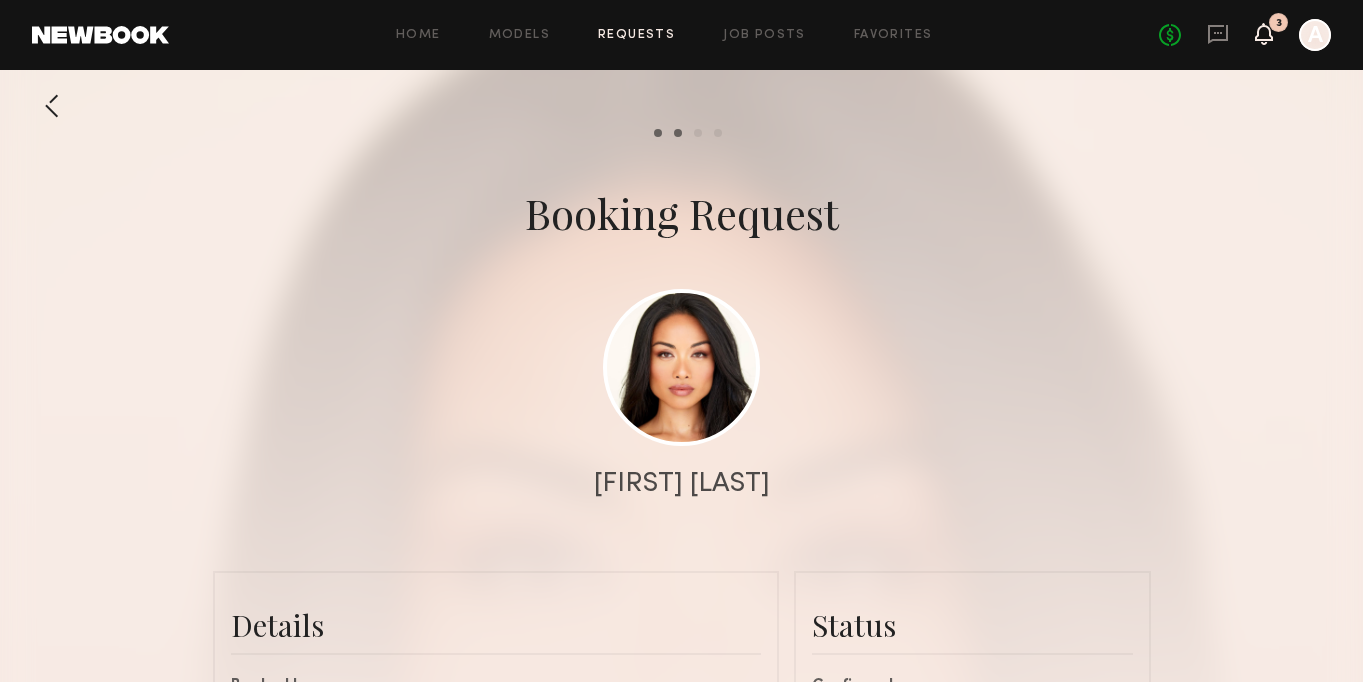 click 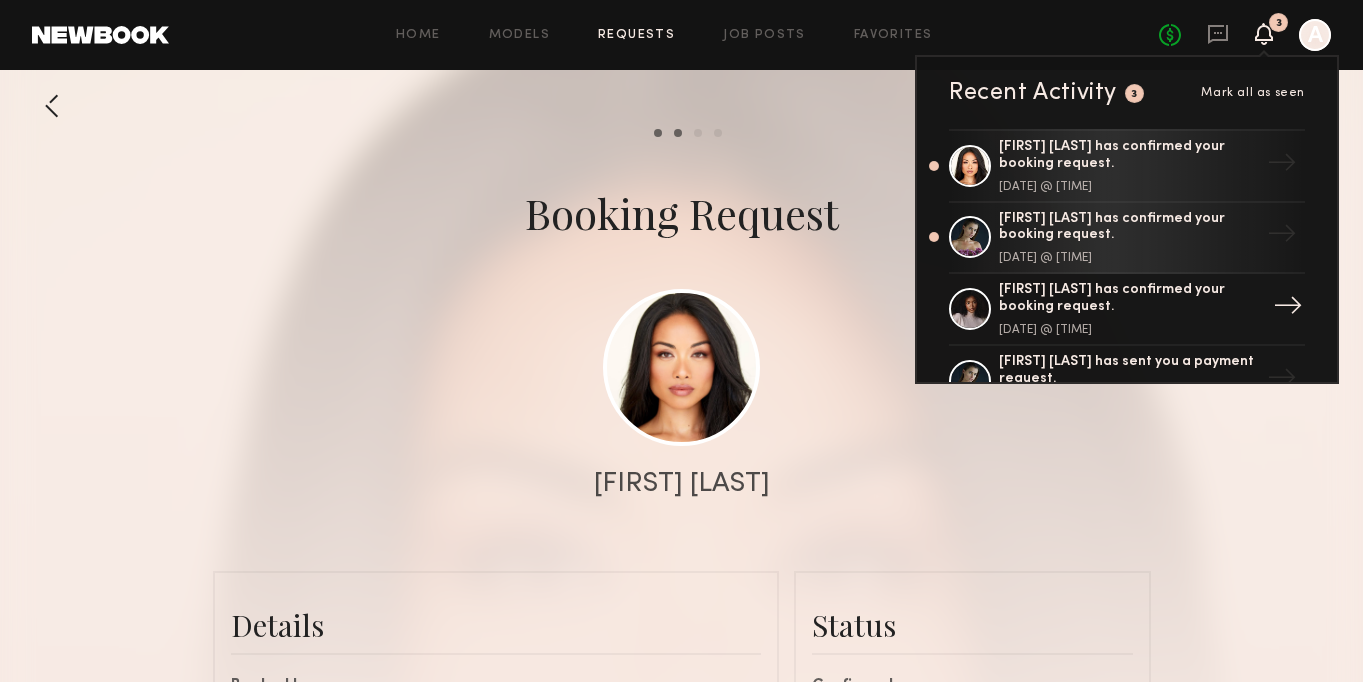 click on "Jade B. has confirmed your booking request." 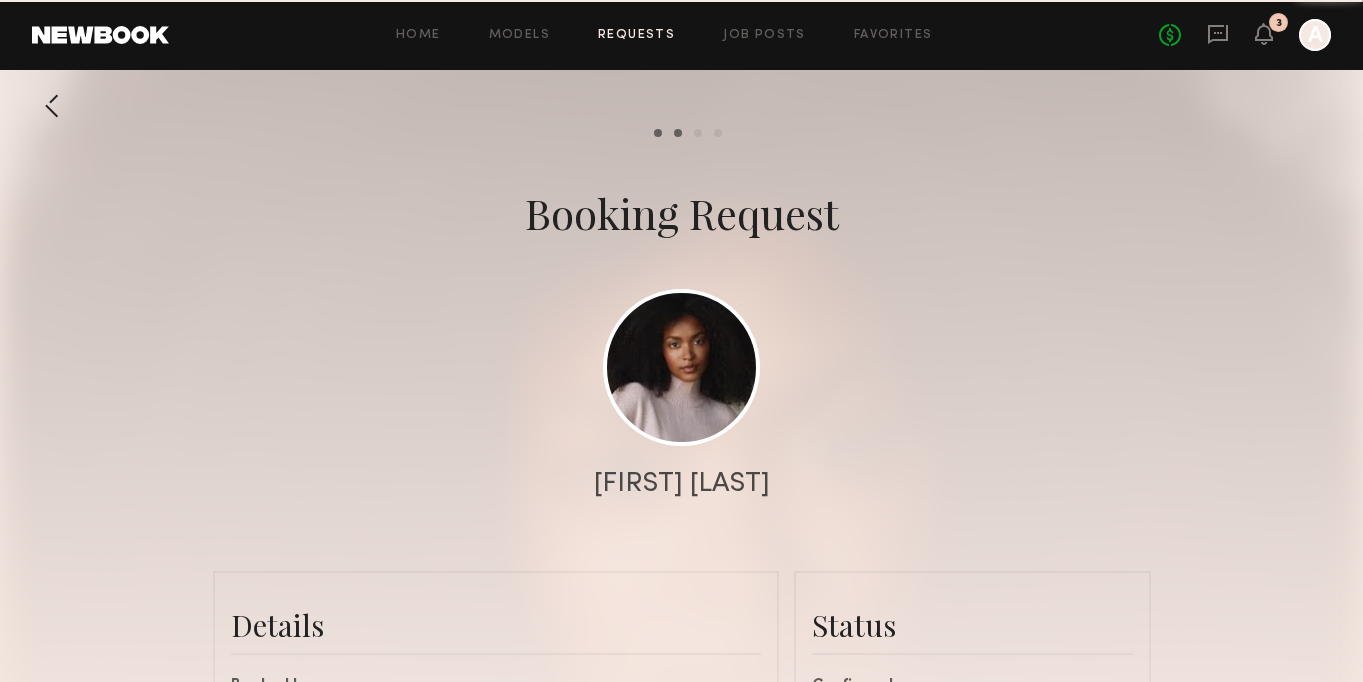 scroll, scrollTop: 824, scrollLeft: 0, axis: vertical 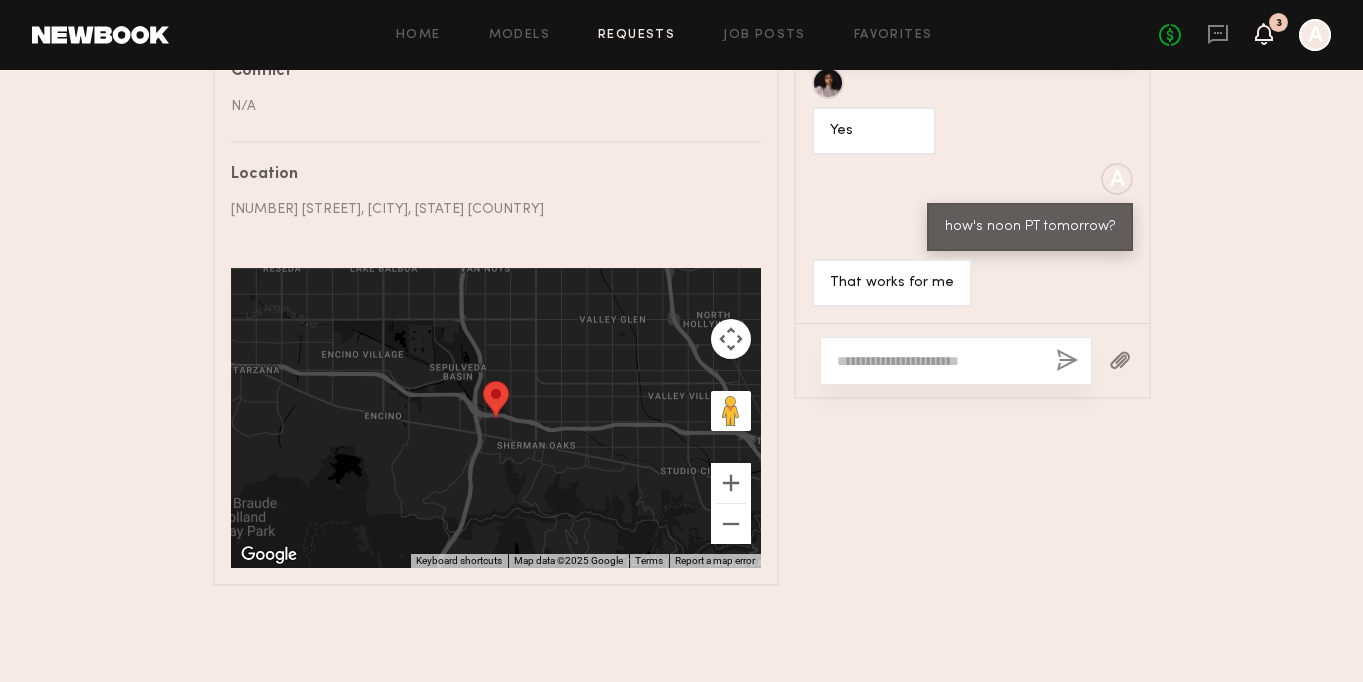 click 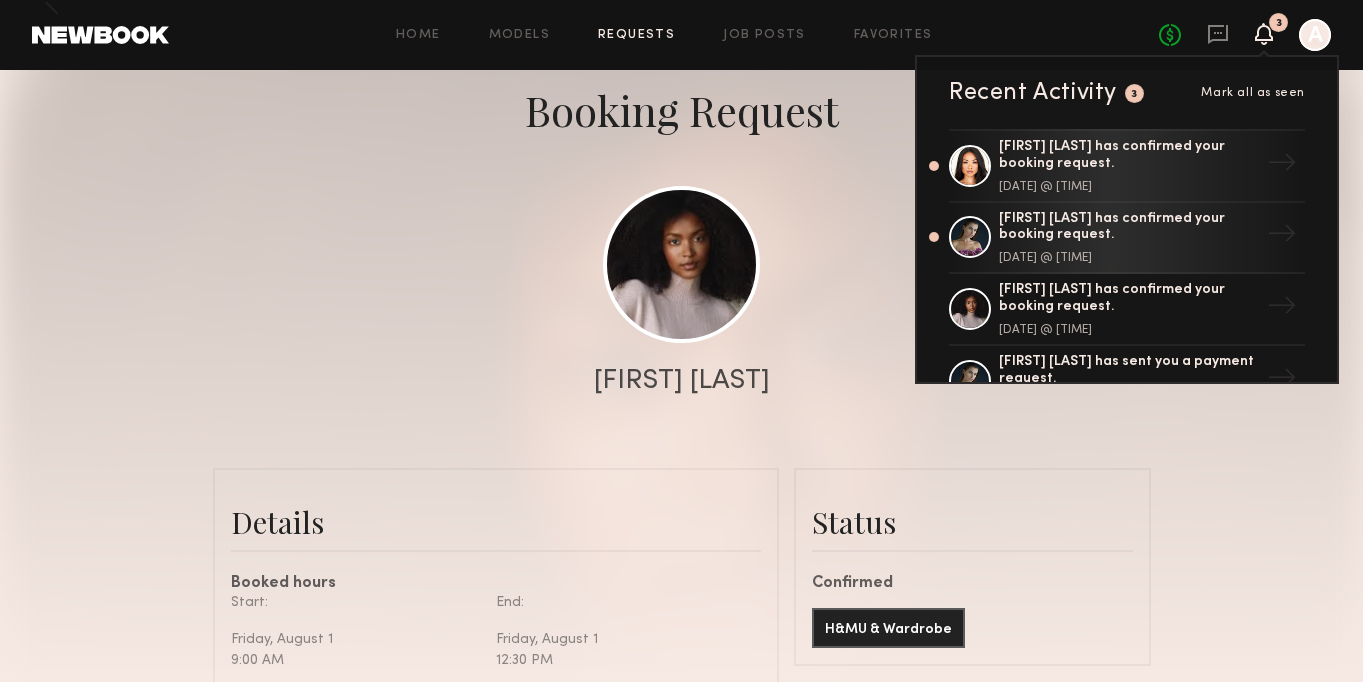 scroll, scrollTop: 0, scrollLeft: 0, axis: both 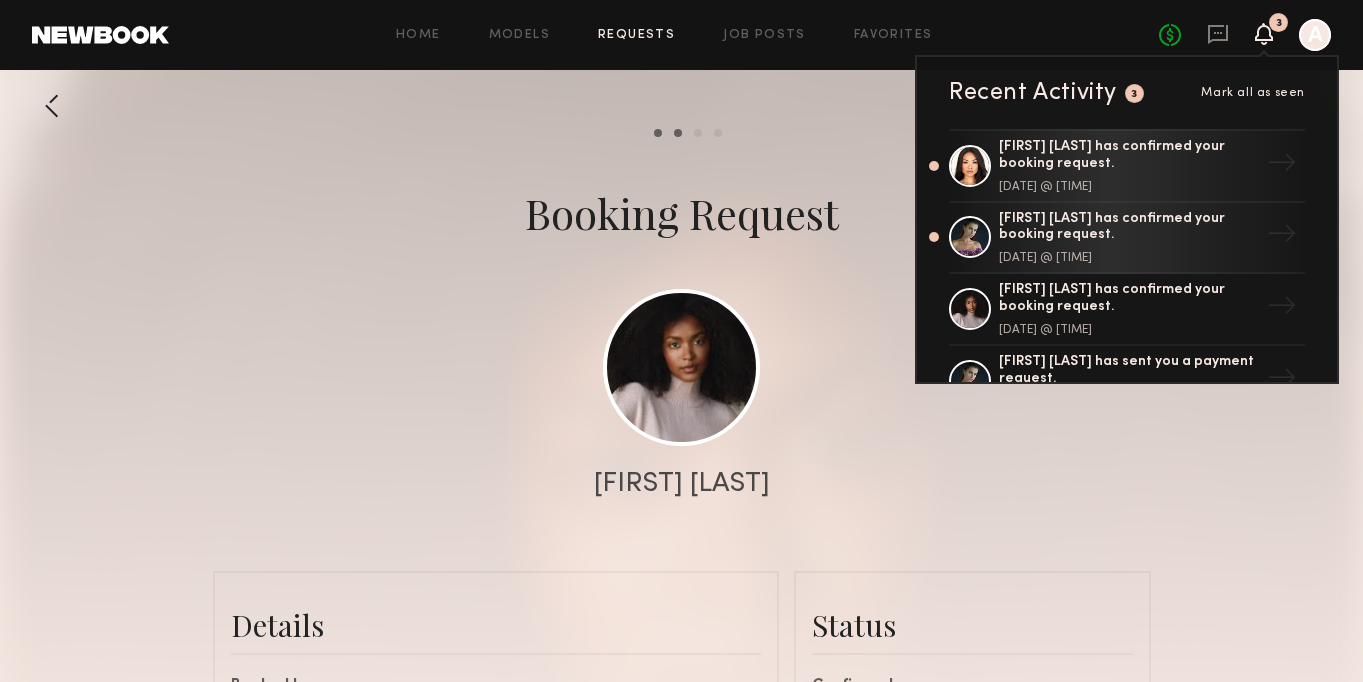 click on "No fees up to $5,000 3 Recent Activity 3 Mark all as seen Jules A. has confirmed your booking request. August 01, 2025 @ 12:02 PM → Liv M. has confirmed your booking request. August 01, 2025 @ 11:50 AM → Jade B. has confirmed your booking request. July 29, 2025 @ 11:24 AM → Liv M. has sent you a payment request. July 23, 2025 @ 8:40 PM → Liv M. has confirmed your booking request. July 22, 2025 @ 8:15 PM → Kathleen R. has sent you a payment request. July 14, 2025 @ 11:16 AM → Kathleen R. has confirmed your booking request. July 11, 2025 @ 9:31 AM → Haleigh W. has sent you a payment request. July 02, 2025 @ 3:17 PM → Haleigh W. has confirmed your booking request. July 01, 2025 @ 1:01 PM → Miya R. has sent you a payment request. June 25, 2025 @ 9:27 AM → Ericka T. has sent you a payment request. June 24, 2025 @ 11:42 AM → Miya R. has confirmed your booking request. June 23, 2025 @ 2:22 PM → Ericka T. has confirmed your booking request. June 23, 2025 @ 1:51 PM → May 26, 2025 @ 12:14 PM A" 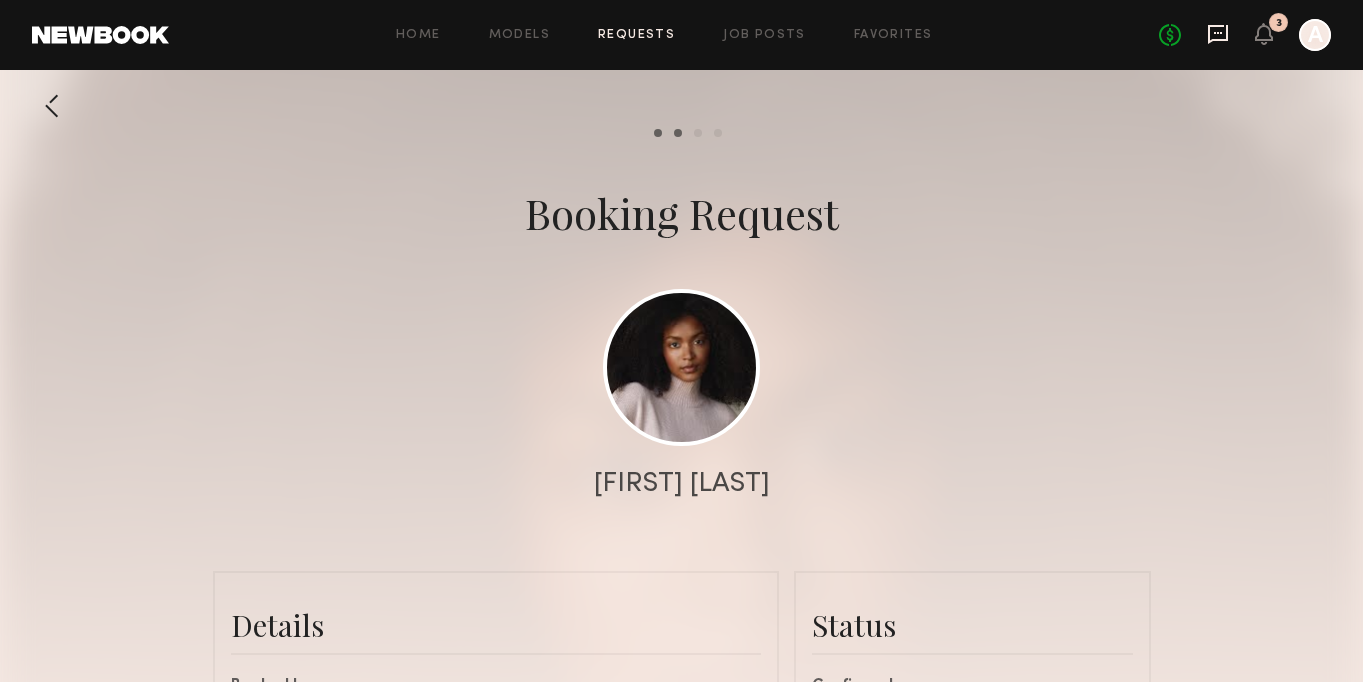 click 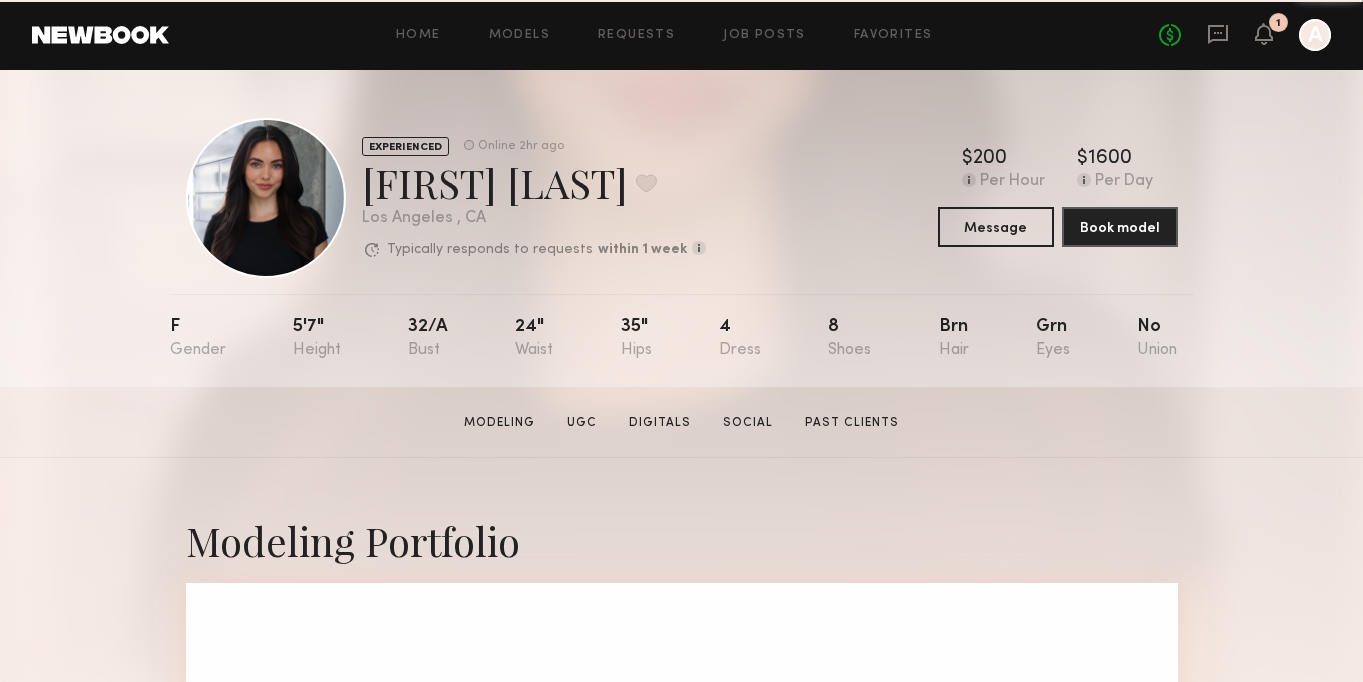 scroll, scrollTop: 0, scrollLeft: 0, axis: both 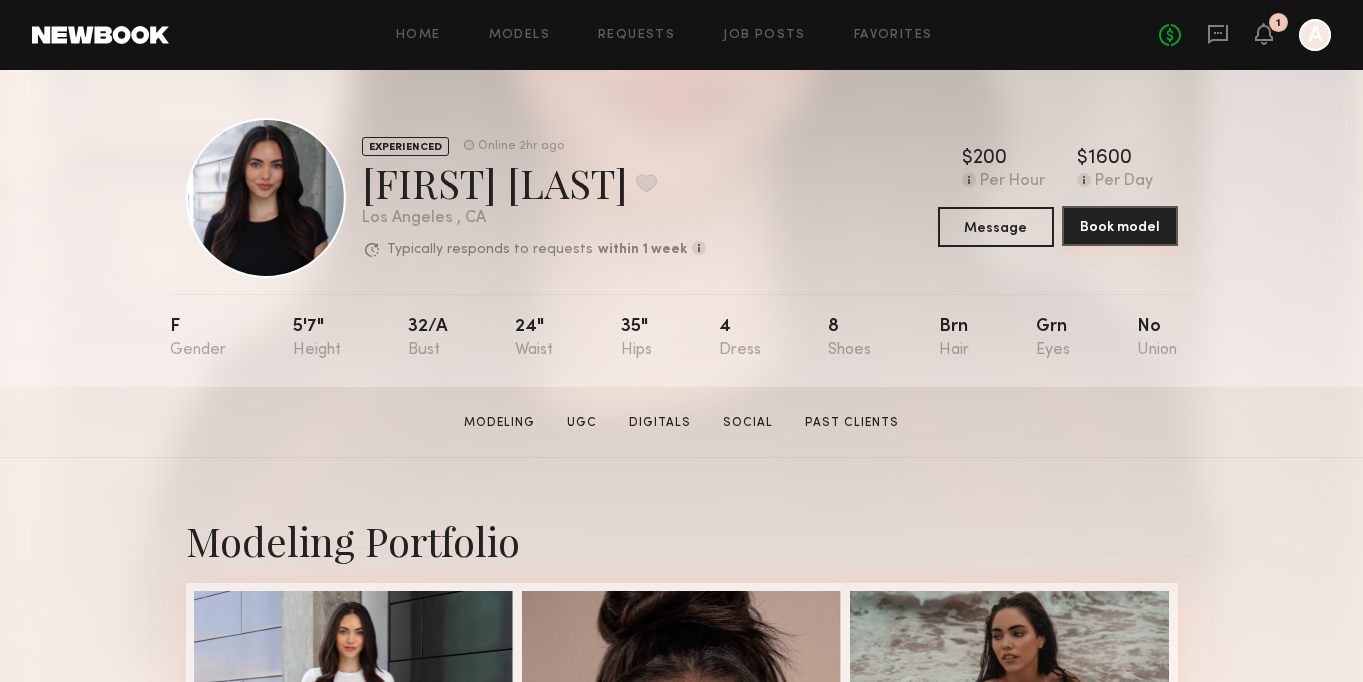 click on "Book model" 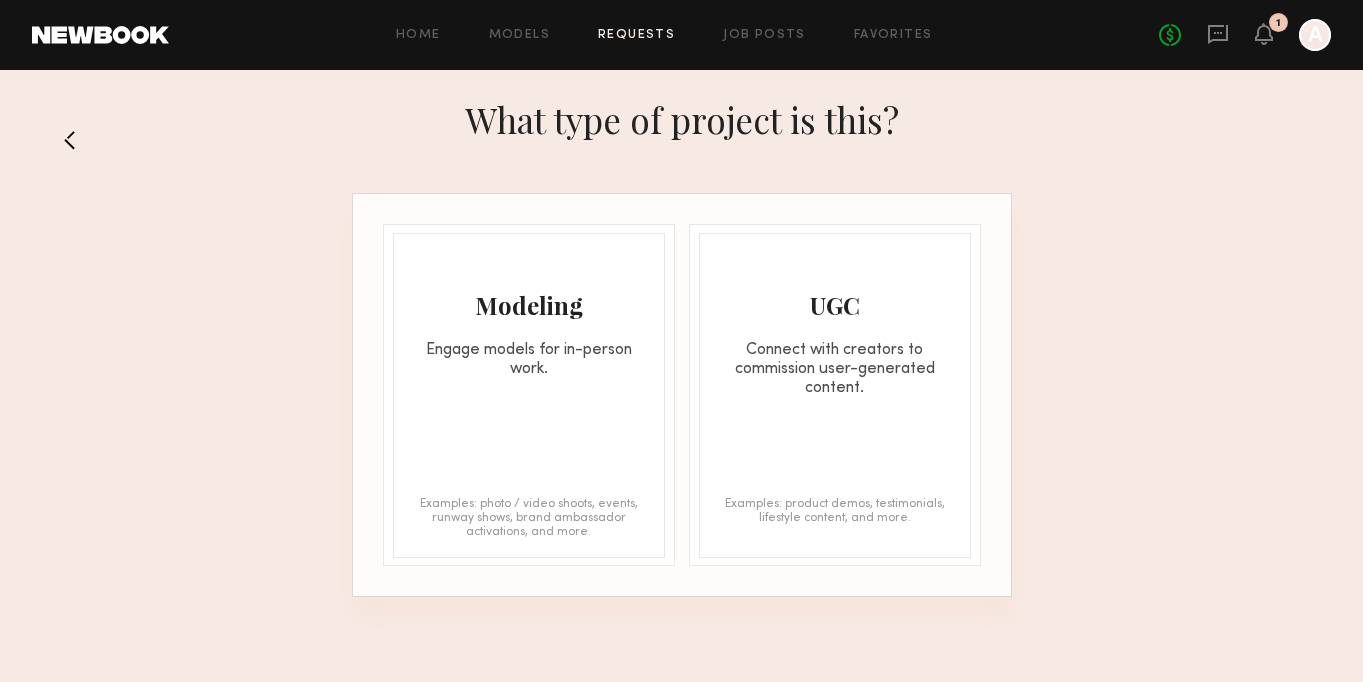 click on "Modeling Engage models for in-person work." 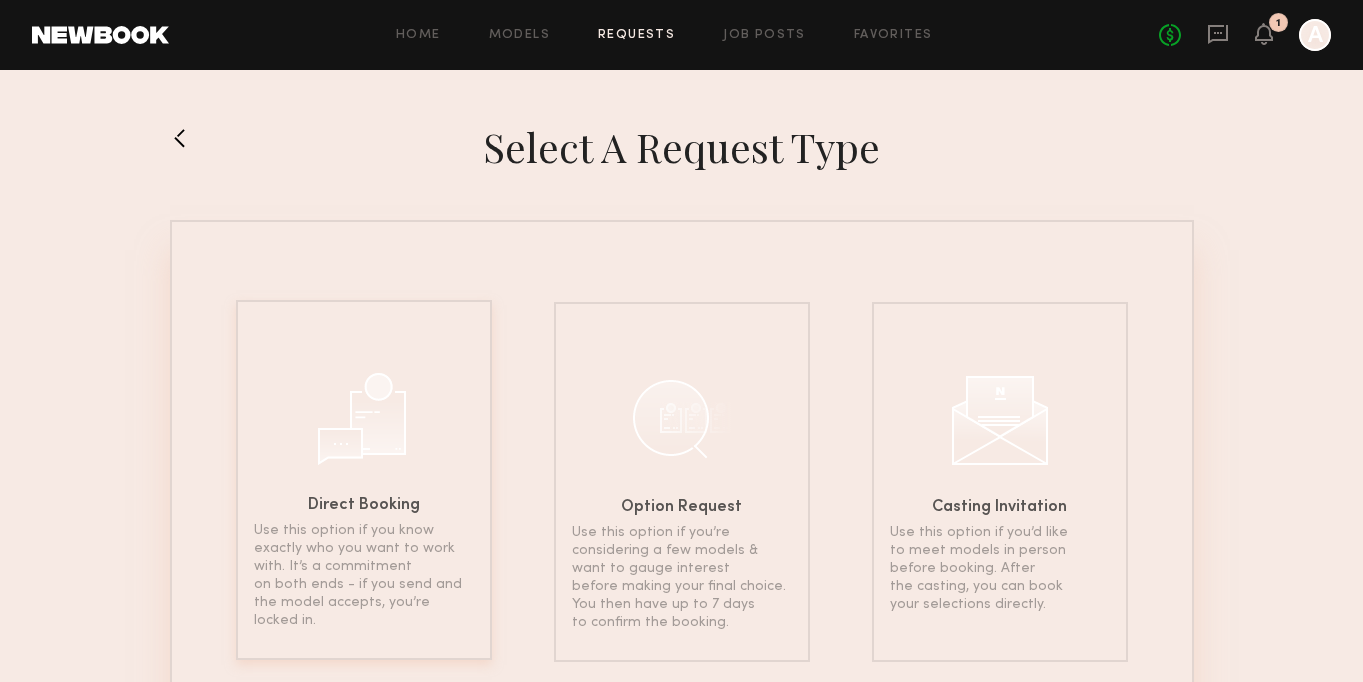 click on "Direct Booking Use this option if you know exactly who you want to work with. It’s a commitment on both ends - if you send and the model accepts, you’re locked in." 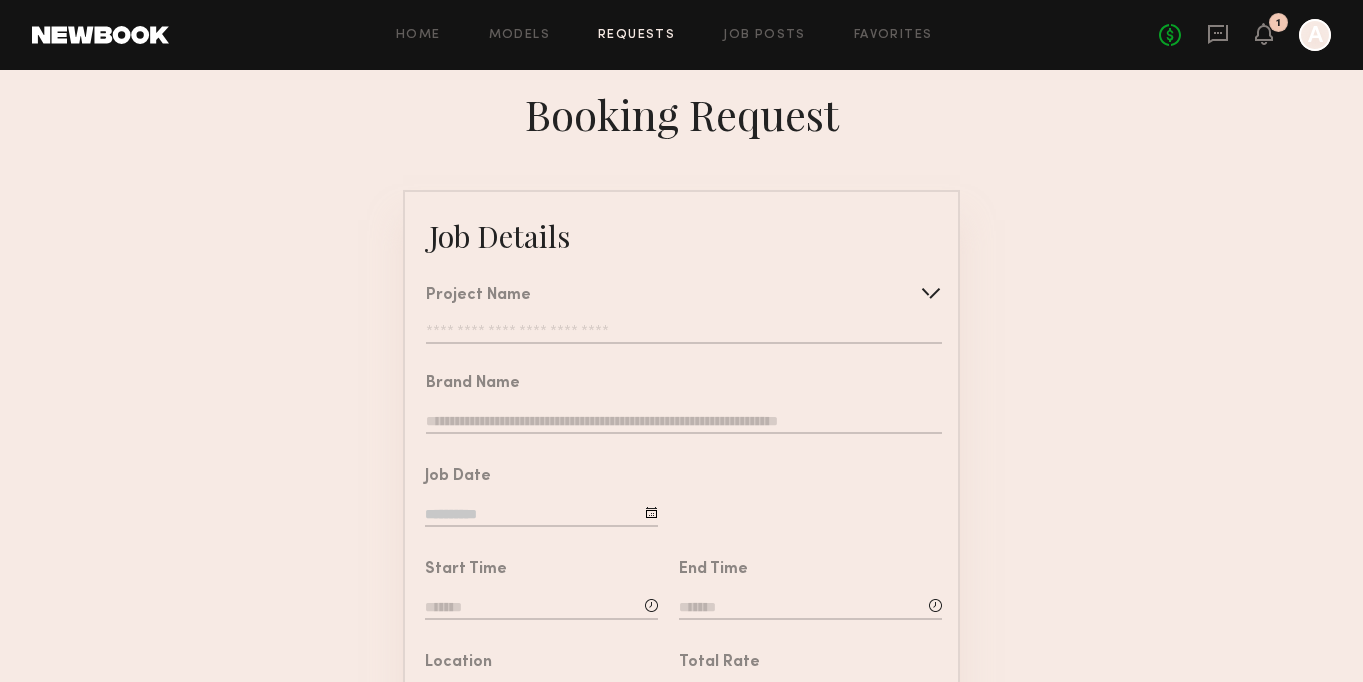click on "Project Name   Create   Use recent modeling project  Hand Modeling 8/1  Hand Modeling 7/23  Hand Modeling 7/2  Hair Modeling 6/13" 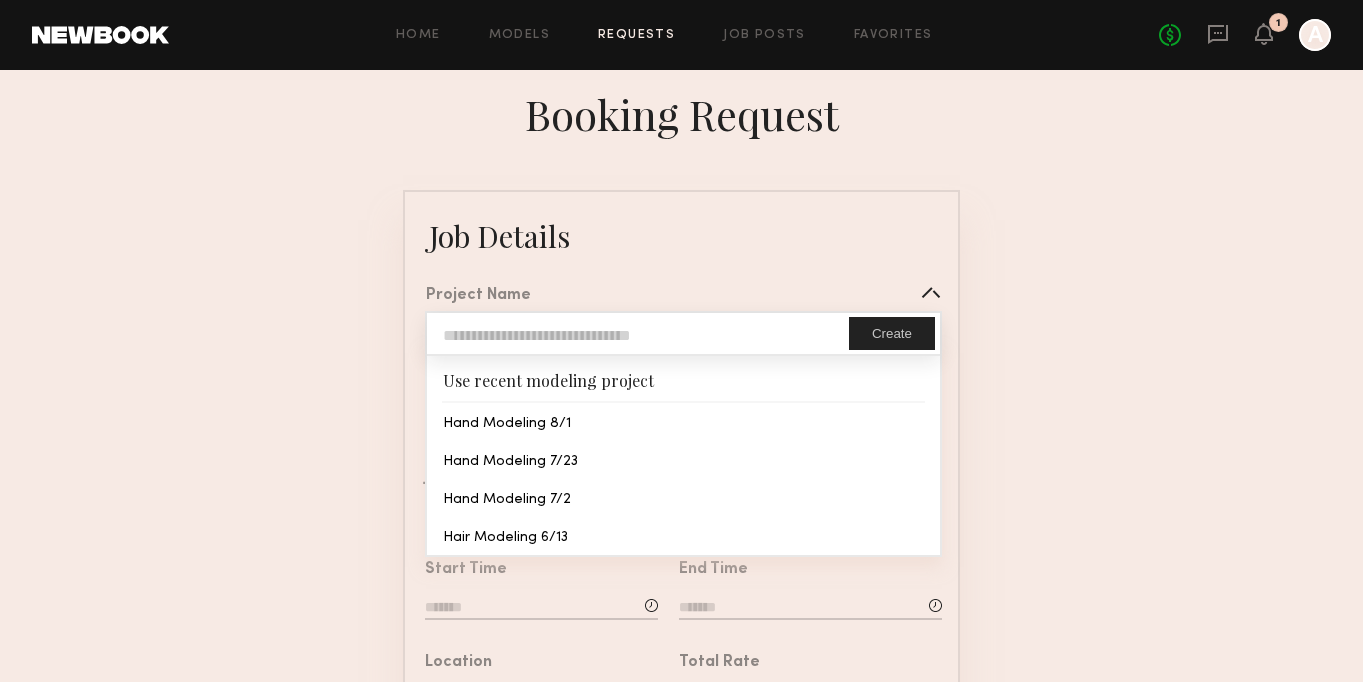 click 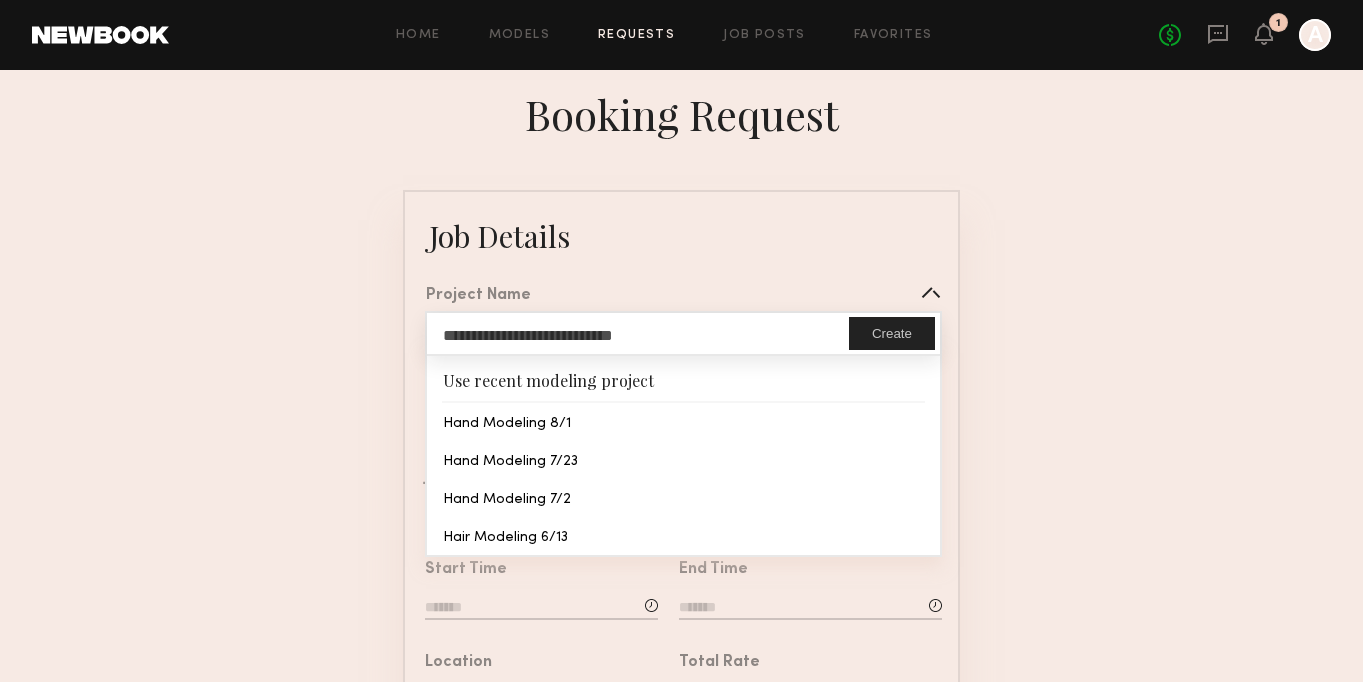 type on "**********" 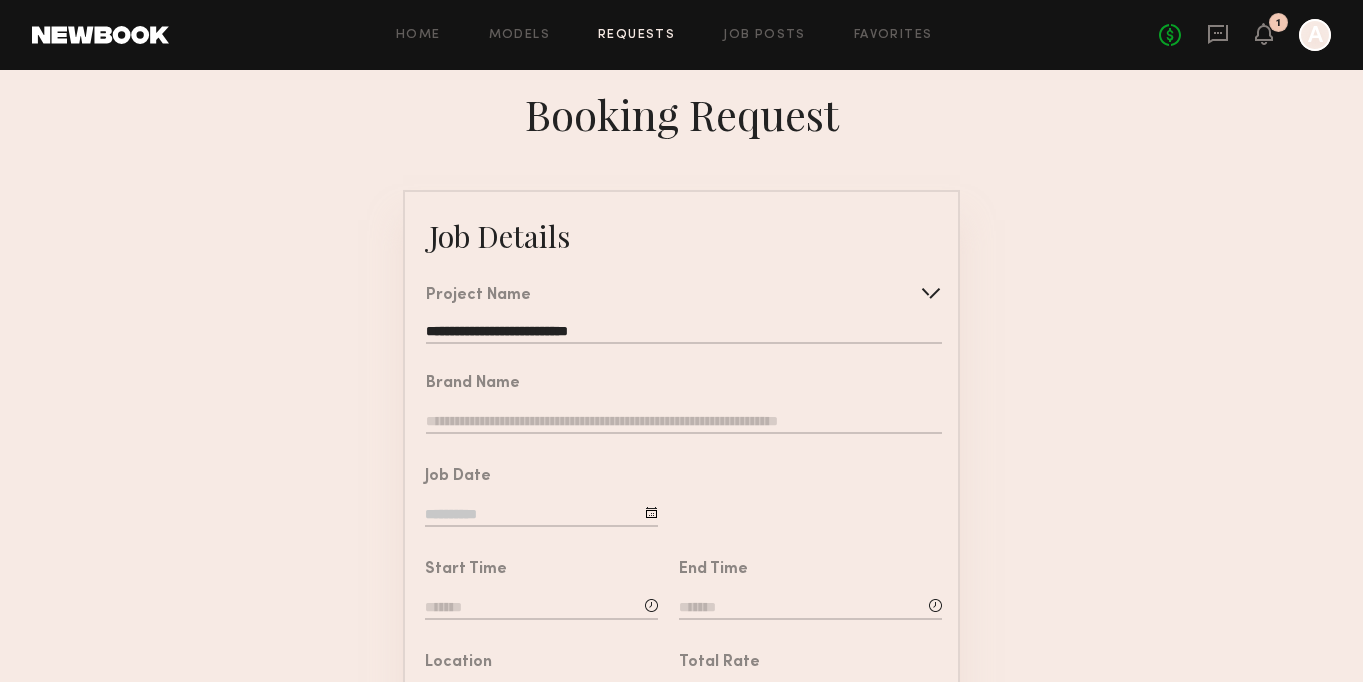 click 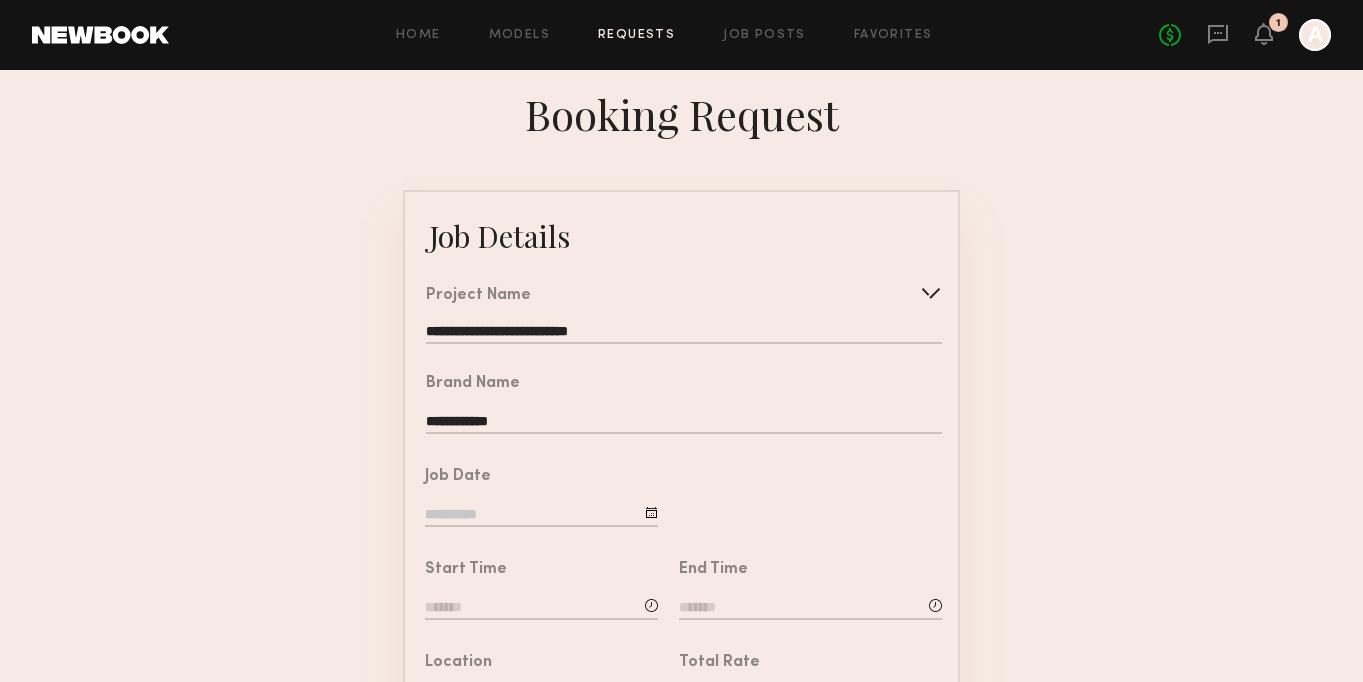 type on "**********" 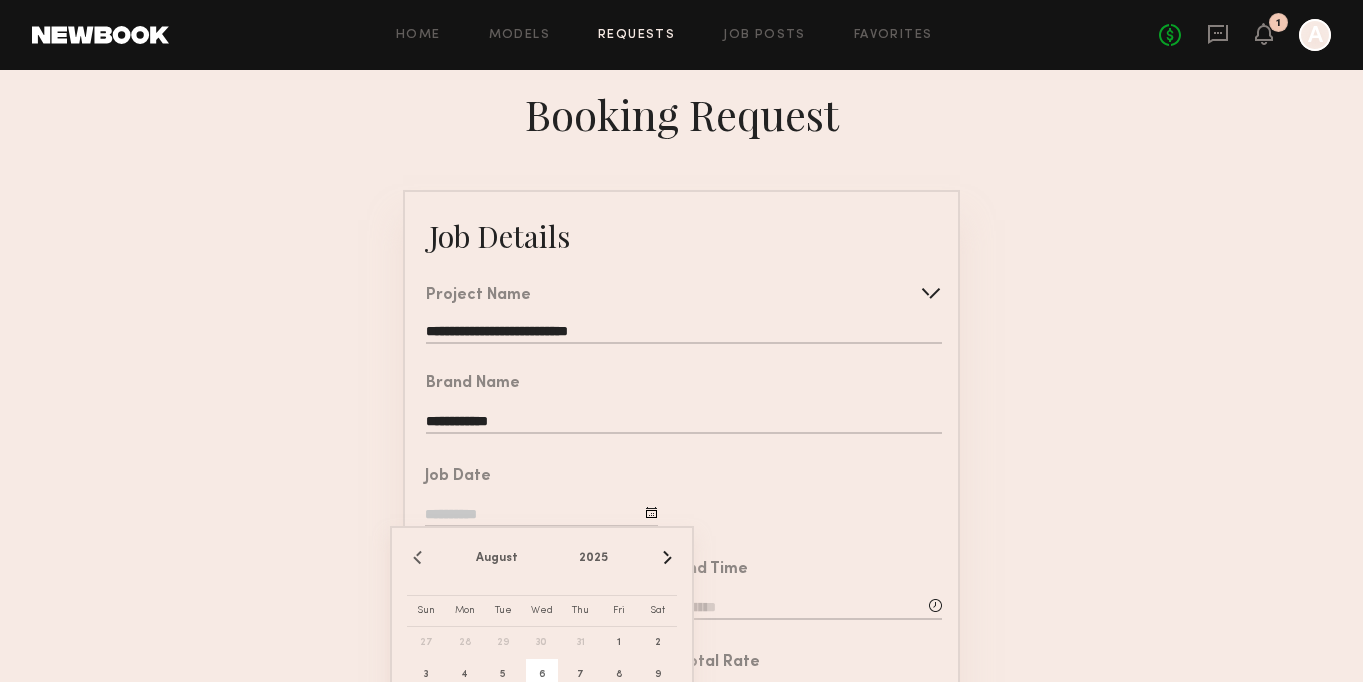 click on "6" 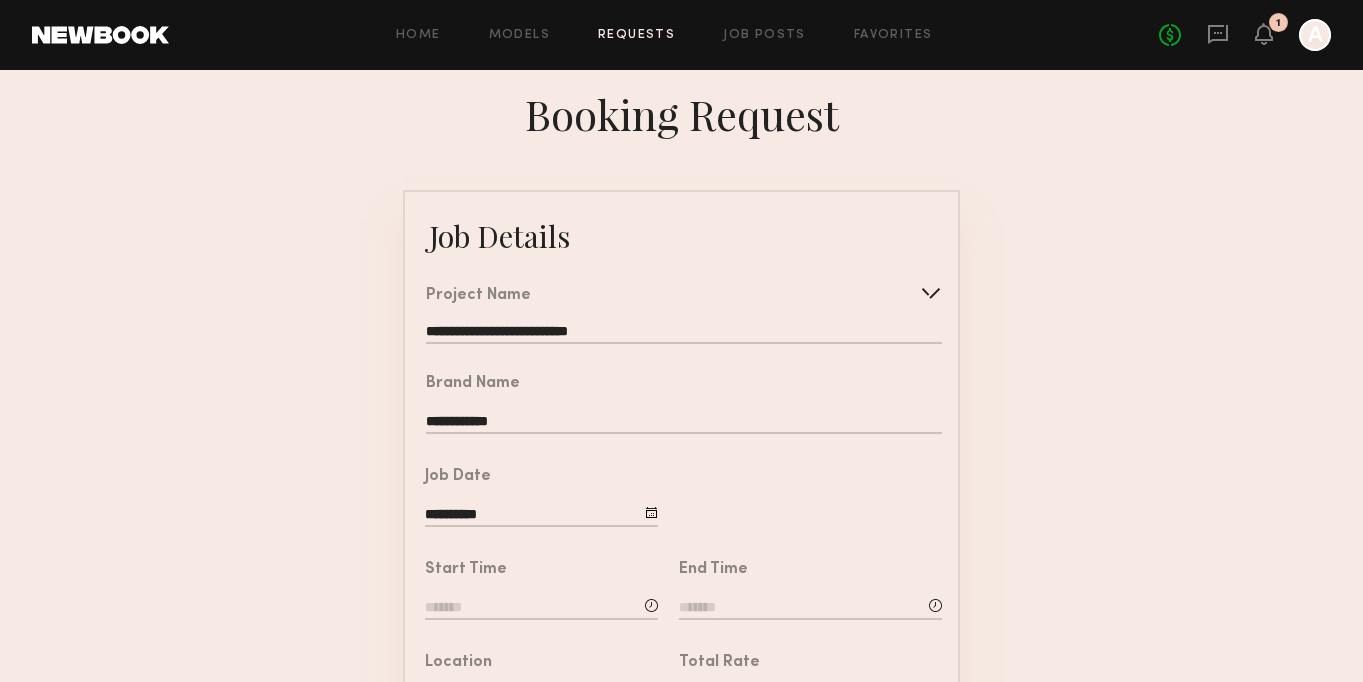 click on "**********" 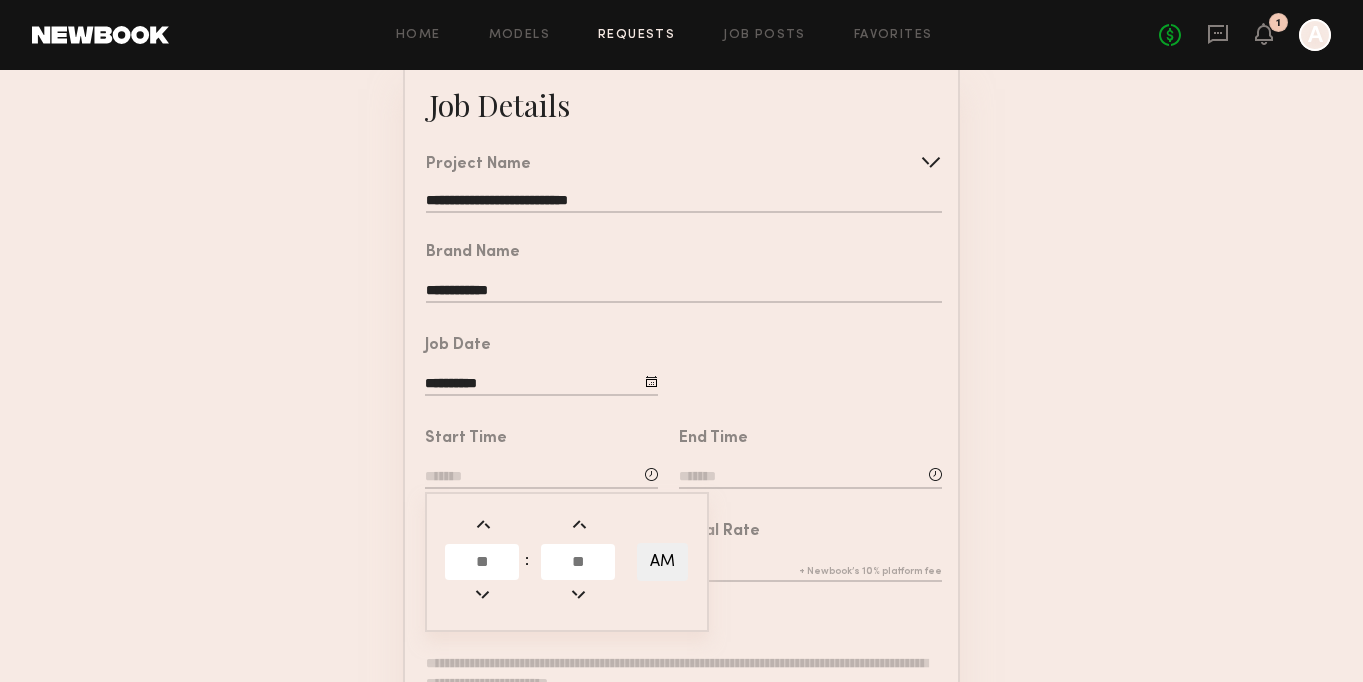 scroll, scrollTop: 155, scrollLeft: 0, axis: vertical 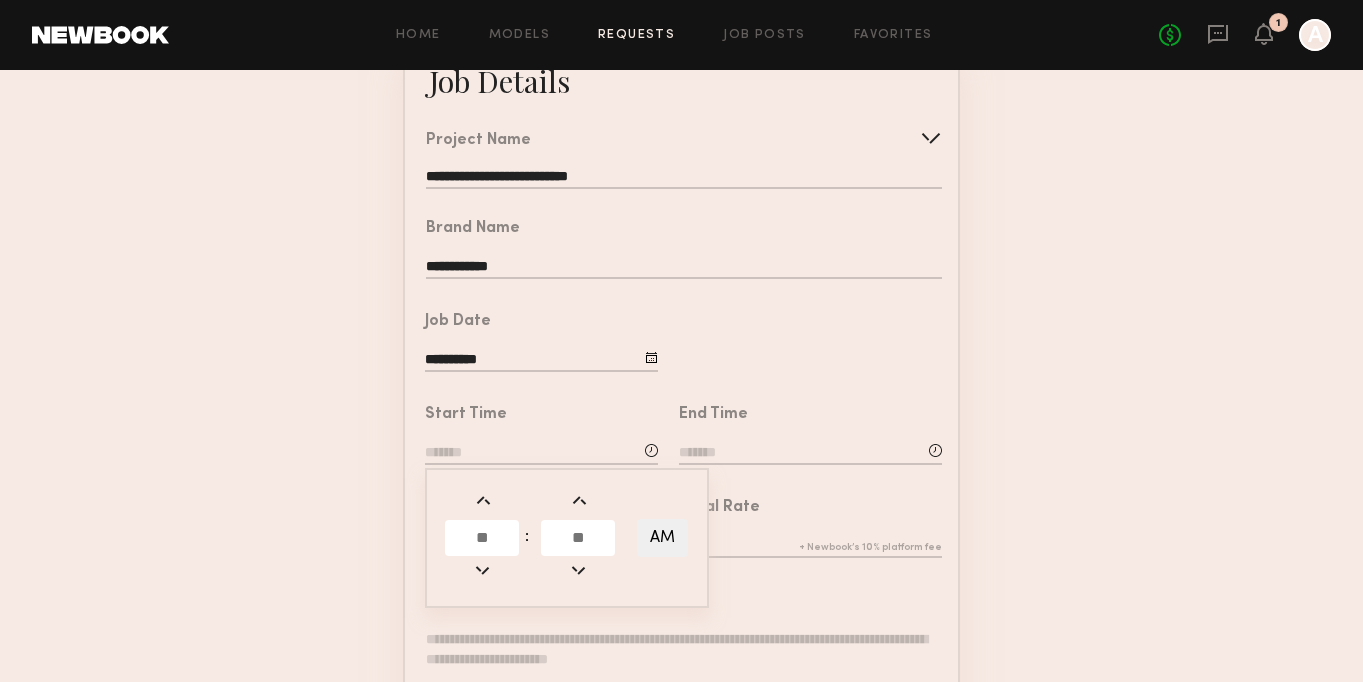 click 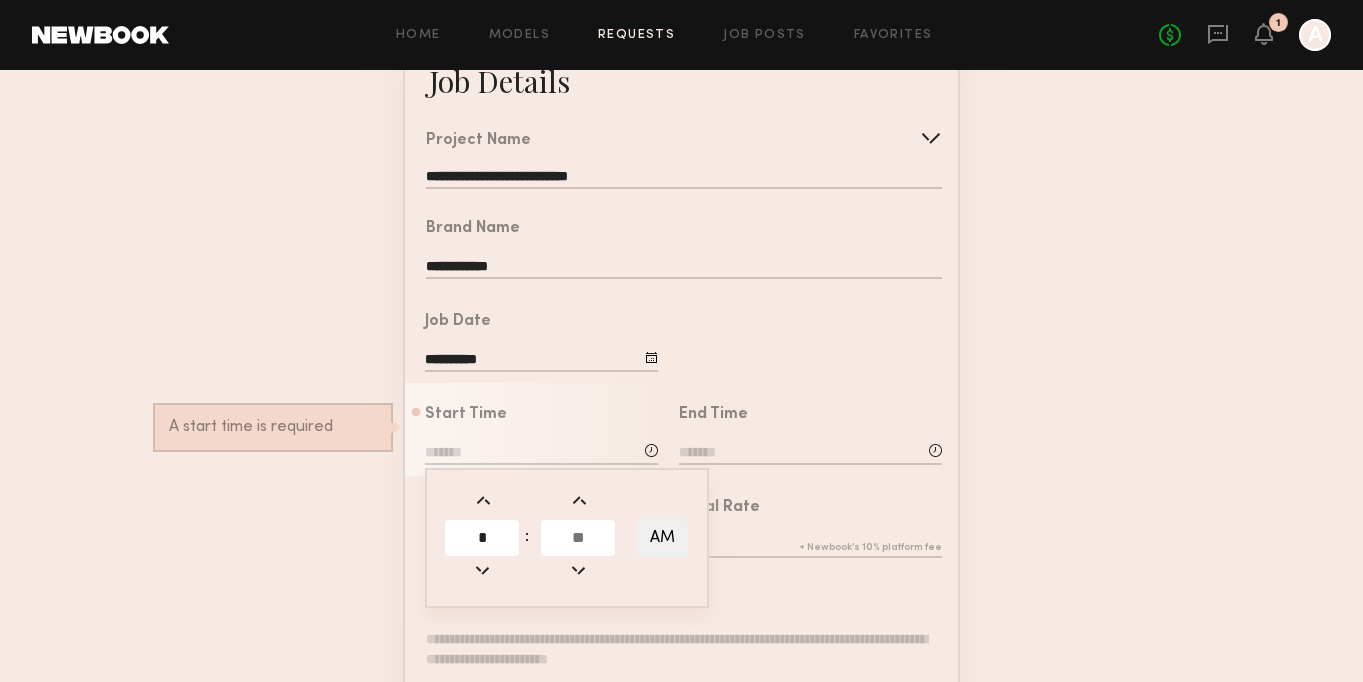 type on "*" 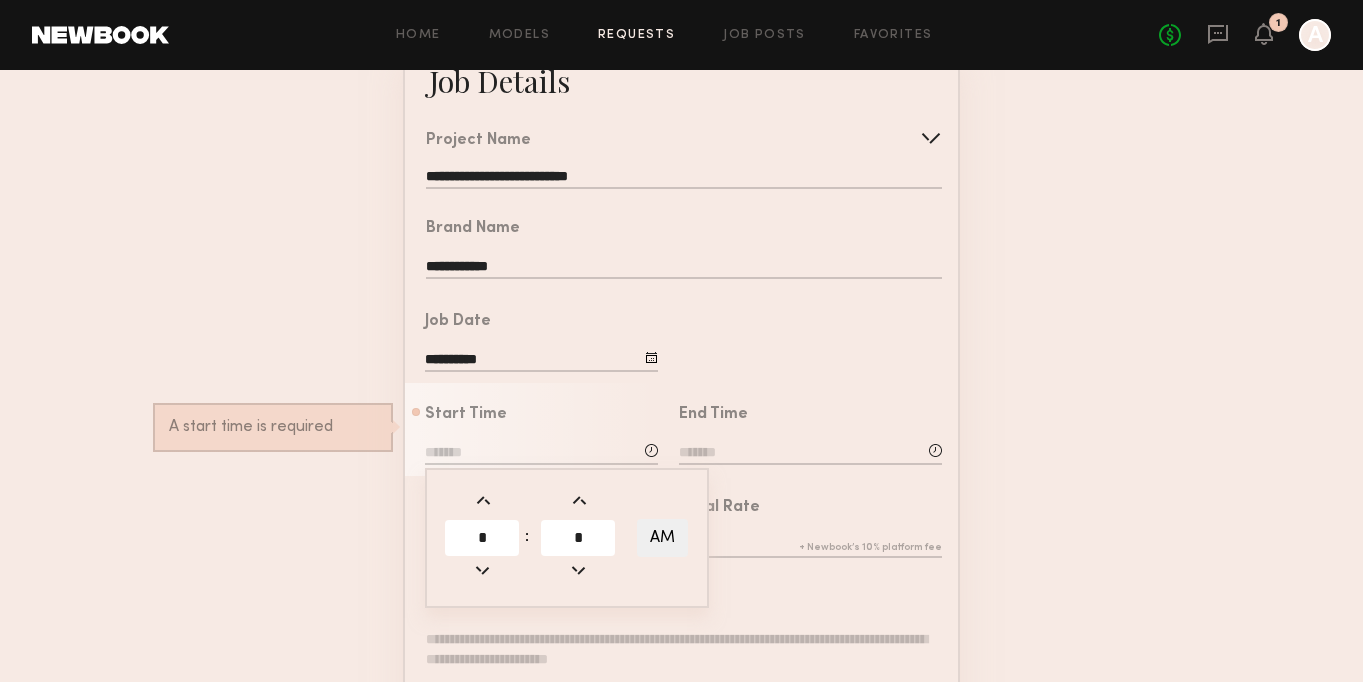 type on "*" 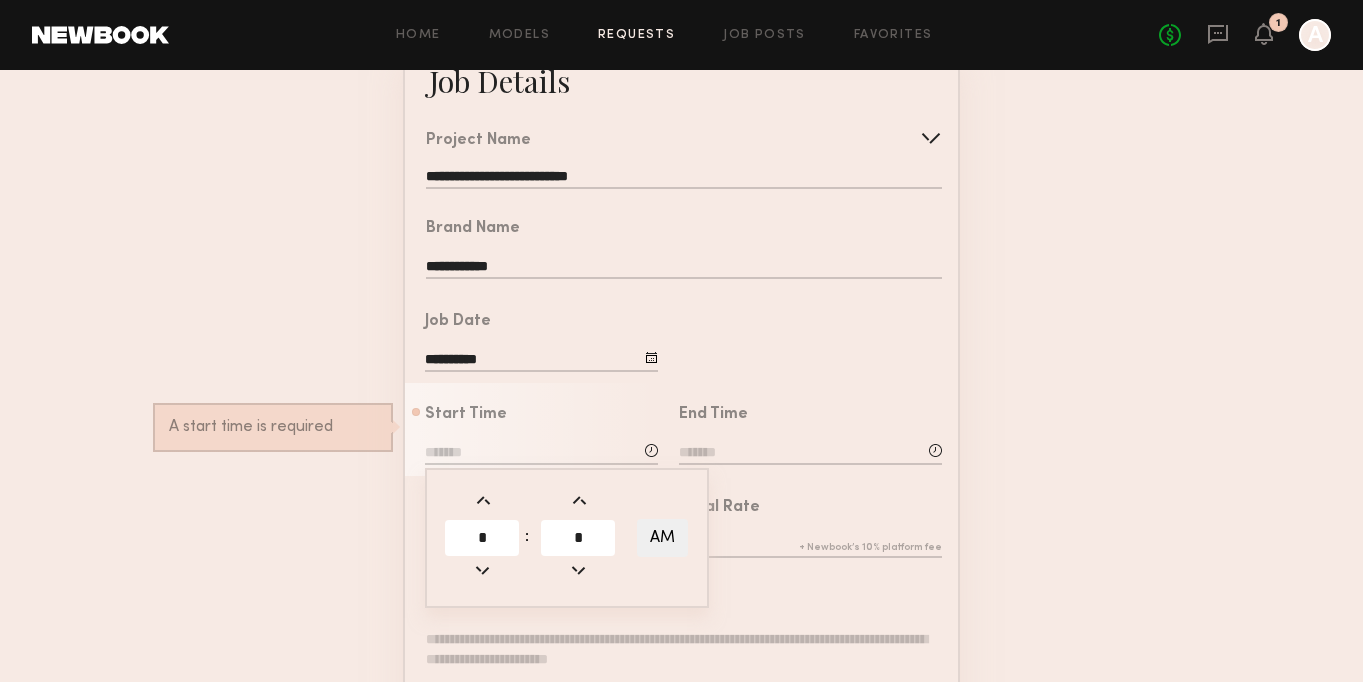 type on "*******" 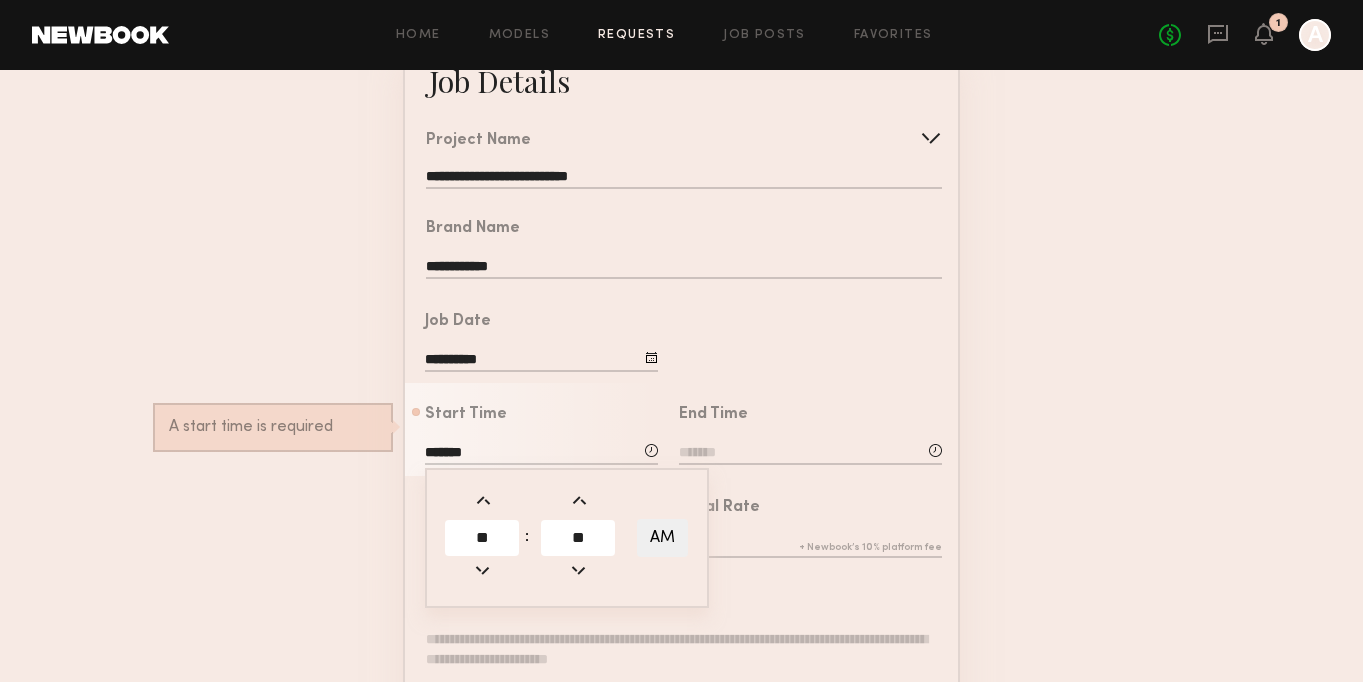click on "AM" 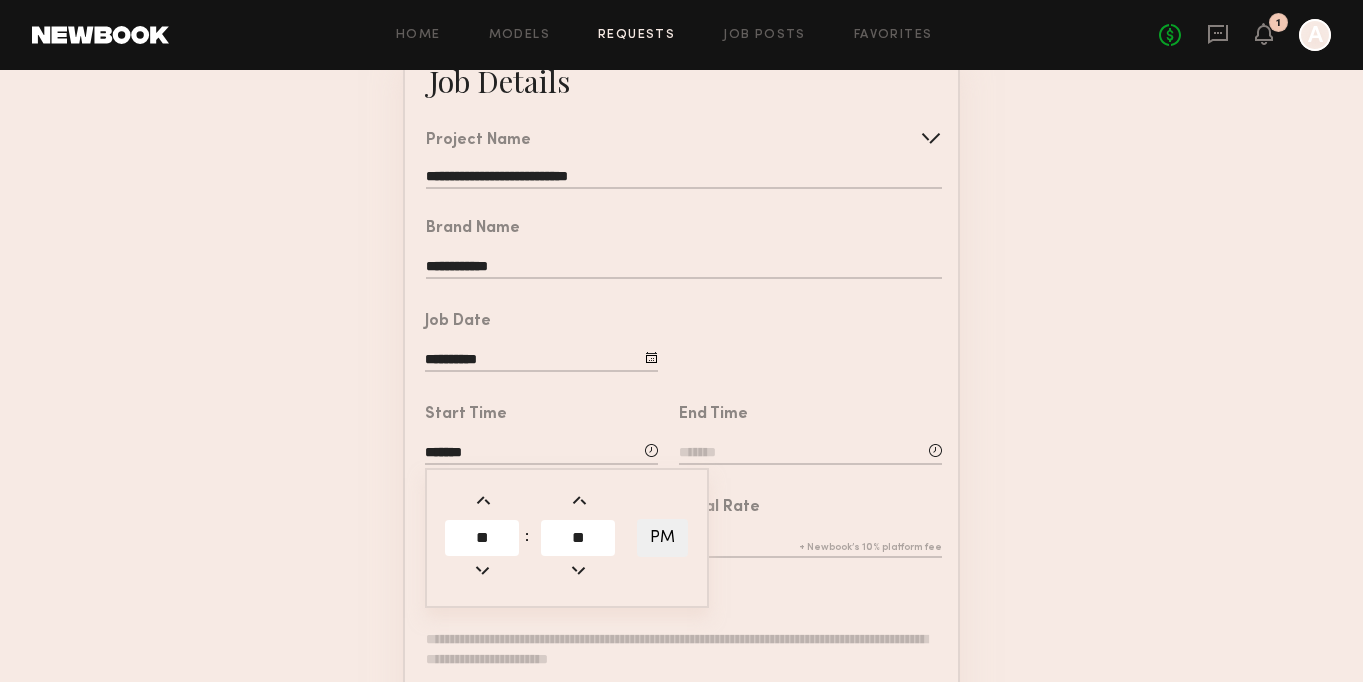 click on "Total Rate" 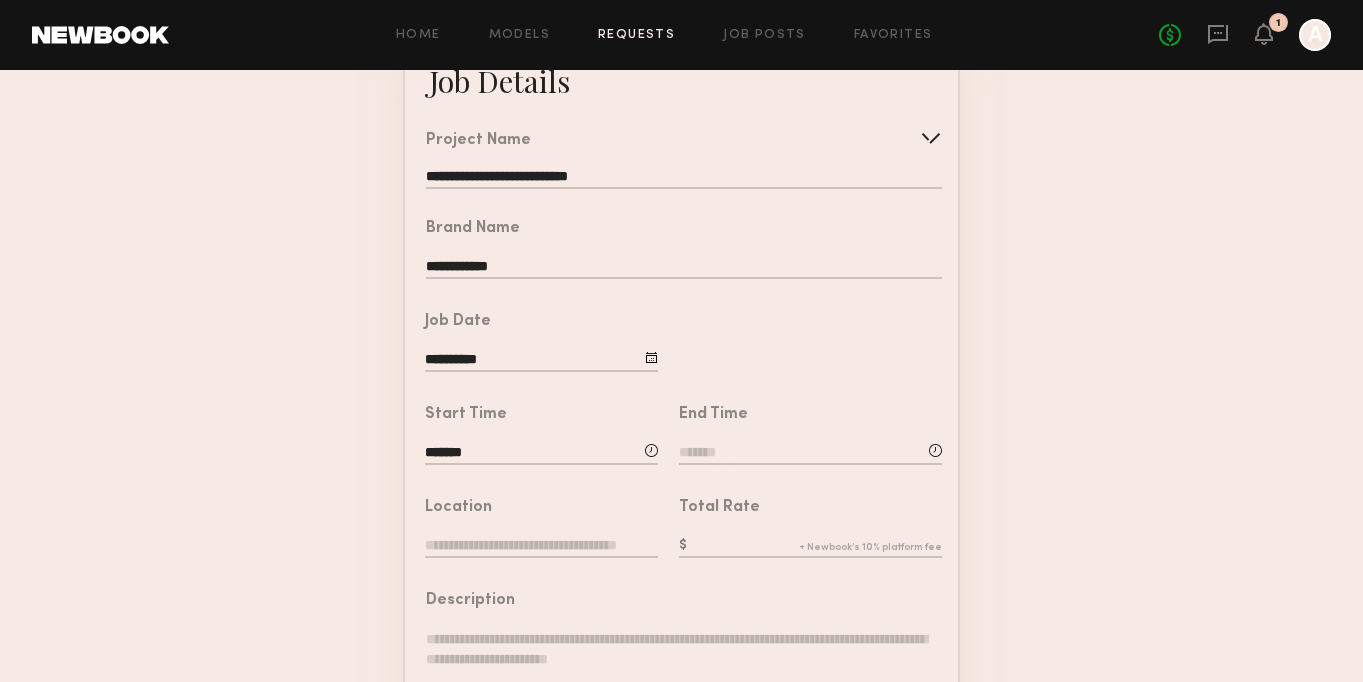 click 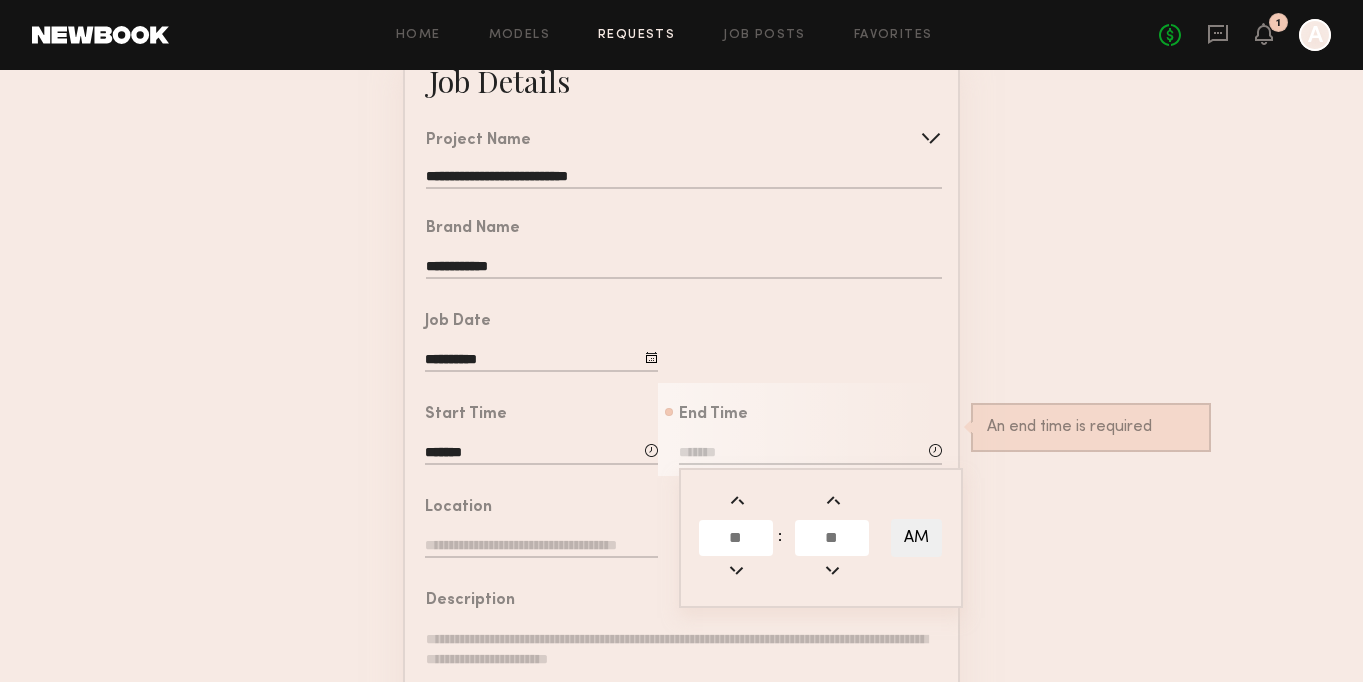 click 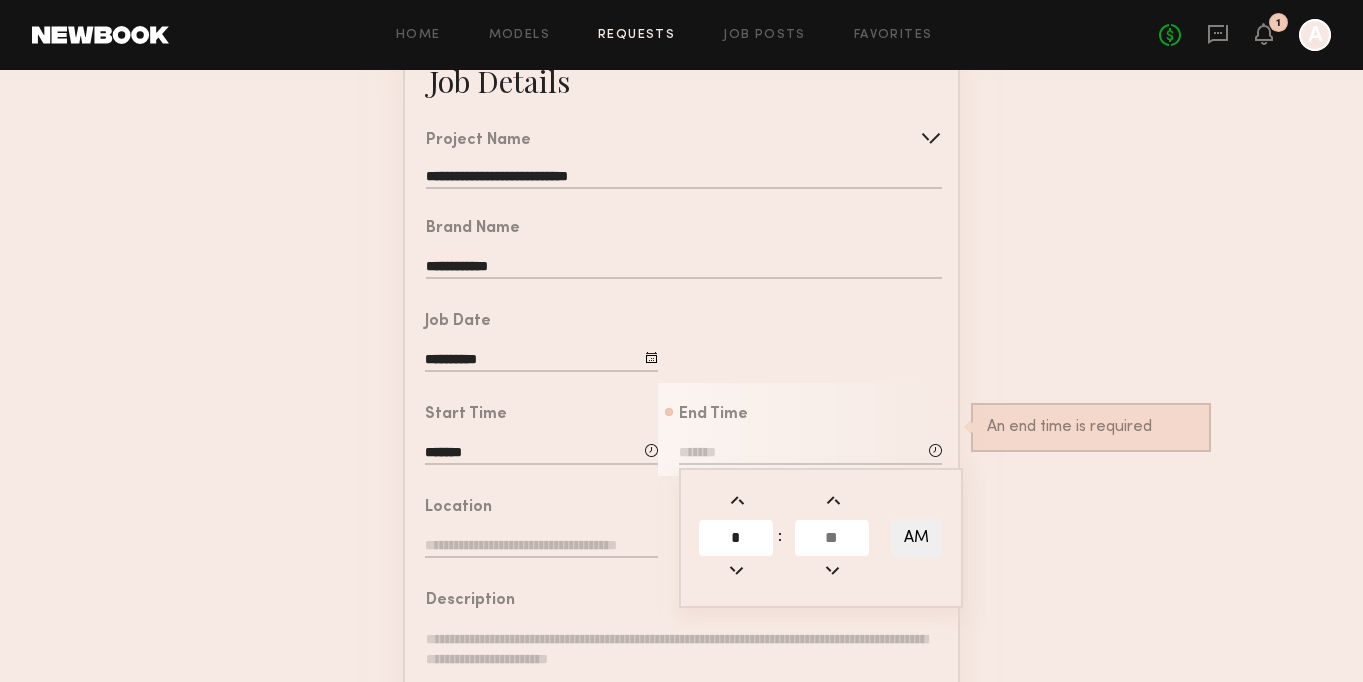 type on "*" 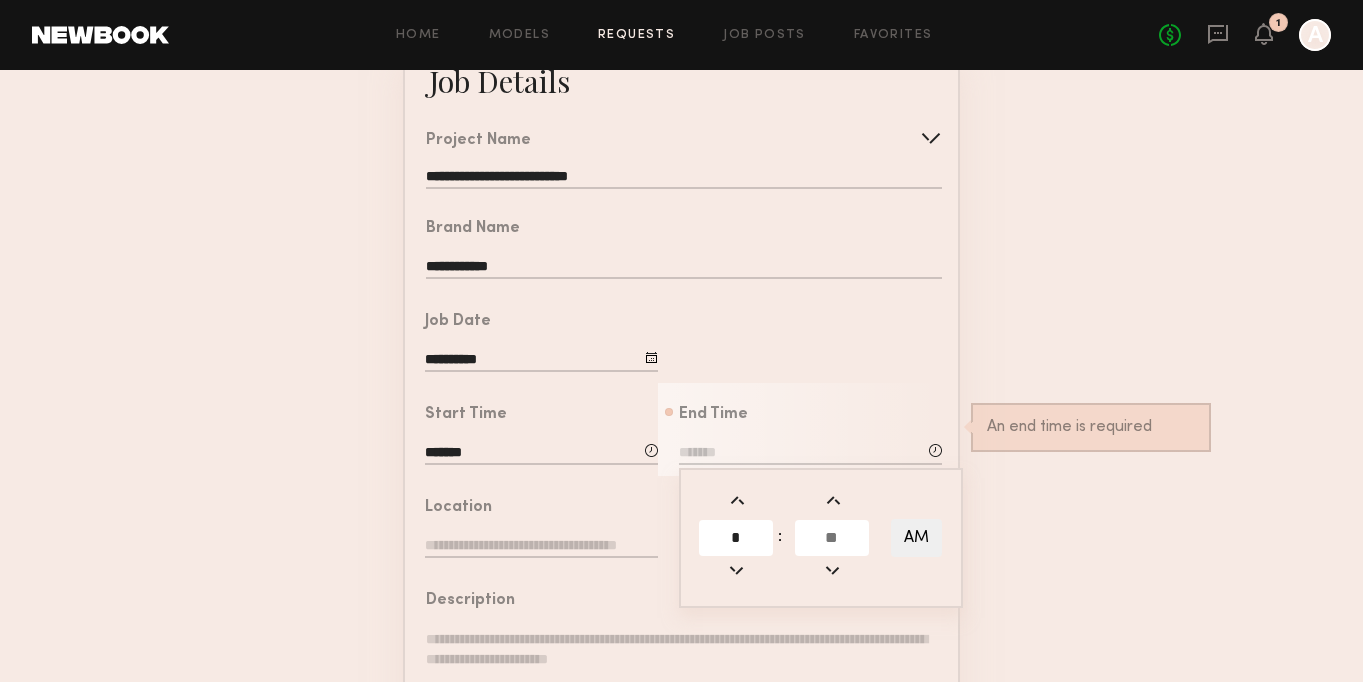 click 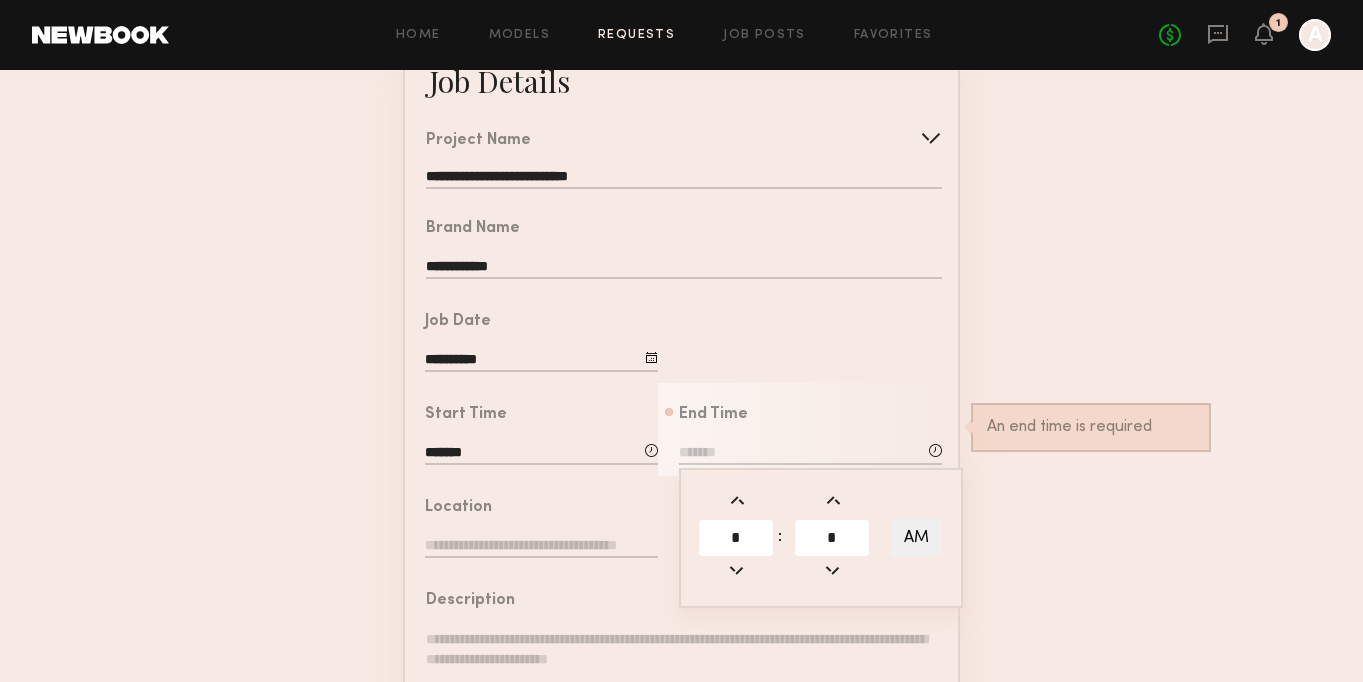 type on "*" 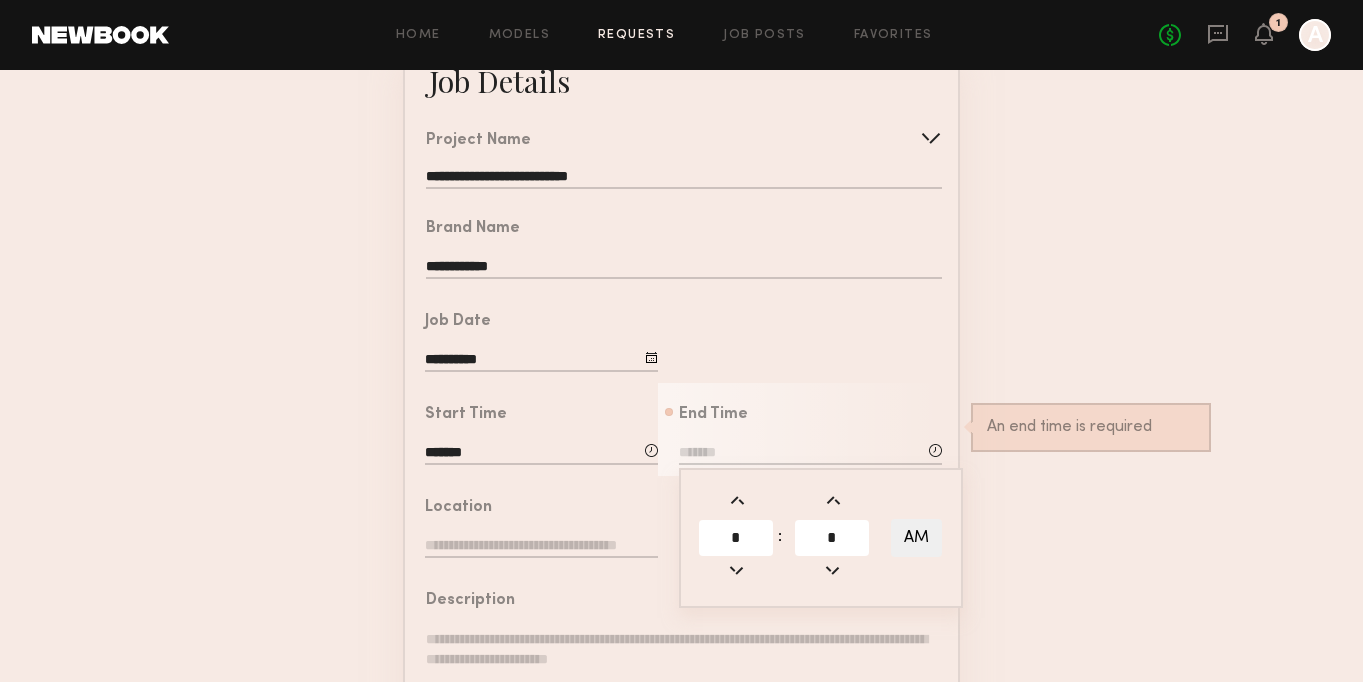 type on "*******" 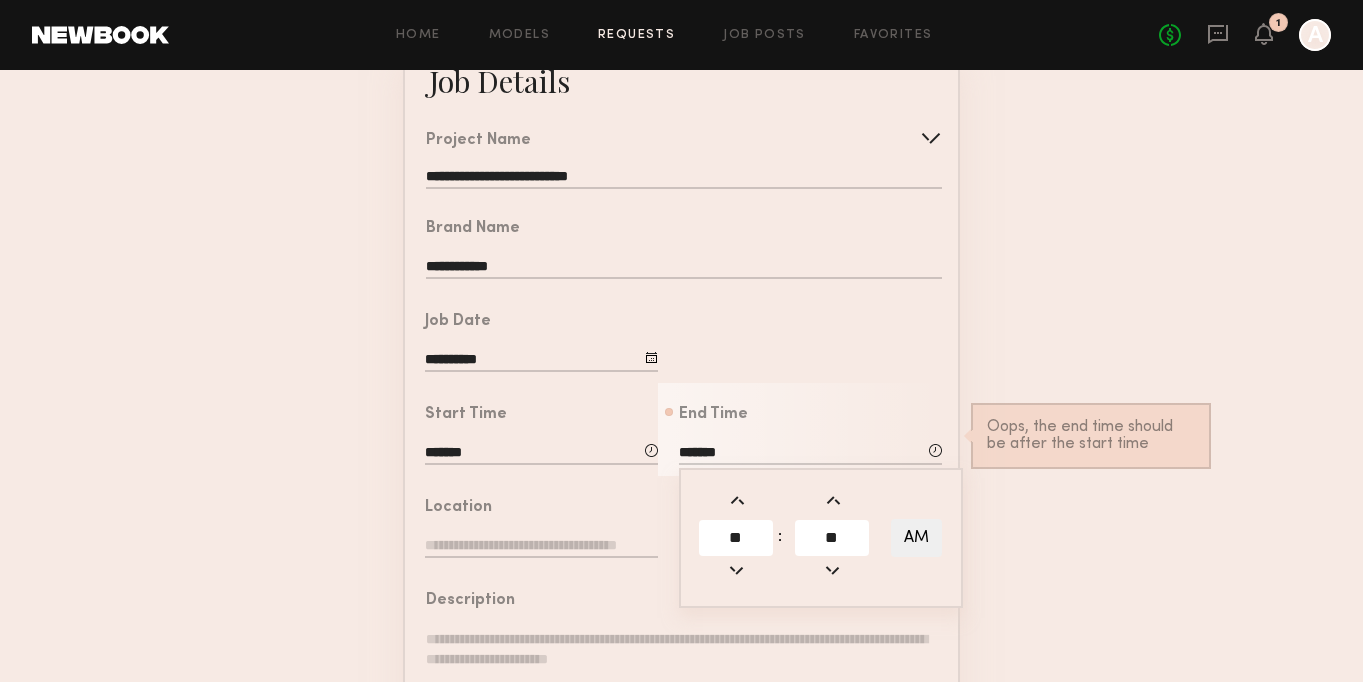 click on "AM" 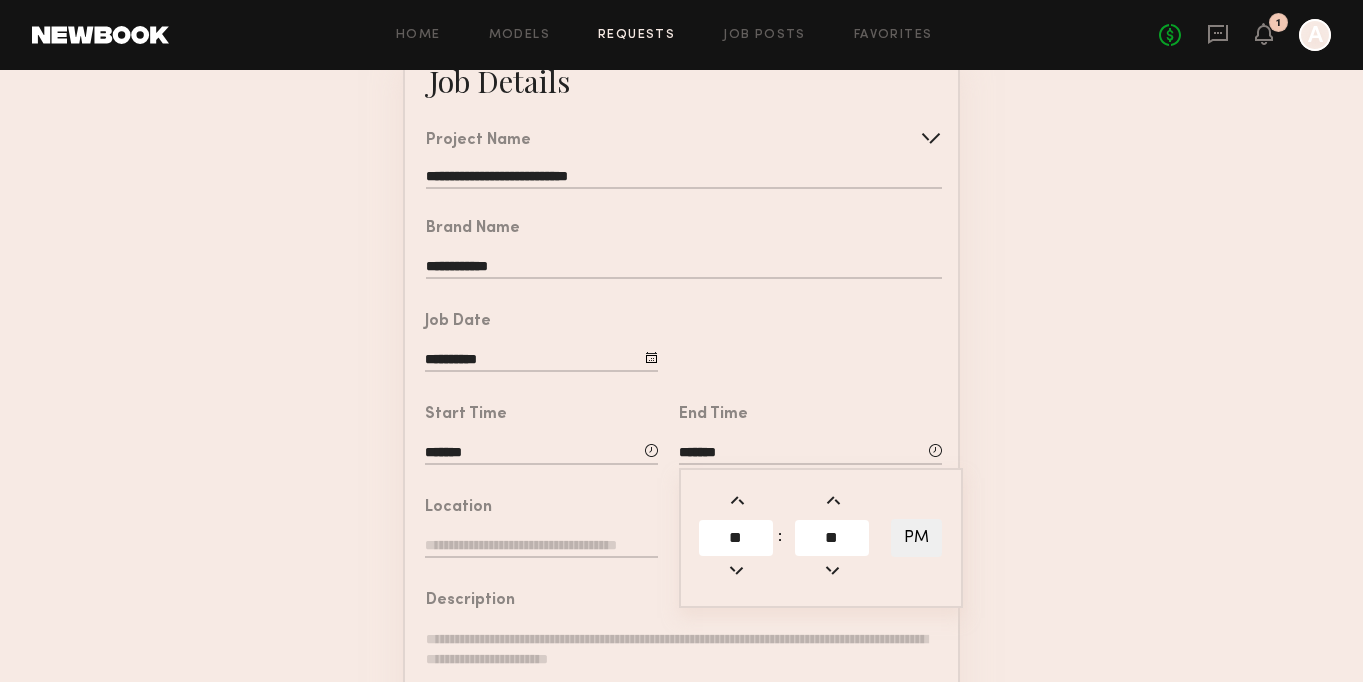 click on "**********" 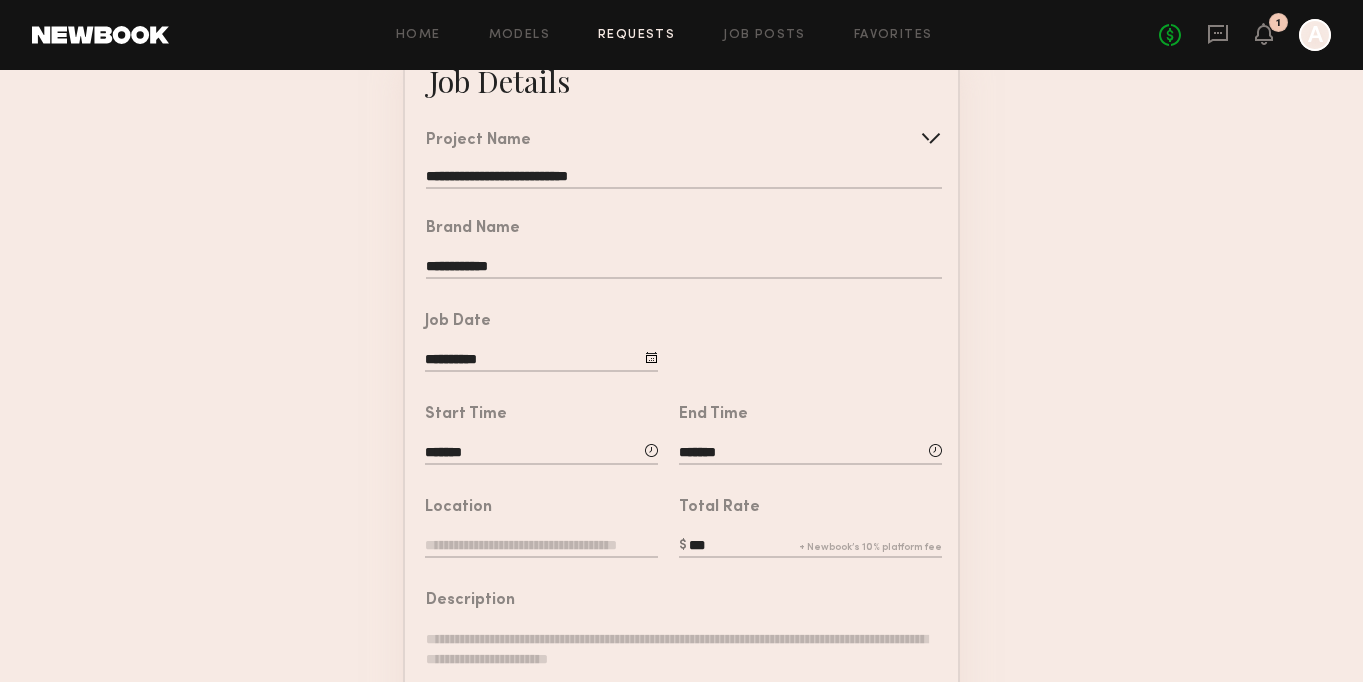 click 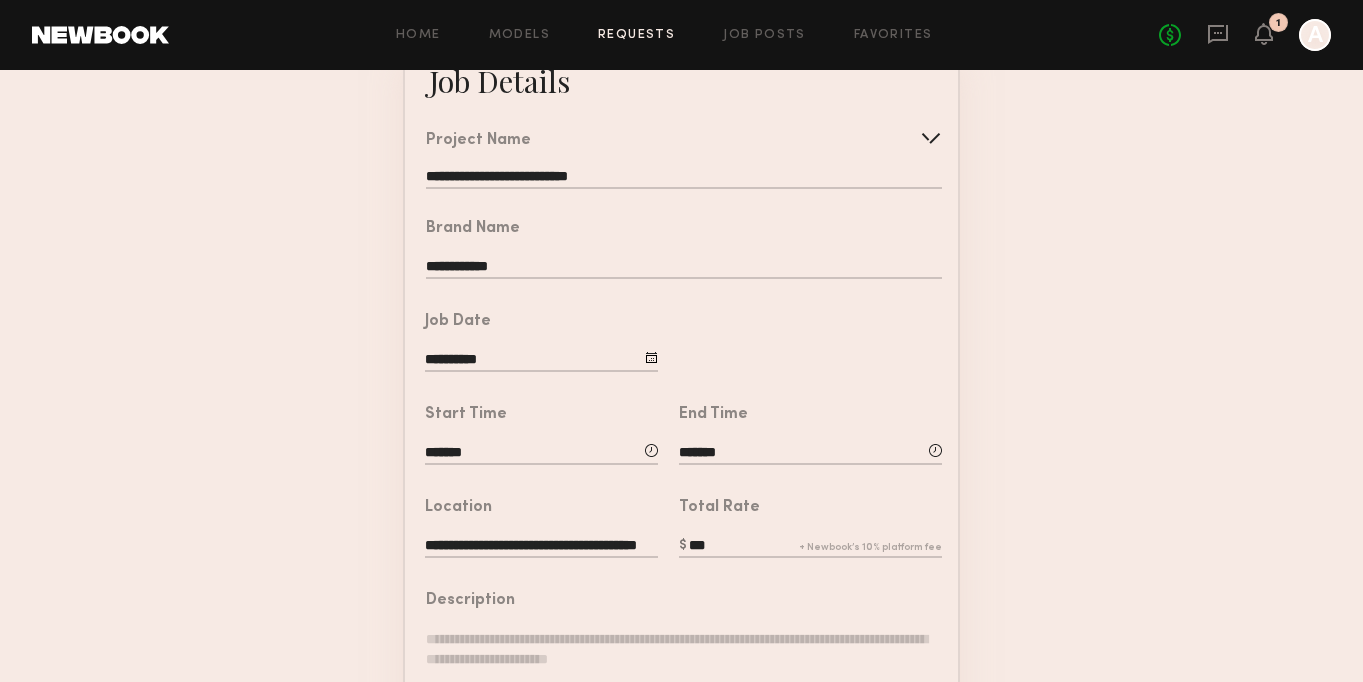 scroll, scrollTop: 0, scrollLeft: 46, axis: horizontal 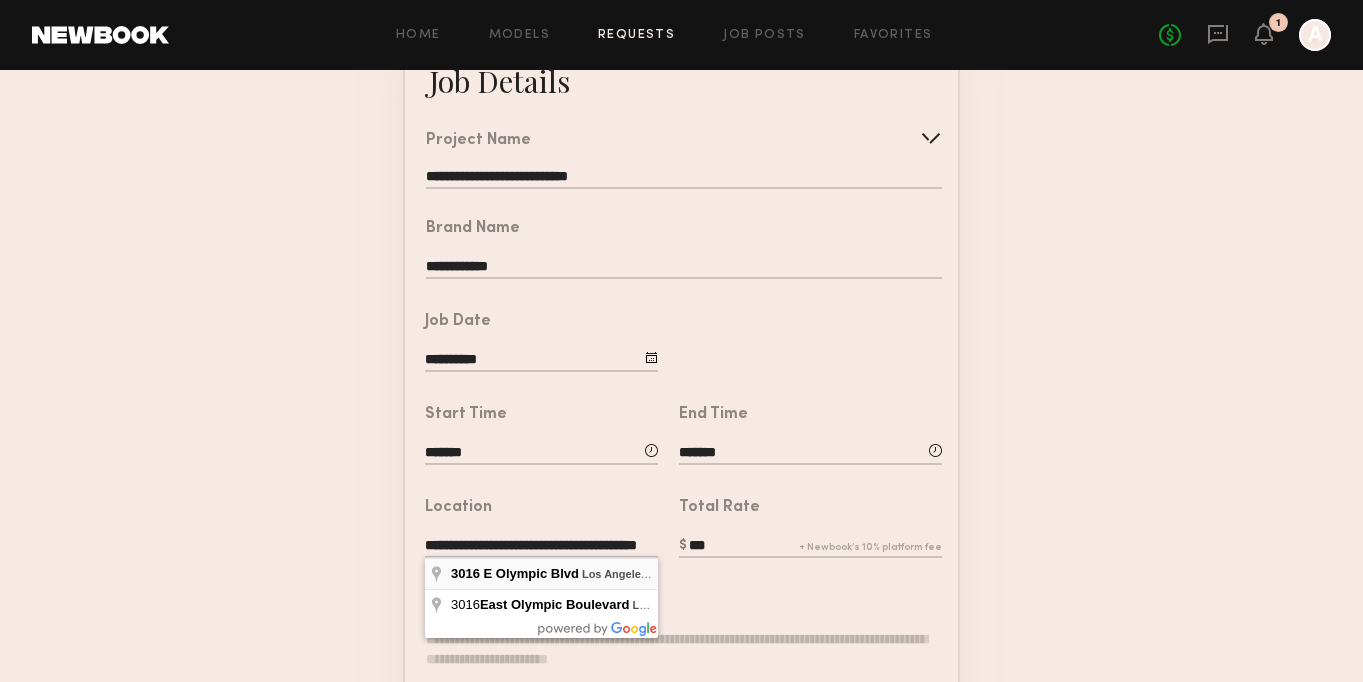 type on "**********" 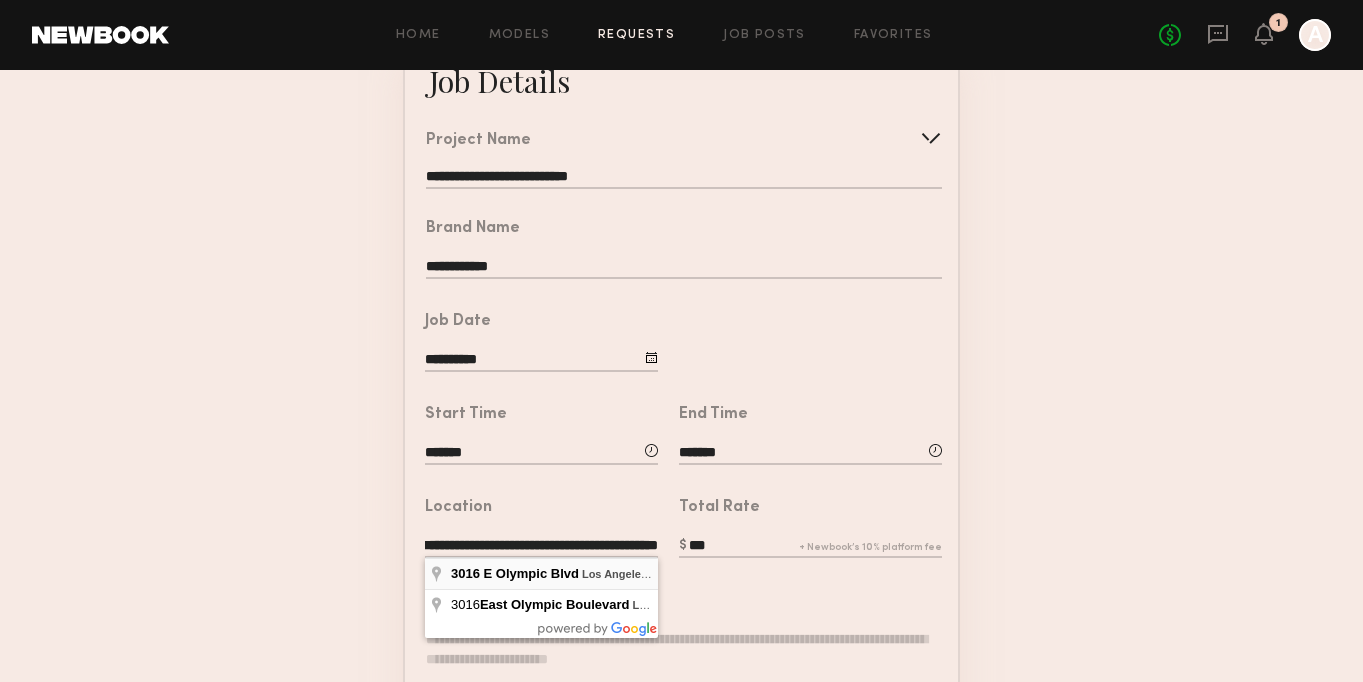 scroll, scrollTop: 0, scrollLeft: 0, axis: both 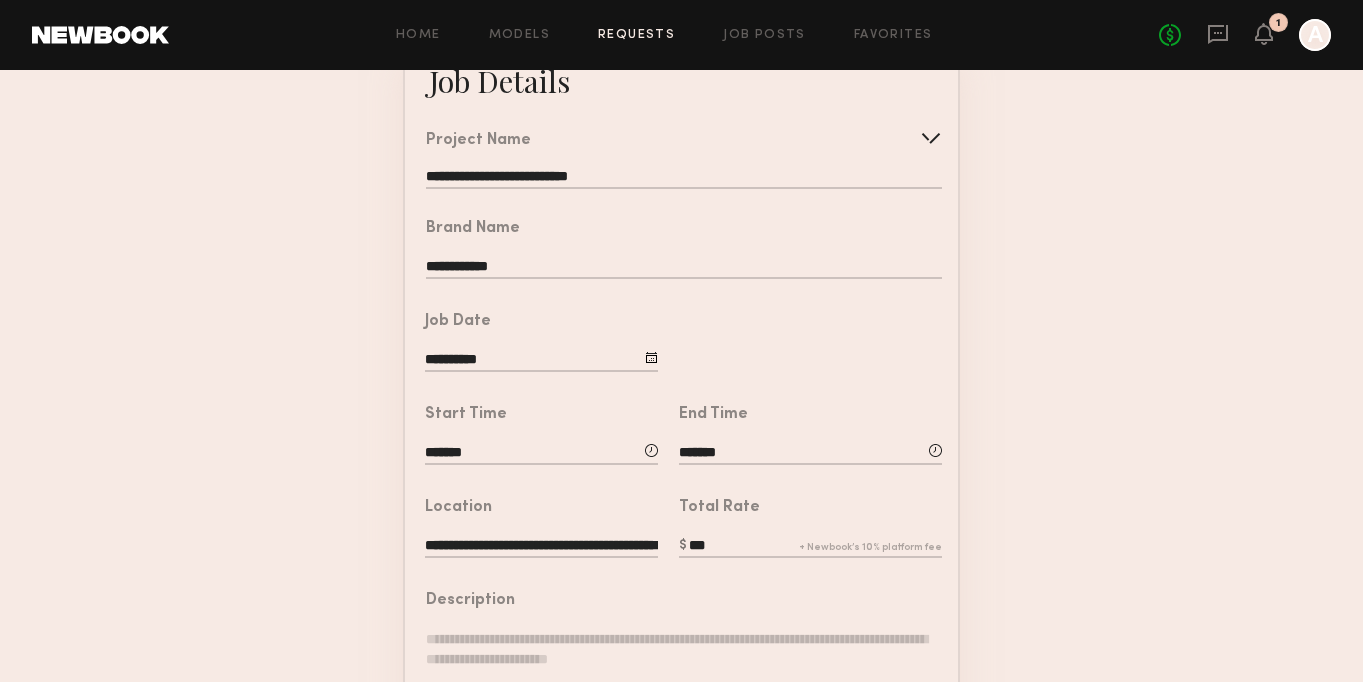 click on "***" 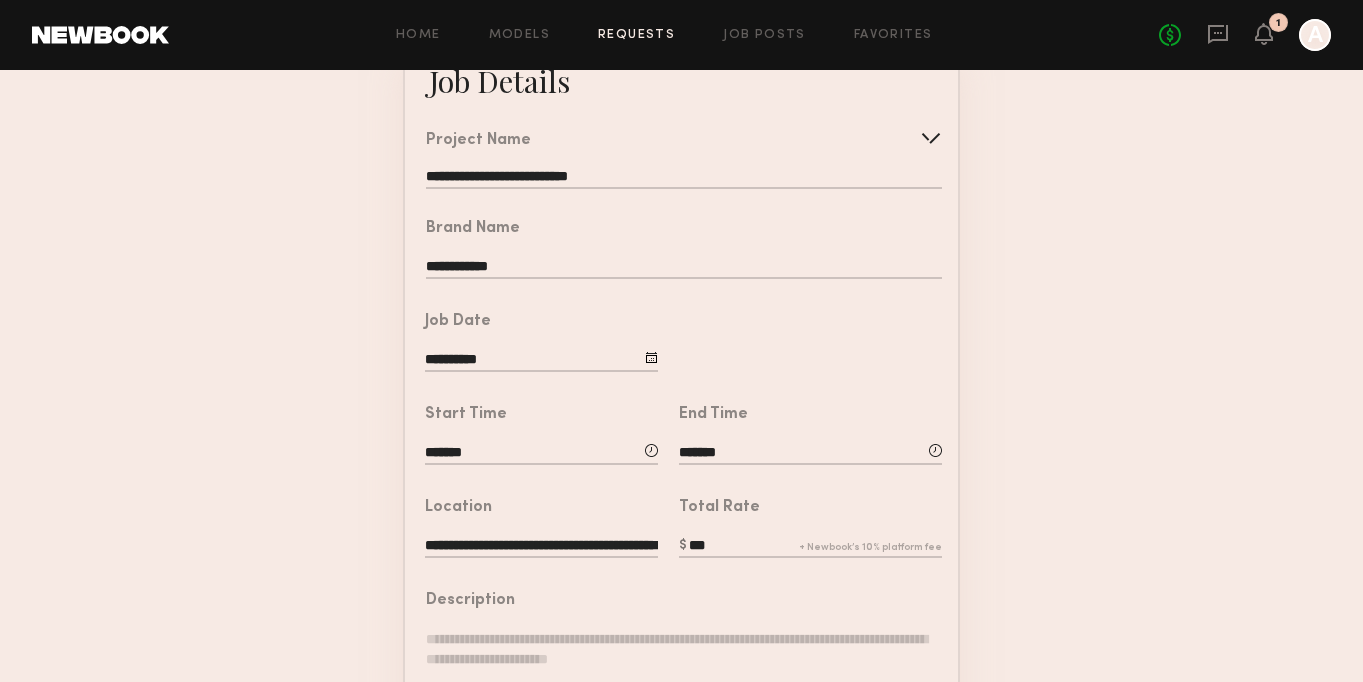type on "***" 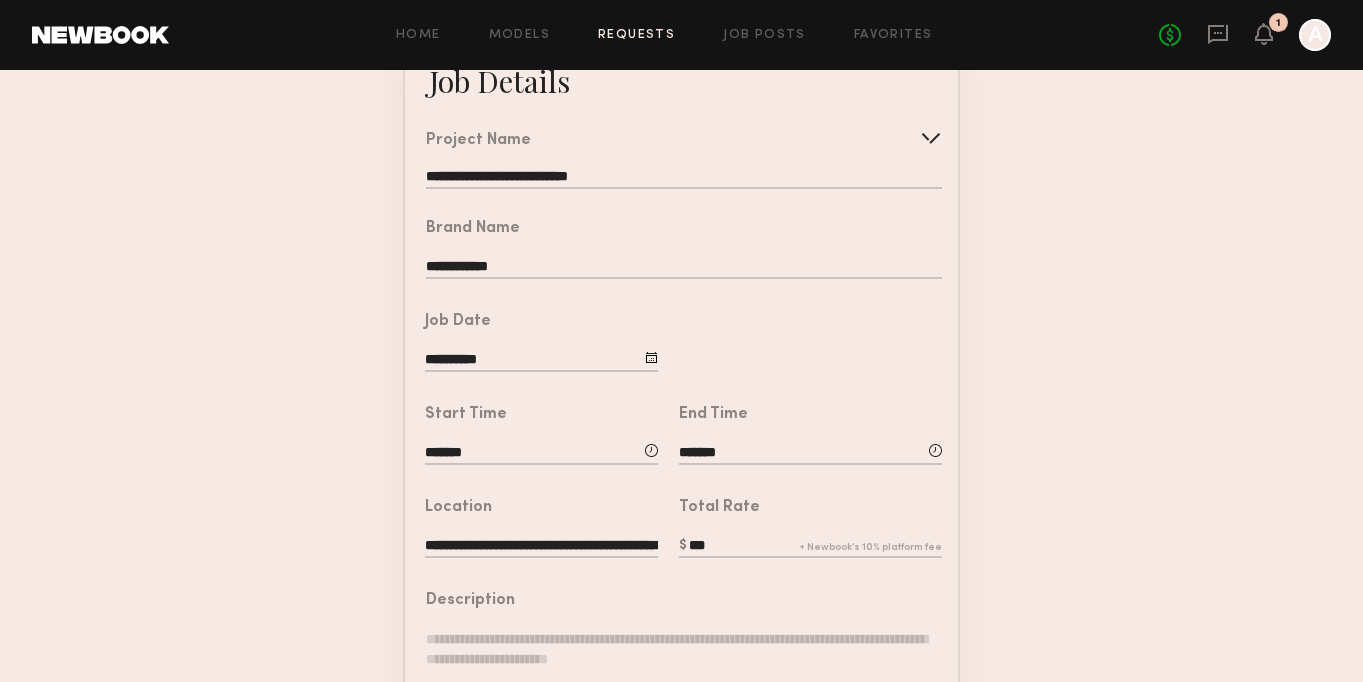click on "**********" 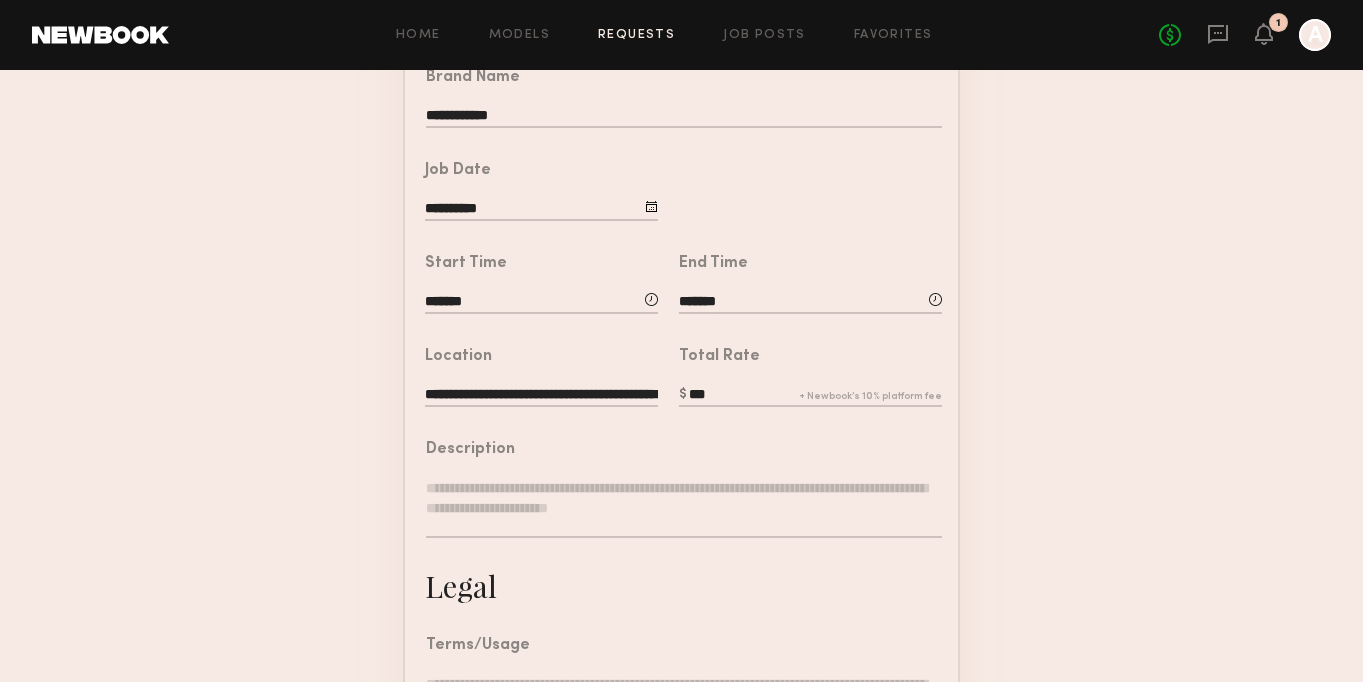 scroll, scrollTop: 338, scrollLeft: 0, axis: vertical 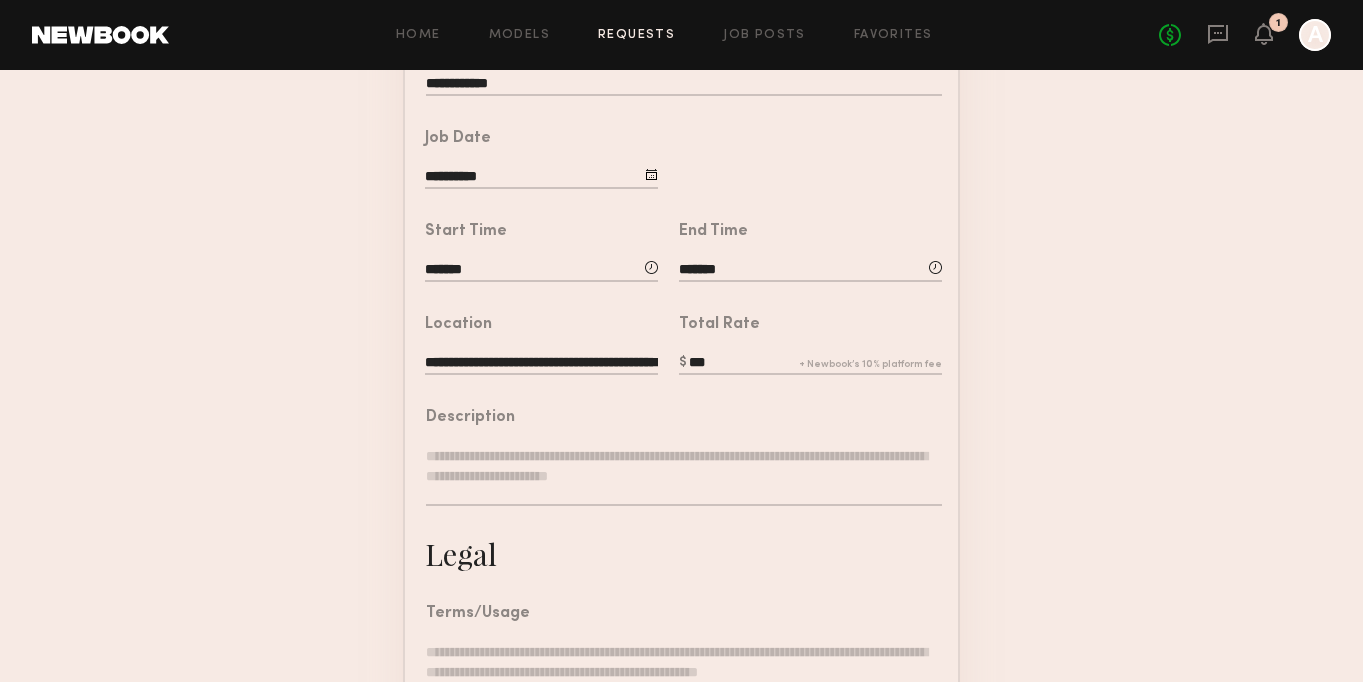 click 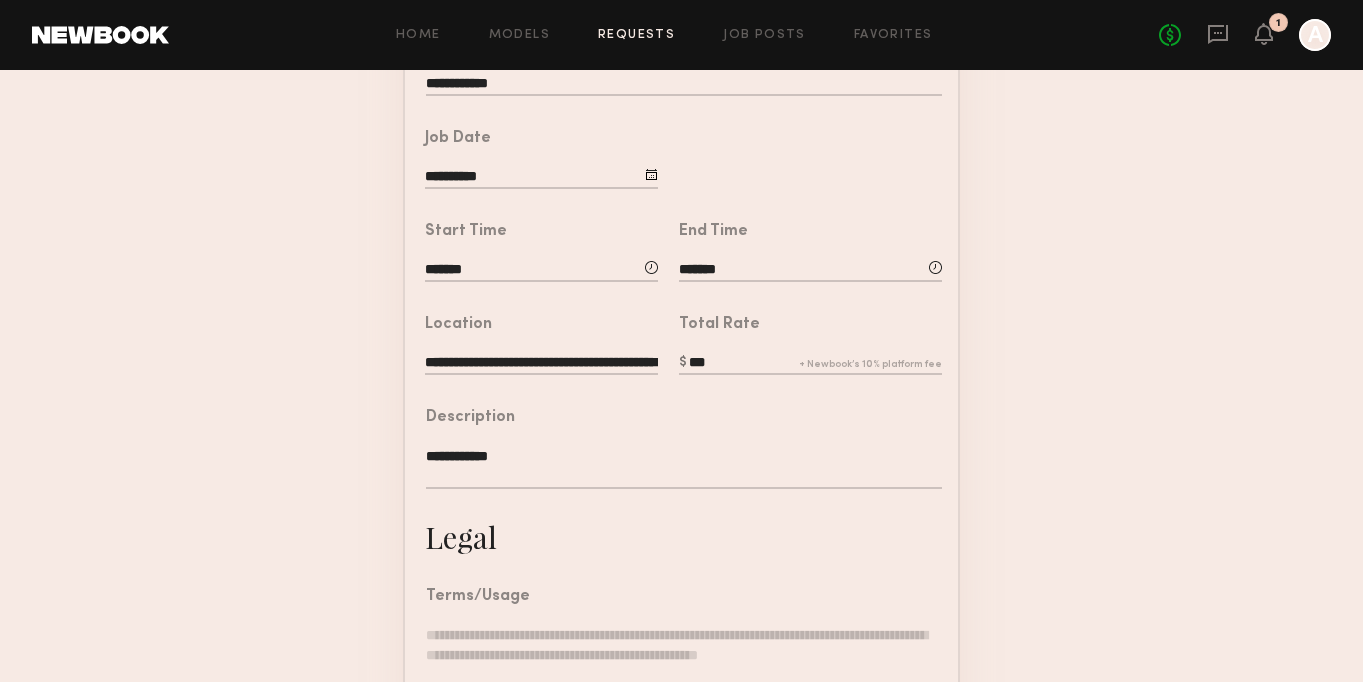 type on "**********" 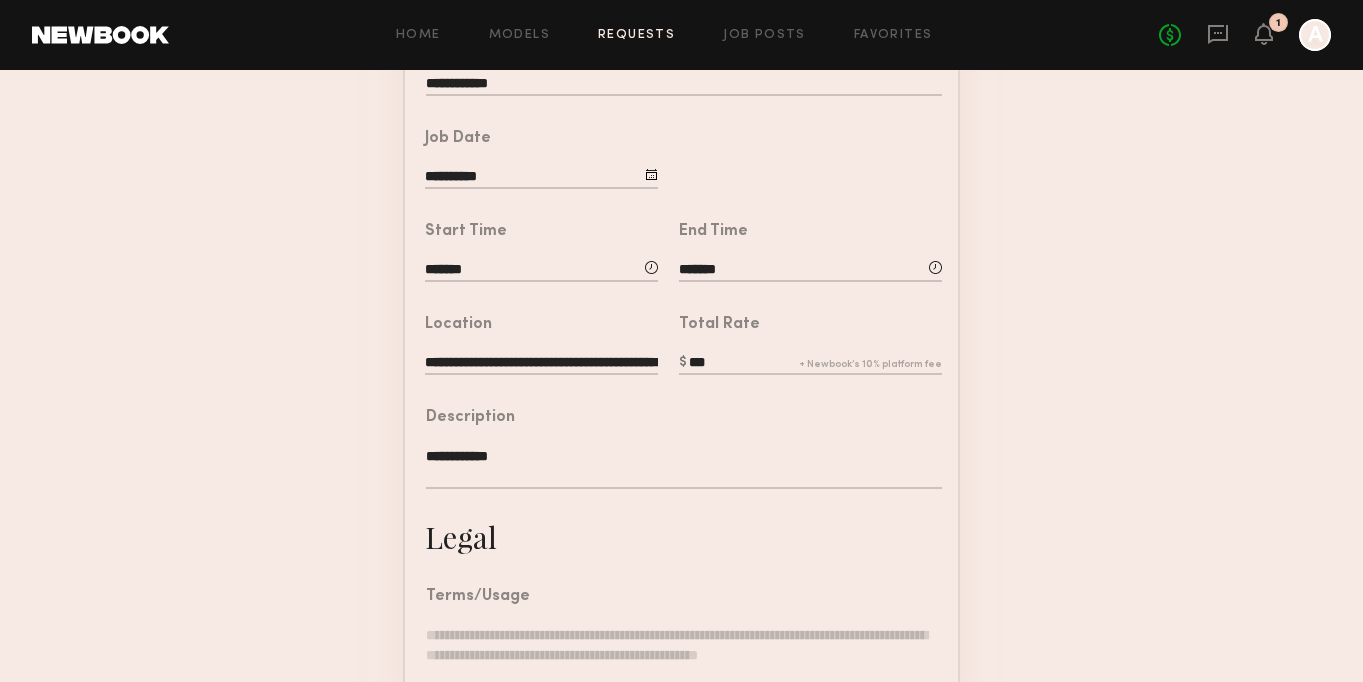 click on "**********" 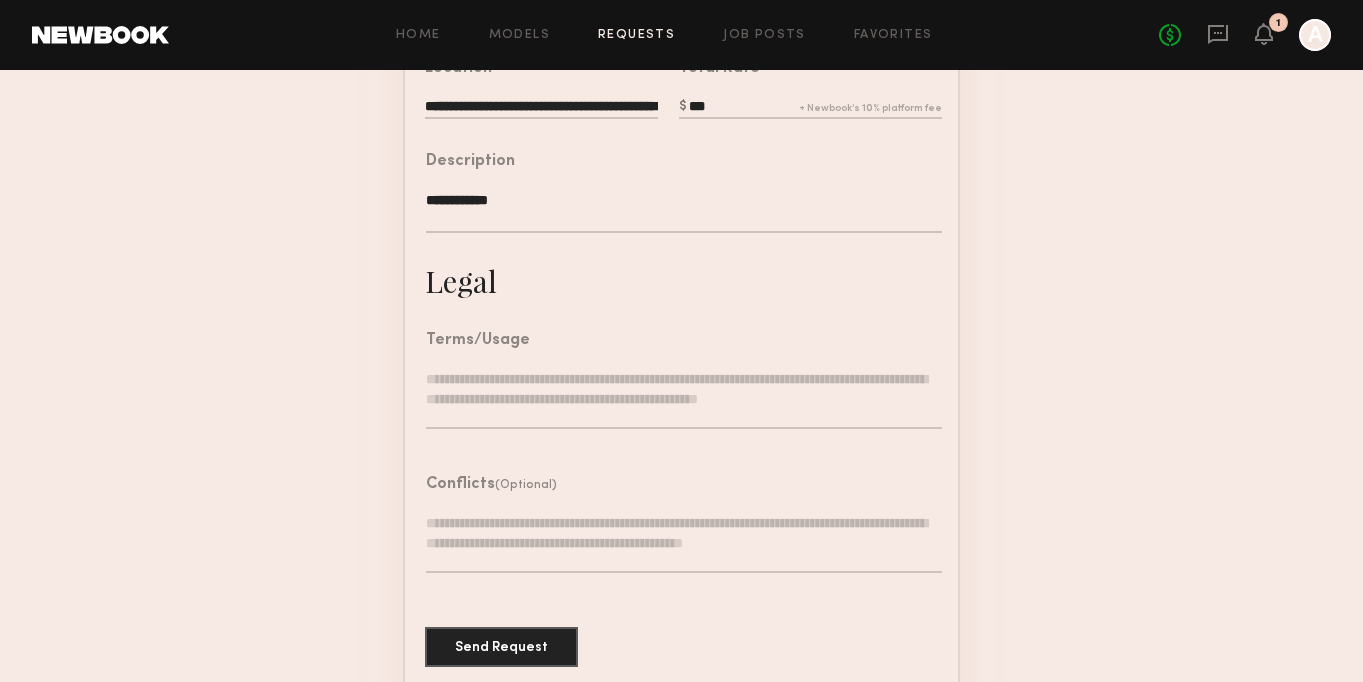 scroll, scrollTop: 599, scrollLeft: 0, axis: vertical 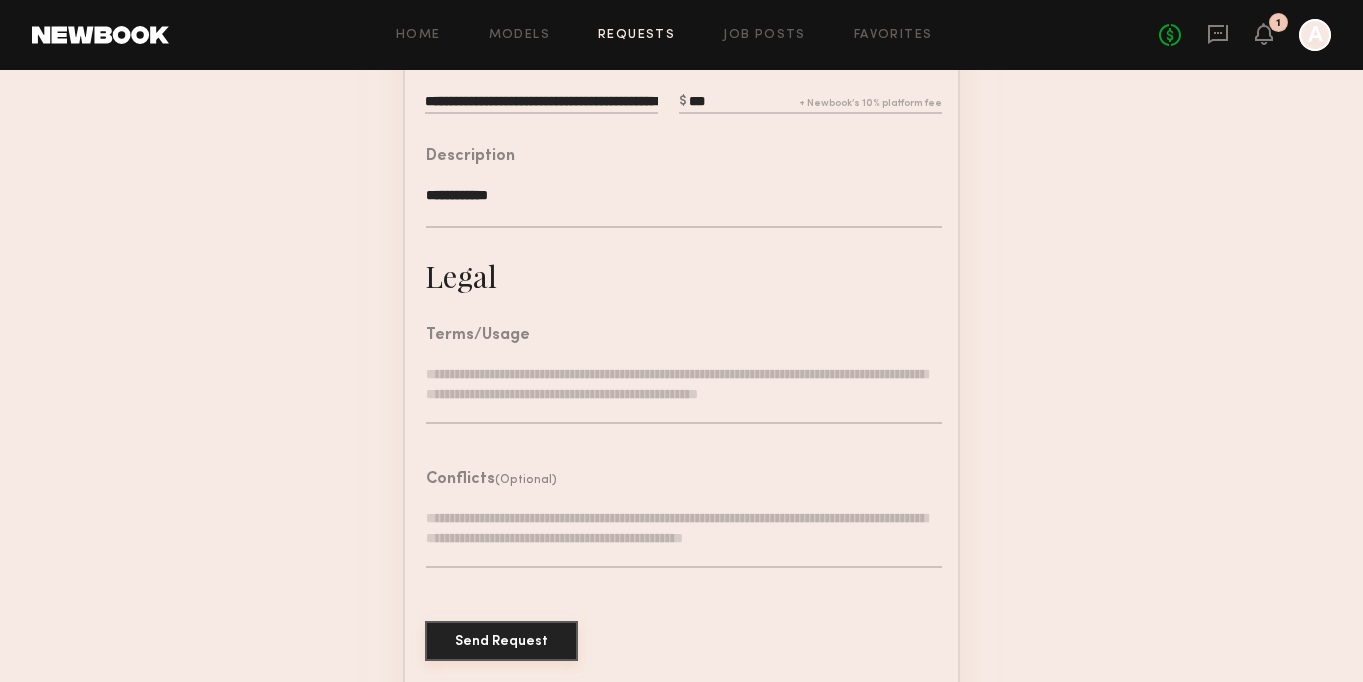 click on "Send Request" 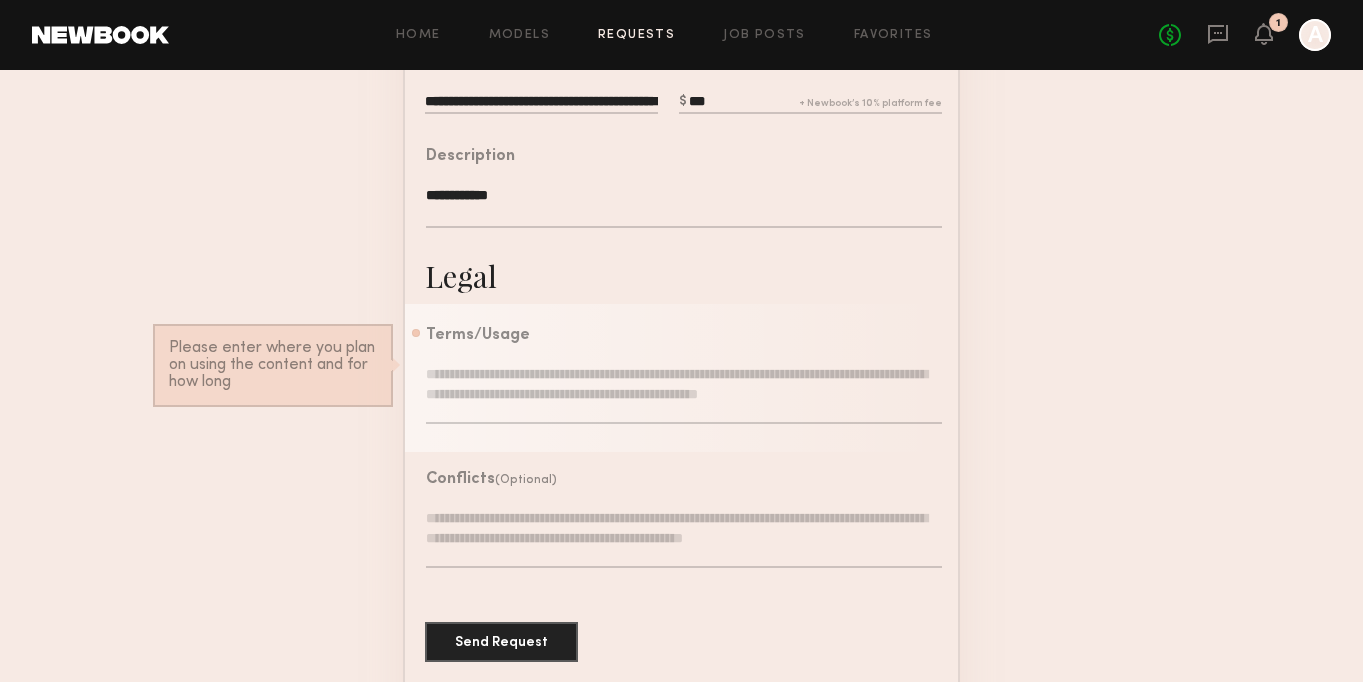 click 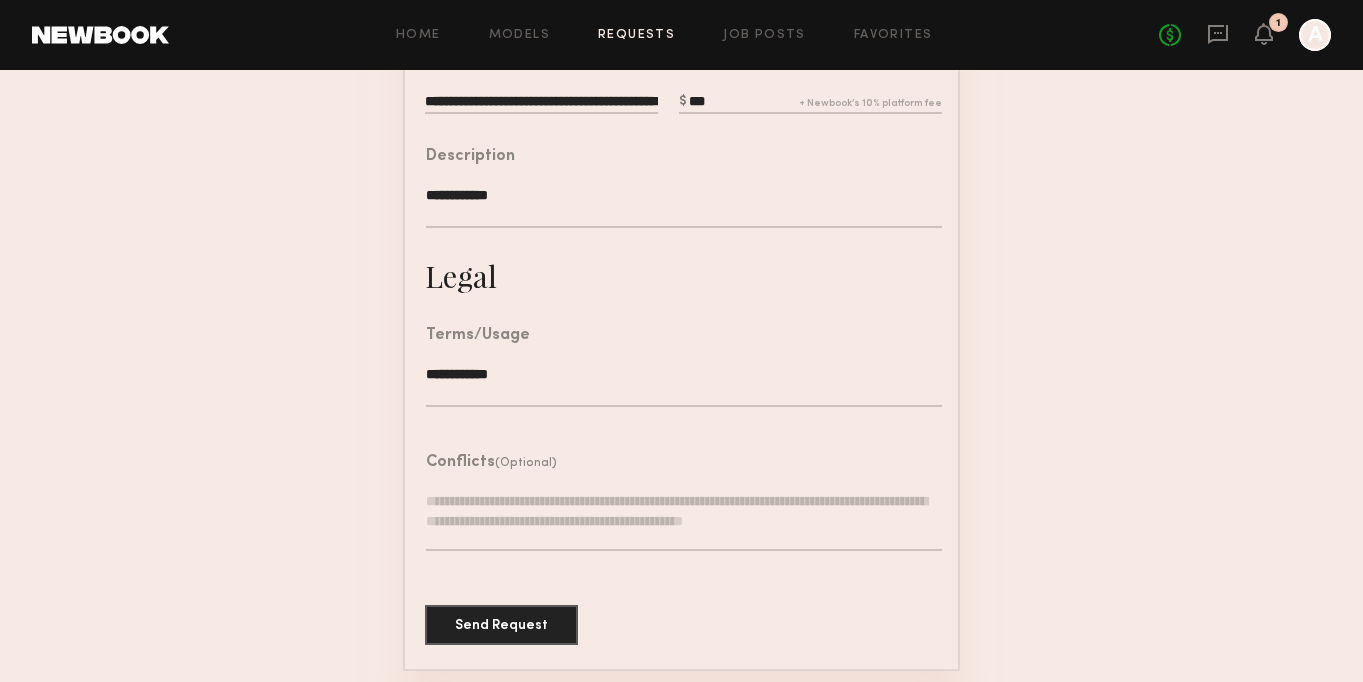 type on "**********" 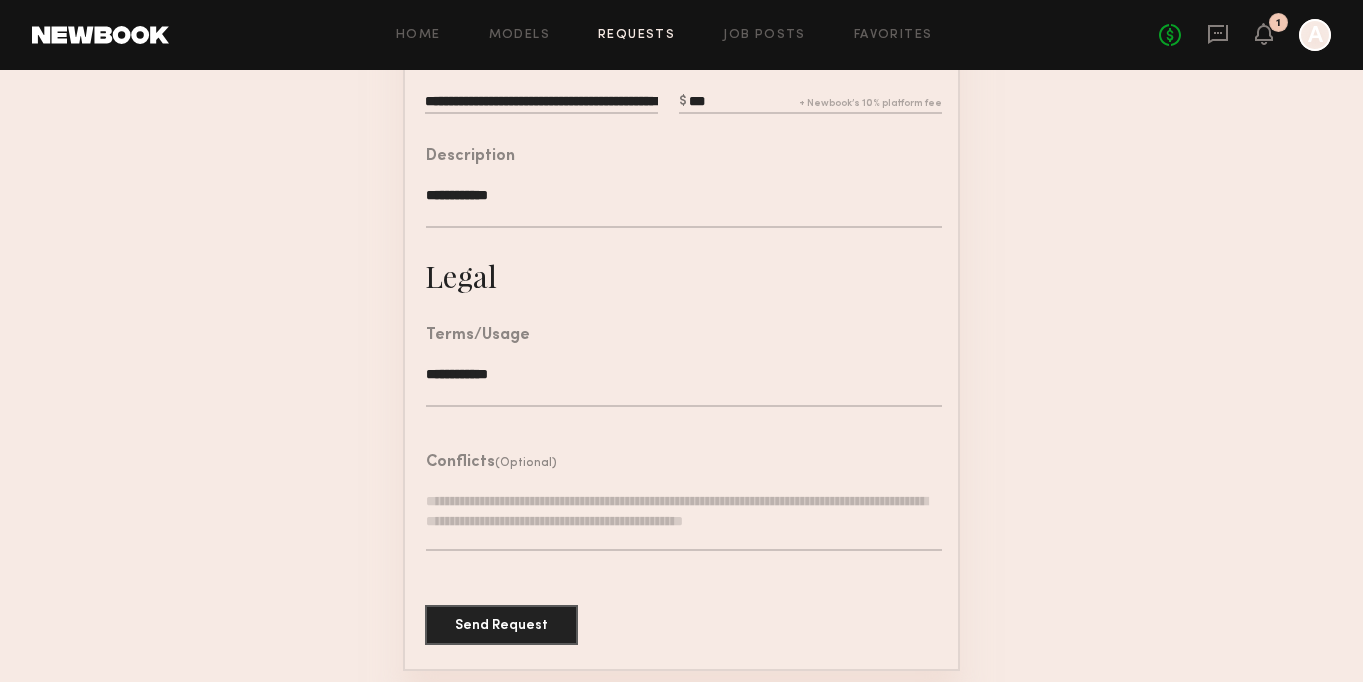 click on "**********" 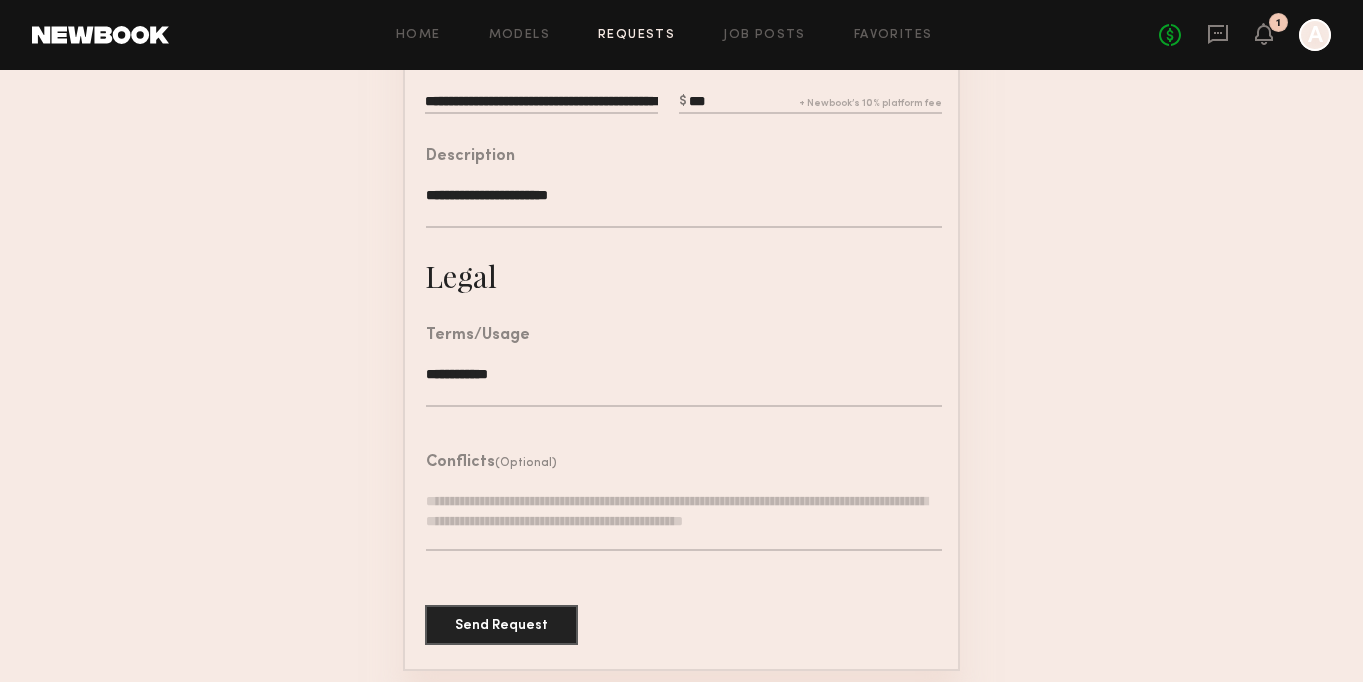type on "**********" 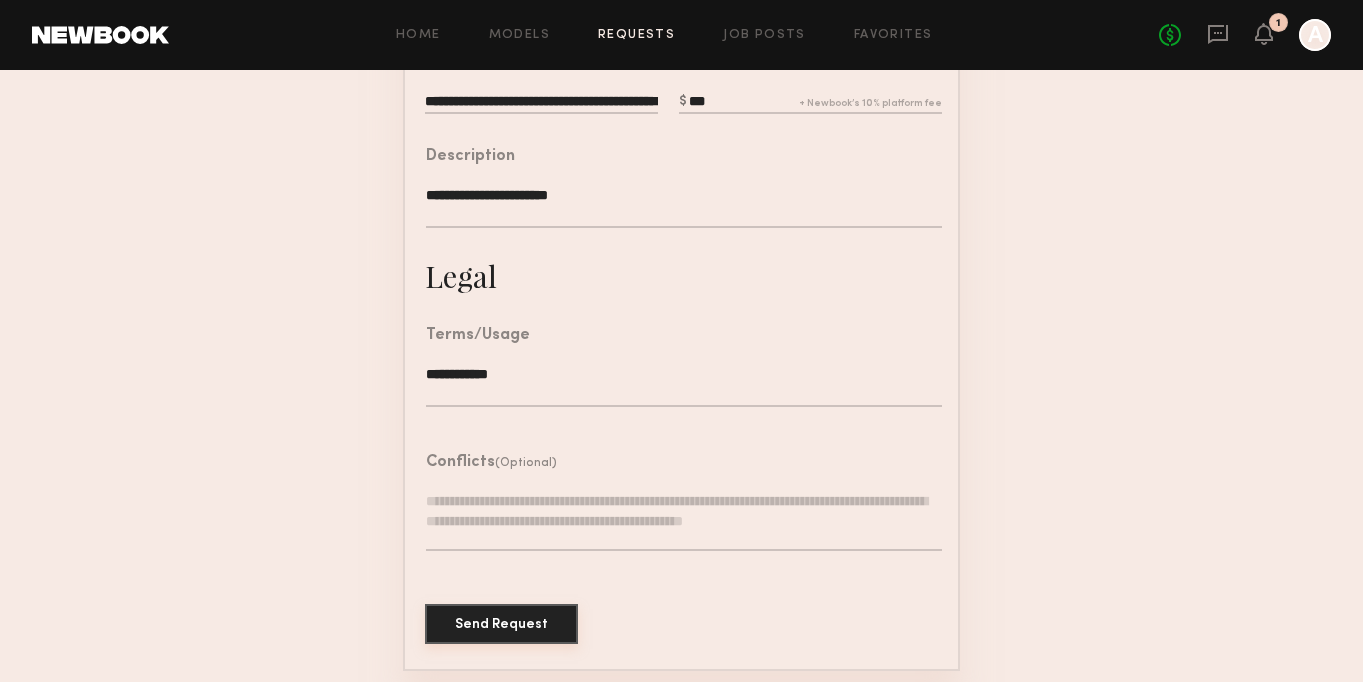 click on "Send Request" 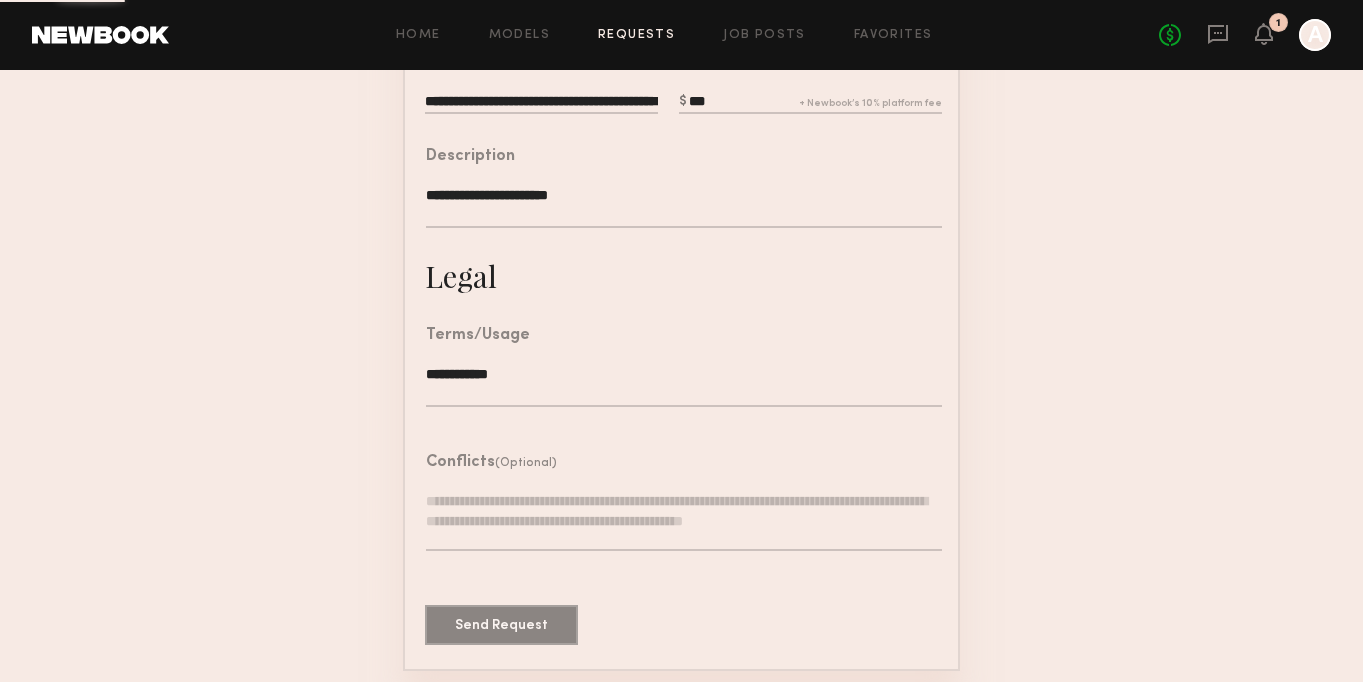scroll, scrollTop: 0, scrollLeft: 0, axis: both 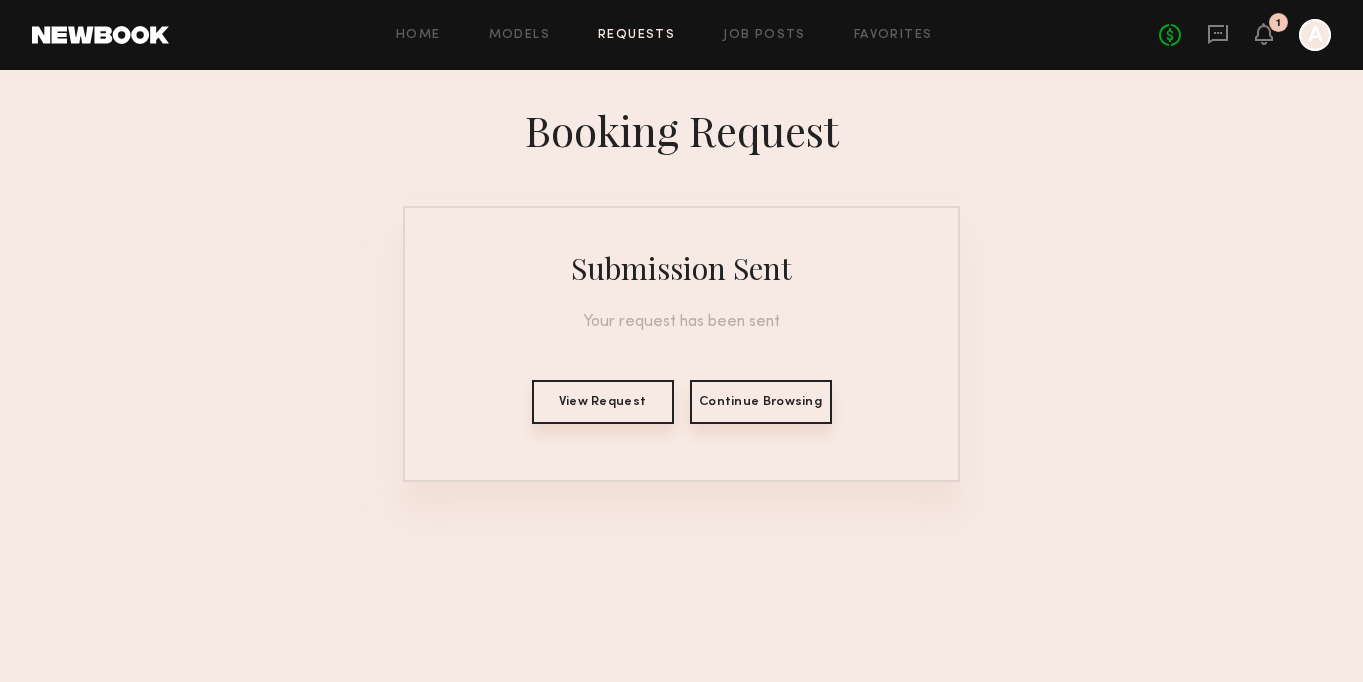 click on "View Request" 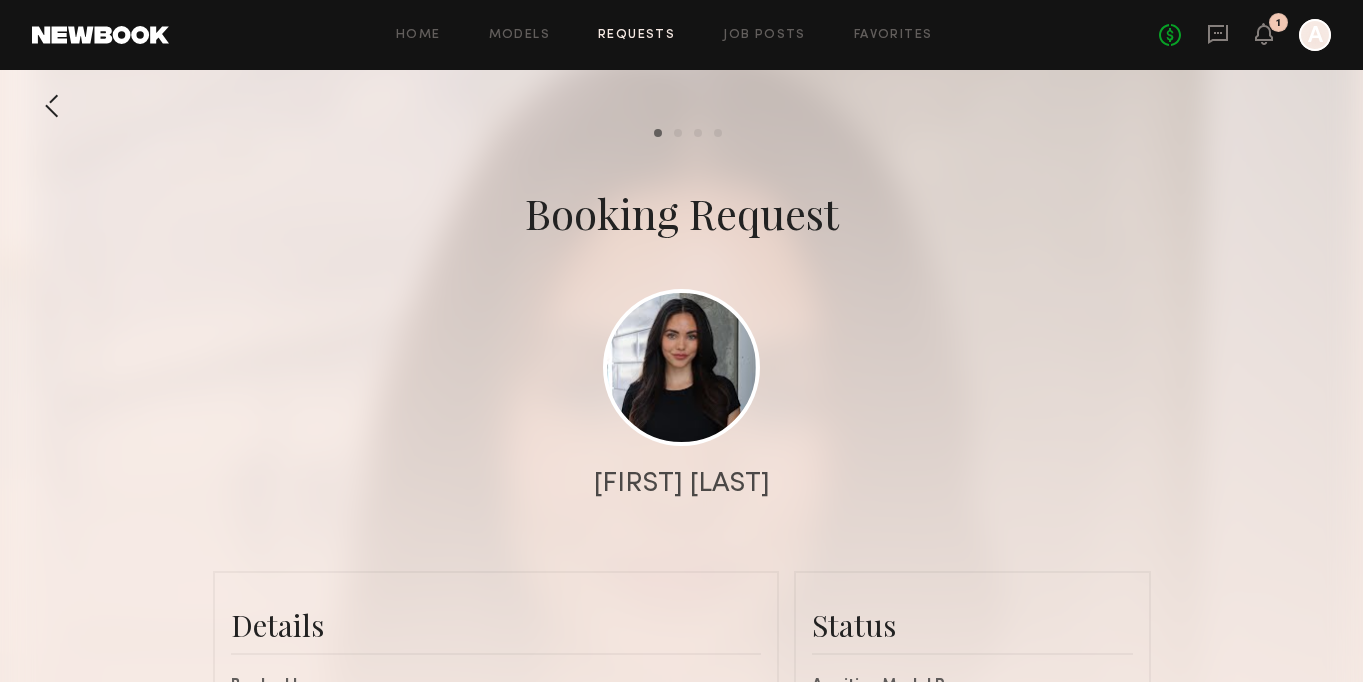 scroll, scrollTop: 1276, scrollLeft: 0, axis: vertical 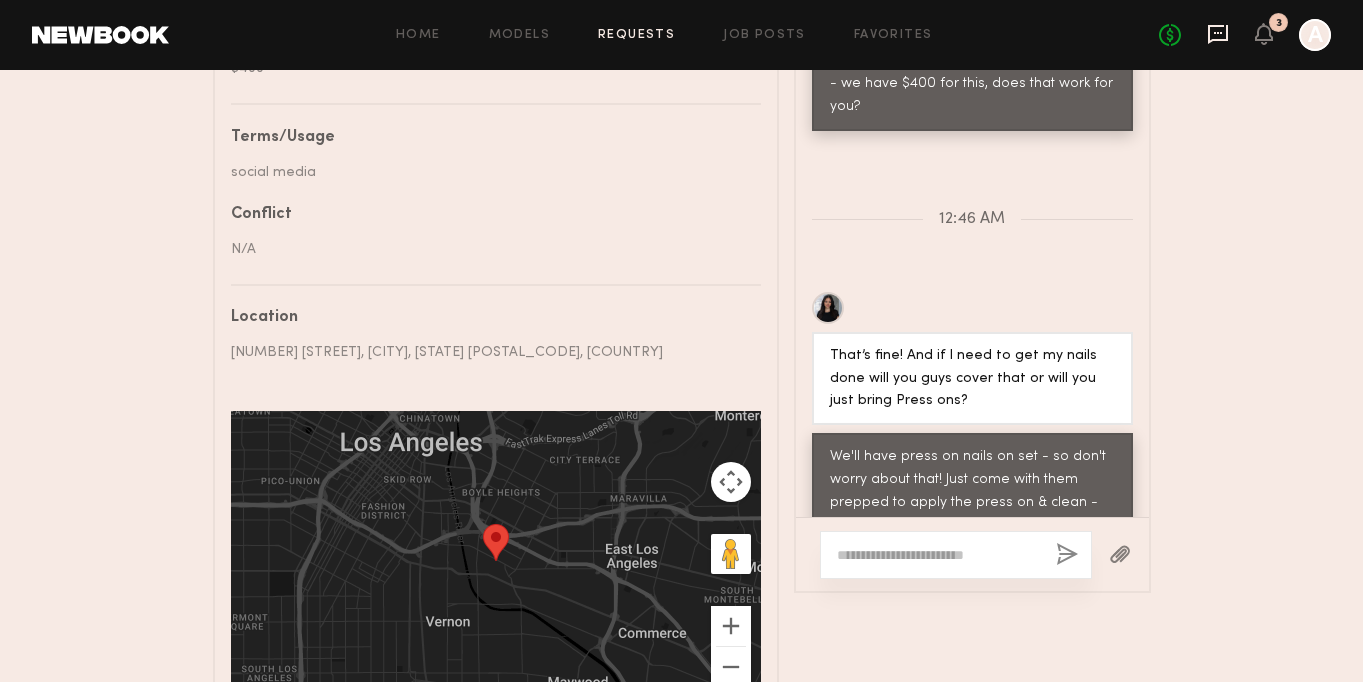 click 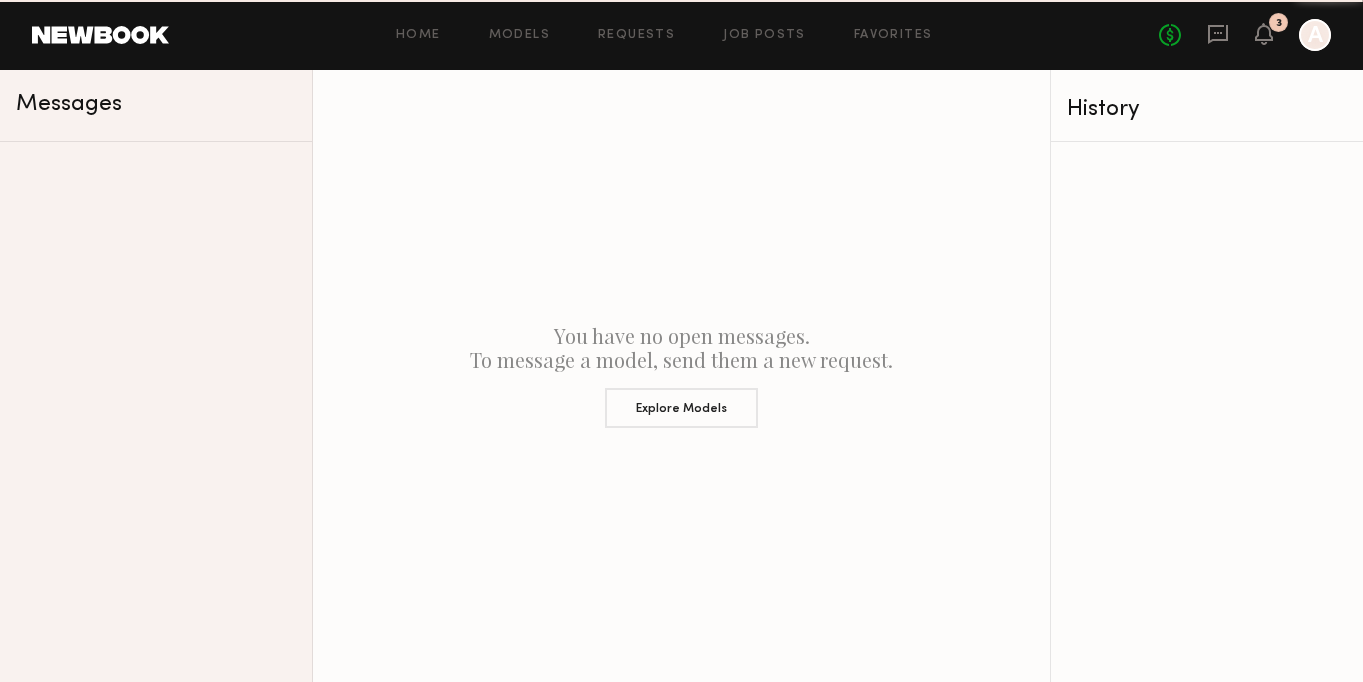 scroll, scrollTop: 0, scrollLeft: 0, axis: both 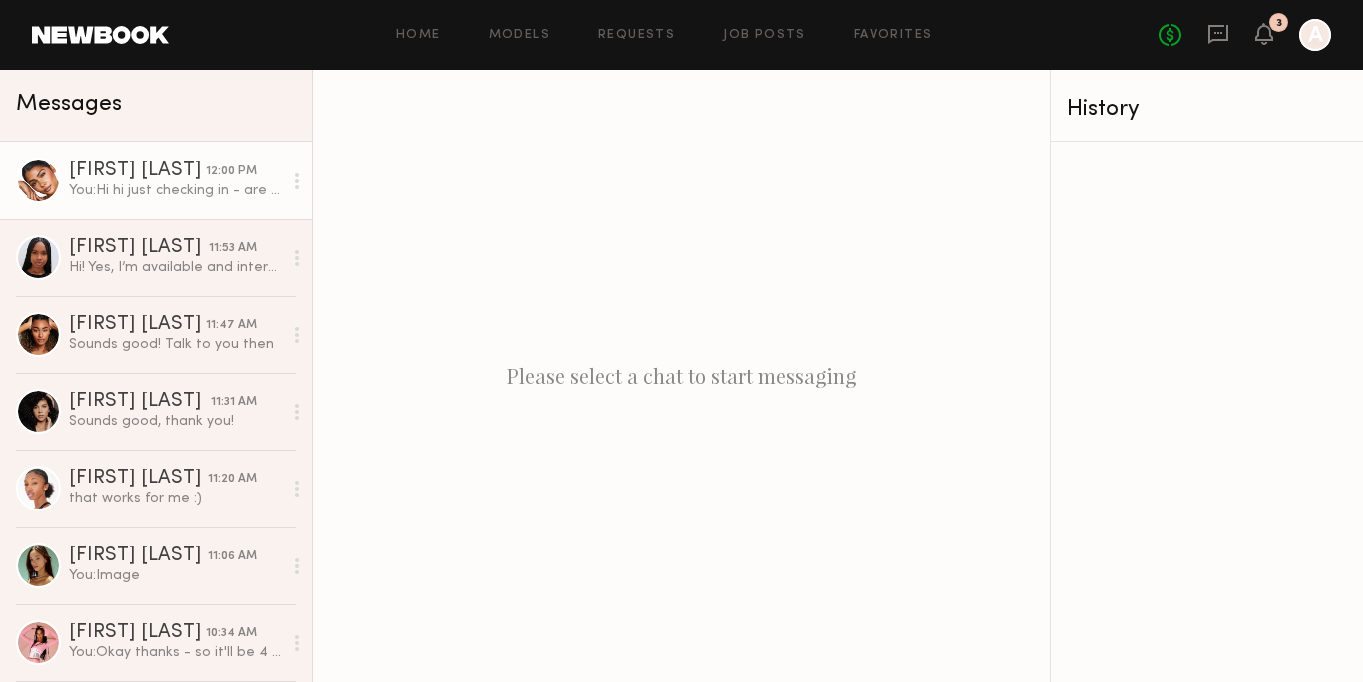 click on "You:  Hi hi just checking in - are you still interested?" 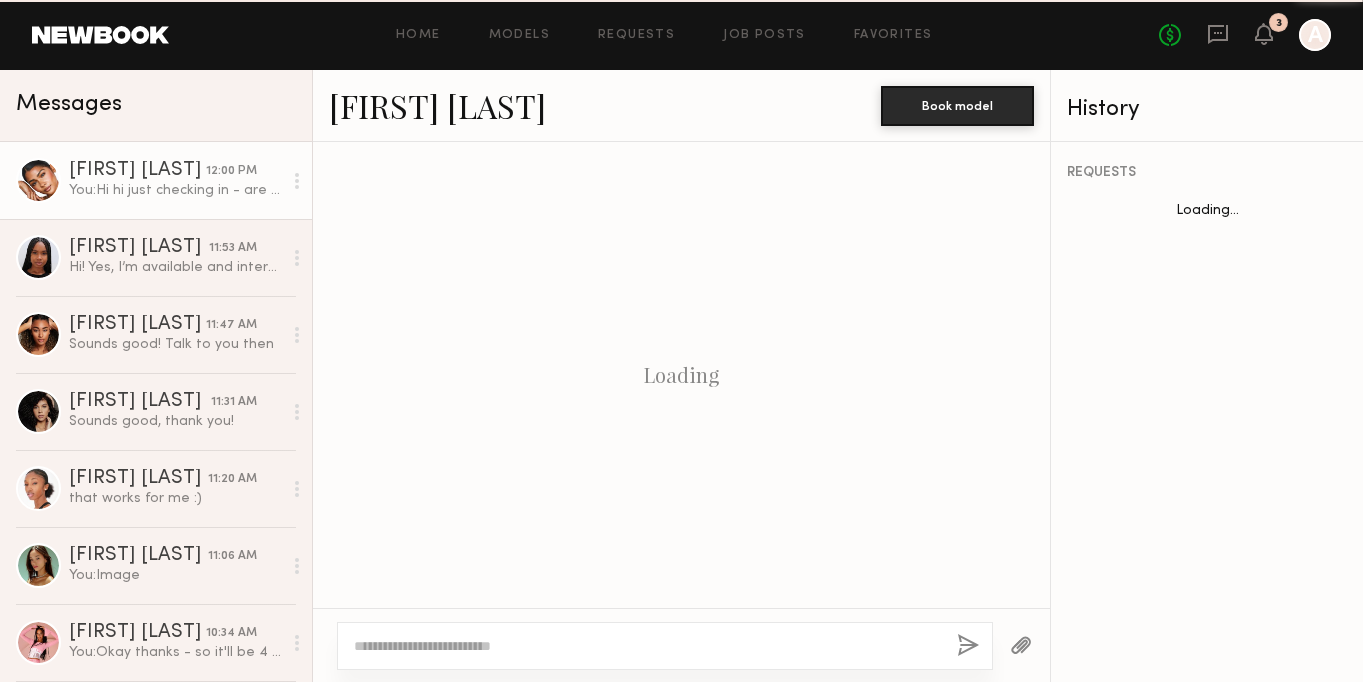 scroll, scrollTop: 1142, scrollLeft: 0, axis: vertical 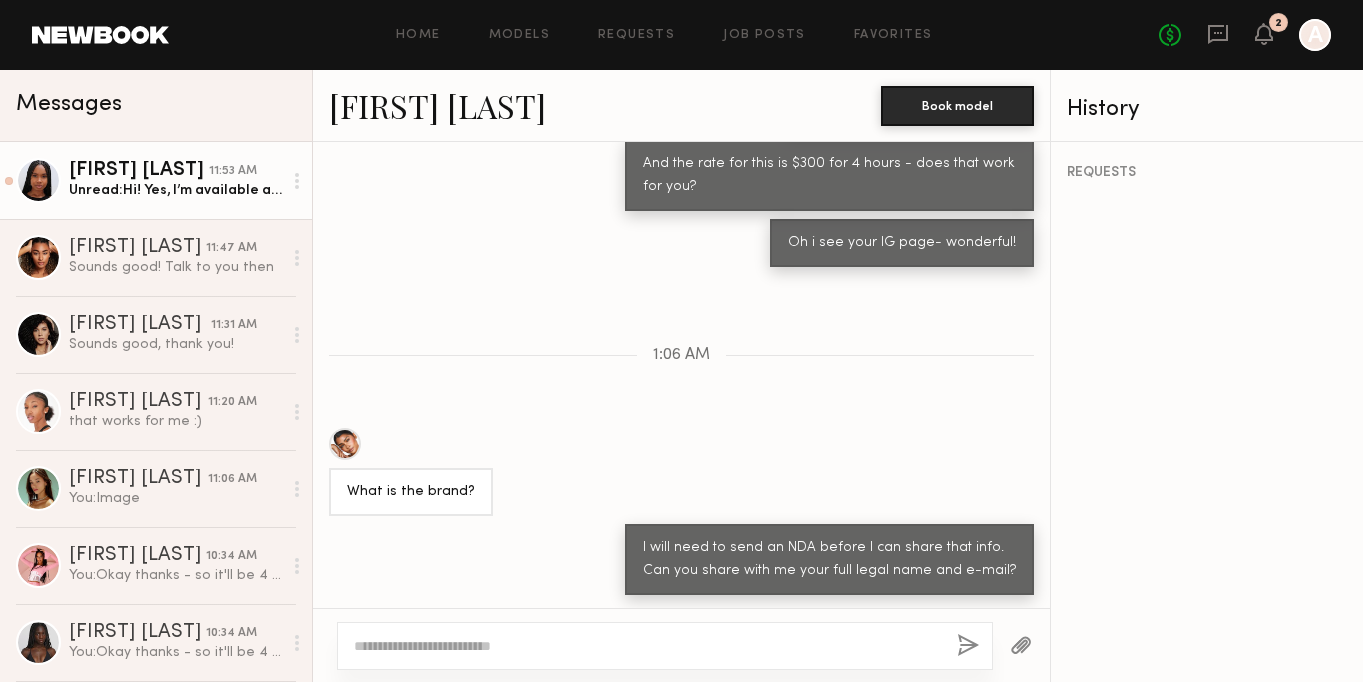 click on "Unread:  Hi! Yes, I’m available and interested. I’d love to move forward with more details for the shoot" 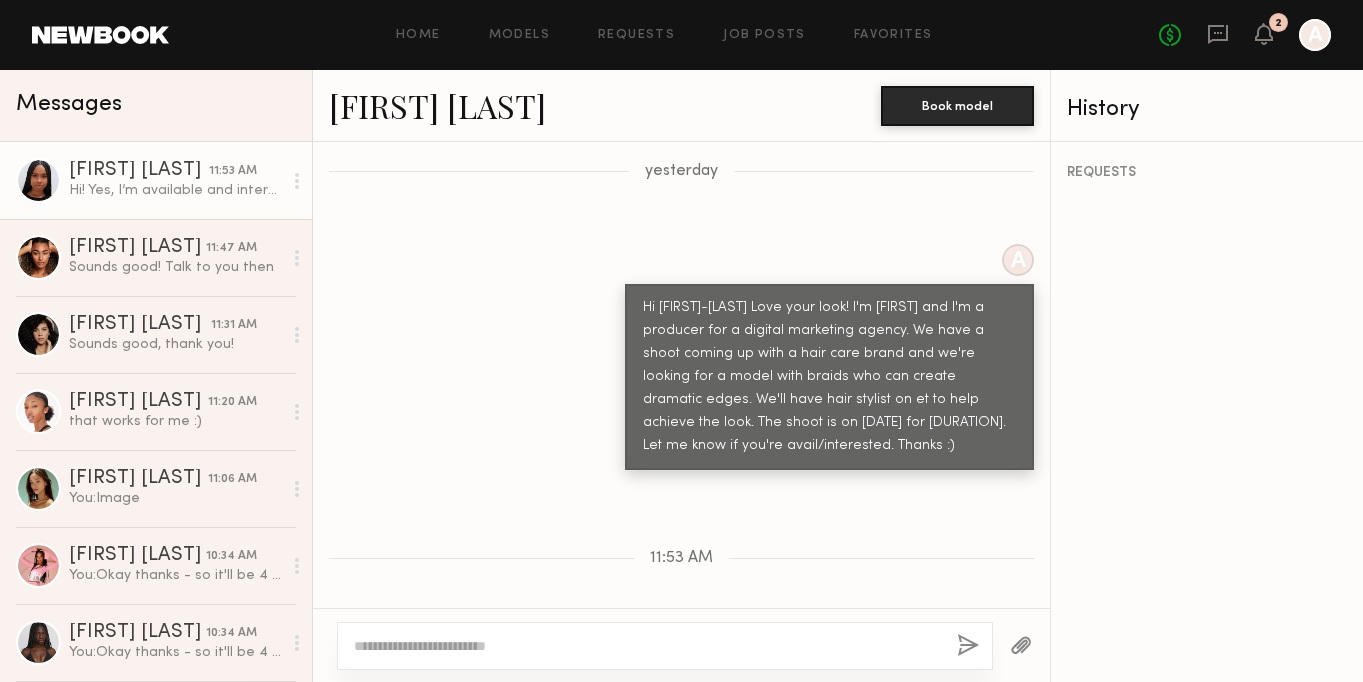 scroll, scrollTop: 951, scrollLeft: 0, axis: vertical 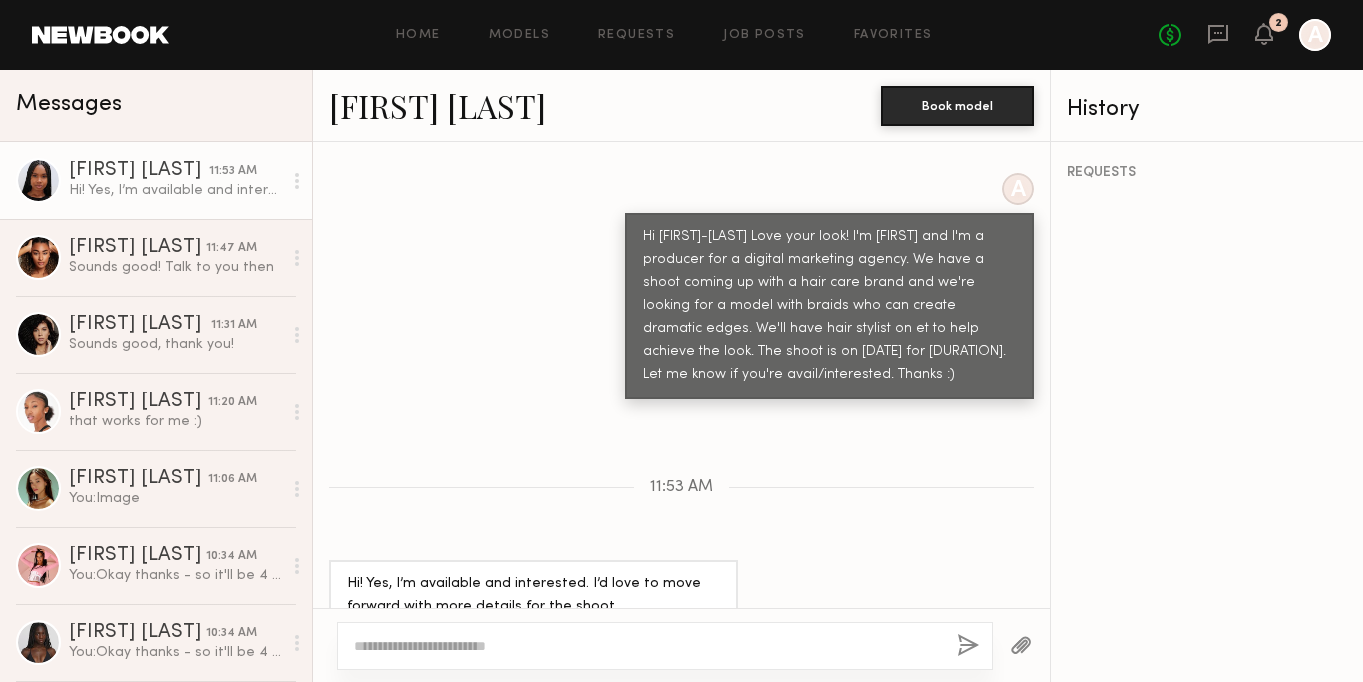 click on "Home Models Requests Job Posts Favorites Sign Out No fees up to $5,000 2 A" 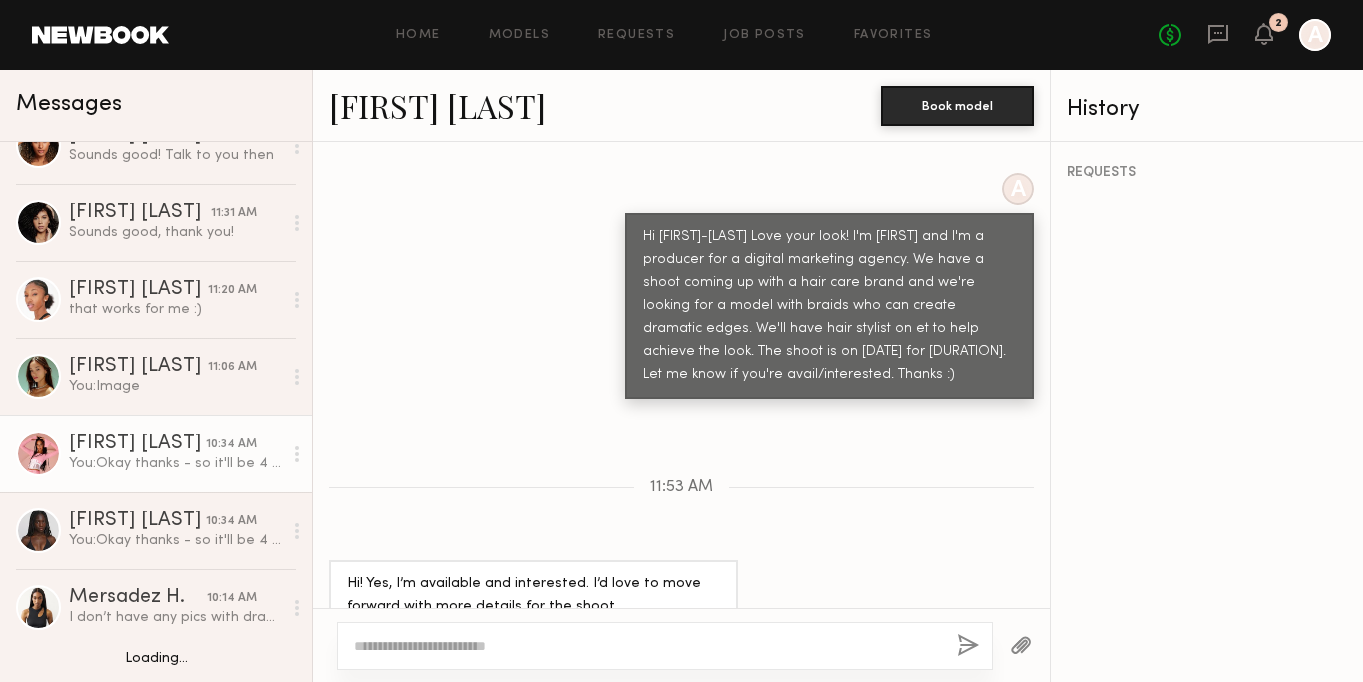 scroll, scrollTop: 276, scrollLeft: 0, axis: vertical 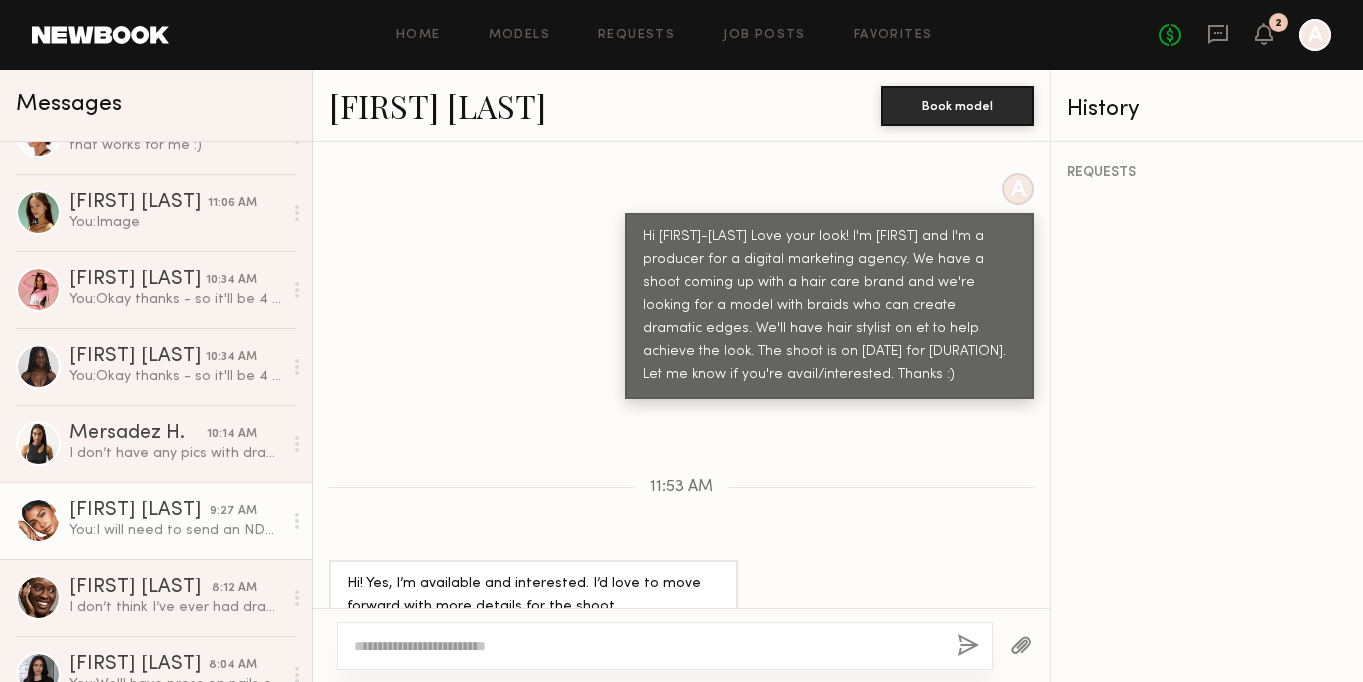 click on "[FIRST] [LAST]" 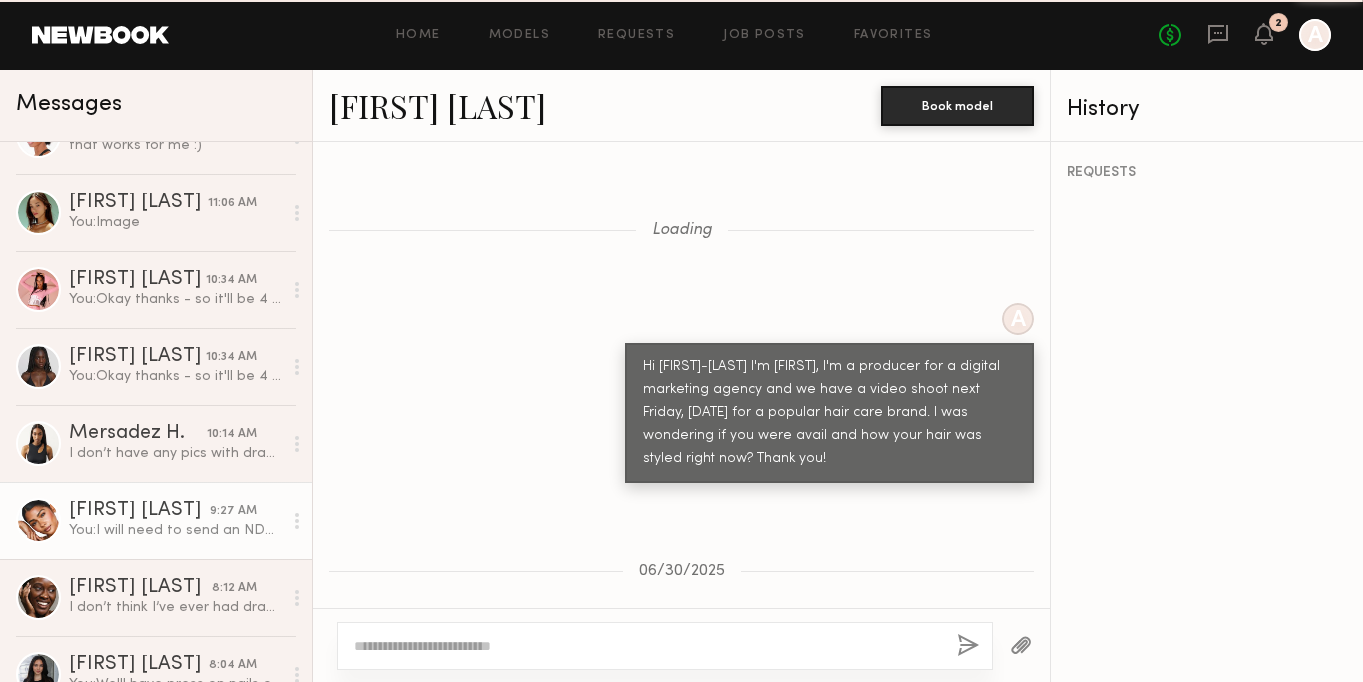 scroll, scrollTop: 2375, scrollLeft: 0, axis: vertical 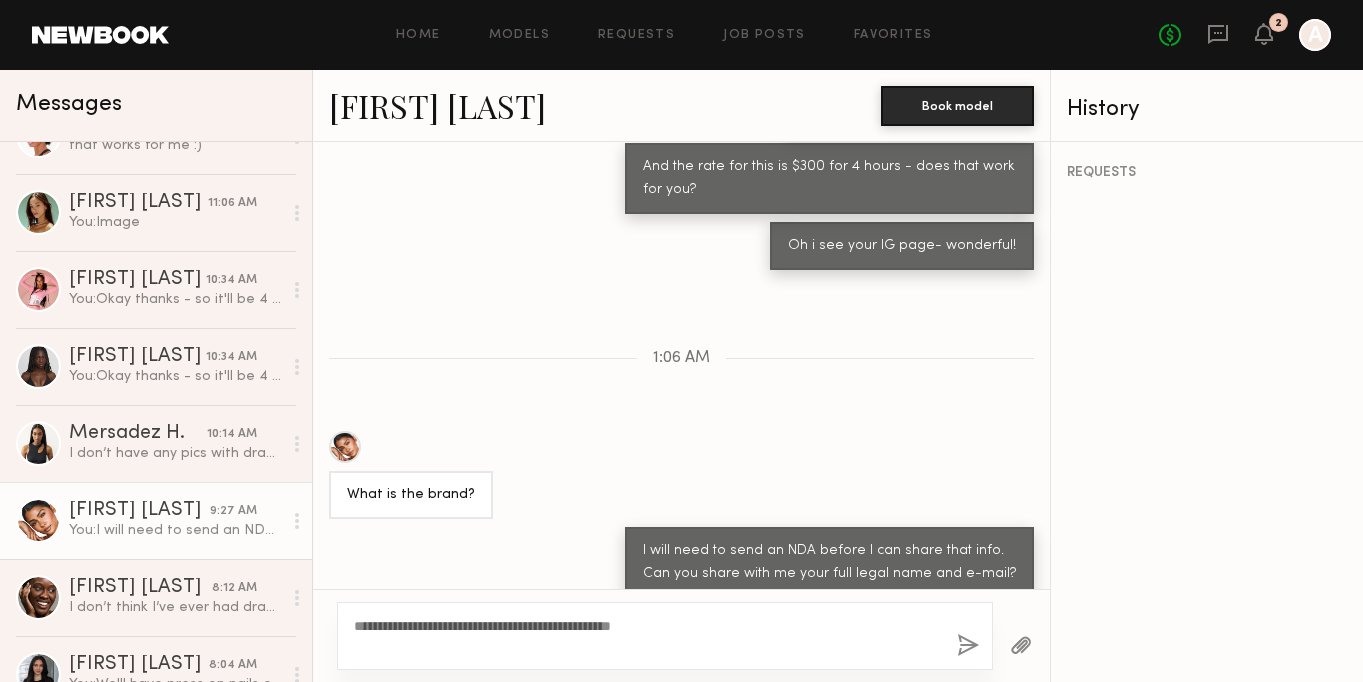 type on "**********" 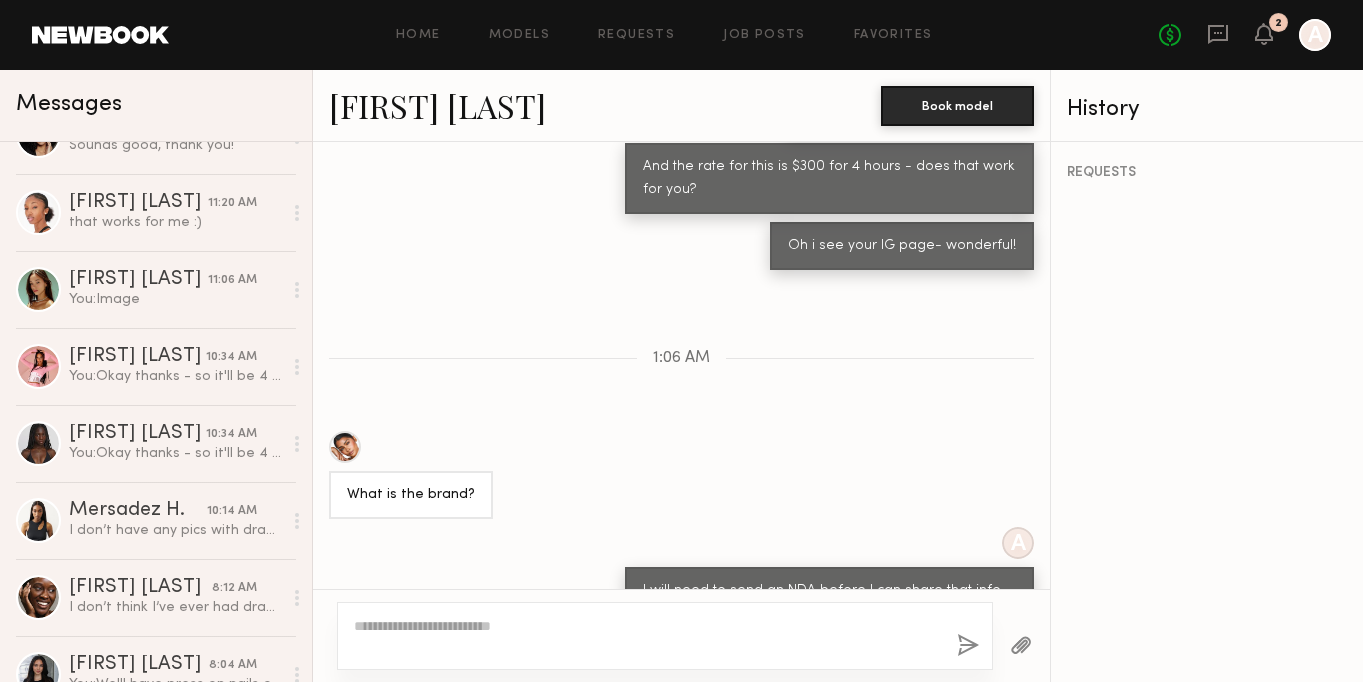 scroll, scrollTop: 2623, scrollLeft: 0, axis: vertical 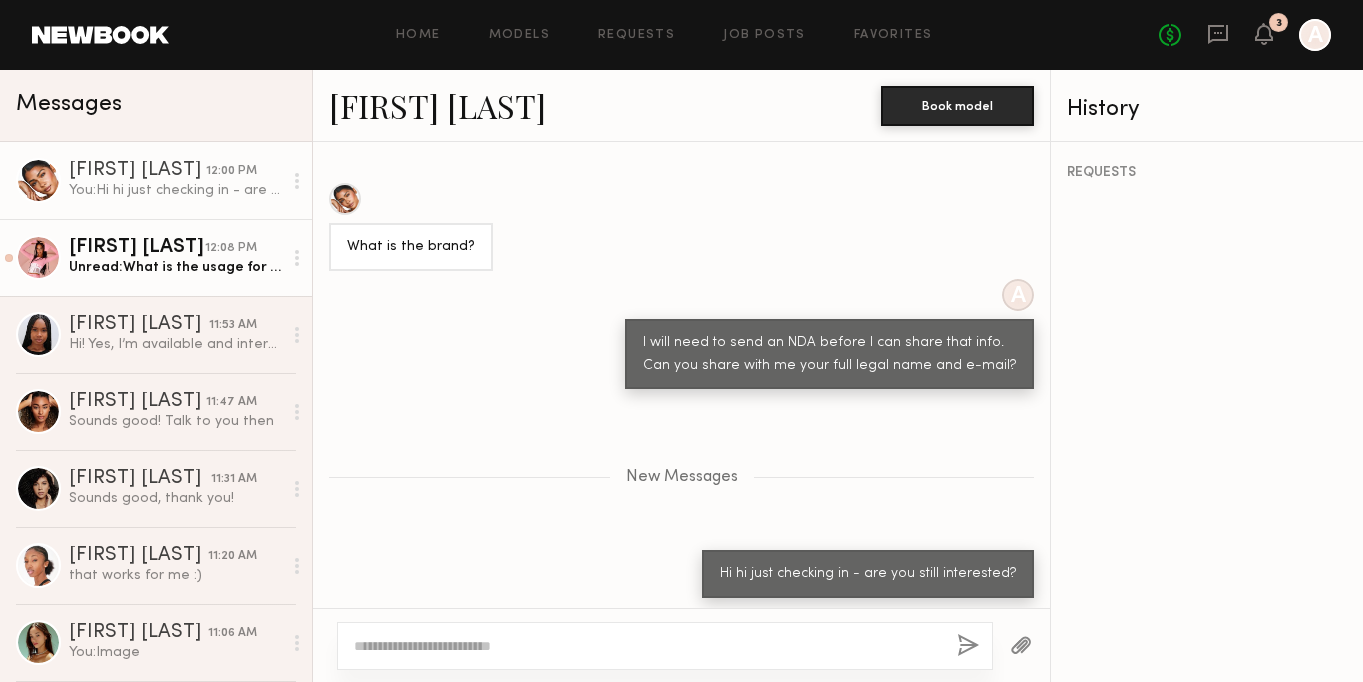 click on "[FIRST] [LAST]" 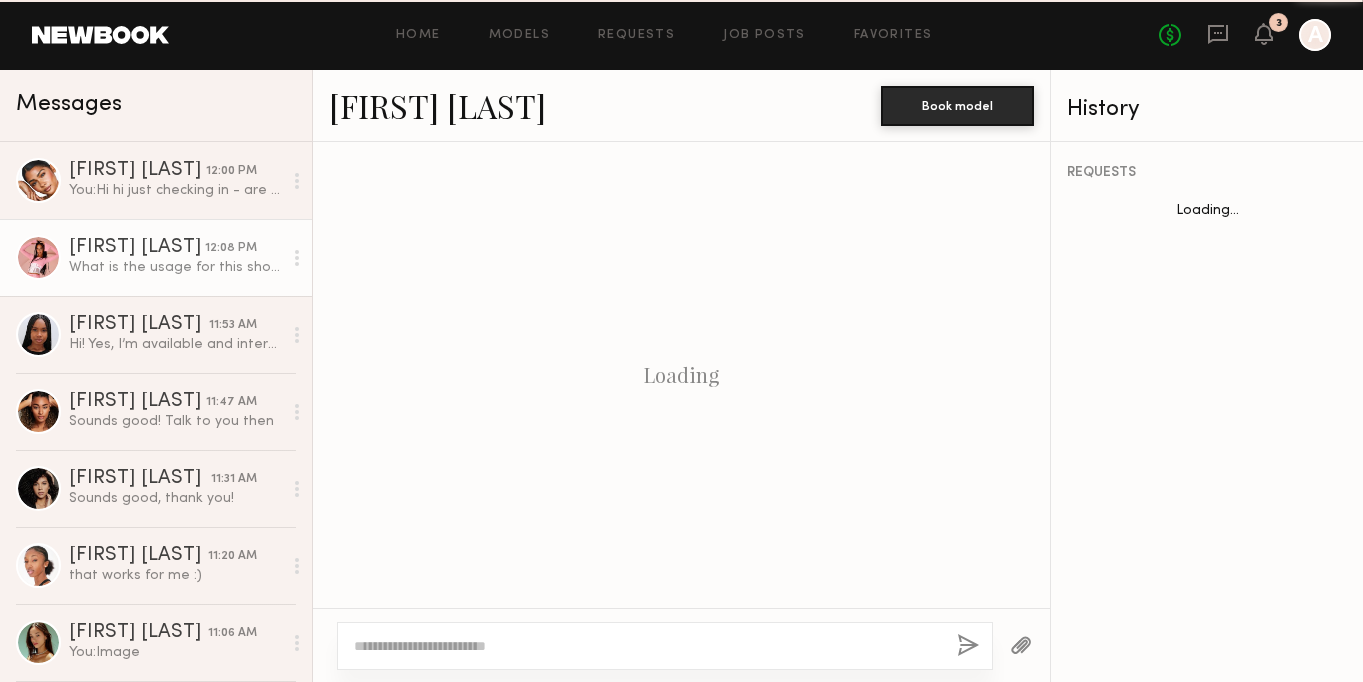 scroll, scrollTop: 1703, scrollLeft: 0, axis: vertical 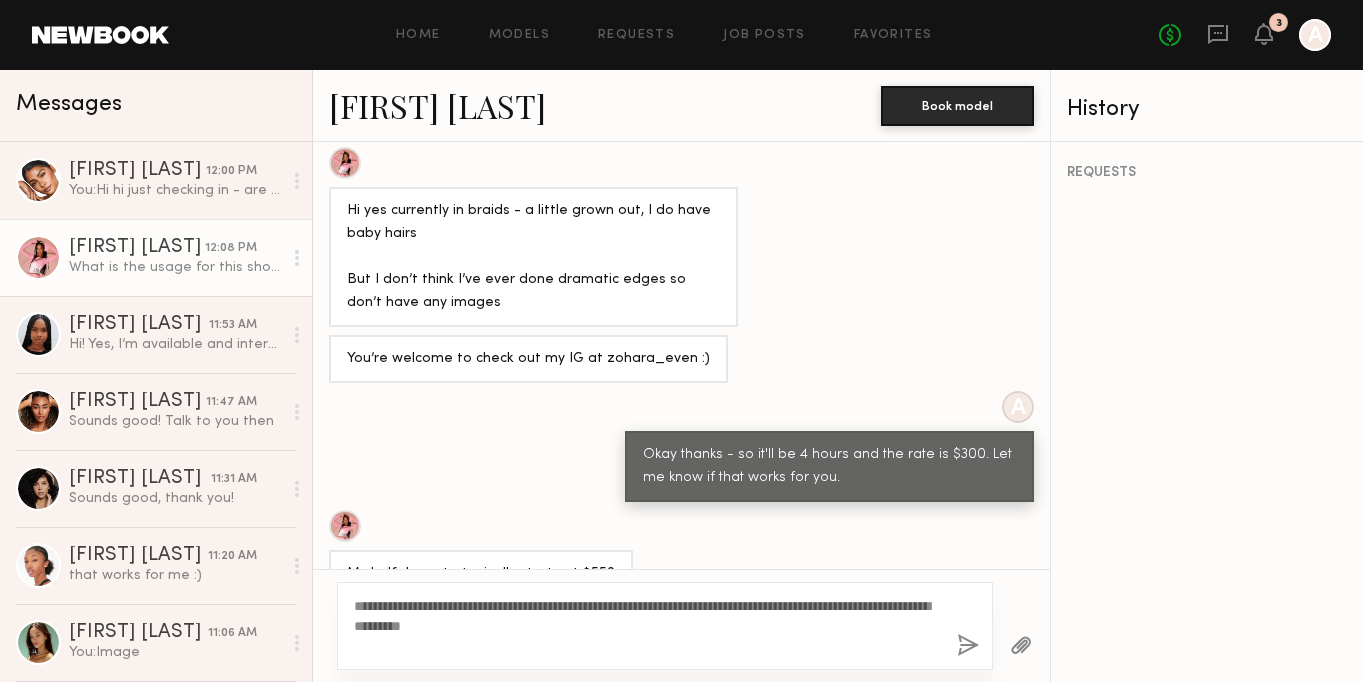 type on "**********" 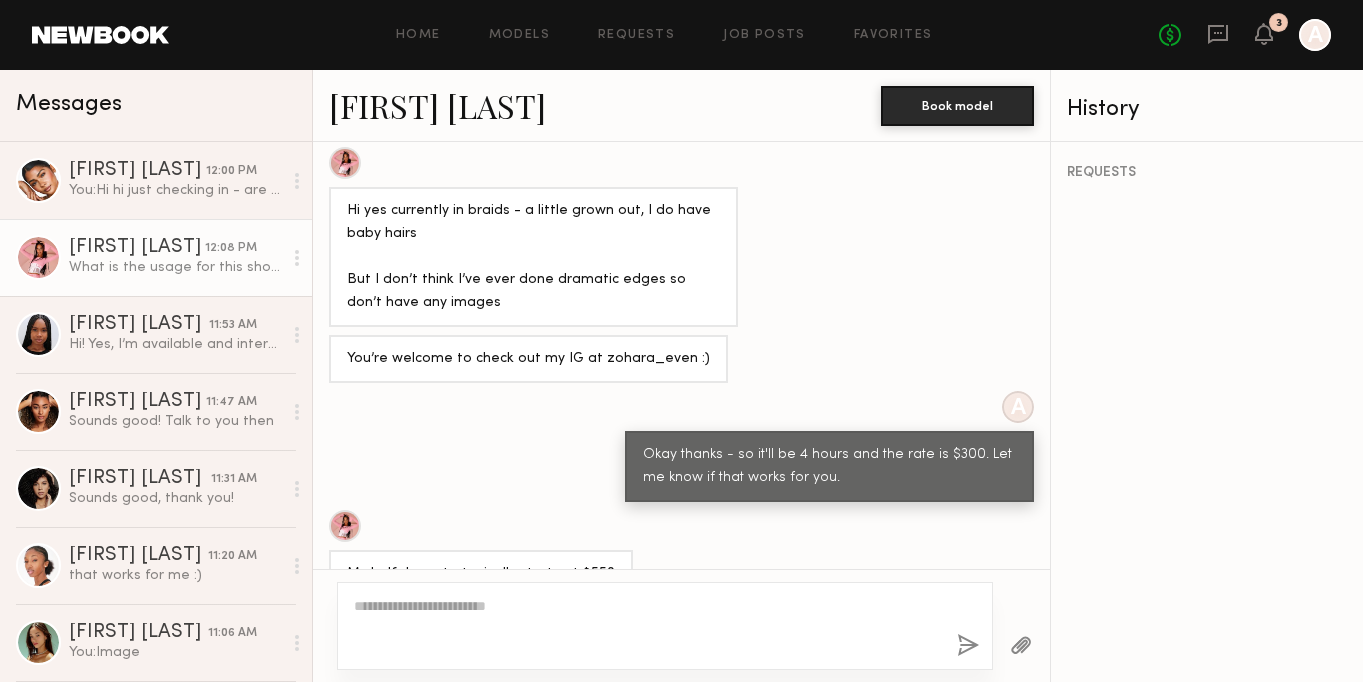 scroll, scrollTop: 1957, scrollLeft: 0, axis: vertical 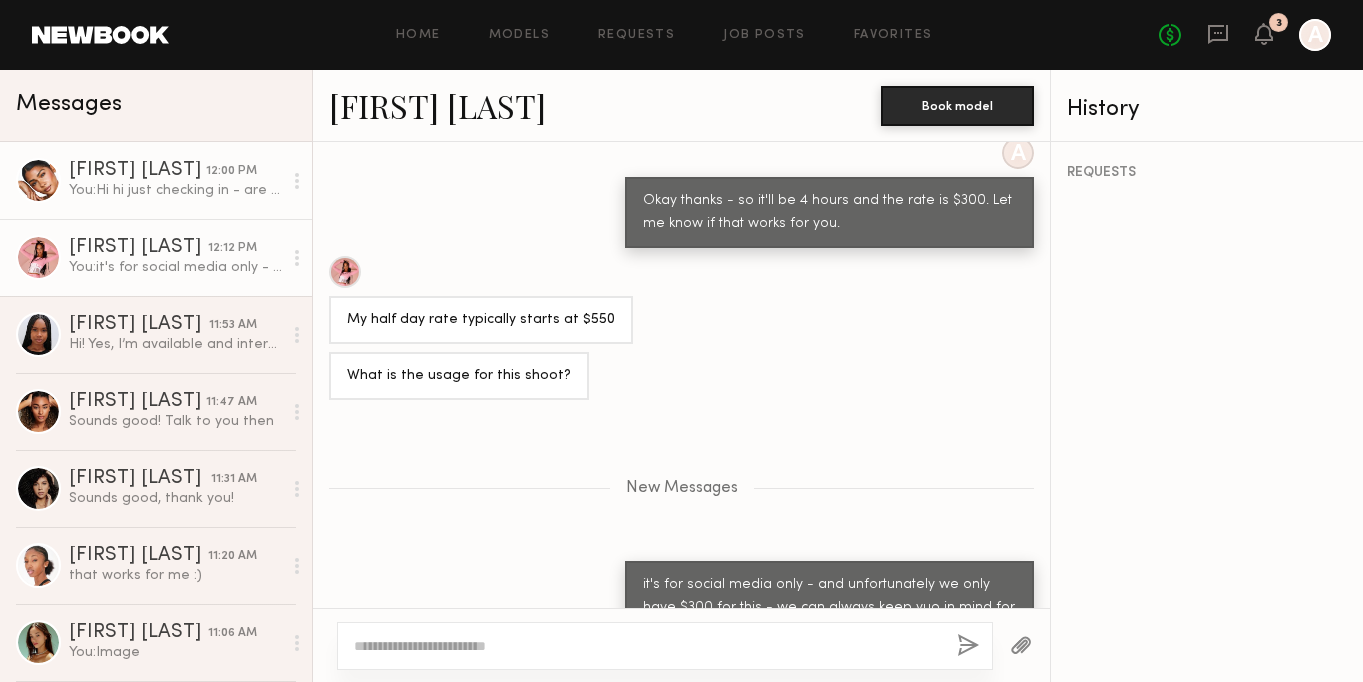 click on "You:  Hi hi just checking in - are you still interested?" 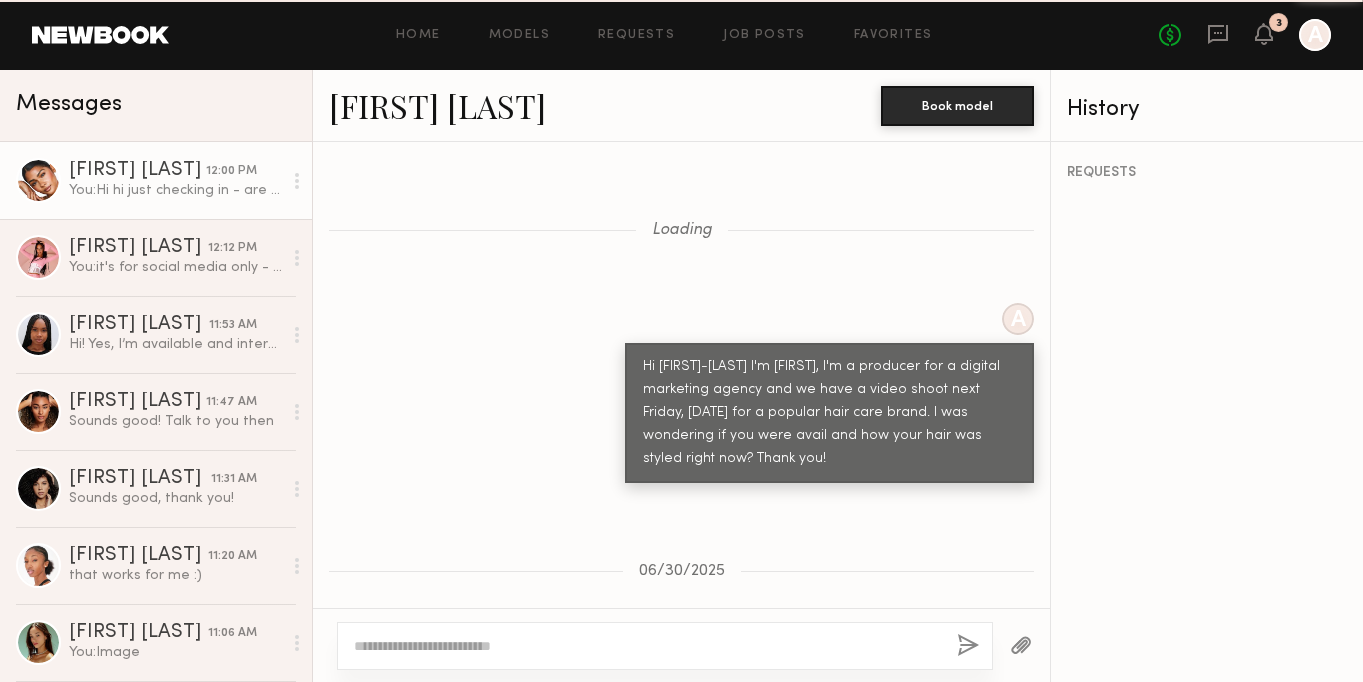 scroll, scrollTop: 2471, scrollLeft: 0, axis: vertical 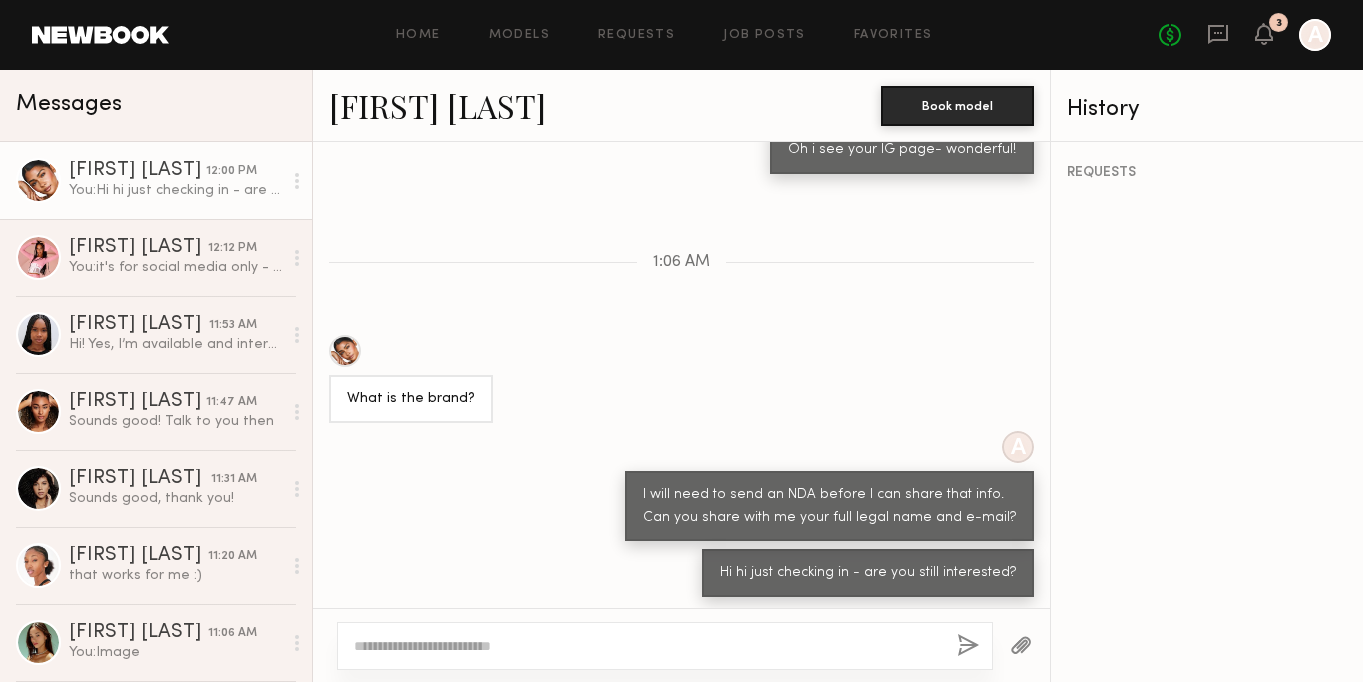 click on "Makaela H. 12:00 PM You:  Hi hi just checking in - are you still interested?" 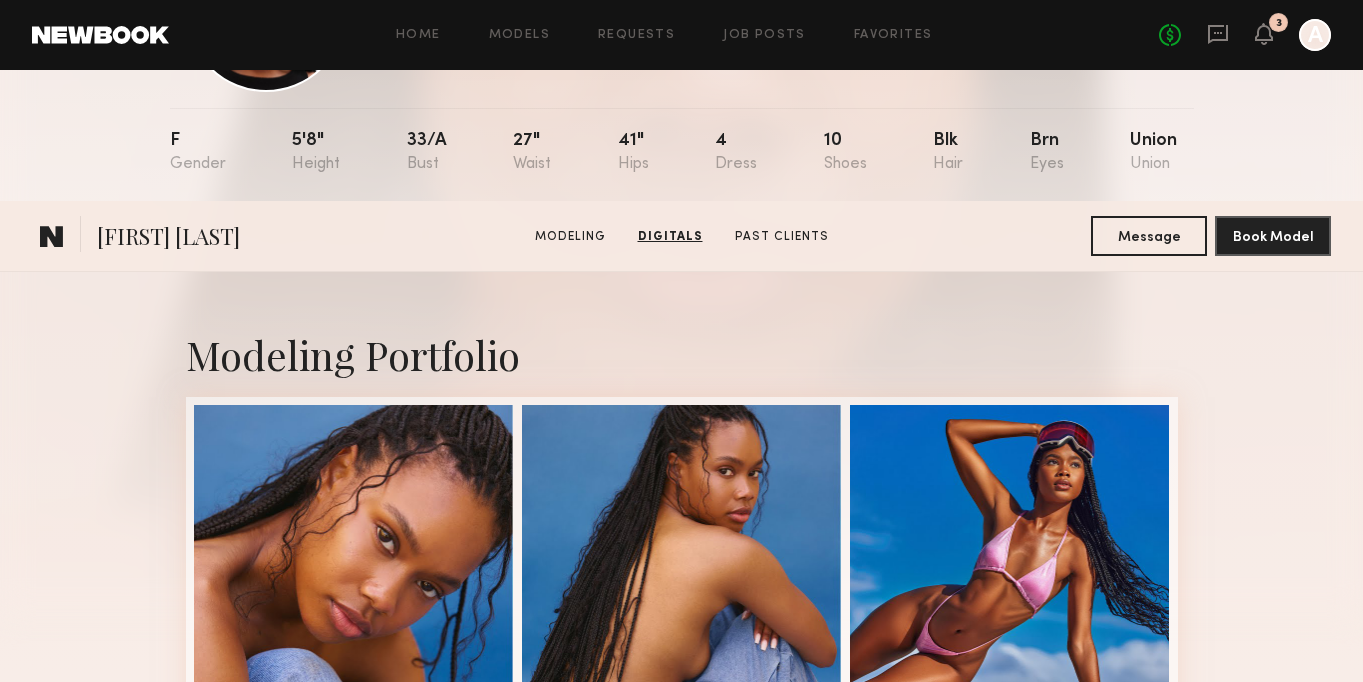 scroll, scrollTop: 0, scrollLeft: 0, axis: both 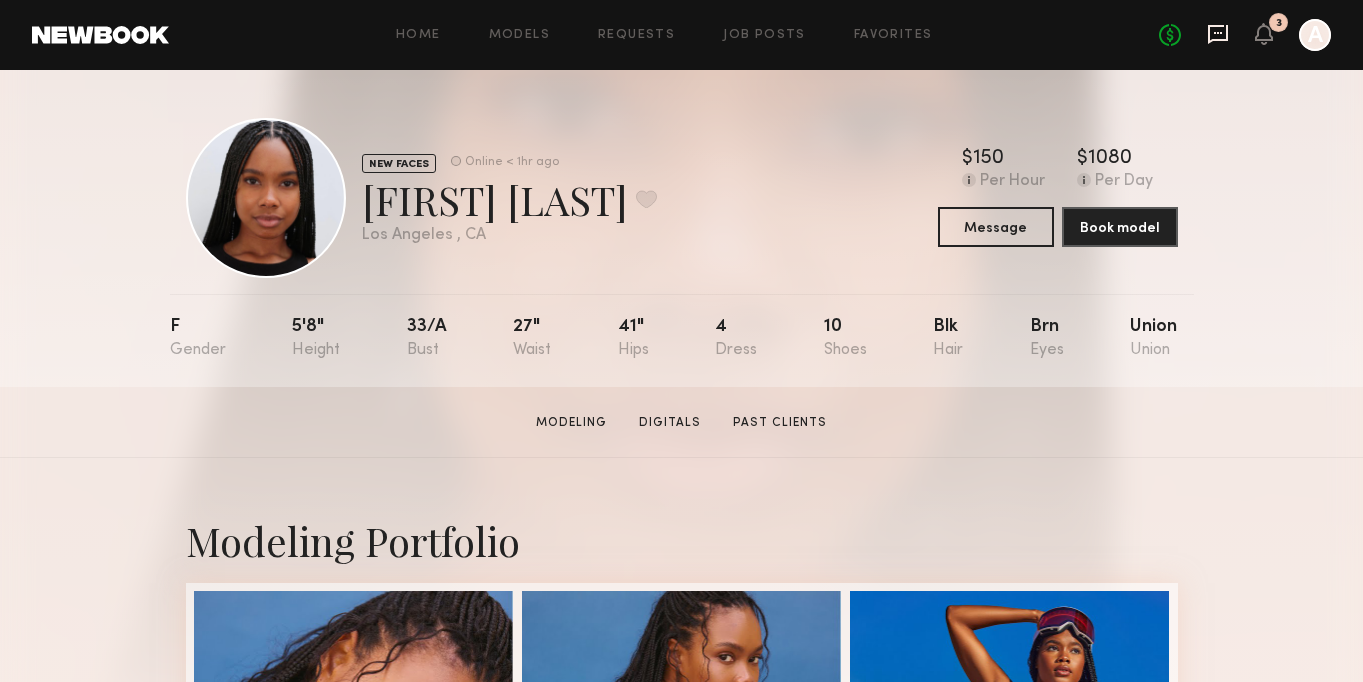 click 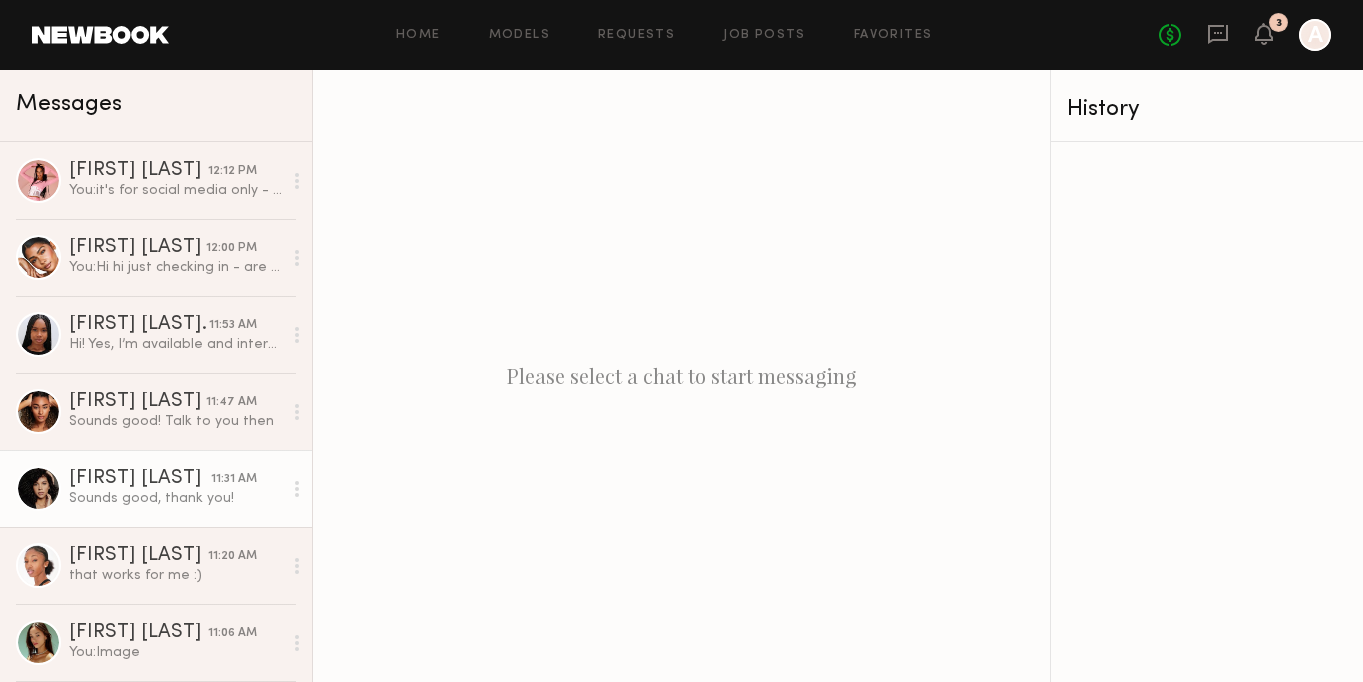 click on "Sounds good, thank you!" 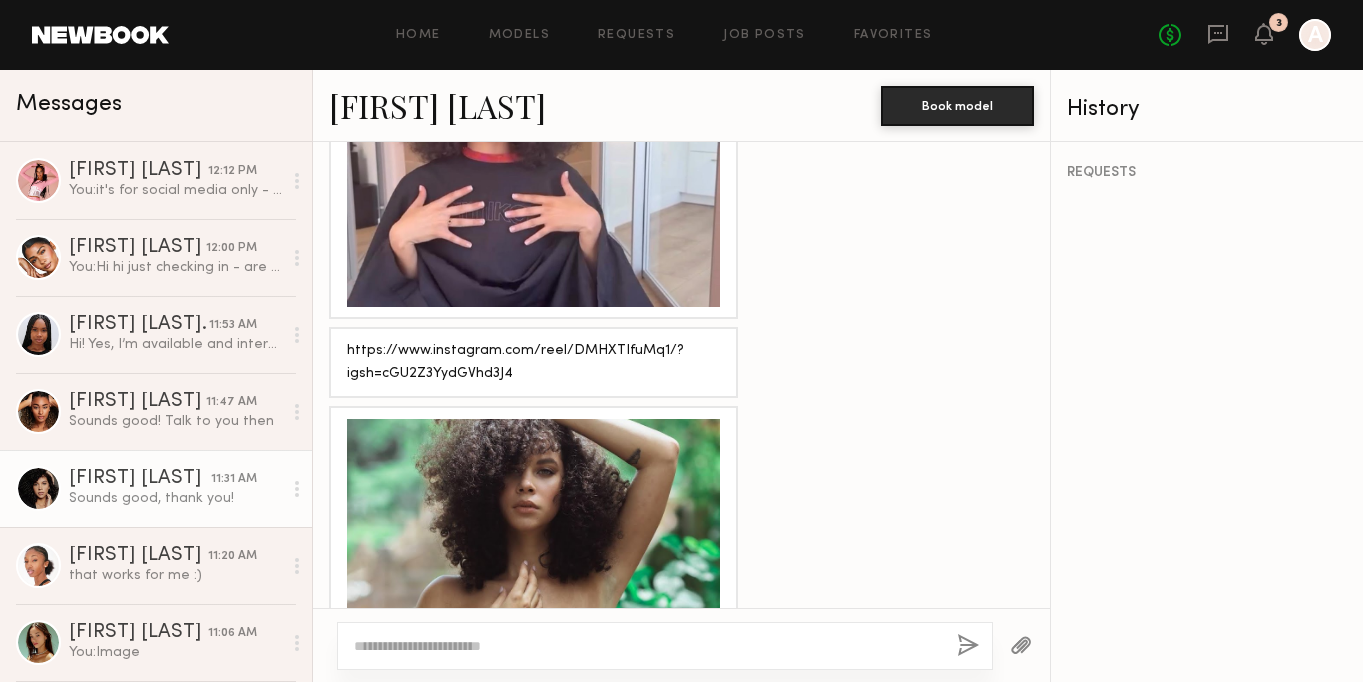 scroll, scrollTop: 1610, scrollLeft: 0, axis: vertical 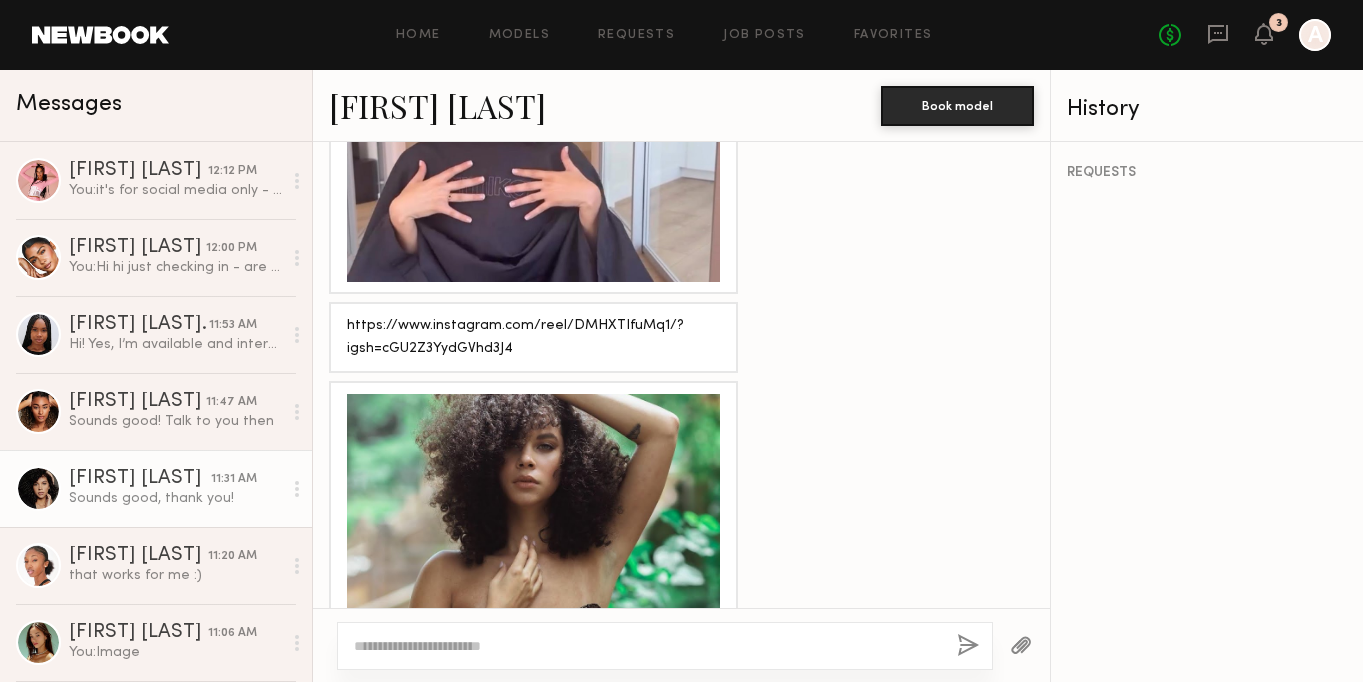 click 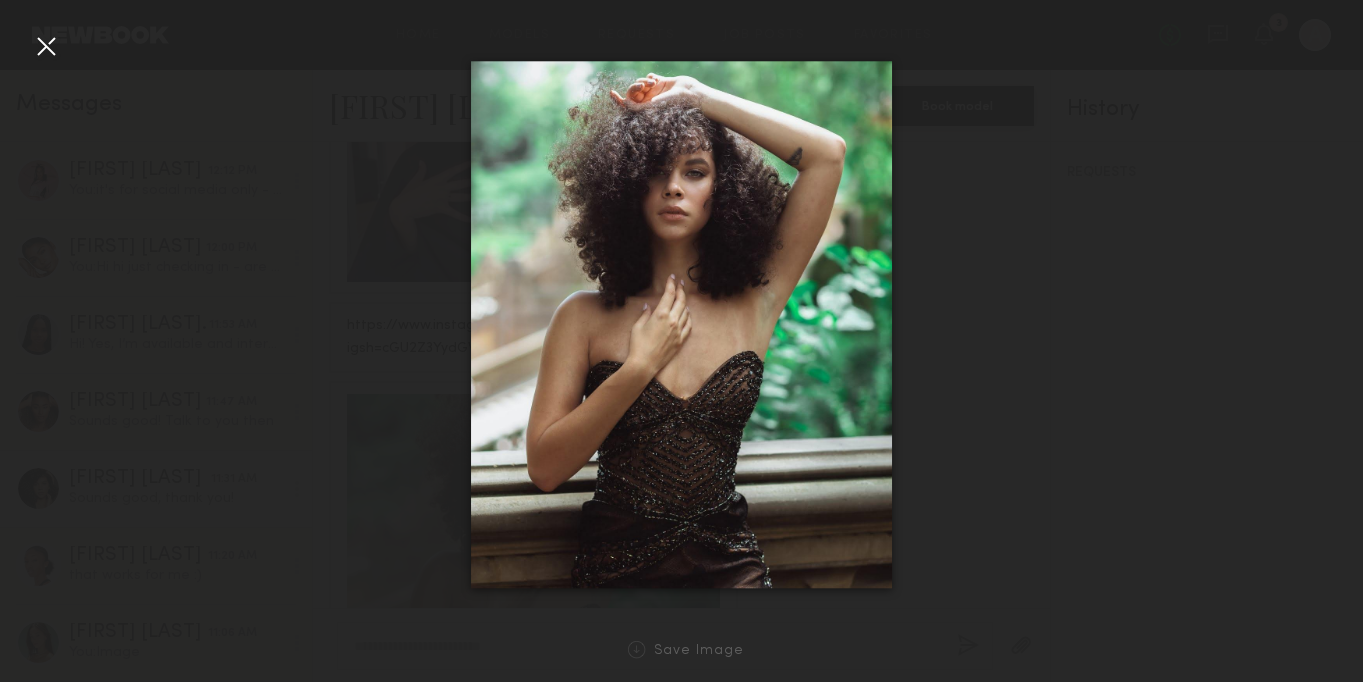 click 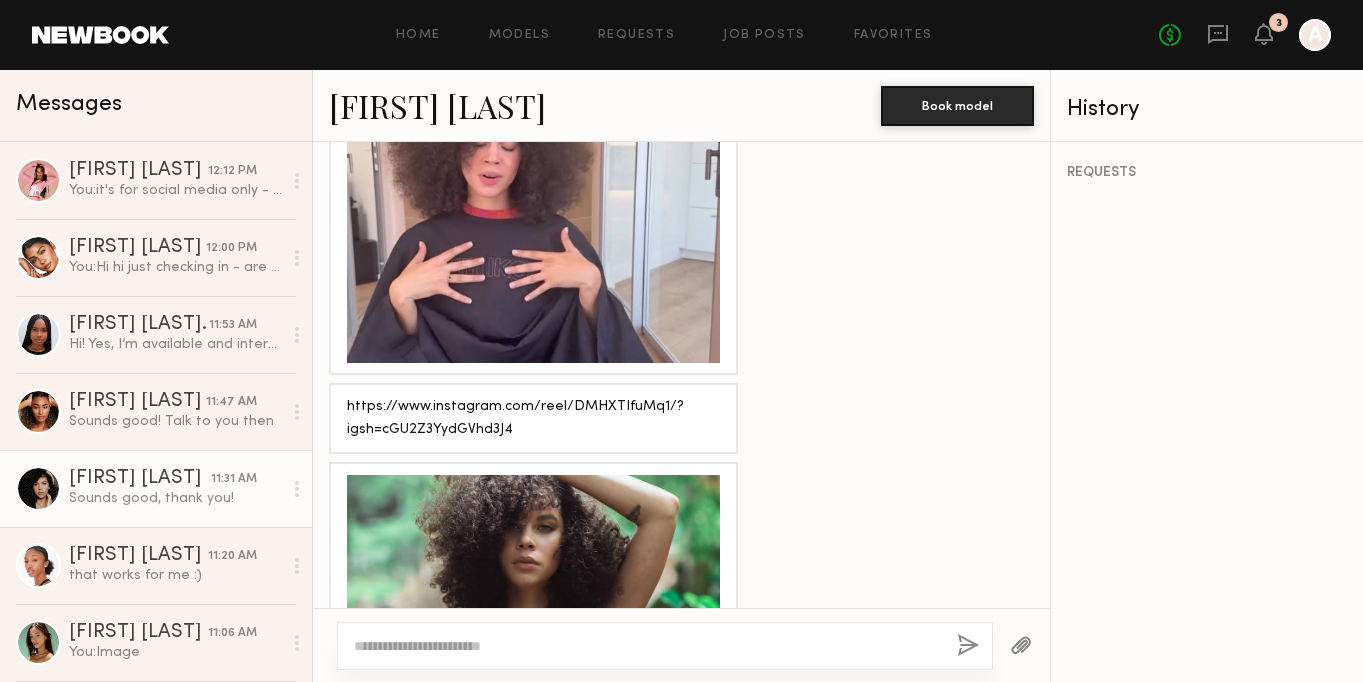 scroll, scrollTop: 1494, scrollLeft: 0, axis: vertical 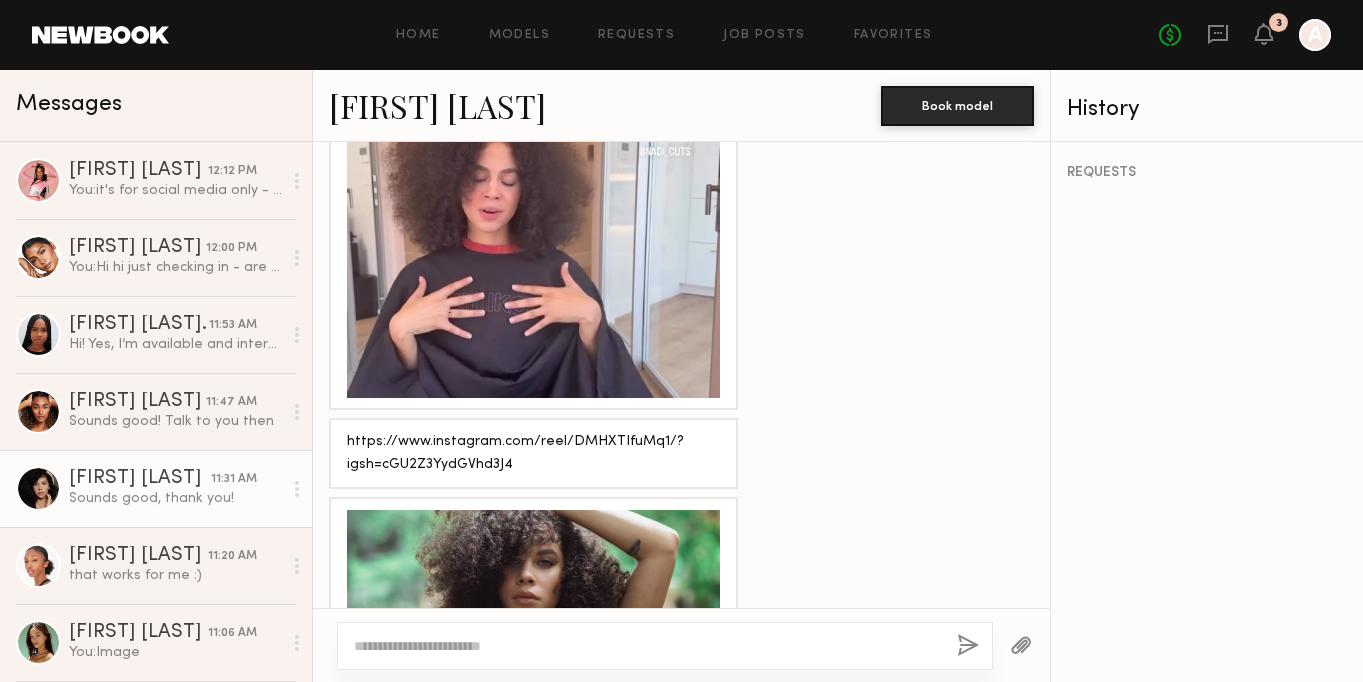 click on "[FIRST] [LAST]" 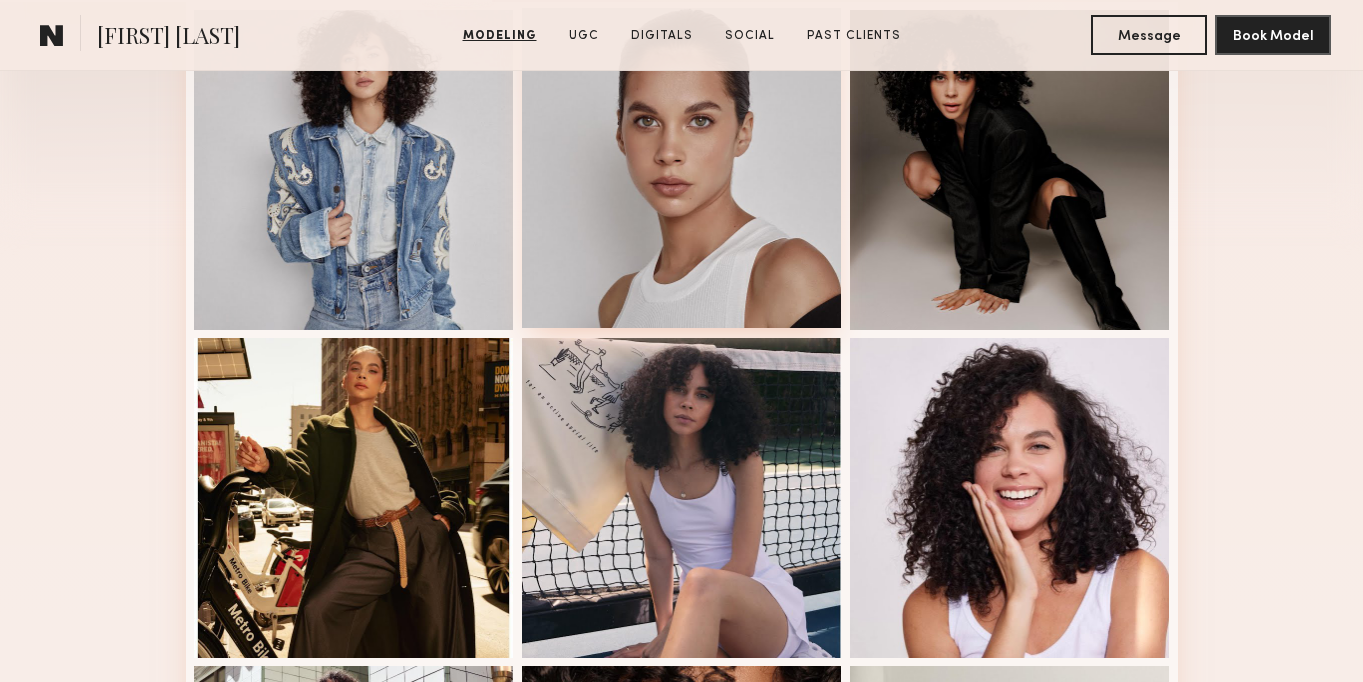scroll, scrollTop: 586, scrollLeft: 0, axis: vertical 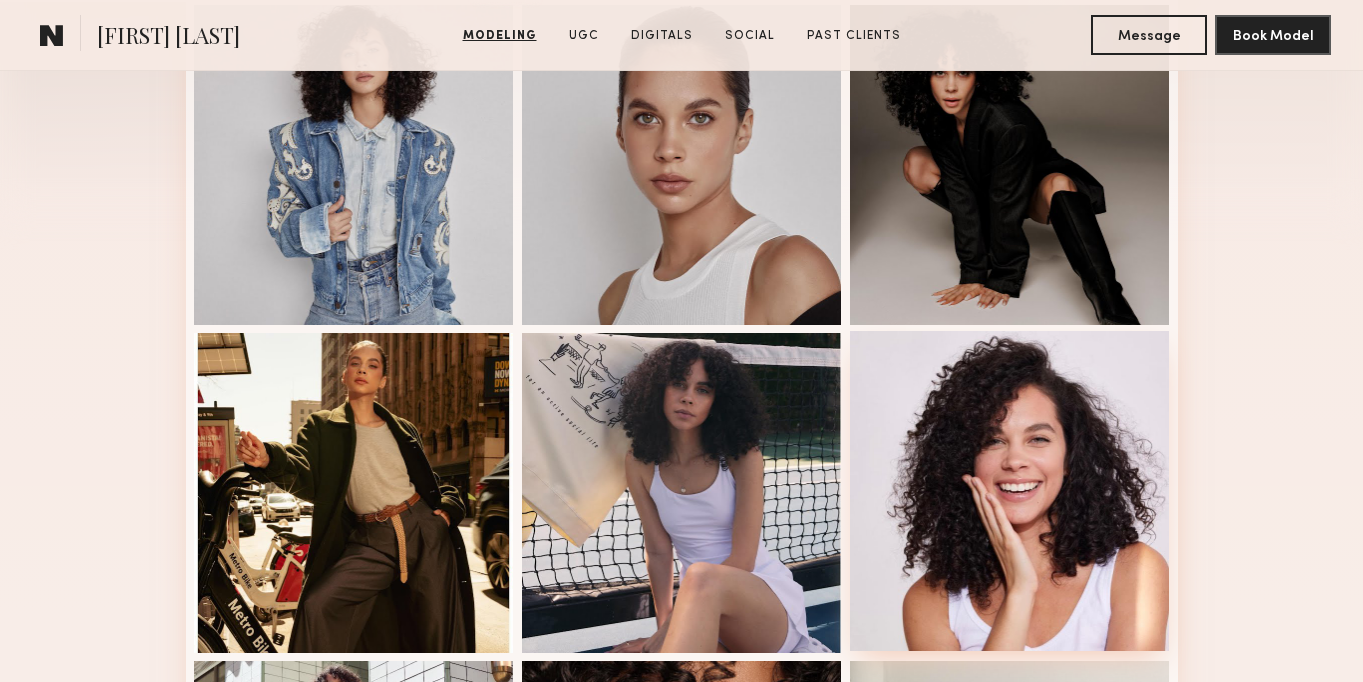 click at bounding box center (1010, 491) 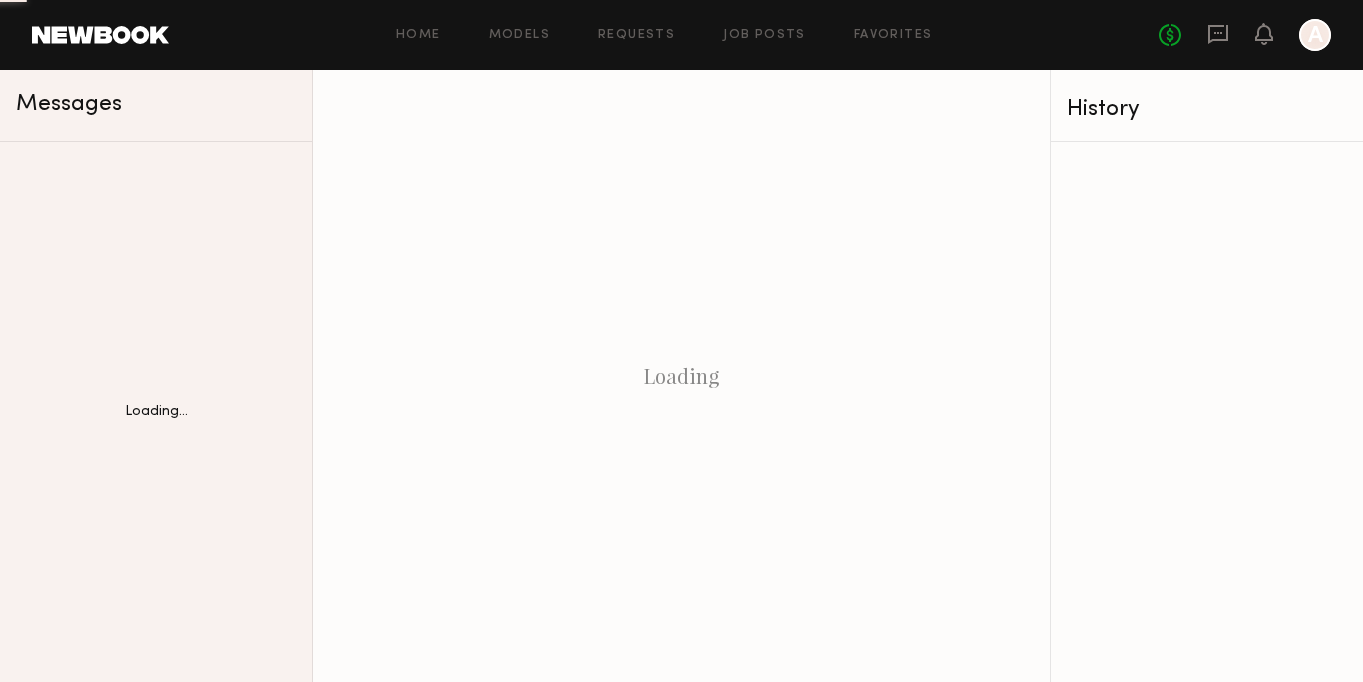 scroll, scrollTop: 0, scrollLeft: 0, axis: both 